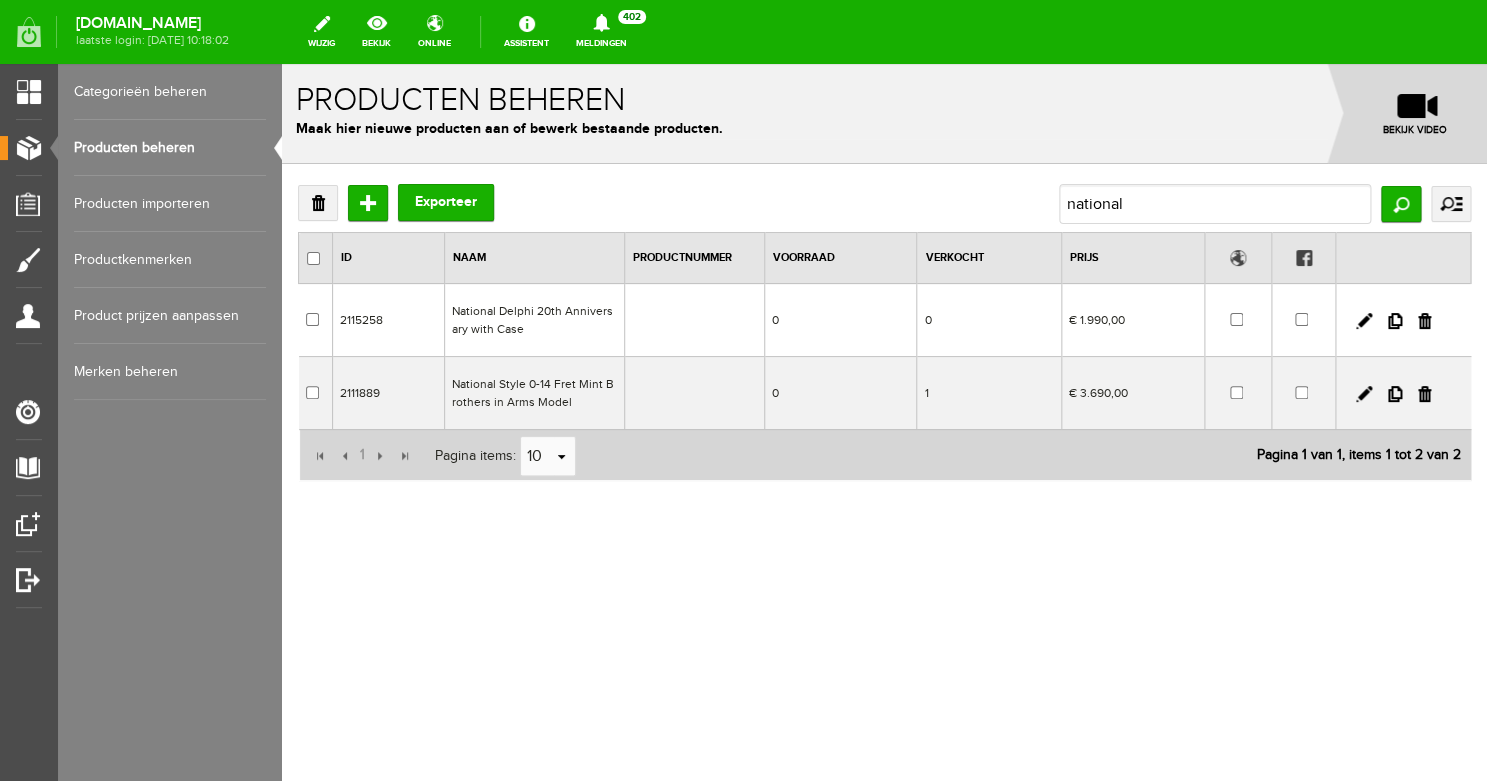 scroll, scrollTop: 0, scrollLeft: 0, axis: both 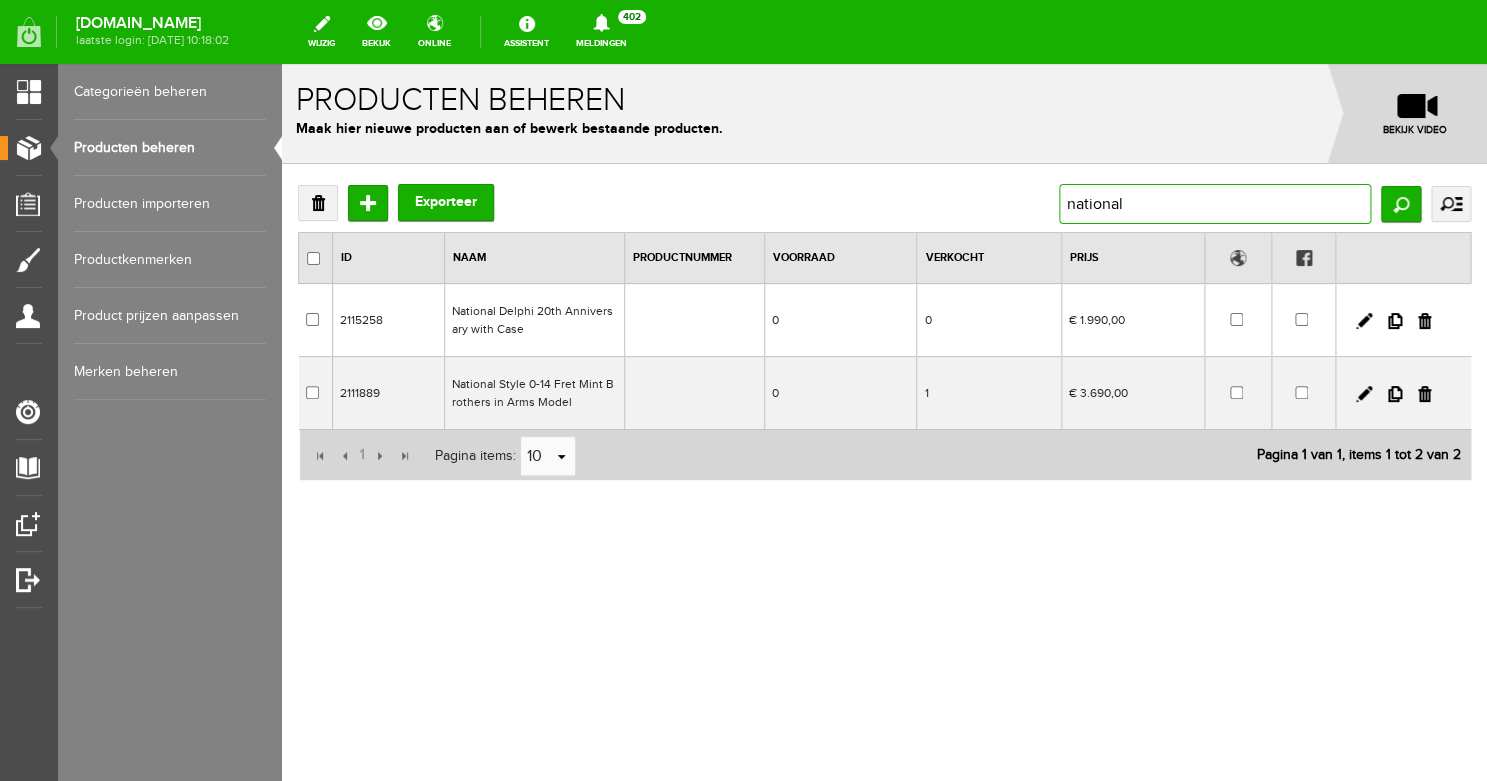 drag, startPoint x: 1143, startPoint y: 200, endPoint x: 1046, endPoint y: 206, distance: 97.18539 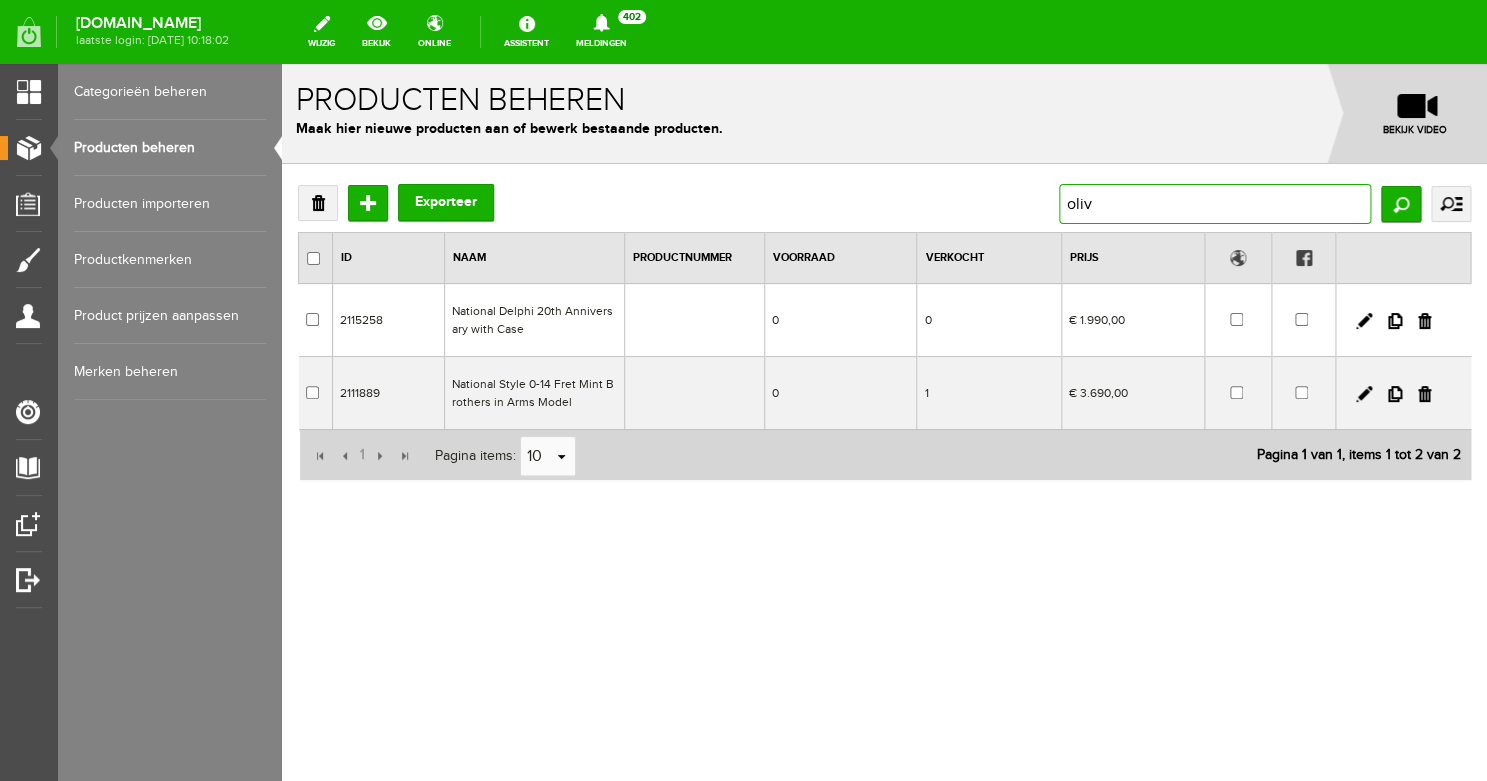 type on "olive" 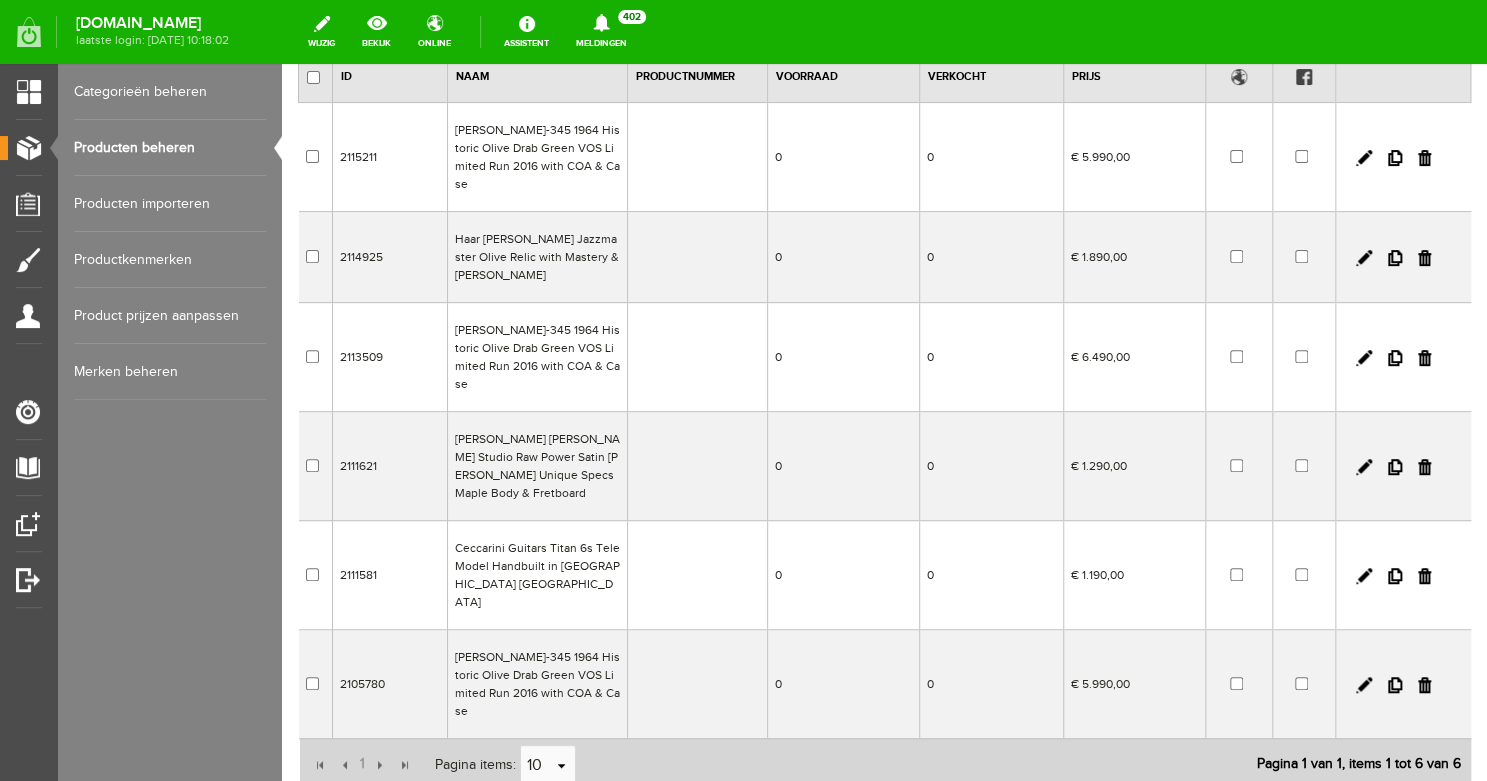 scroll, scrollTop: 197, scrollLeft: 0, axis: vertical 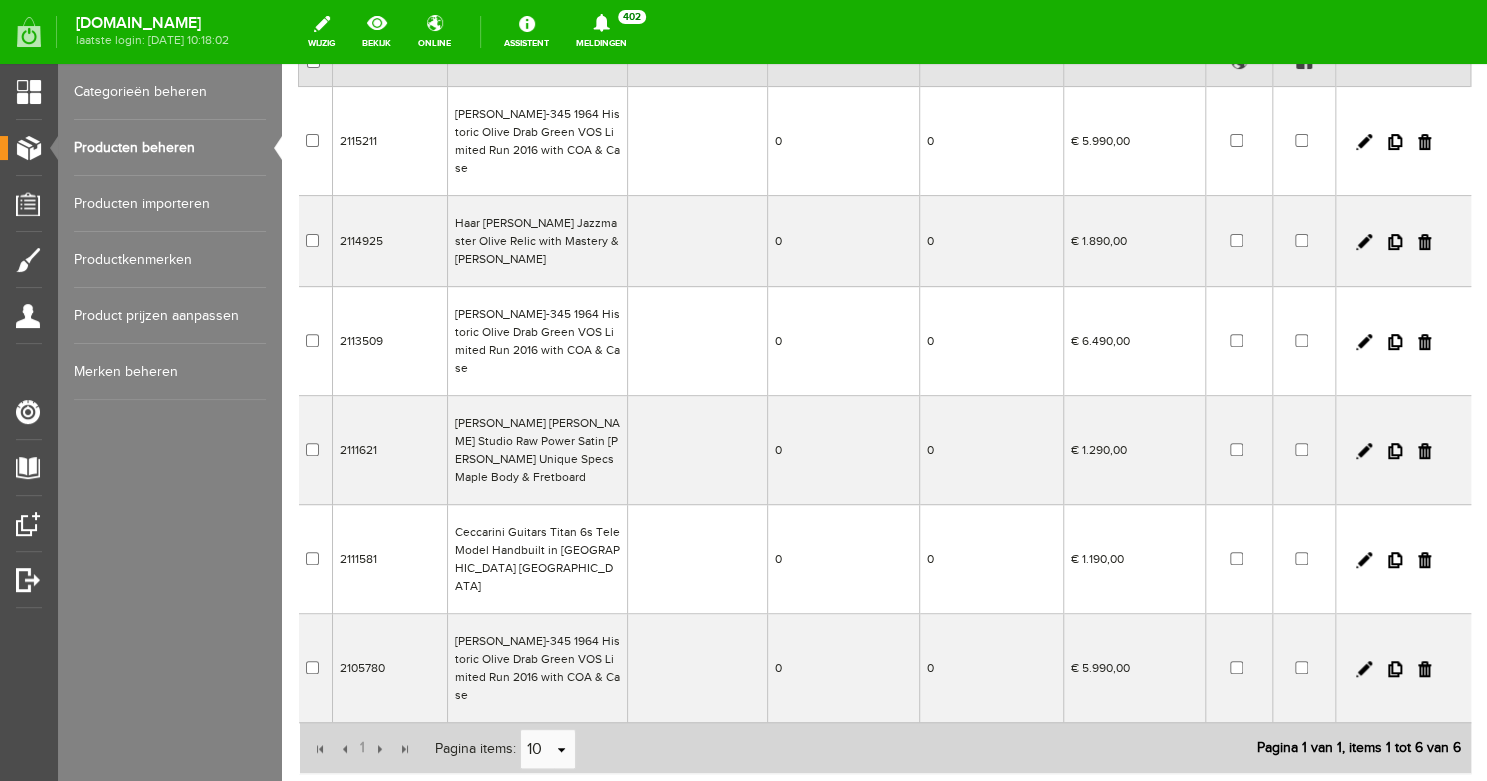 click on "[PERSON_NAME]-345 1964 Historic Olive Drab Green VOS Limited Run 2016 with COA & Case" at bounding box center [538, 341] 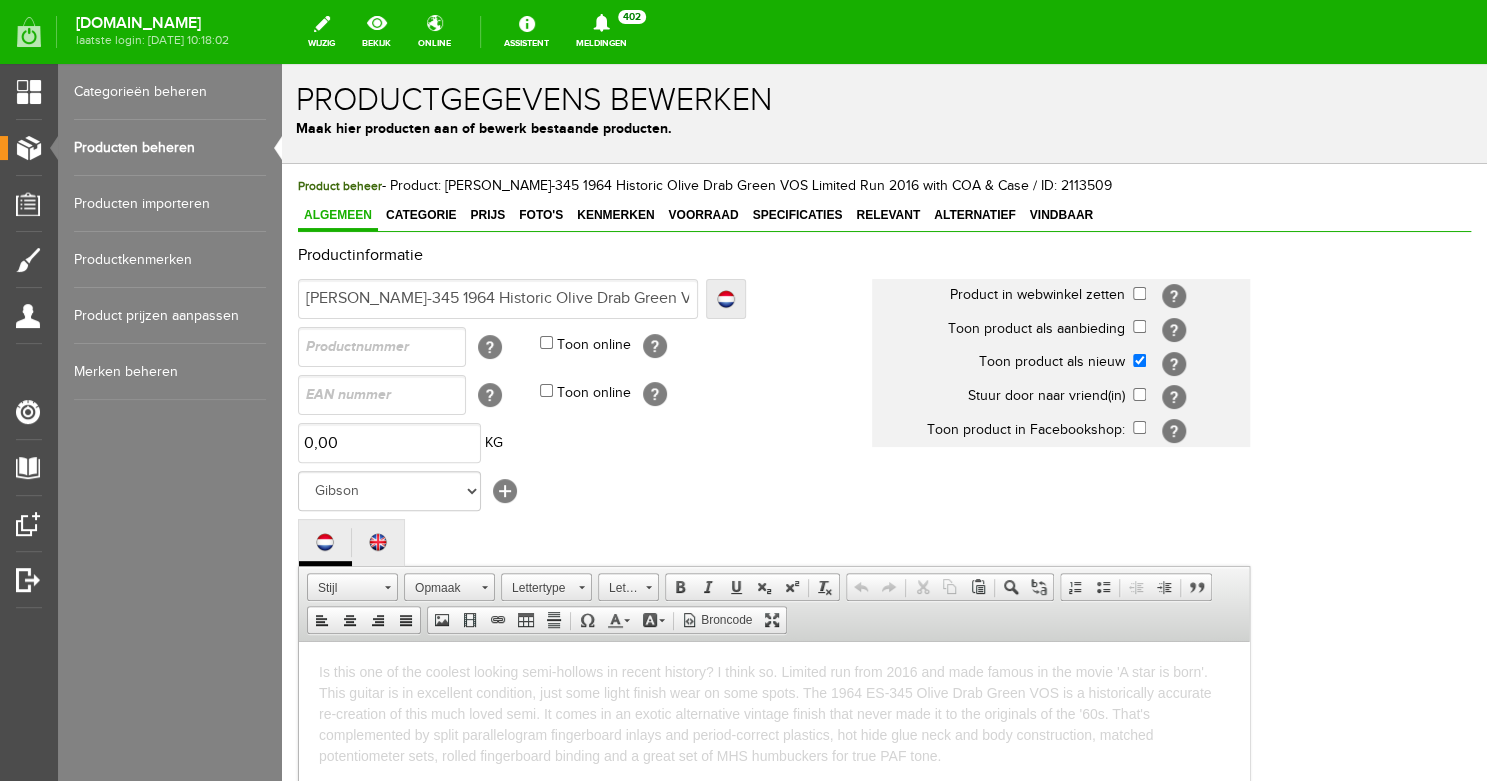 scroll, scrollTop: 0, scrollLeft: 0, axis: both 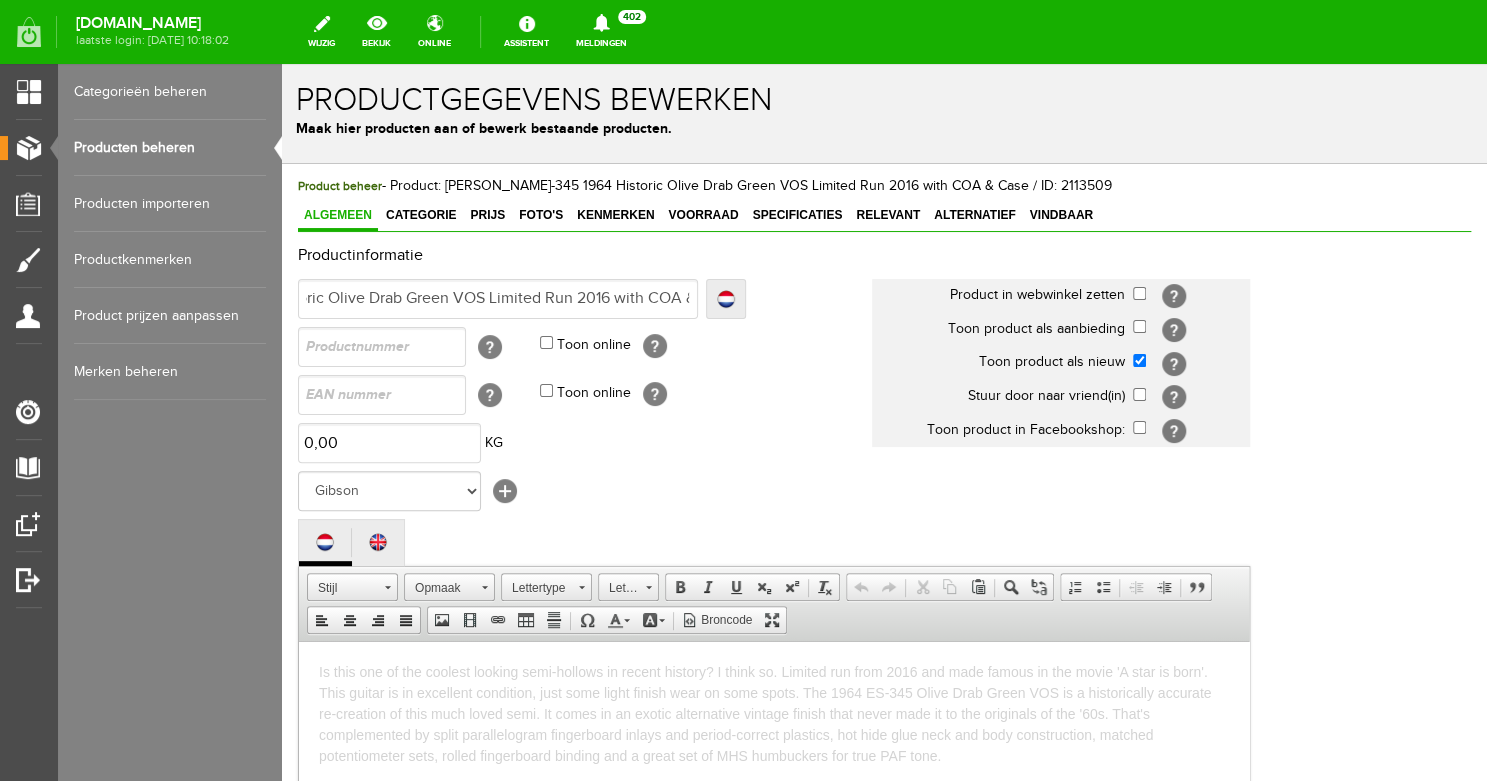 drag, startPoint x: 310, startPoint y: 298, endPoint x: 837, endPoint y: 304, distance: 527.0342 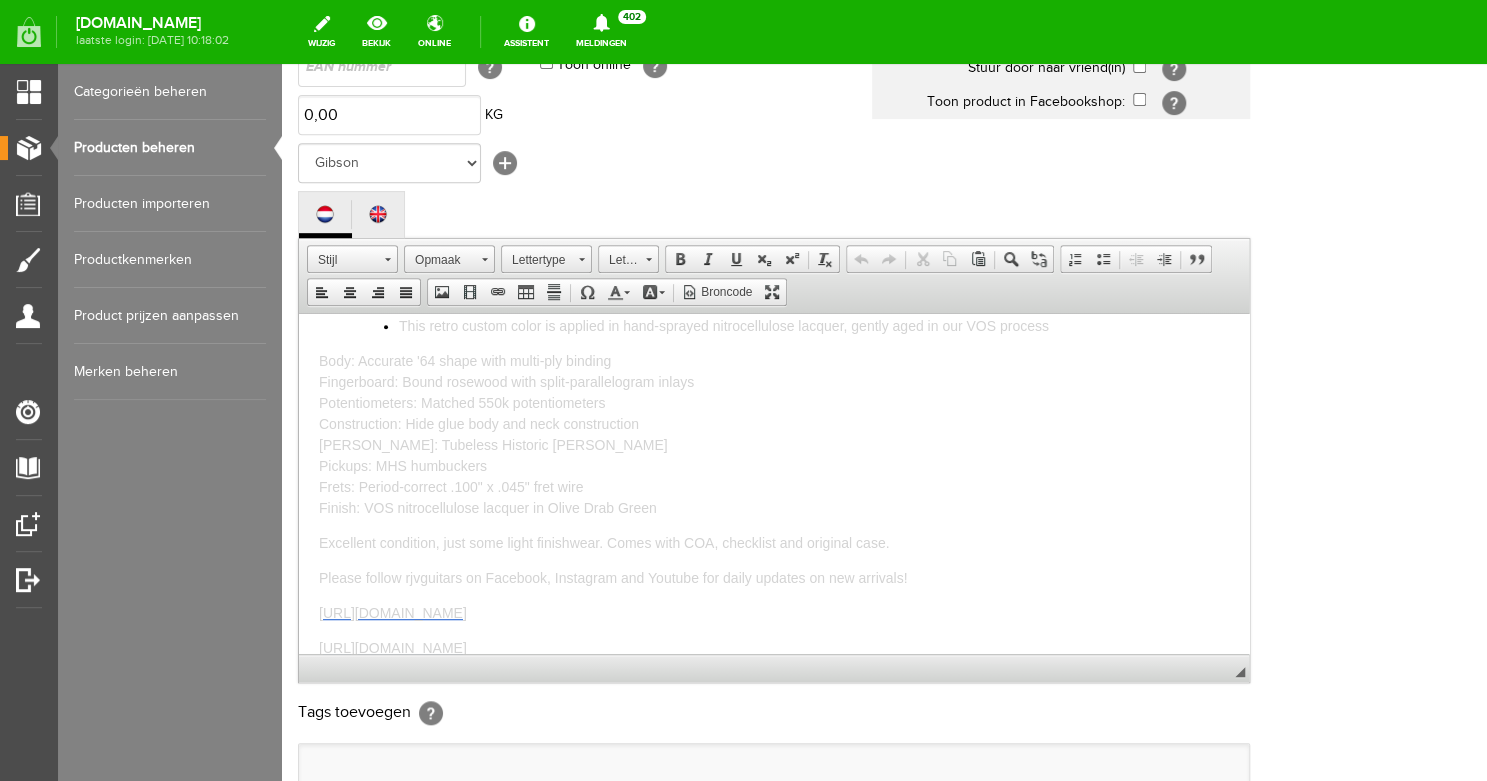 scroll, scrollTop: 437, scrollLeft: 0, axis: vertical 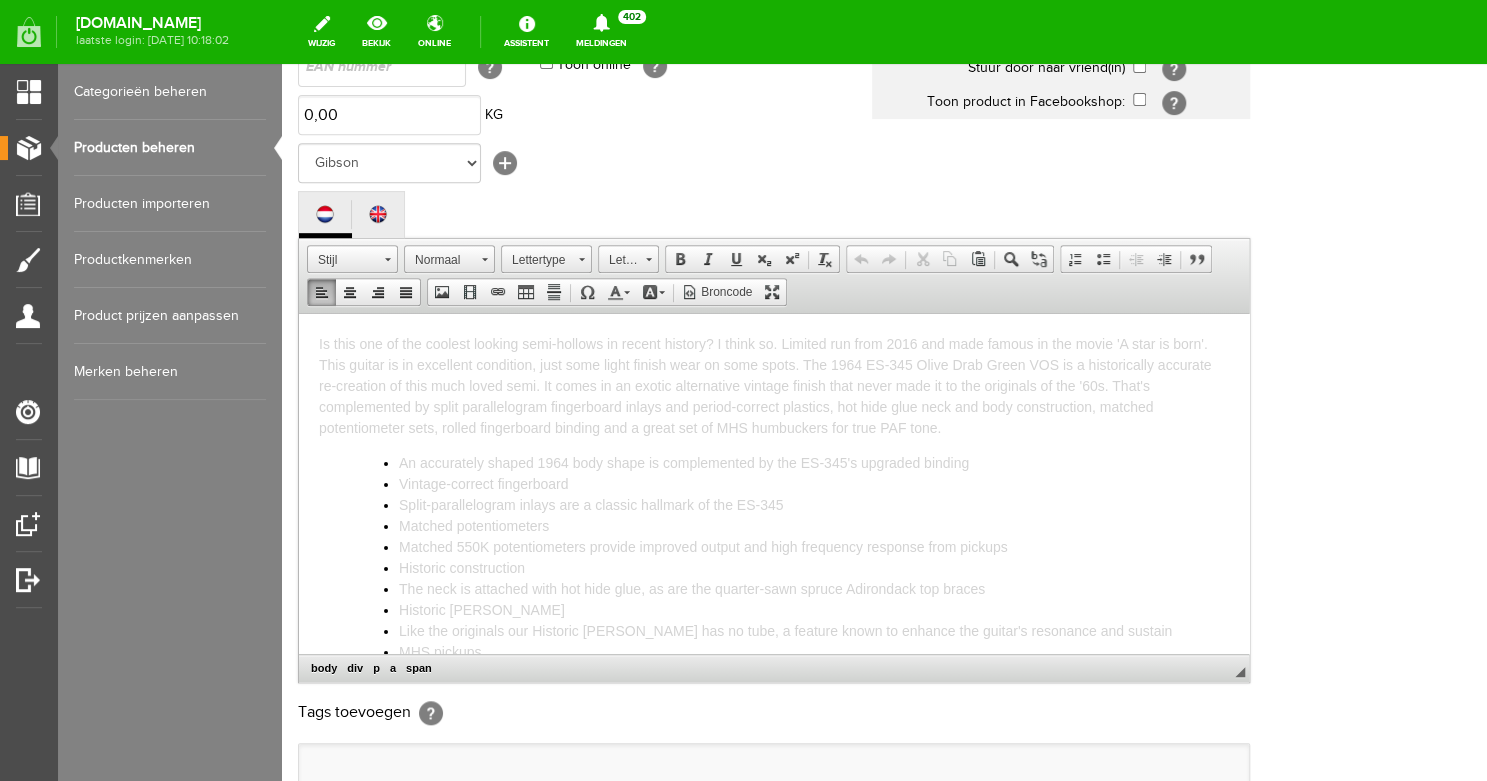 drag, startPoint x: 632, startPoint y: 628, endPoint x: 411, endPoint y: 507, distance: 251.95634 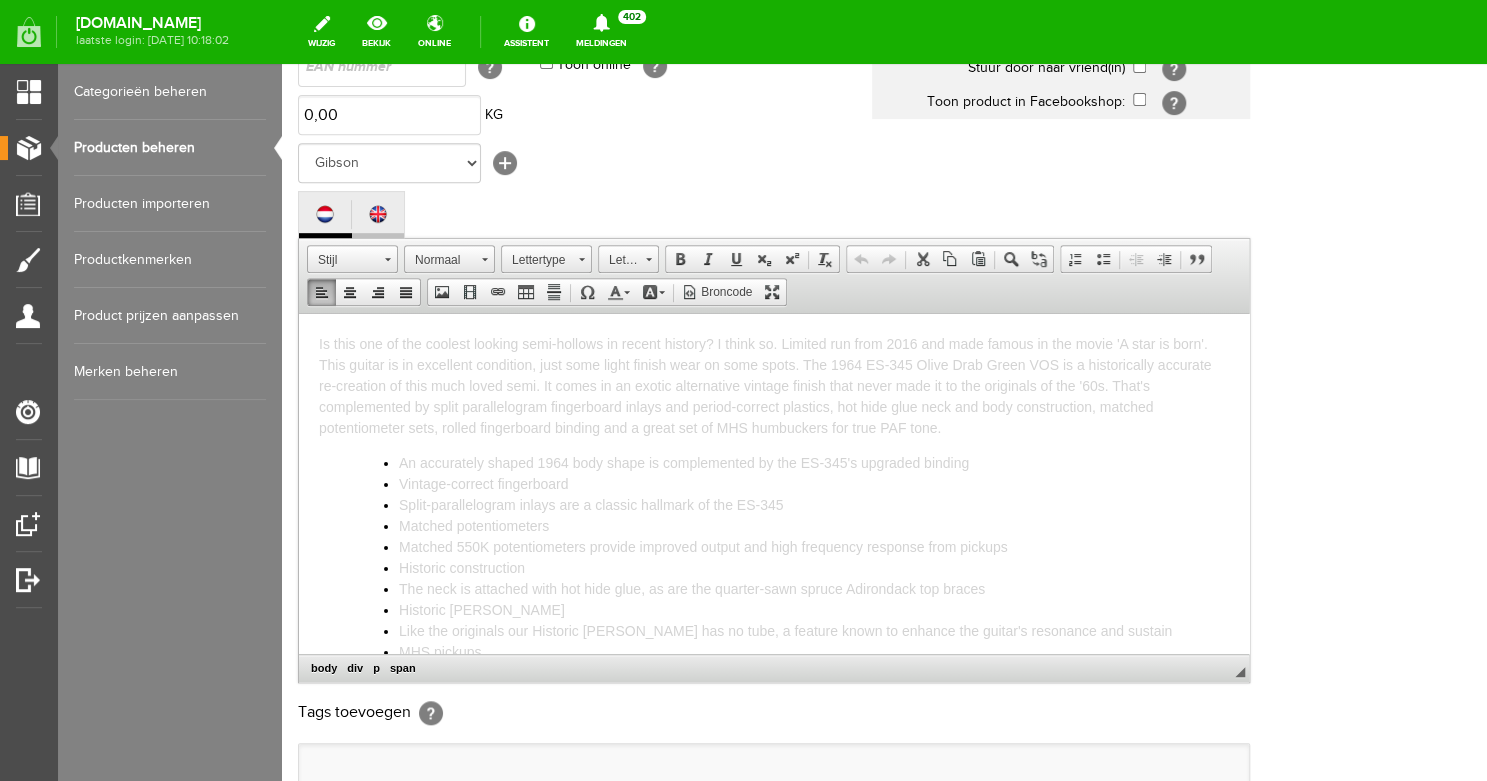 copy on "Is this one of the coolest looking semi-hollows in recent history? I think so. Limited run from 2016 and made famous in the movie 'A star is born'. This guitar is in excellent condition, just some light finish wear on some spots. The 1964 ES-345 Olive Drab Green VOS is a historically accurate re-creation of this much loved semi. It comes in an exotic alternative vintage finish that never made it to the originals of the '60s. That's complemented by split parallelogram fingerboard inlays and period-correct plastics, hot hide glue neck and body construction, matched potentiometer sets, rolled fingerboard binding and a great set of MHS humbuckers for true PAF tone. An accurately shaped 1964 body shape is complemented by the ES-345's upgraded binding Vintage-correct fingerboard Split-parallelogram inlays are a classic hallmark of the ES-345 Matched potentiometers Matched 550K potentiometers provide improved output and high frequency response from pickups Historic construction The neck is attached with hot hide ..." 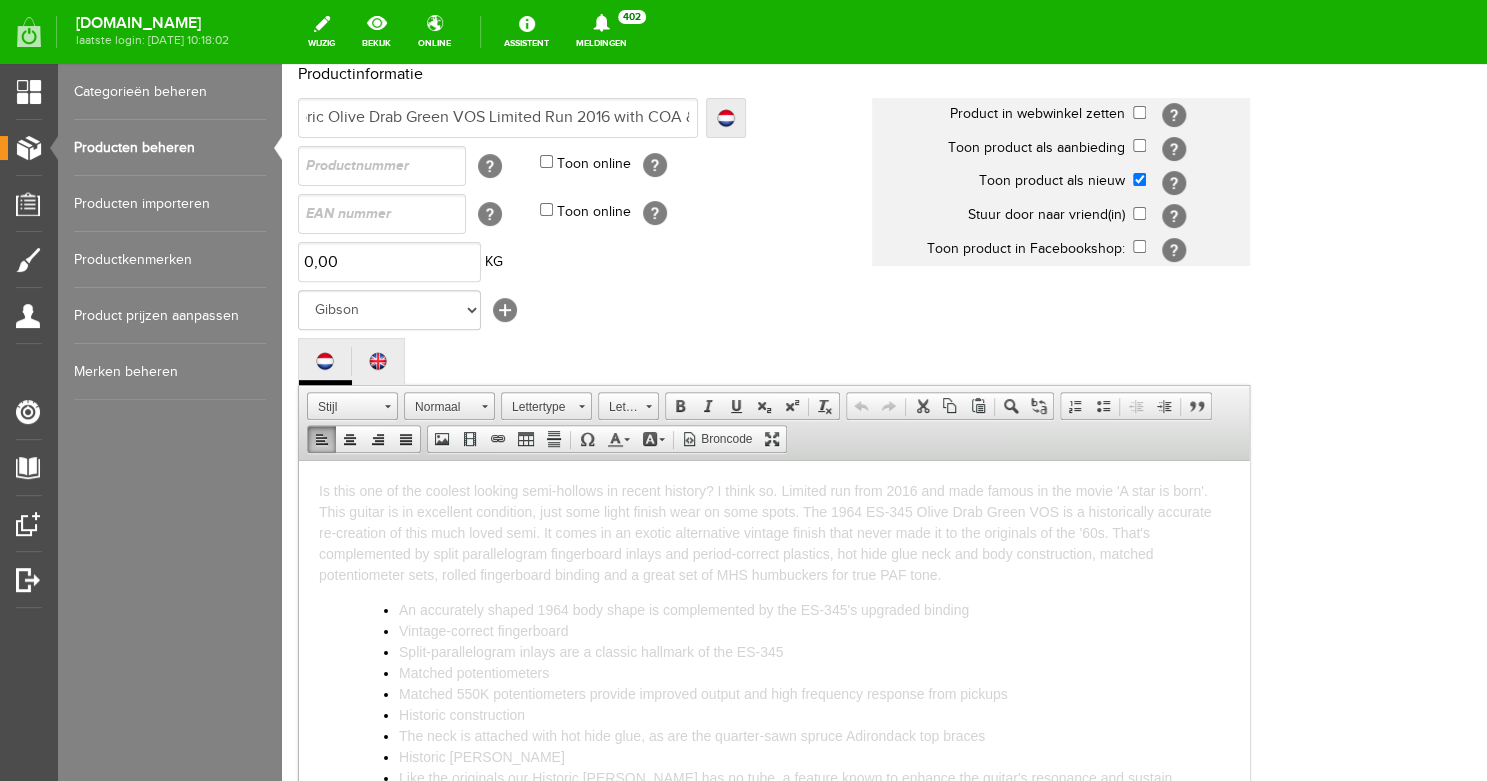 scroll, scrollTop: 0, scrollLeft: 0, axis: both 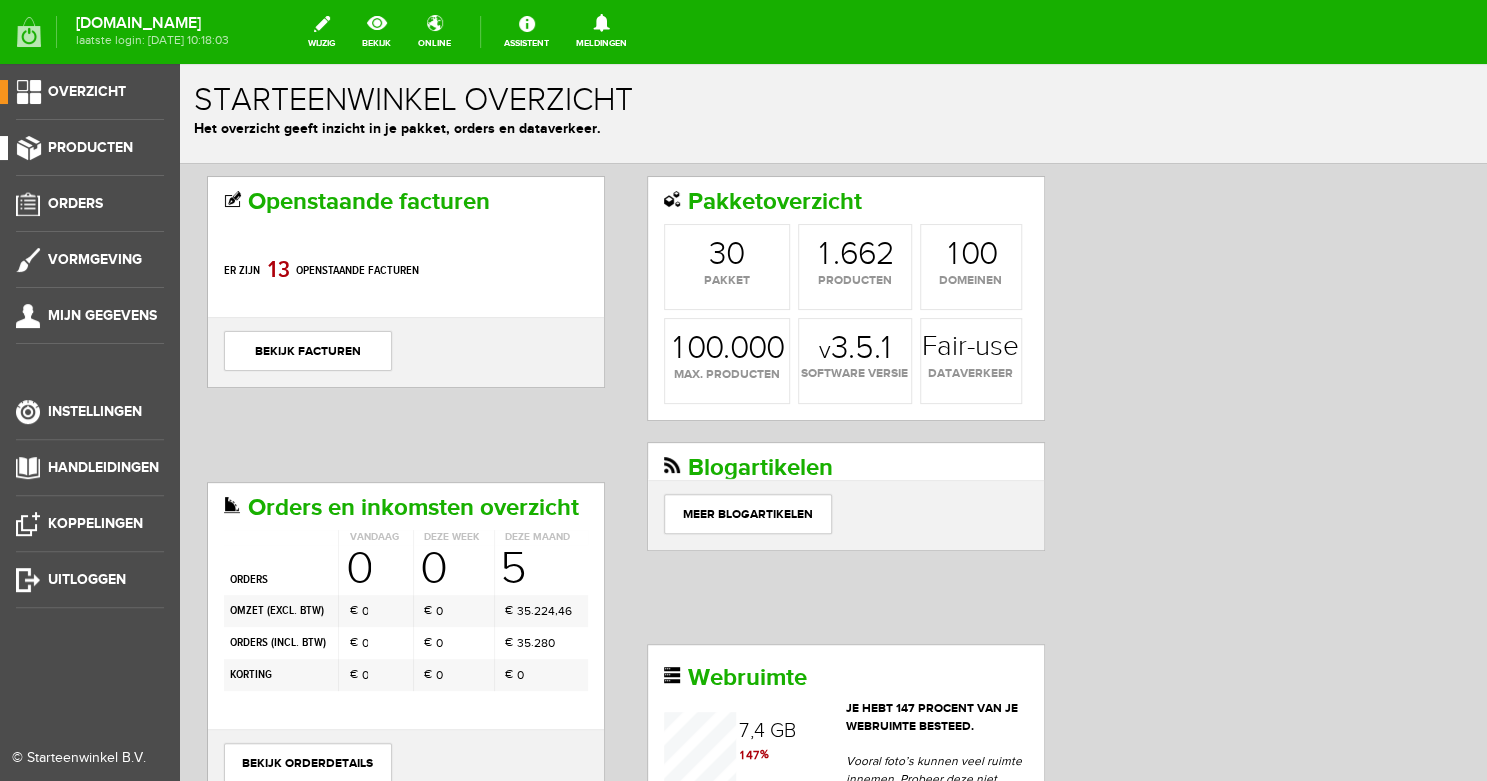 click on "Producten" at bounding box center [82, 148] 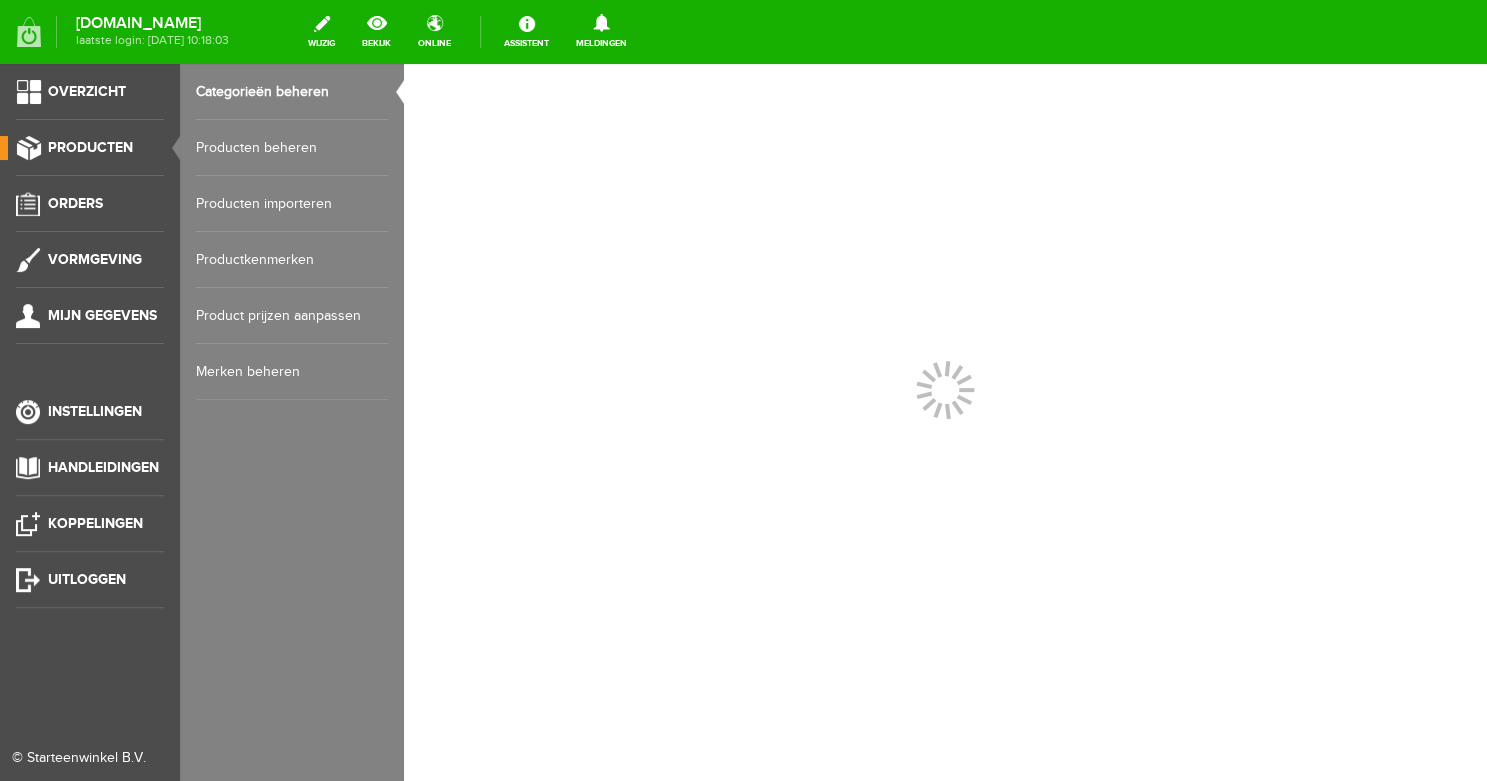 click on "Producten beheren" at bounding box center (292, 148) 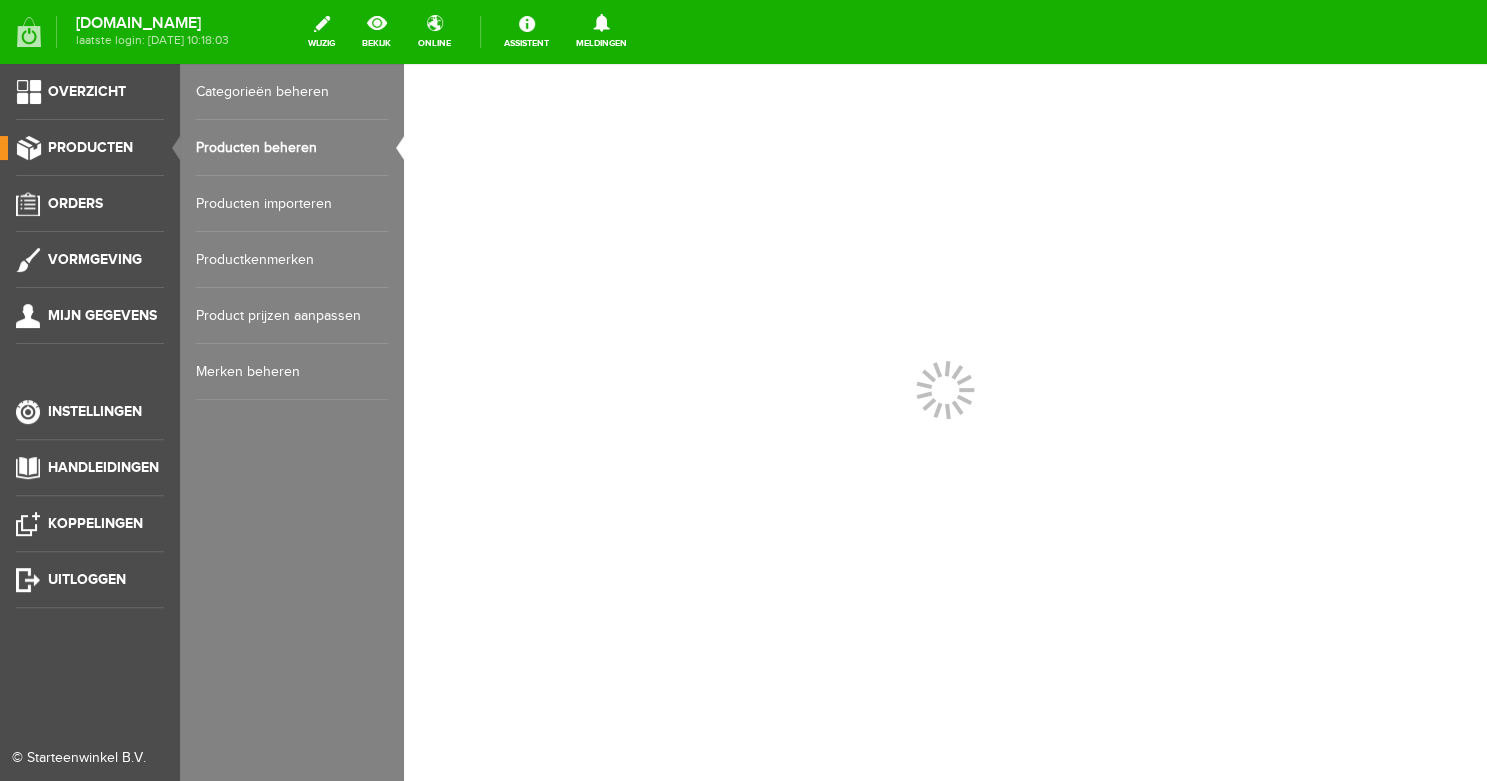 scroll, scrollTop: 0, scrollLeft: 0, axis: both 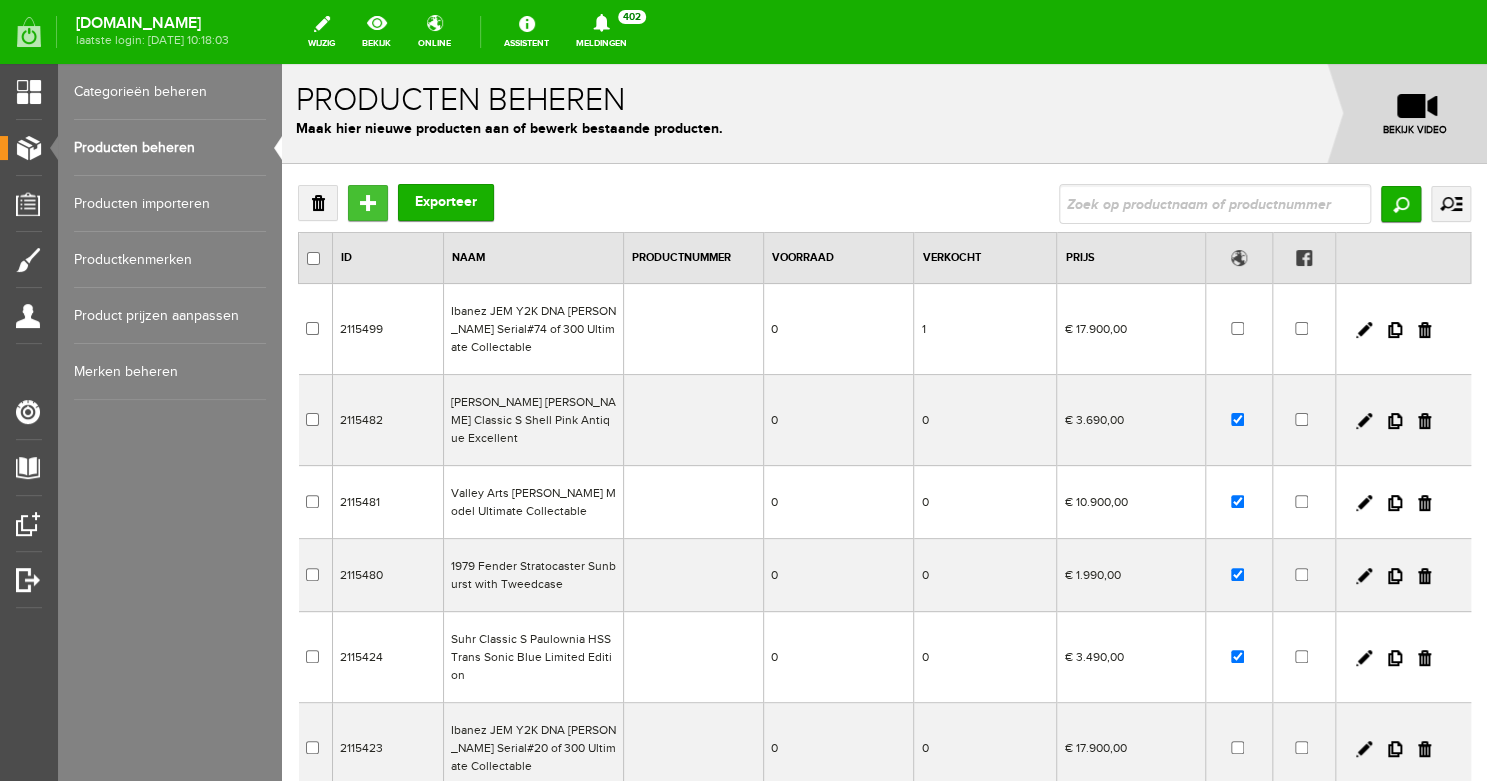 click on "Toevoegen" at bounding box center [368, 203] 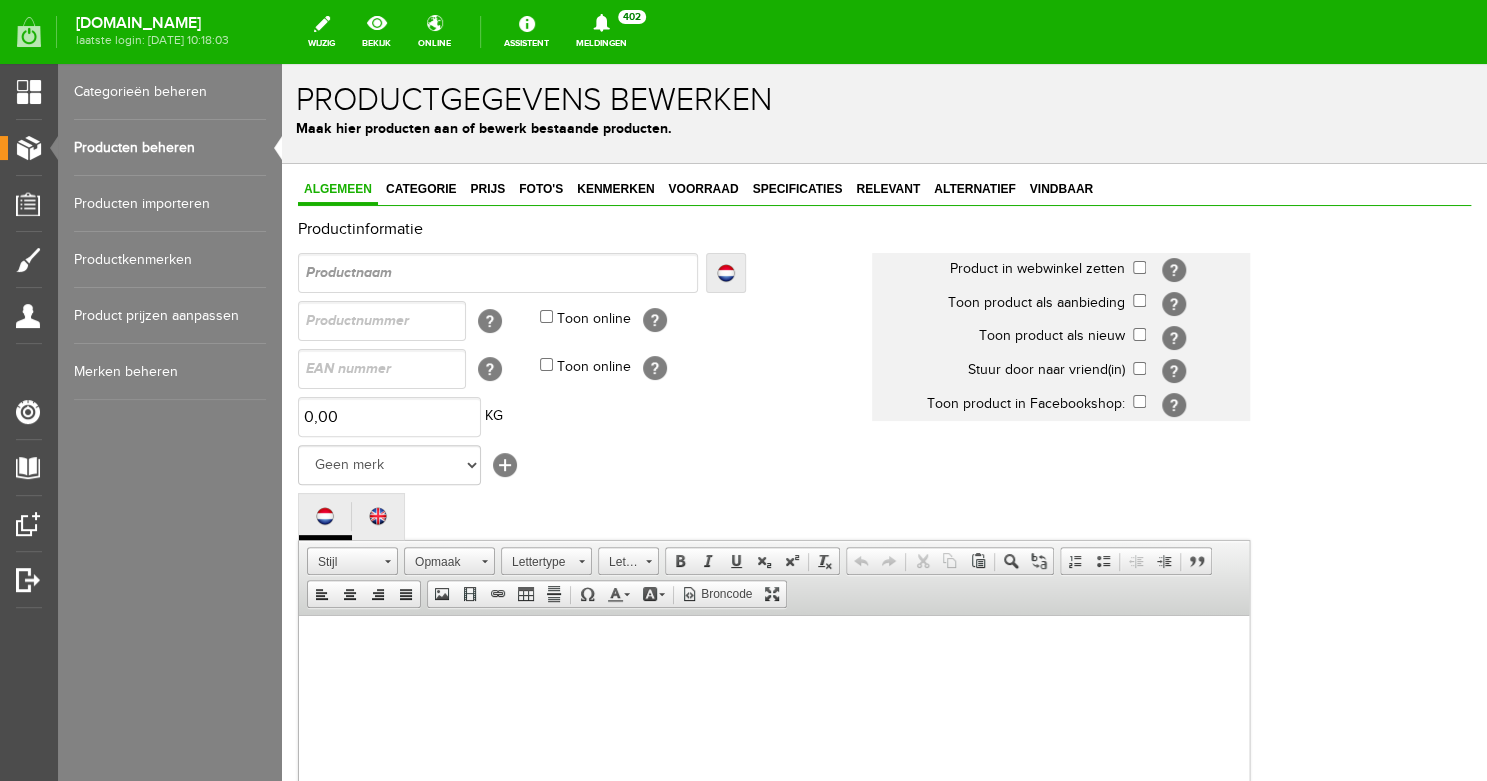scroll, scrollTop: 0, scrollLeft: 0, axis: both 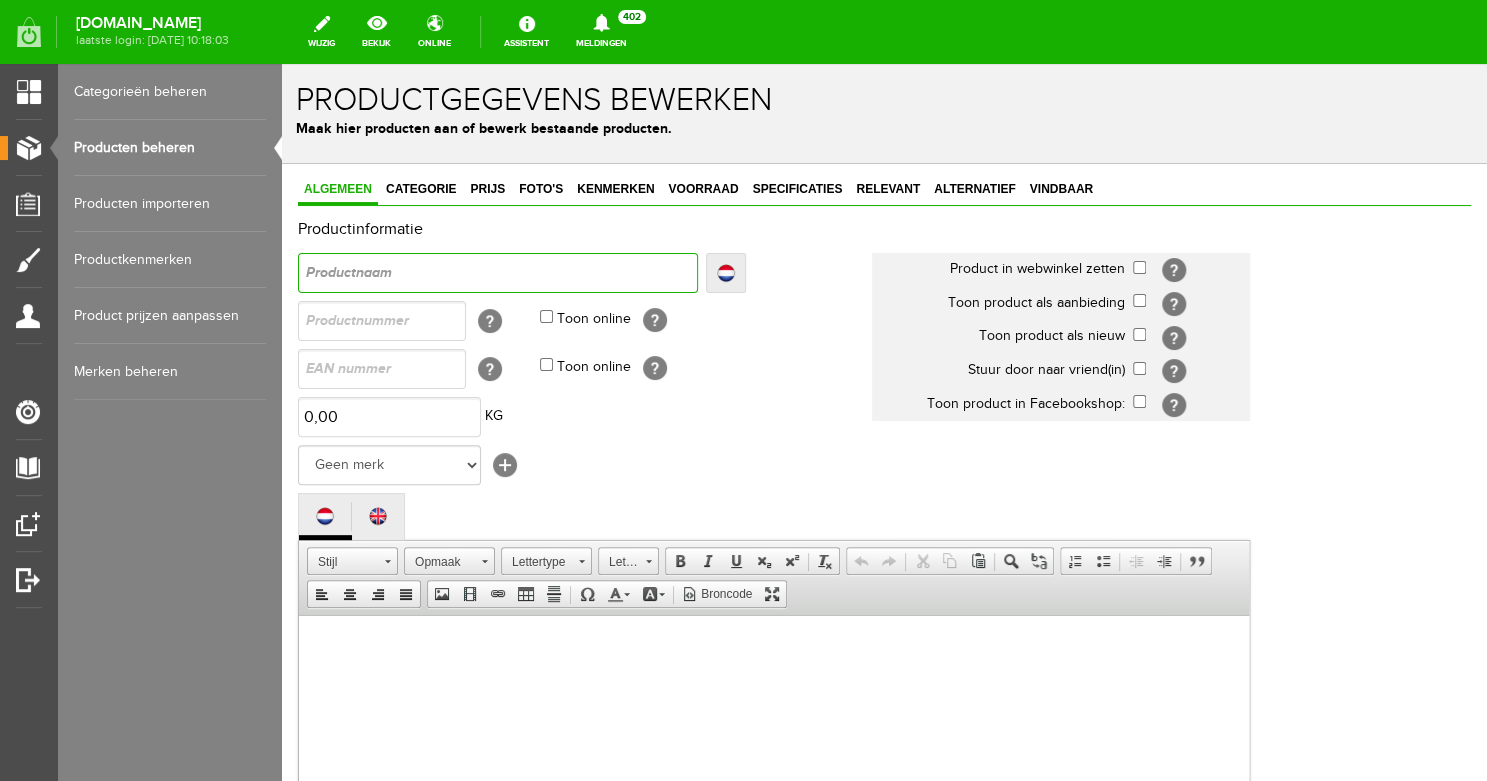 click at bounding box center [498, 273] 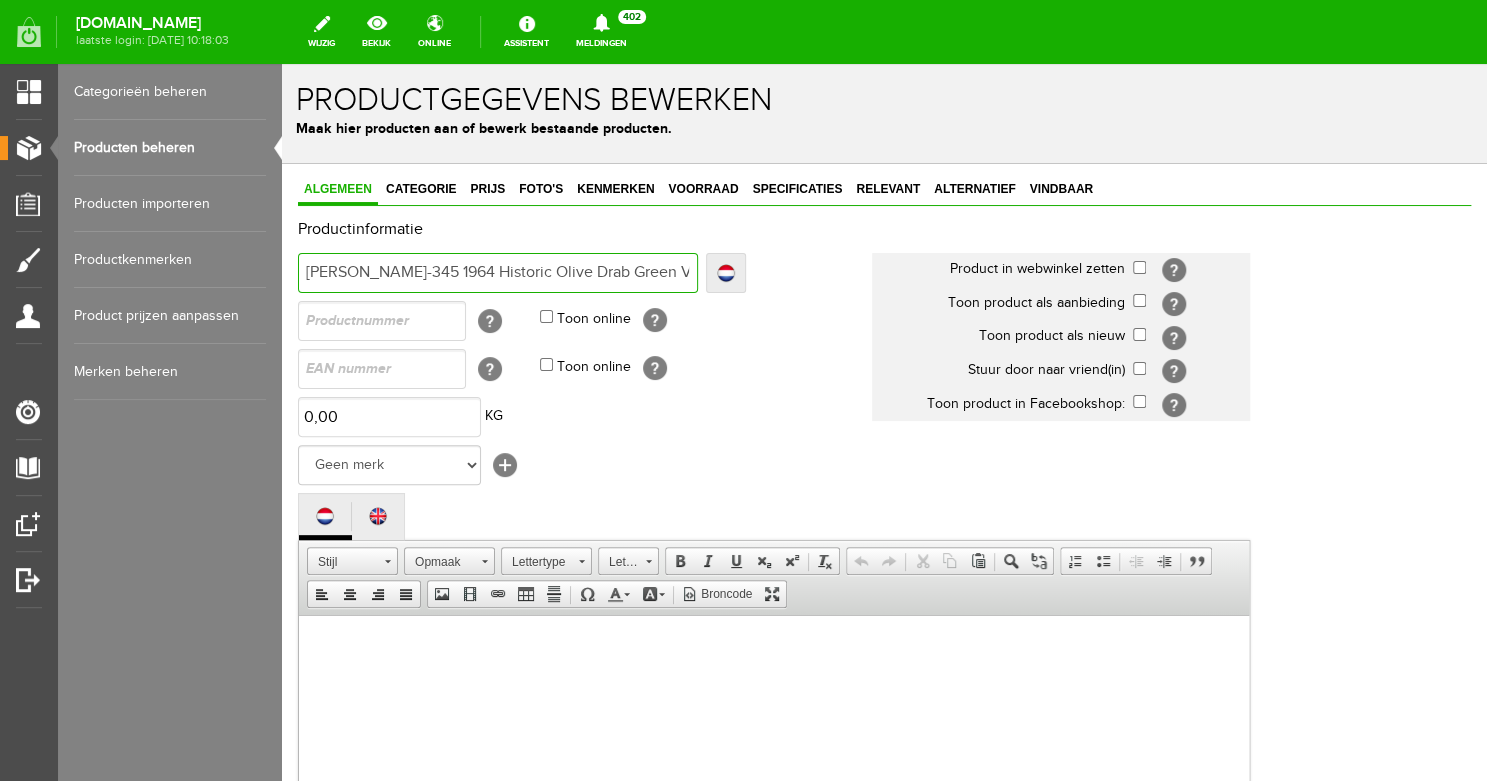 type on "[PERSON_NAME]-345 1964 Historic Olive Drab Green VOS Limited Run 2016 with COA & Case" 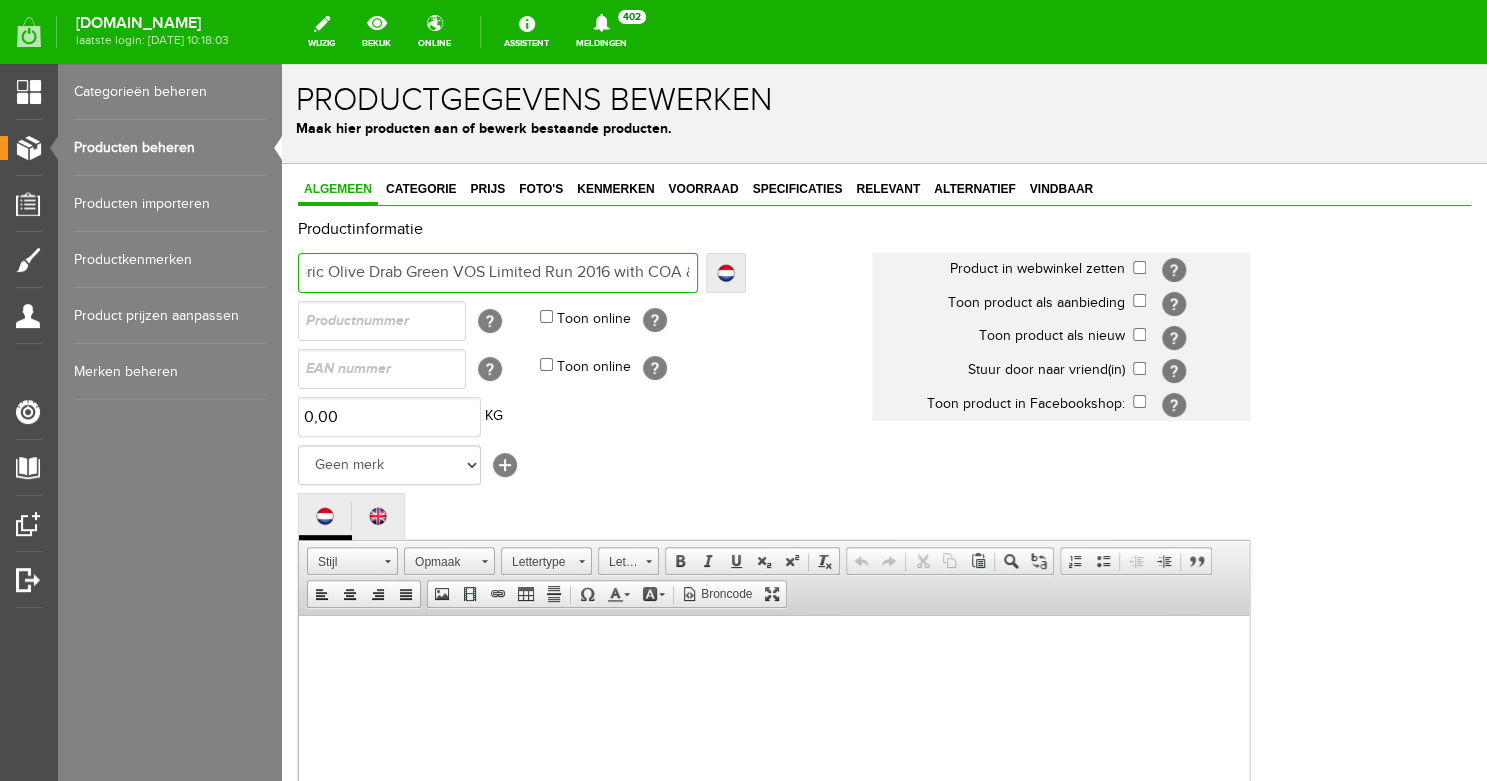 type on "[PERSON_NAME]-345 1964 Historic Olive Drab Green VOS Limited Run 2016 with COA & Case" 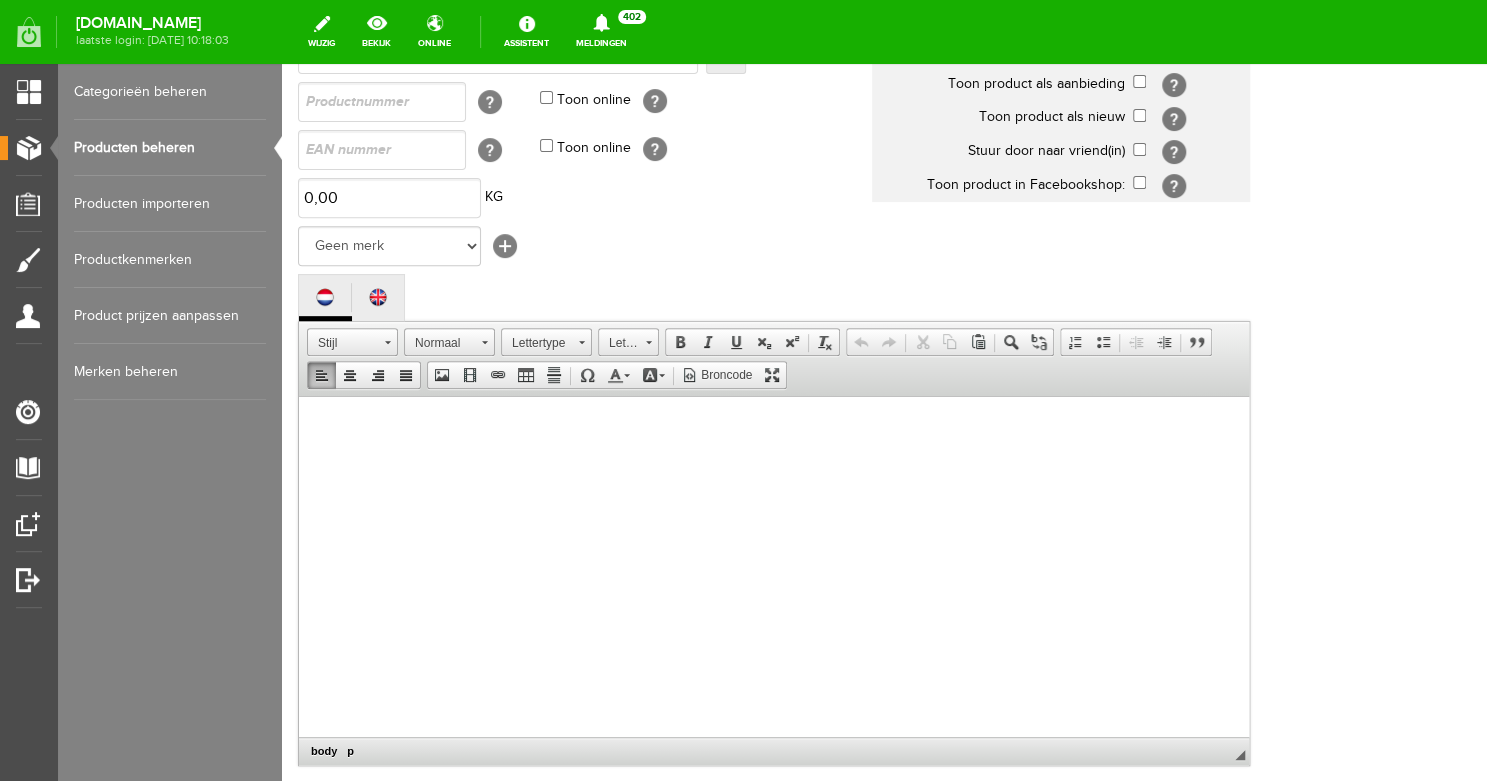 click at bounding box center [774, 586] 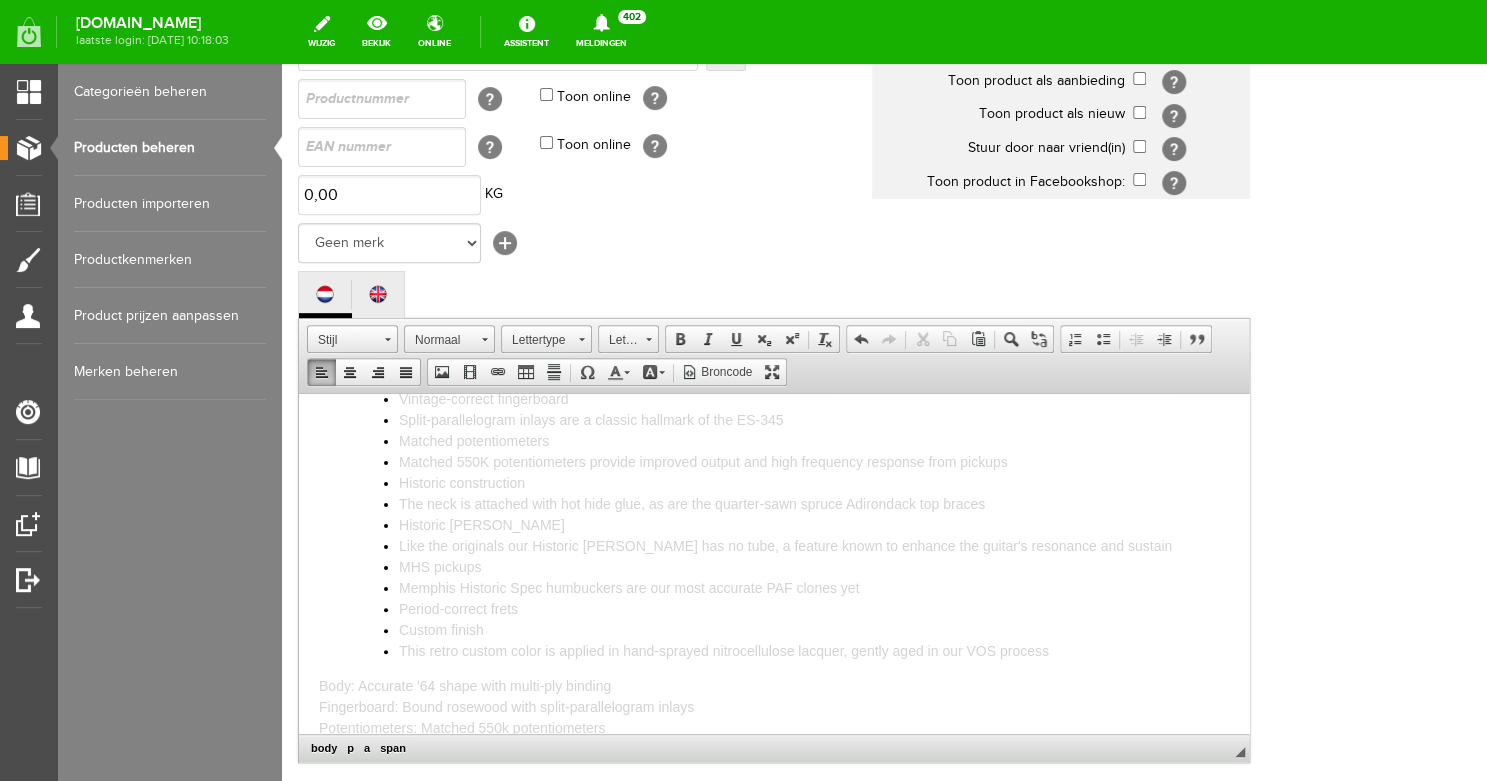 scroll, scrollTop: 0, scrollLeft: 0, axis: both 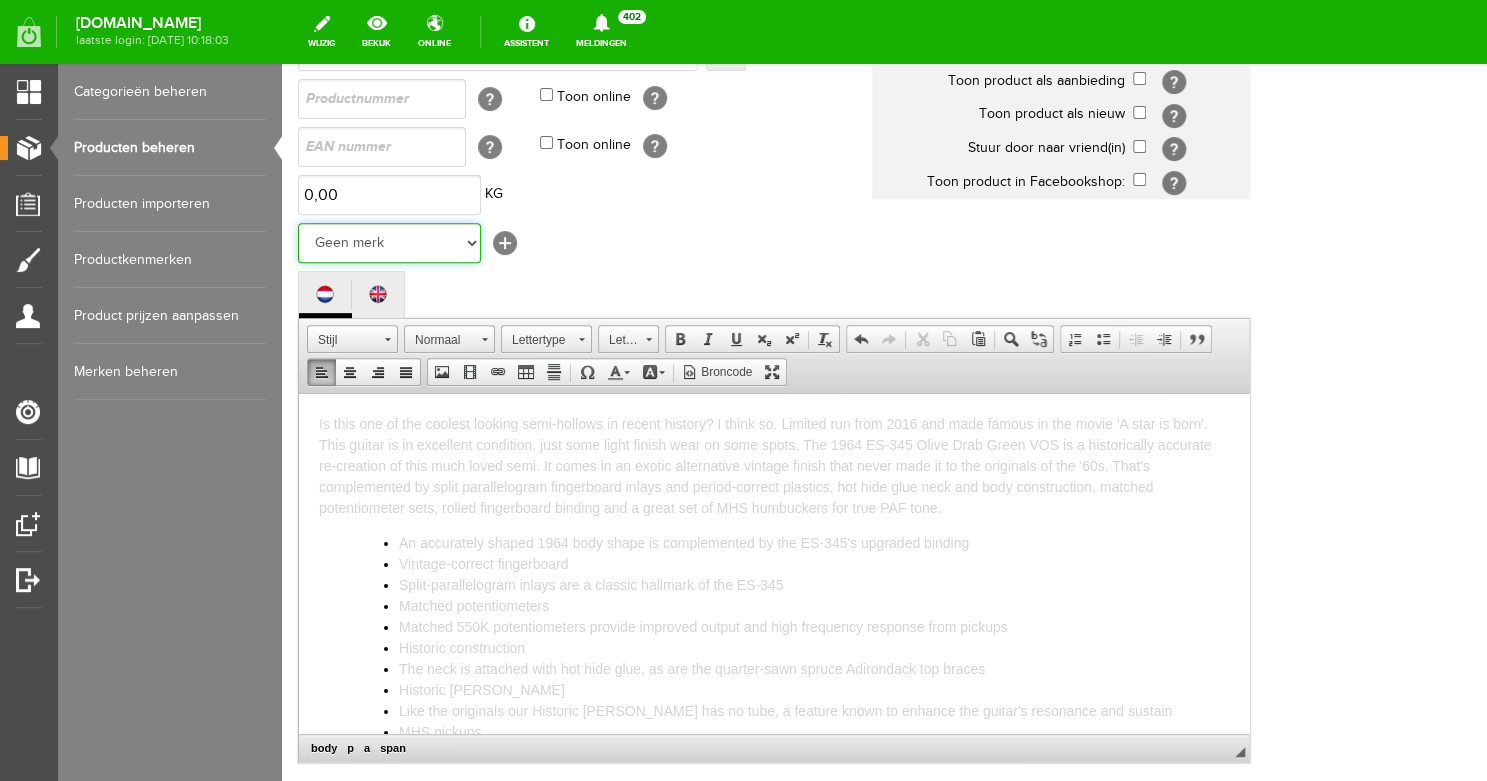 click on "Geen merk
Hymn
Peavey
Vox
Rickenbacker
[PERSON_NAME]
[PERSON_NAME]
[PERSON_NAME]
[PERSON_NAME]
[PERSON_NAME]
[PERSON_NAME]
Hook
Gretsch
[PERSON_NAME]
The Heritage
Haar
ESP
[PERSON_NAME]
EVH
Duesenberg
Marshall
Music Man
[PERSON_NAME]
Fender
Ibanez
PRS [PERSON_NAME]
Other brands" at bounding box center [389, 243] 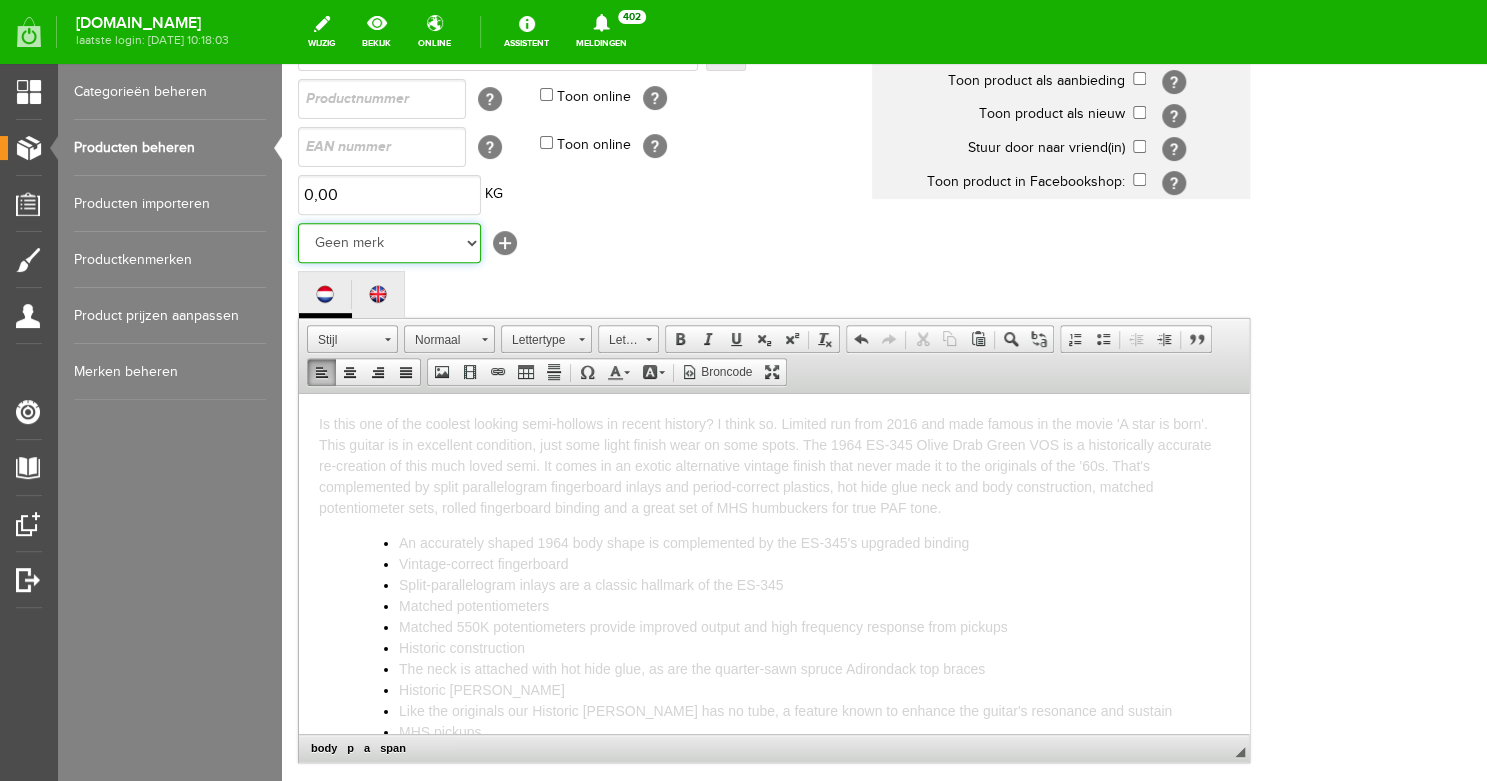 select on "124515" 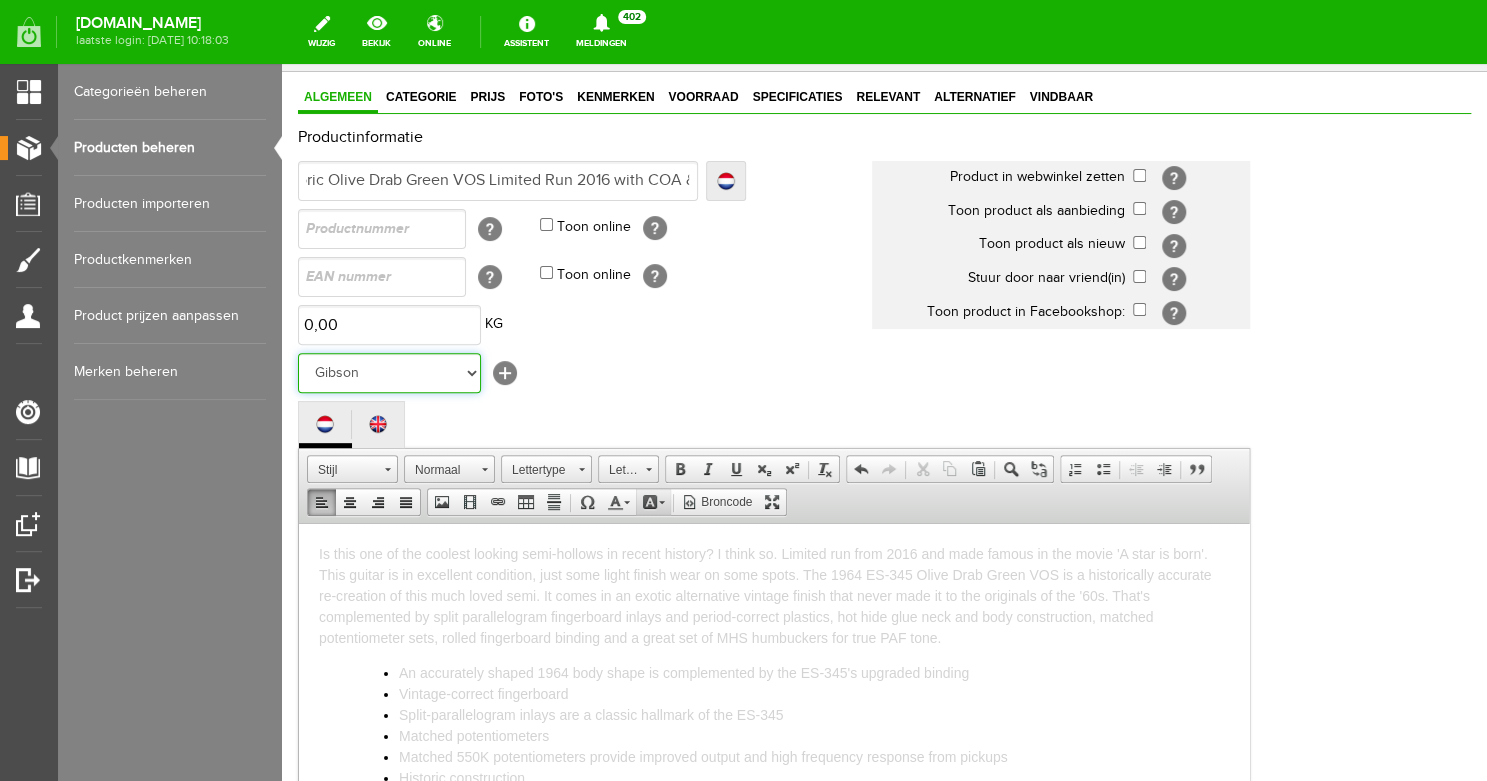 scroll, scrollTop: 0, scrollLeft: 0, axis: both 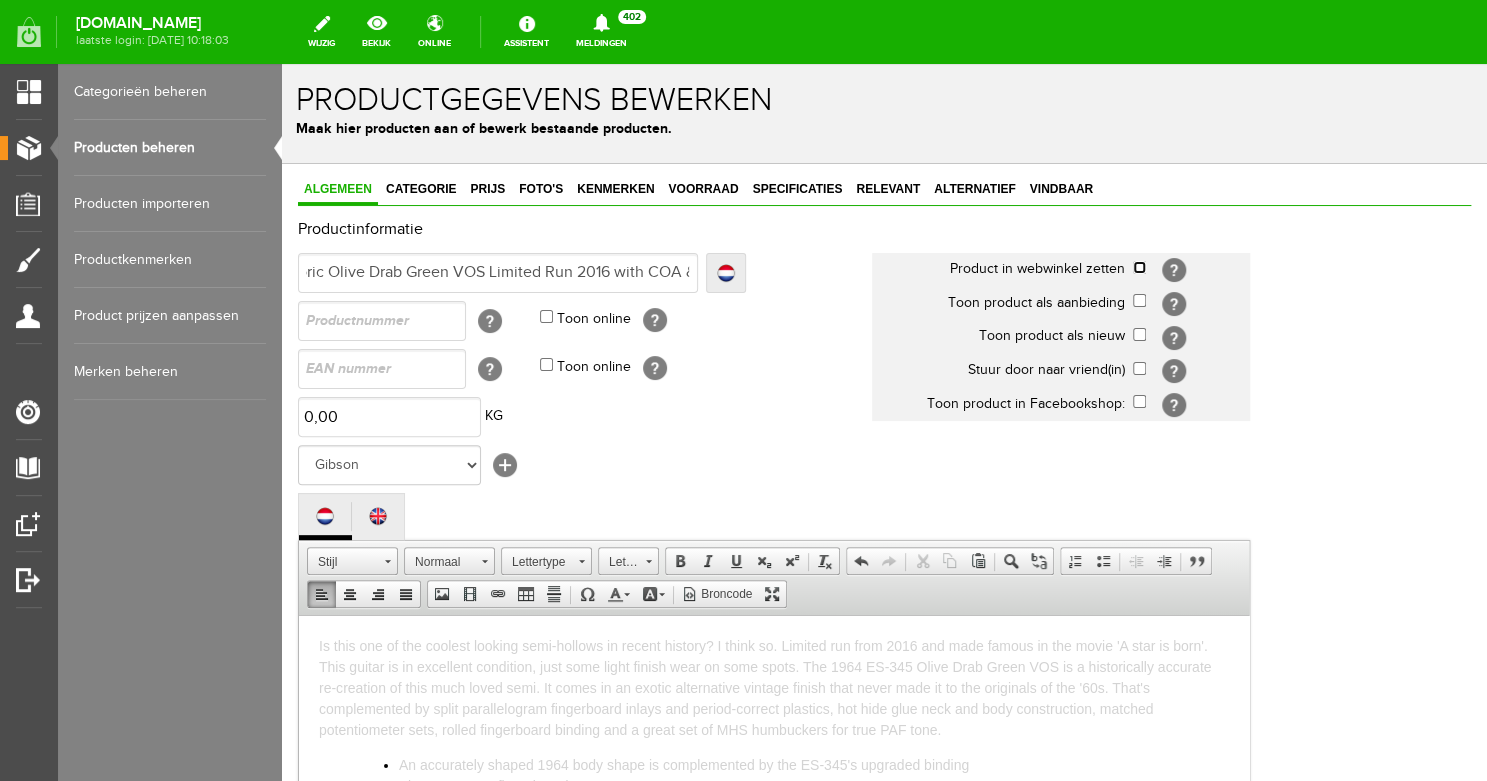 click at bounding box center (1139, 267) 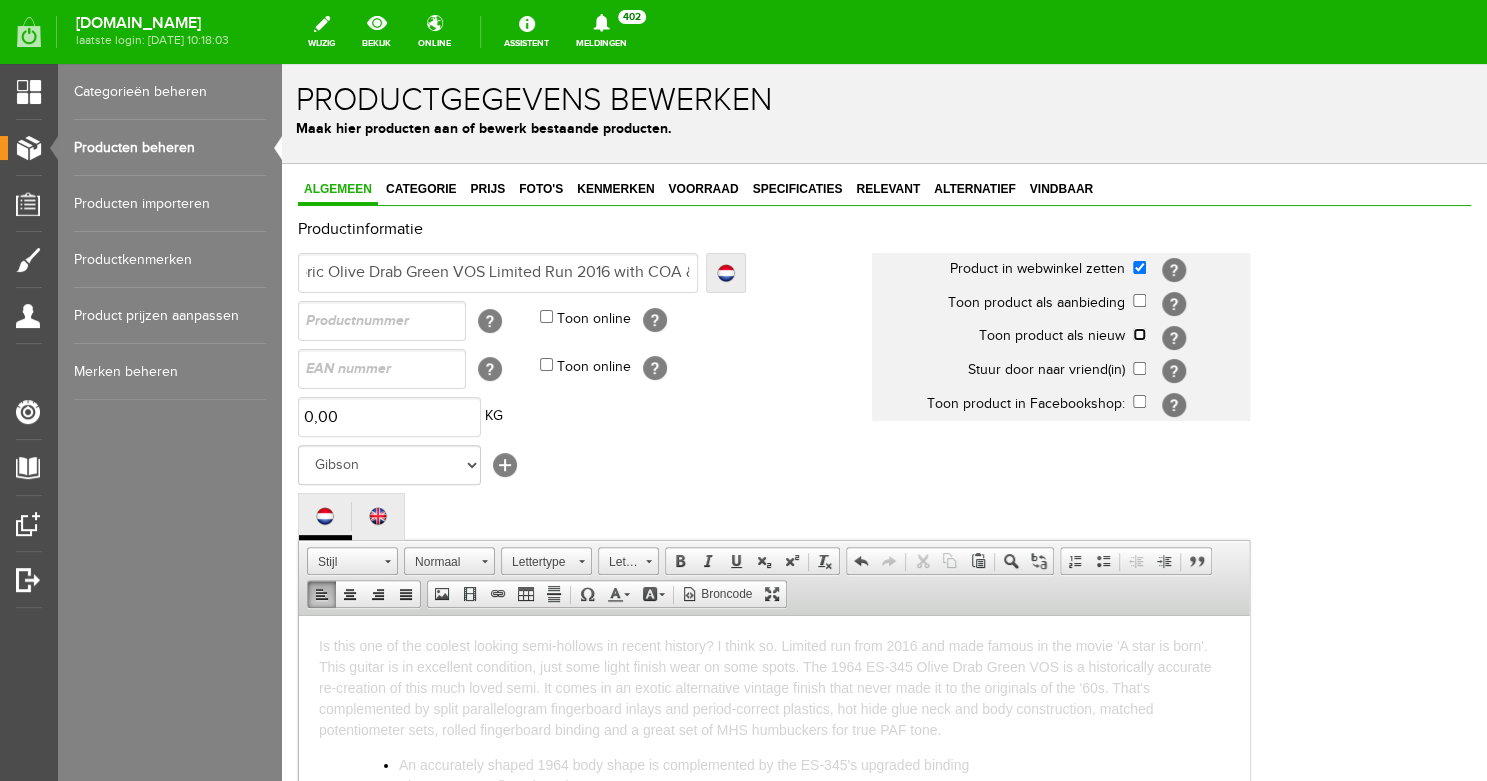 click at bounding box center [1139, 334] 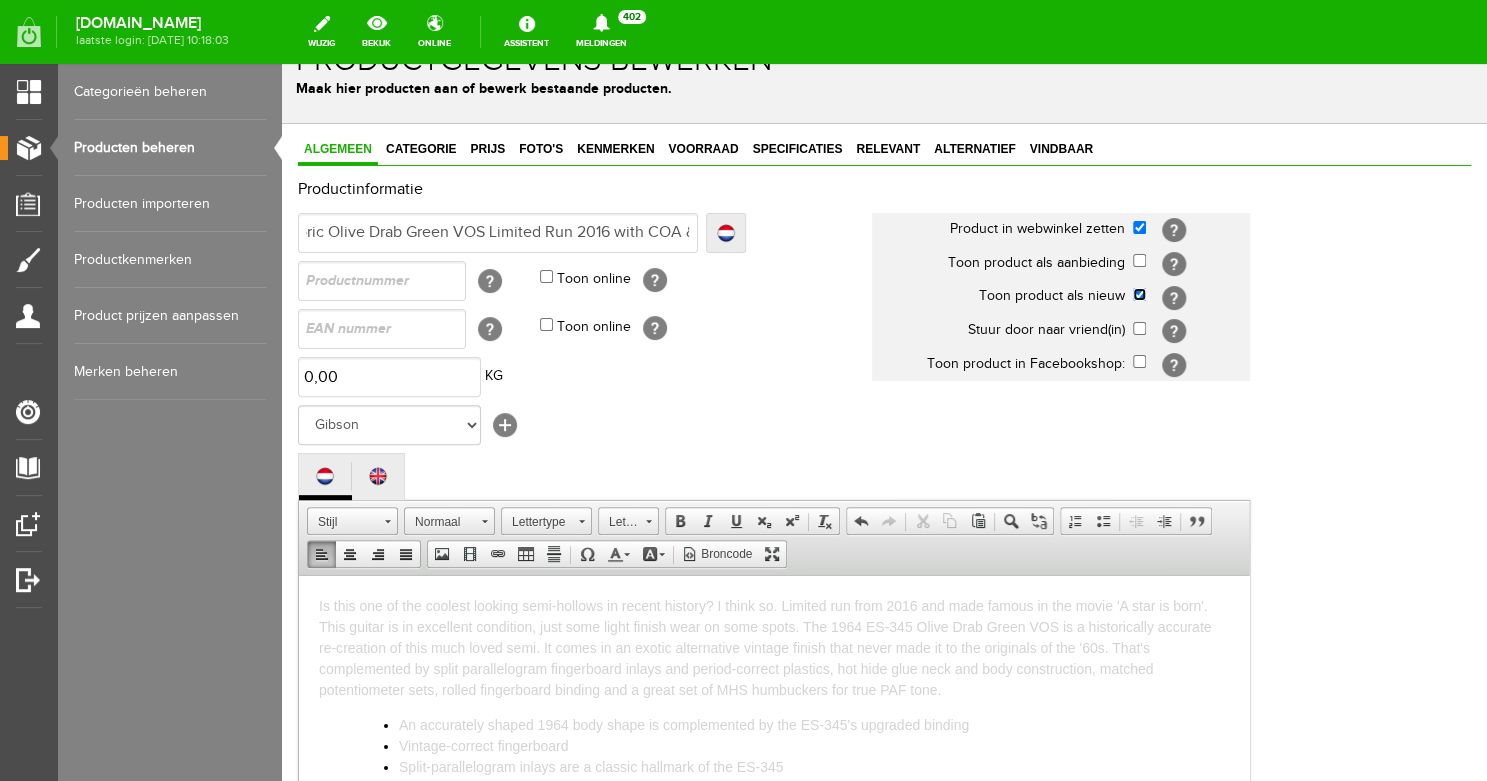 scroll, scrollTop: 0, scrollLeft: 0, axis: both 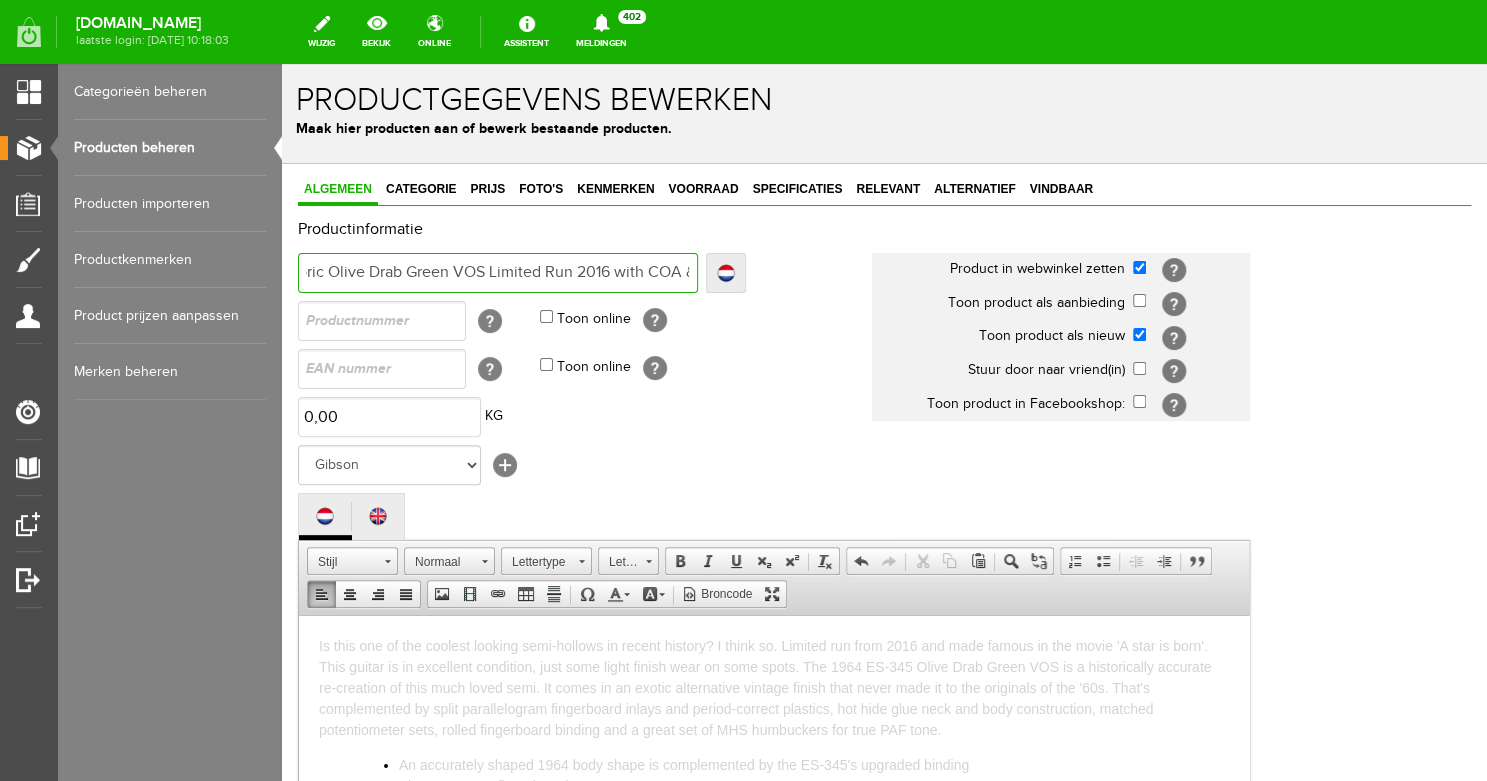 drag, startPoint x: 497, startPoint y: 266, endPoint x: 726, endPoint y: 273, distance: 229.10696 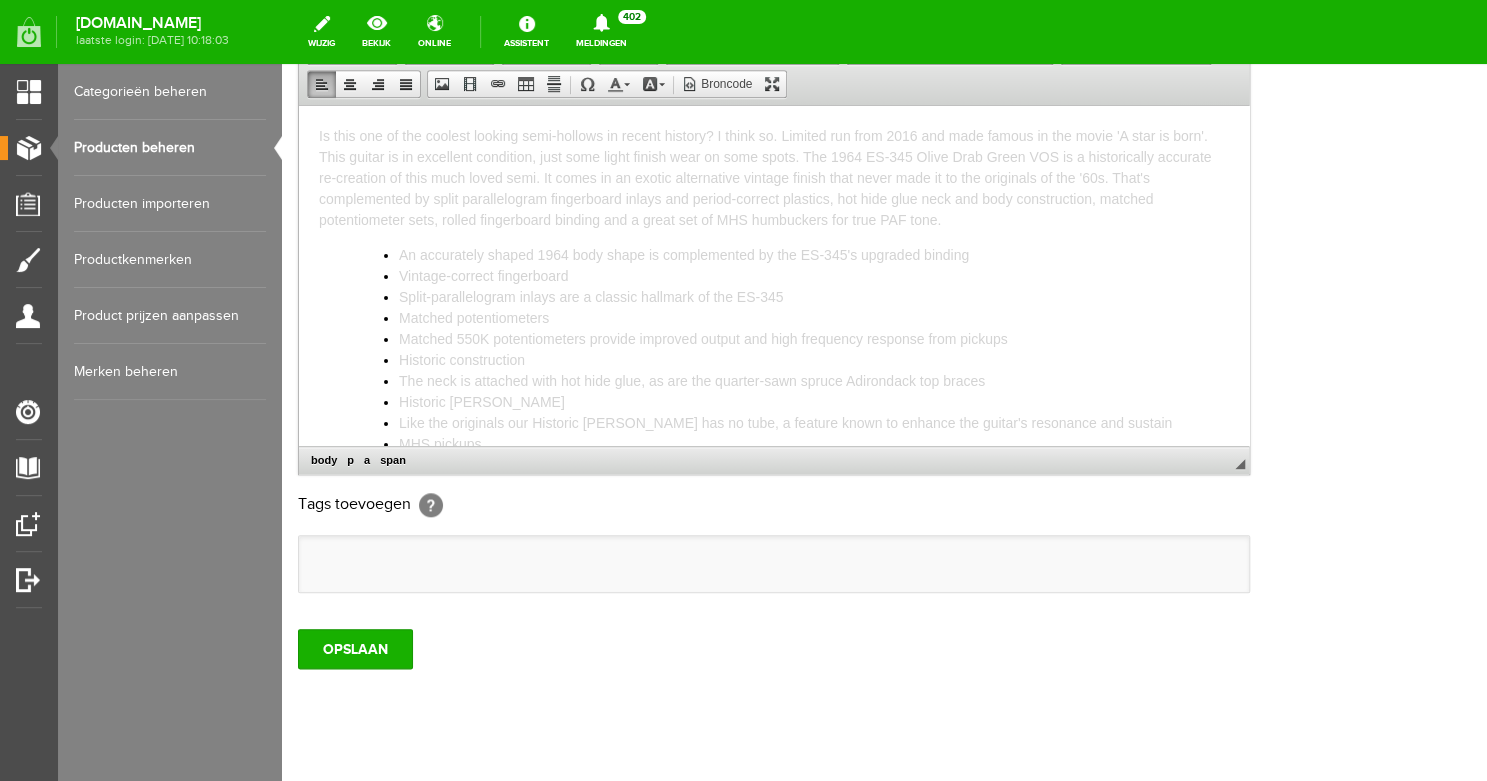 scroll, scrollTop: 595, scrollLeft: 0, axis: vertical 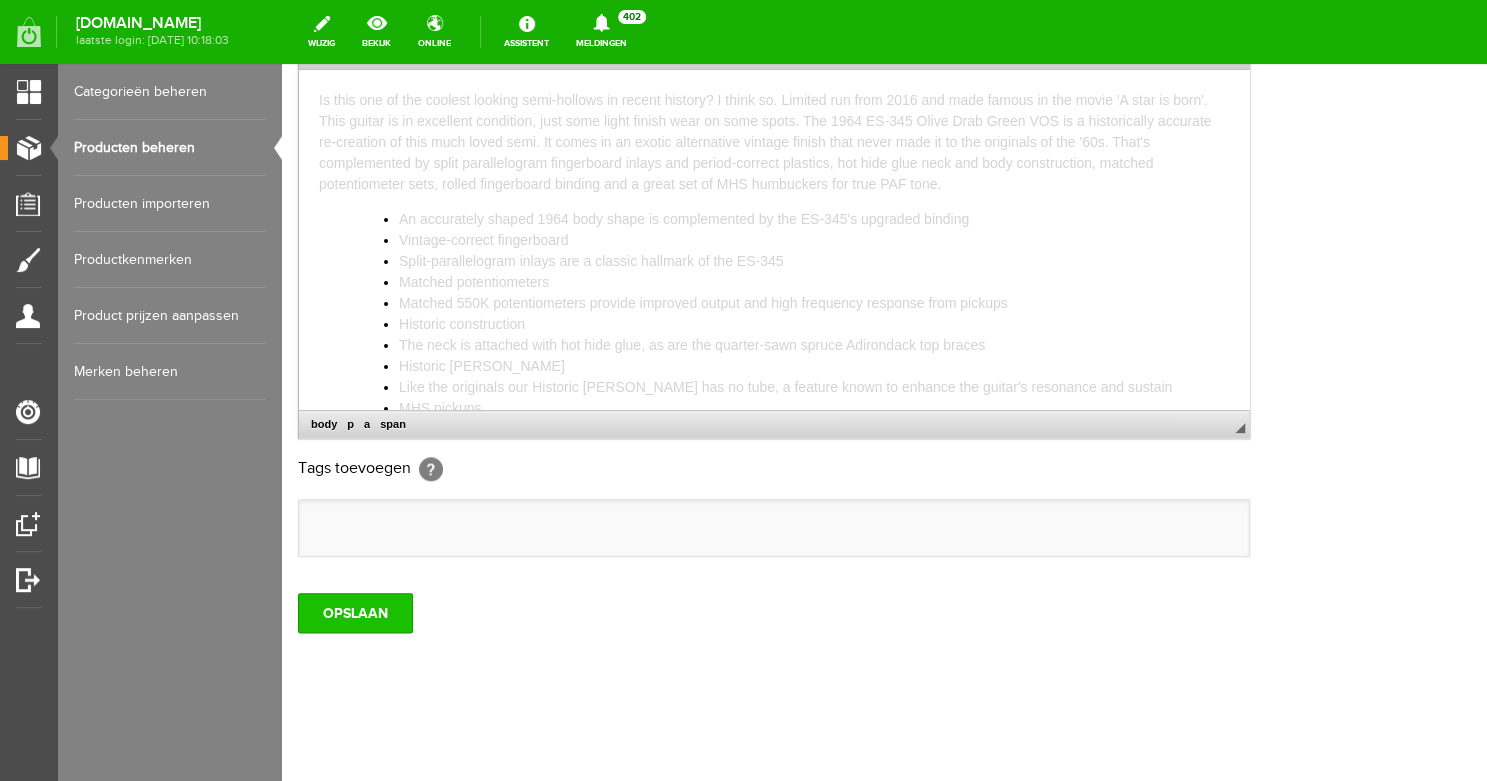 click on "OPSLAAN" at bounding box center (355, 613) 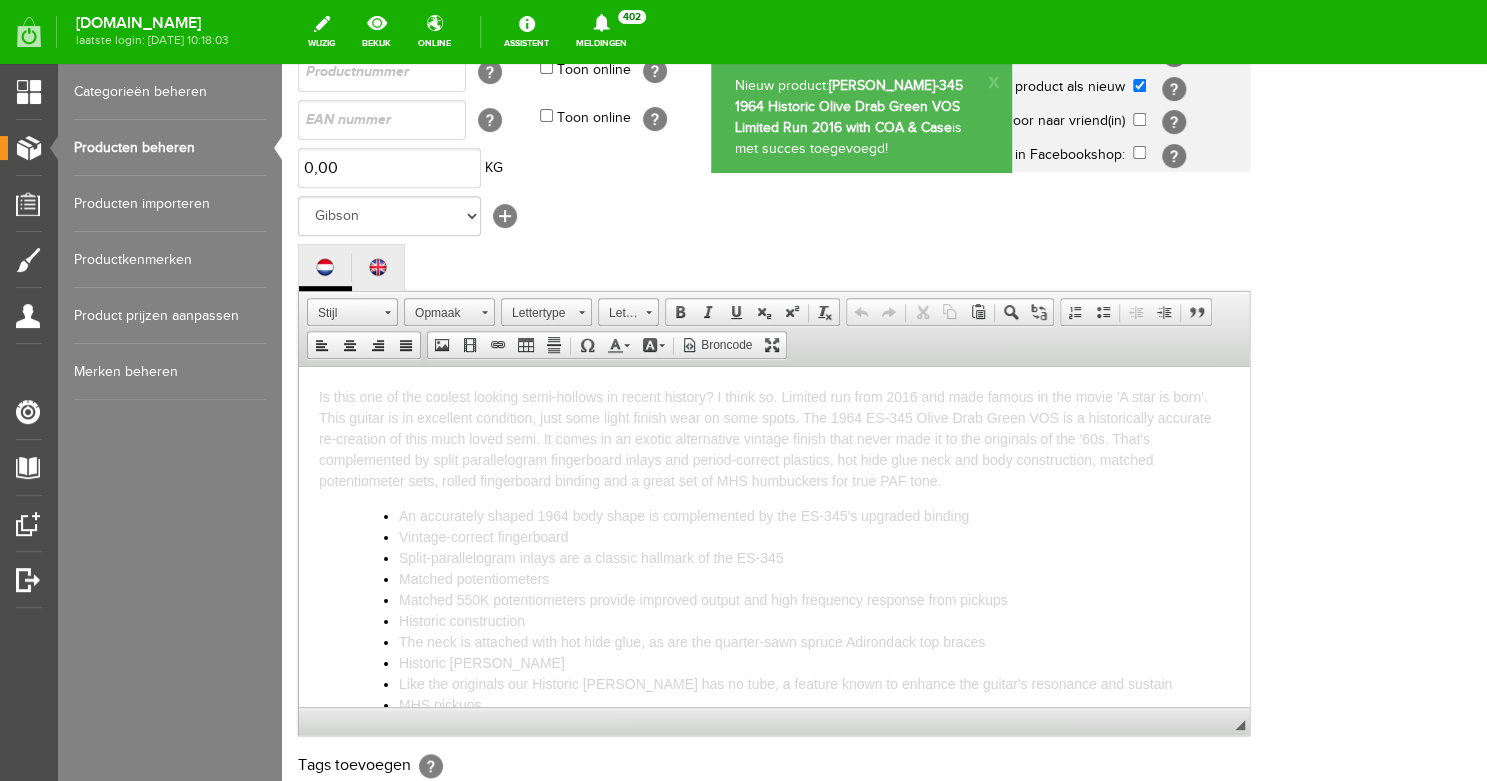 scroll, scrollTop: 0, scrollLeft: 0, axis: both 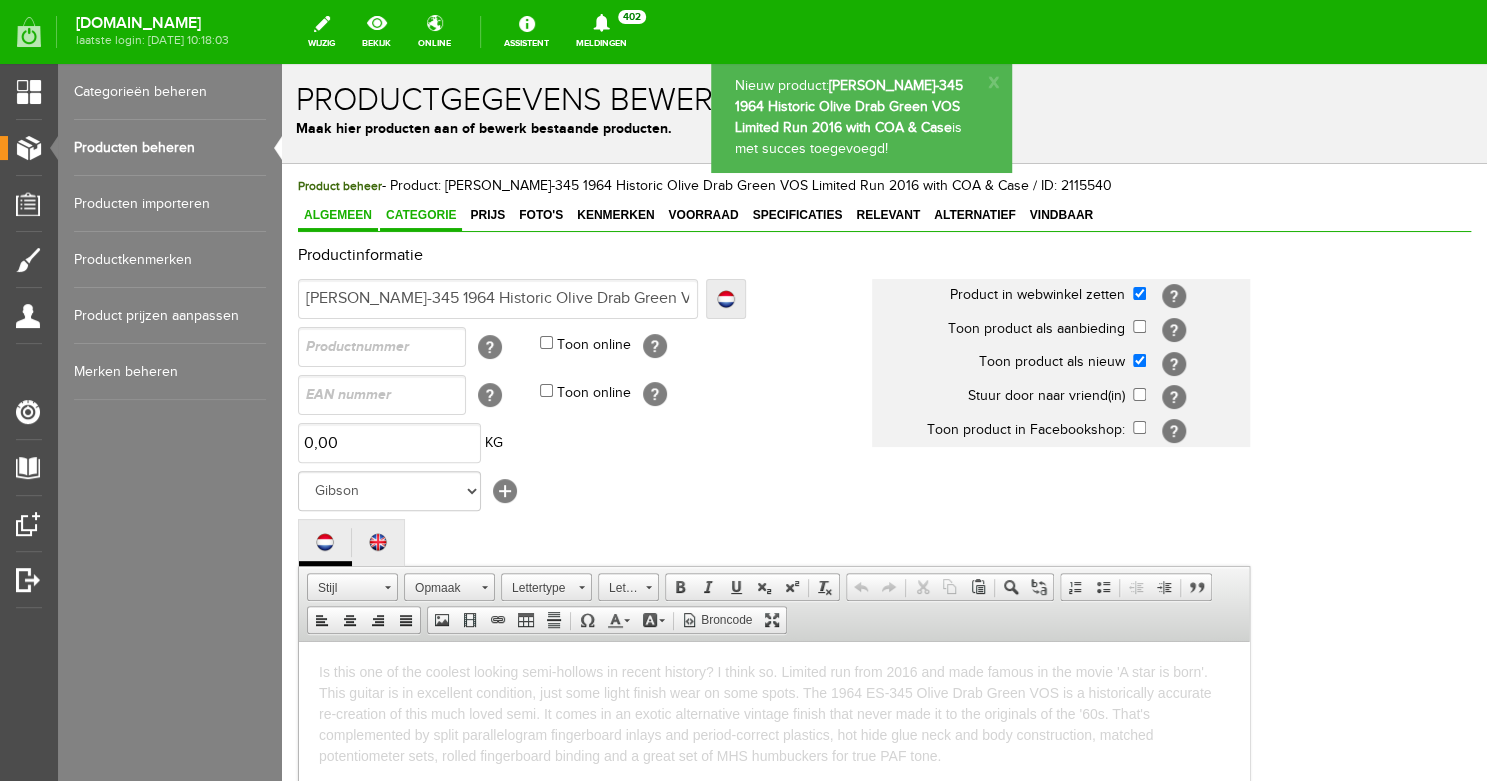 click on "Categorie" at bounding box center [421, 215] 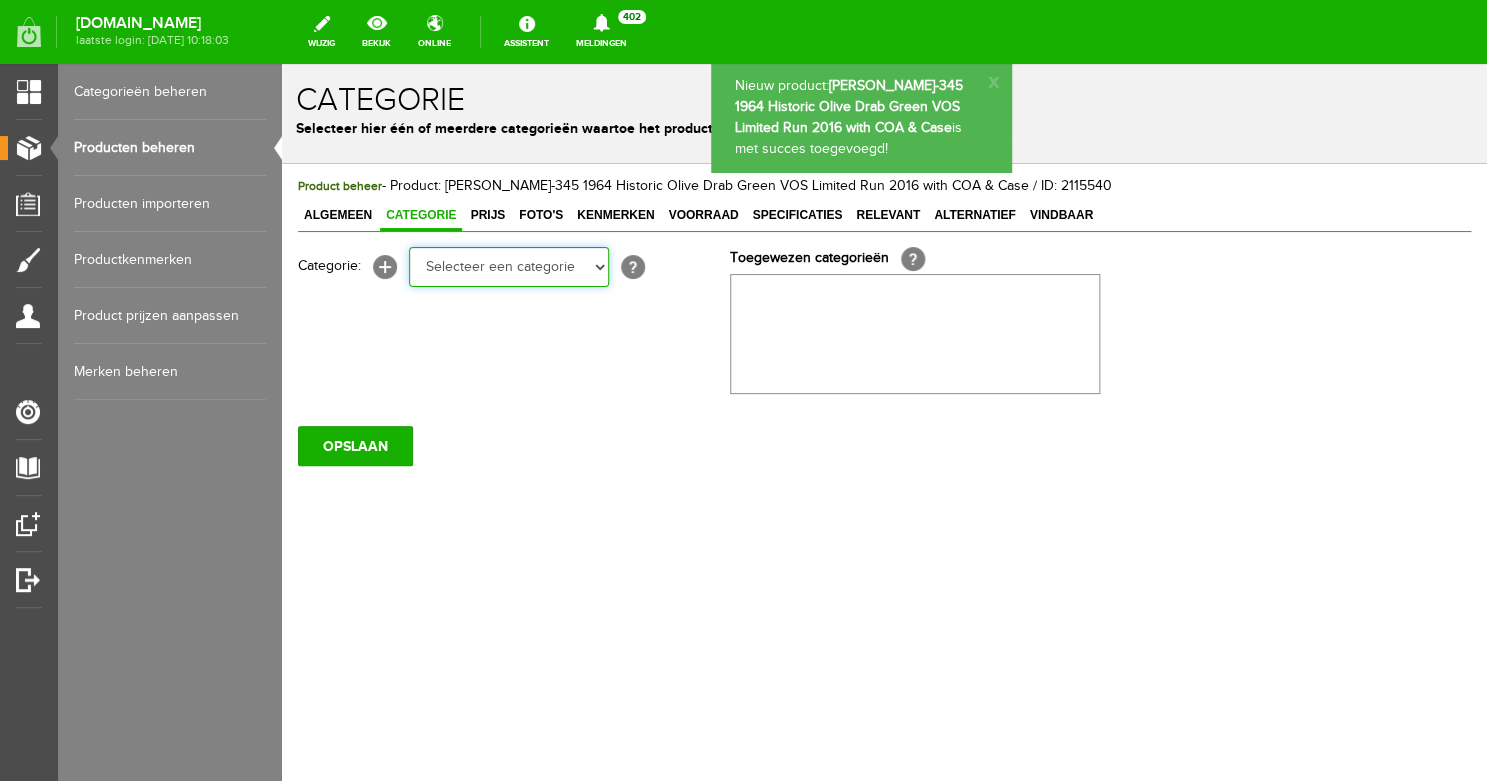 select on "87687" 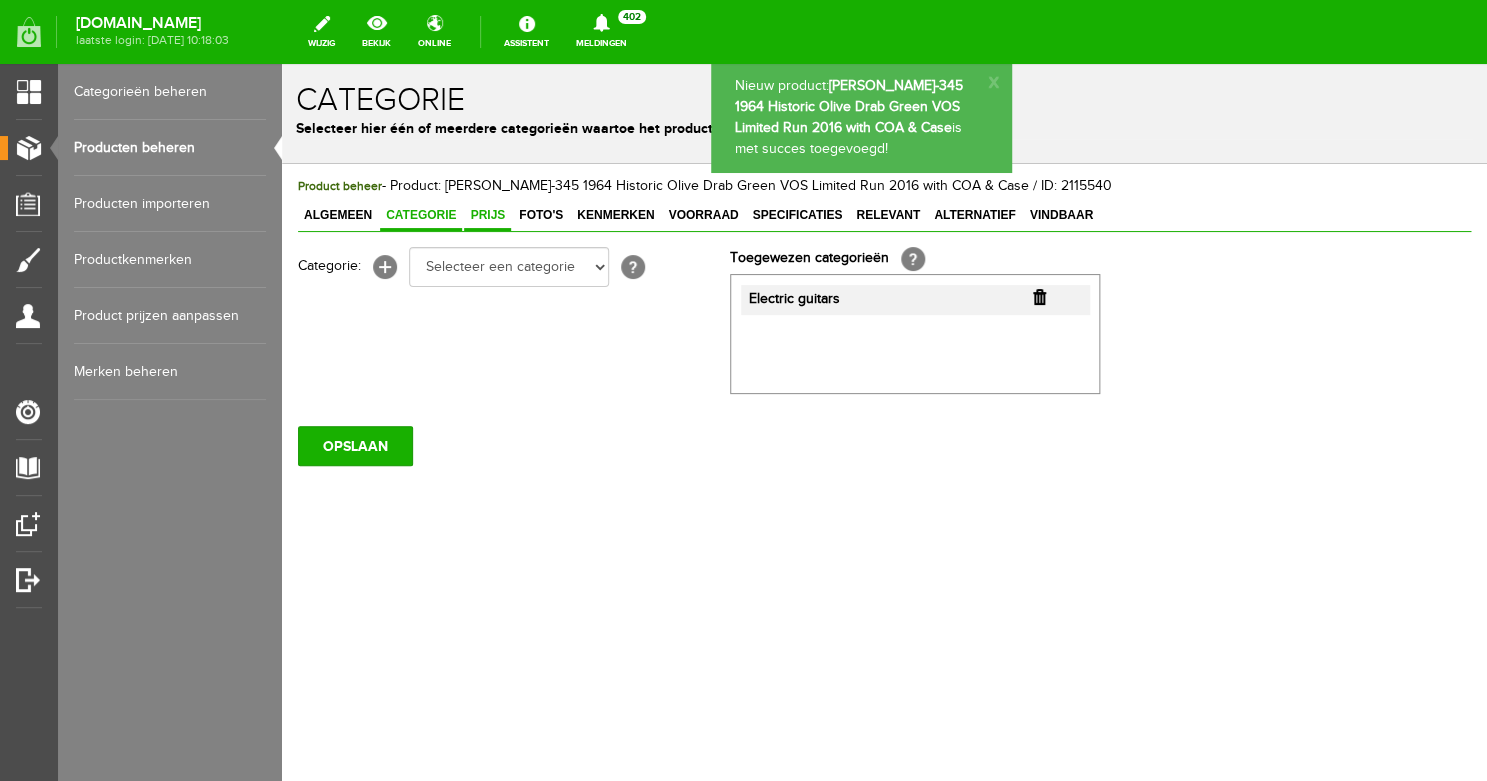click on "Prijs" at bounding box center [487, 215] 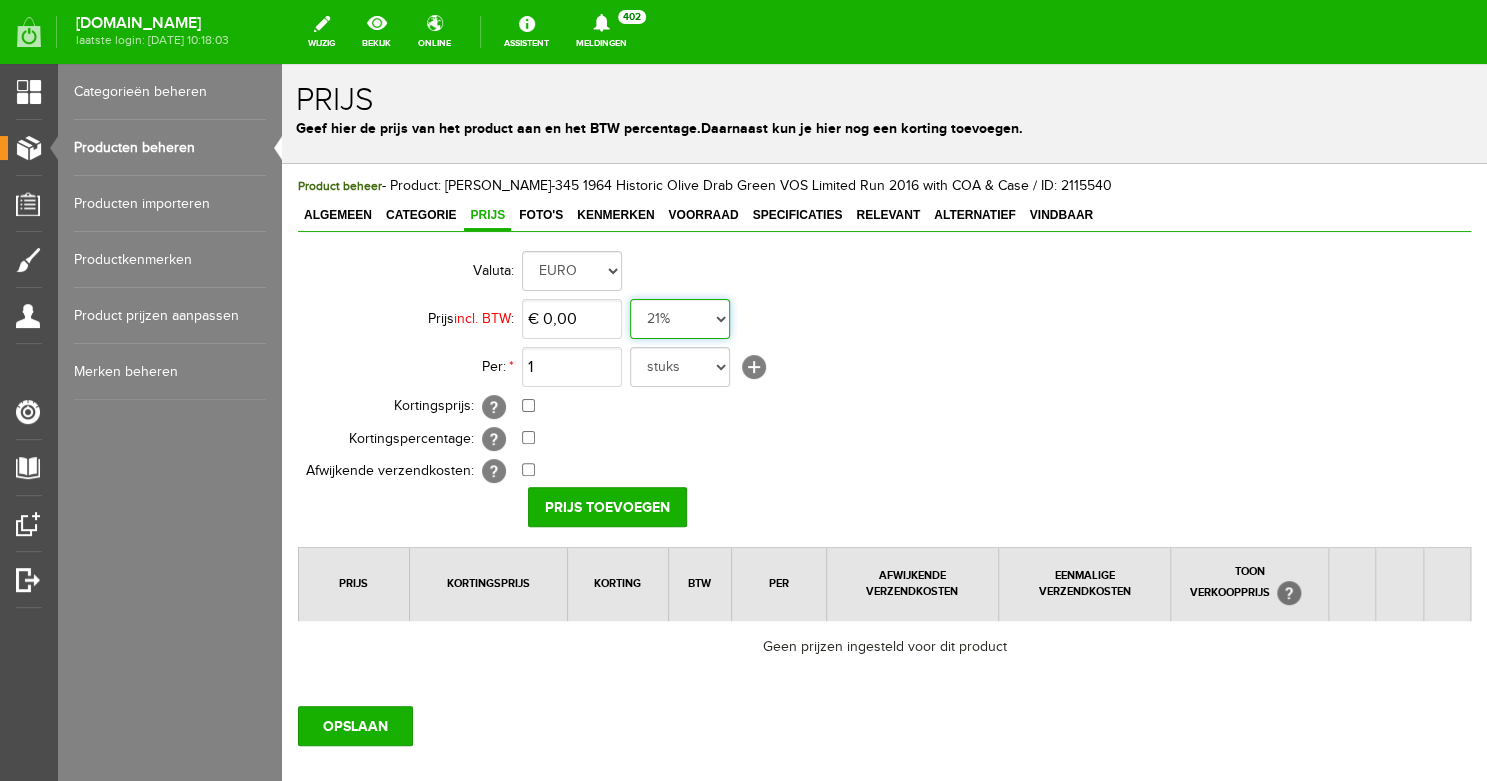 select on "0,00" 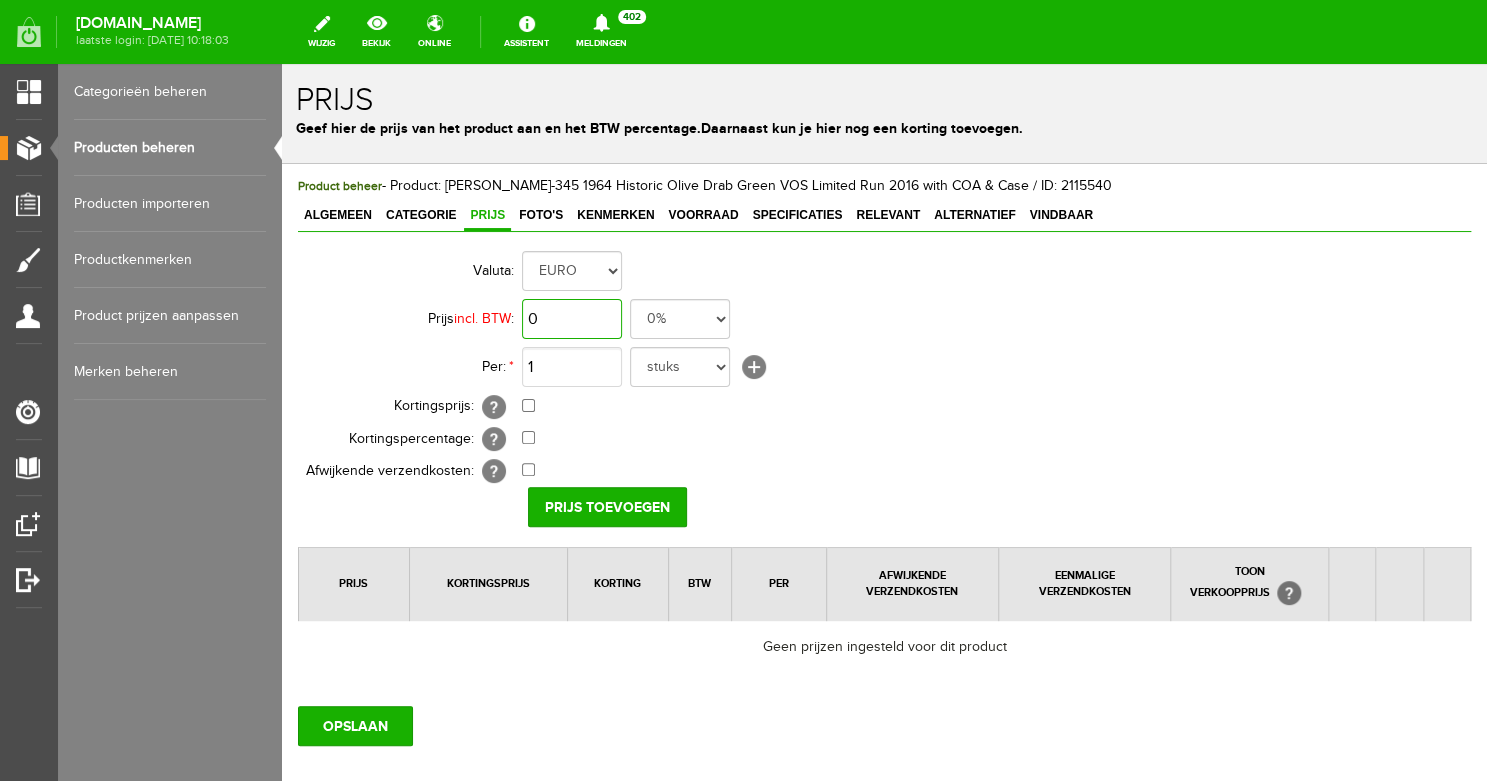 click on "0" at bounding box center [572, 319] 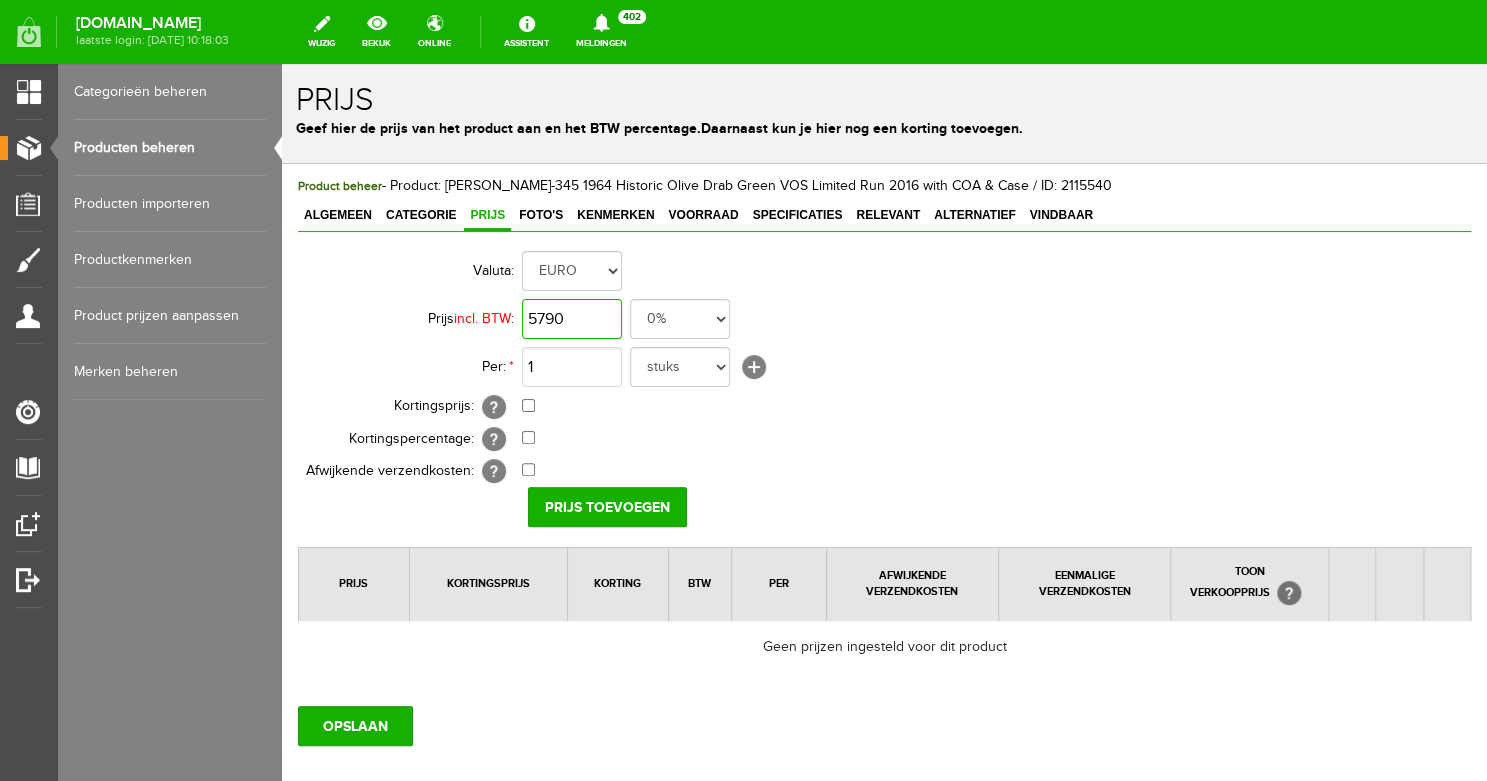 click on "5790" at bounding box center (572, 319) 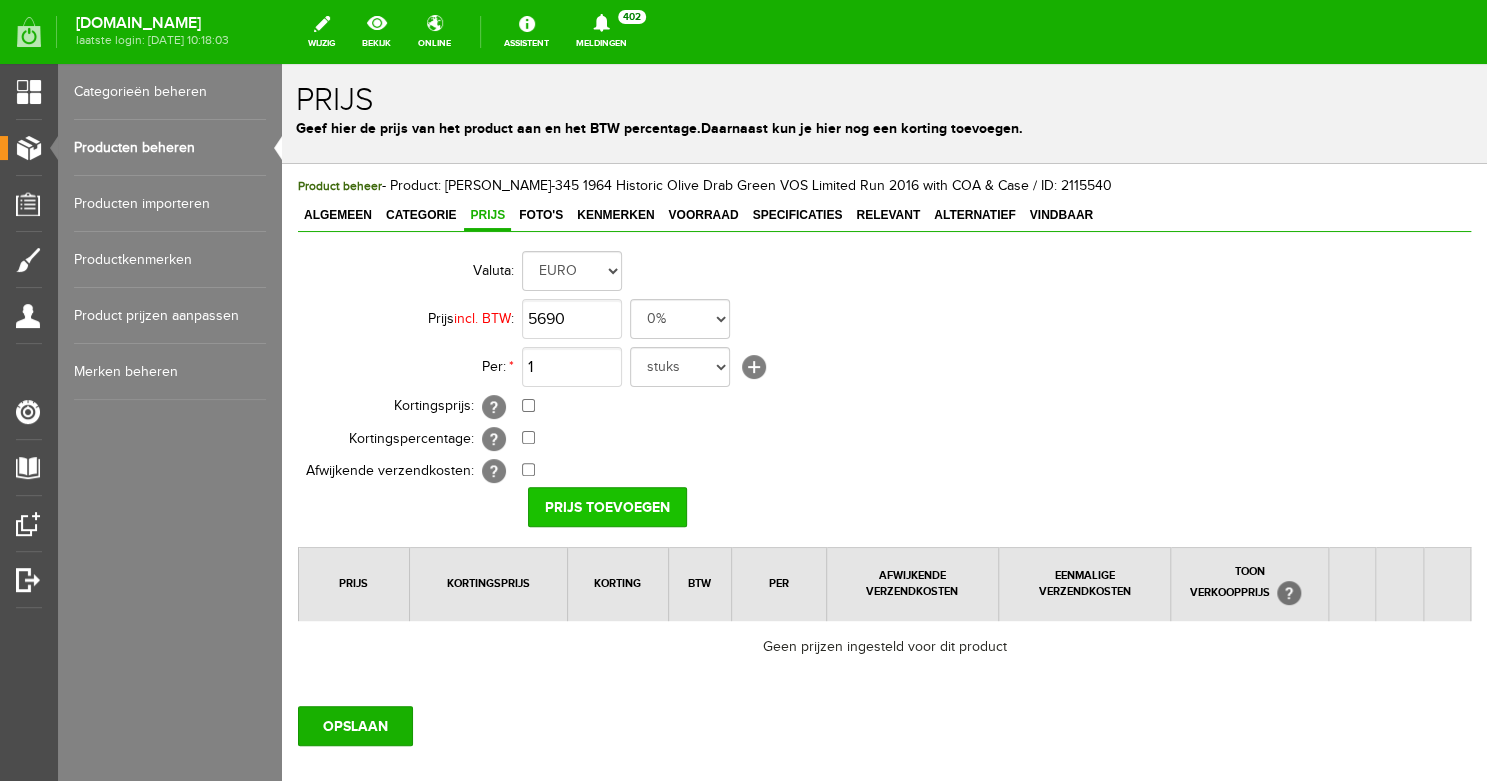 type on "€ 5.690,00" 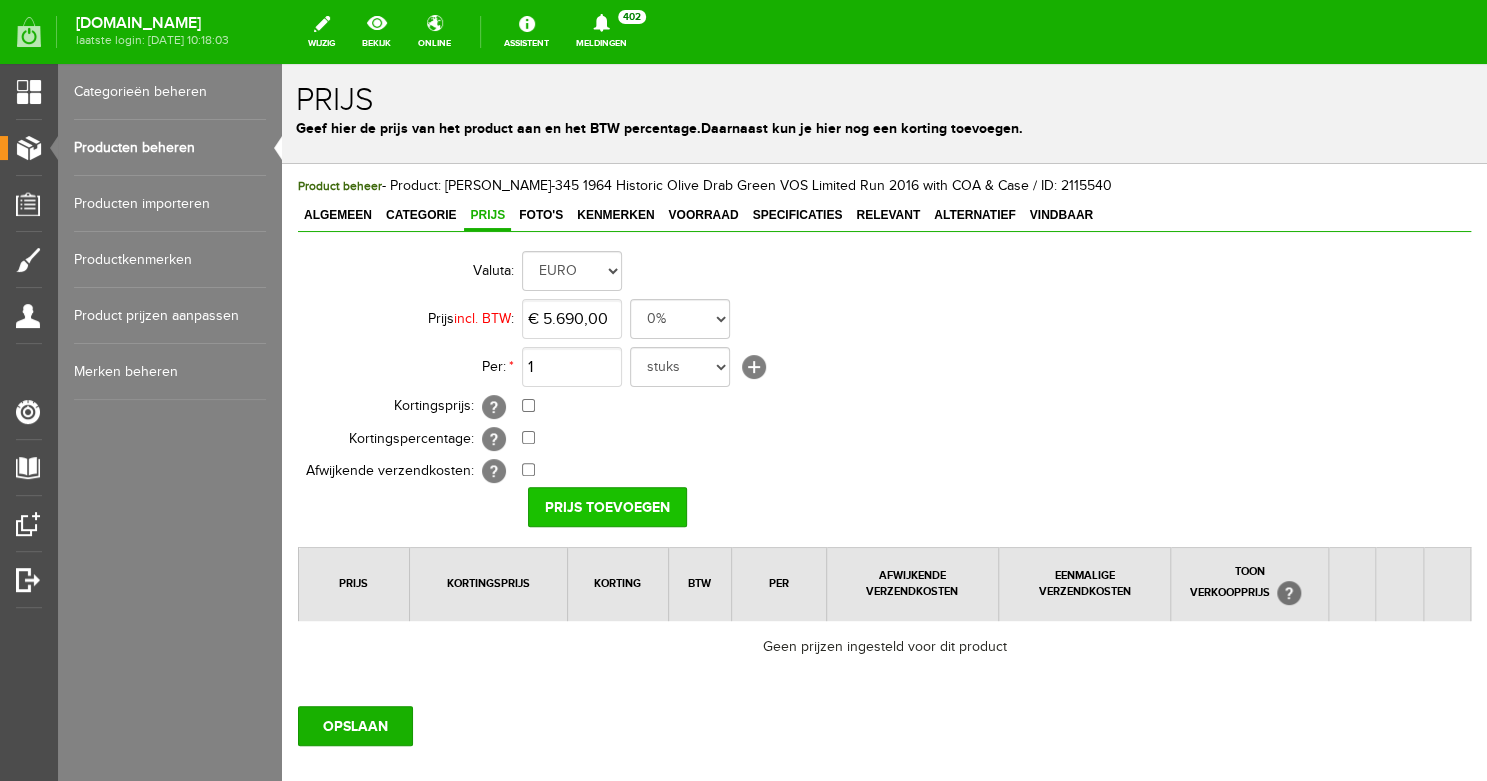 click on "Prijs toevoegen" at bounding box center (607, 507) 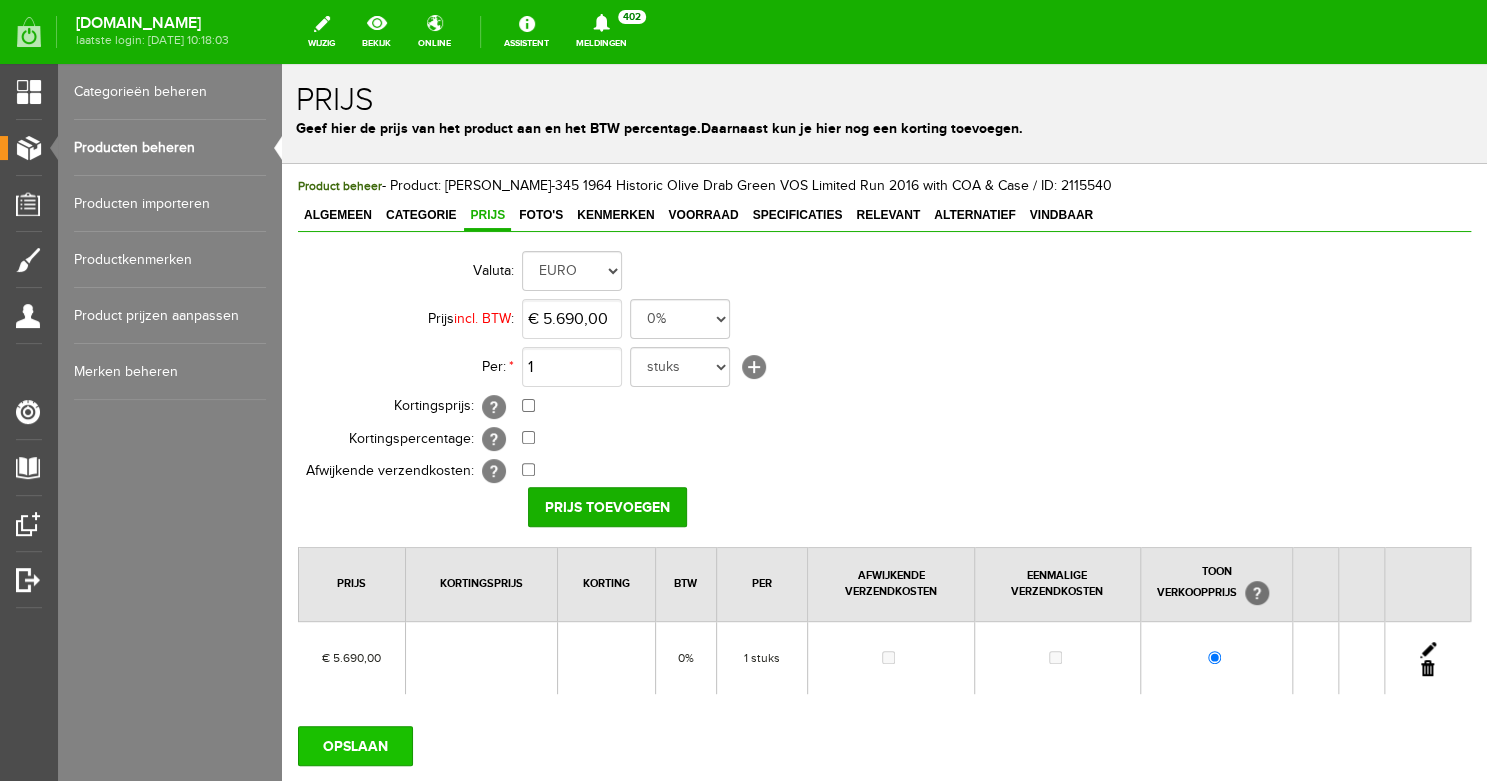 click on "OPSLAAN" at bounding box center (355, 746) 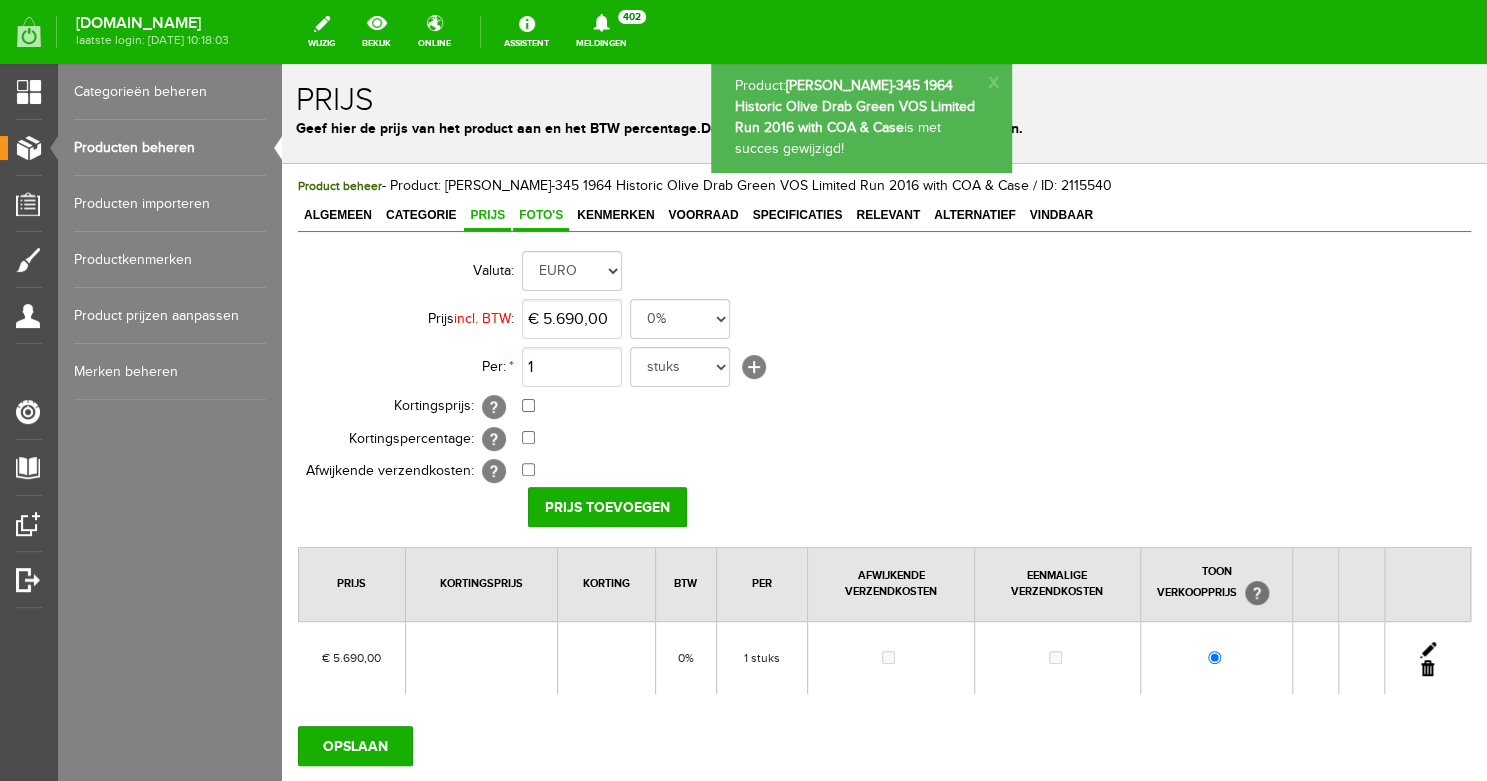 click on "Foto's" at bounding box center [541, 215] 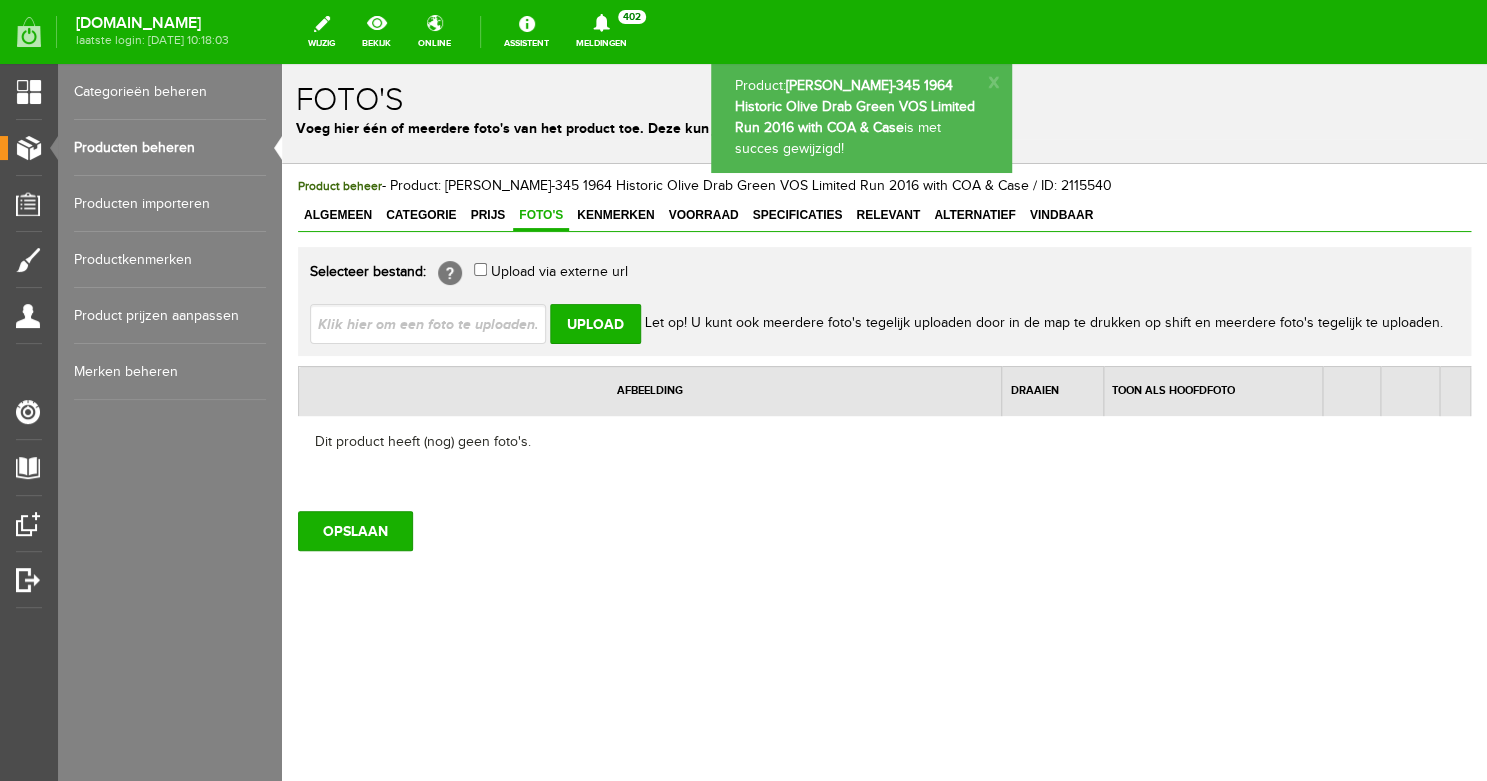 click at bounding box center (436, 323) 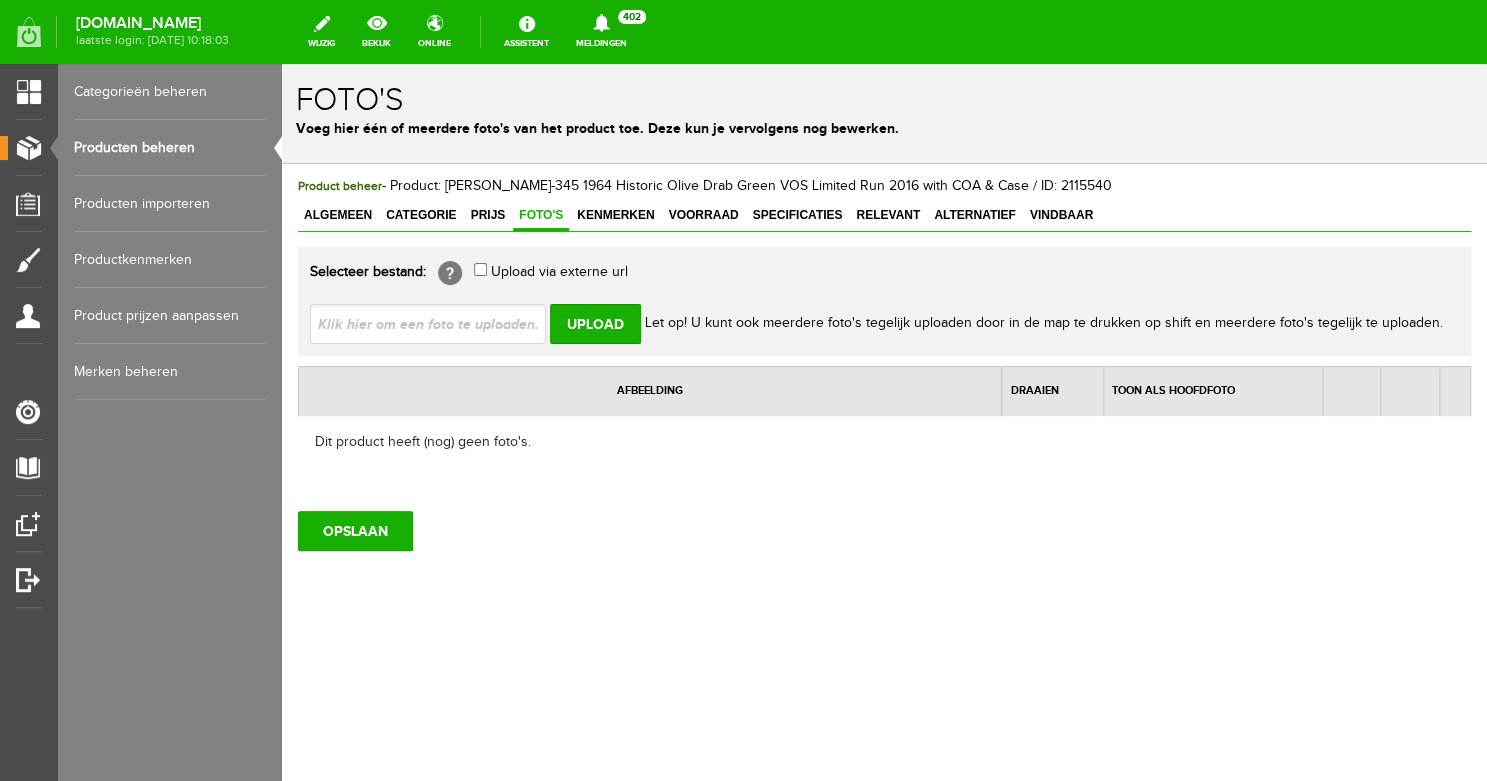 type on "C:\fakepath\IMG_5964.JPG" 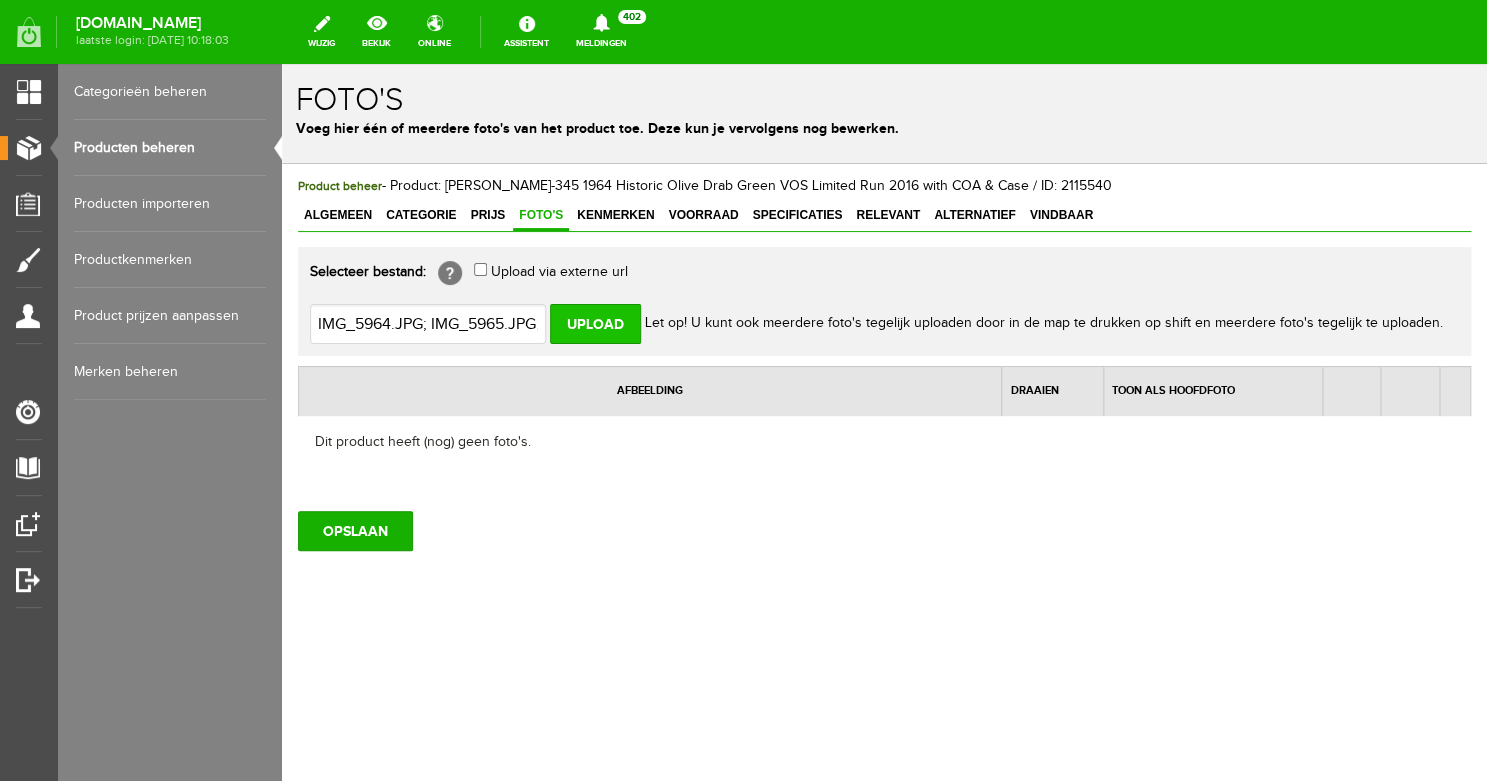 click on "Upload" at bounding box center (595, 324) 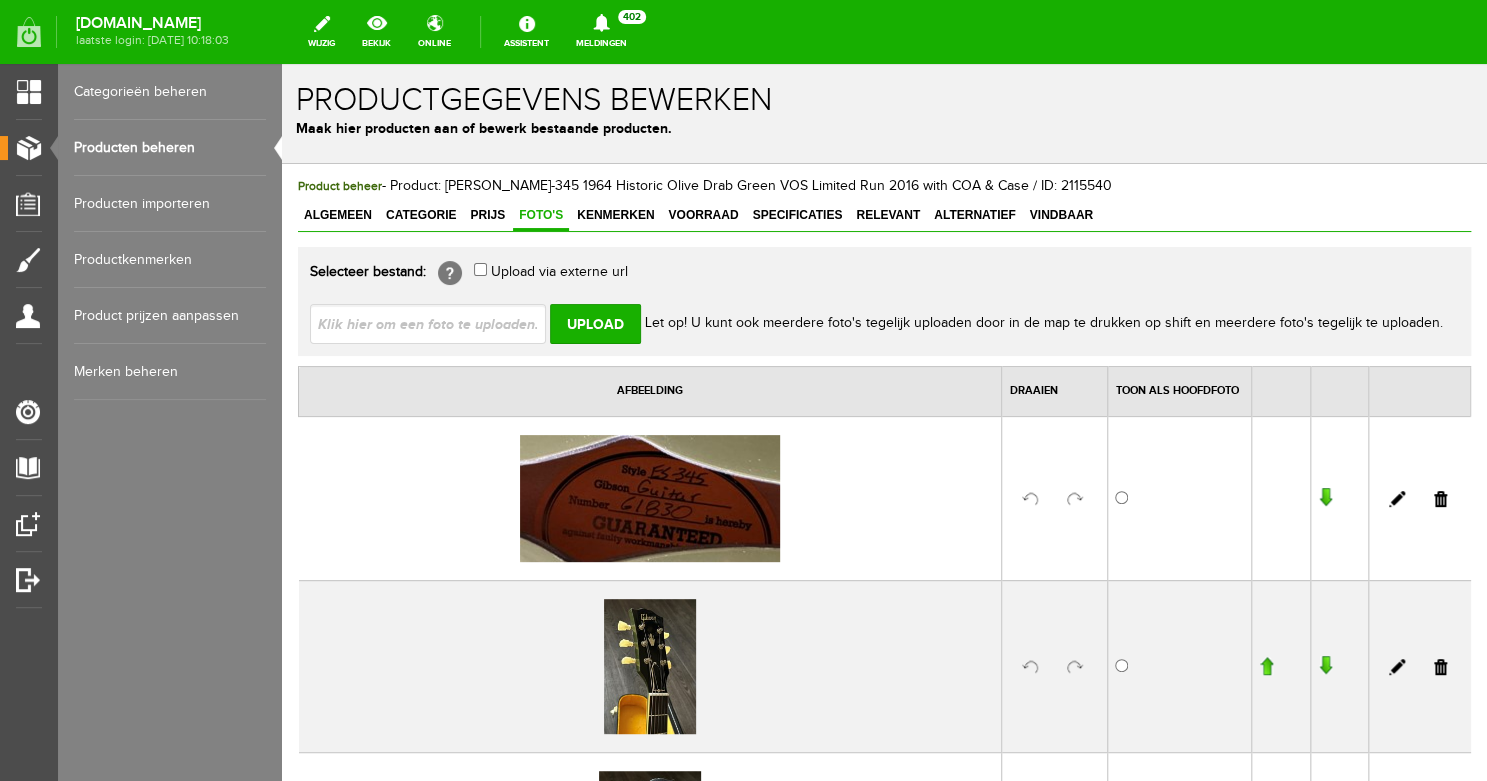 scroll, scrollTop: 0, scrollLeft: 0, axis: both 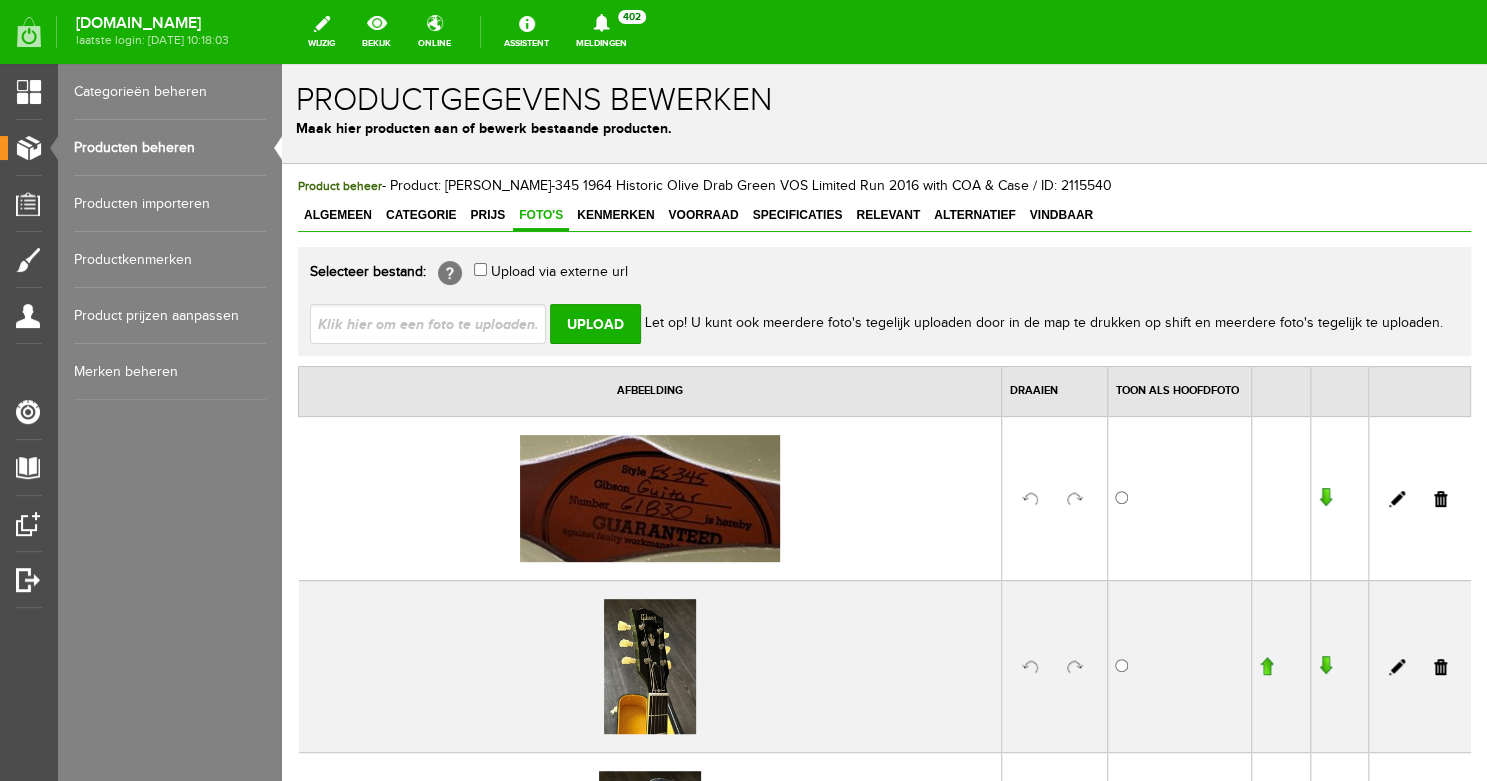 click at bounding box center (436, 323) 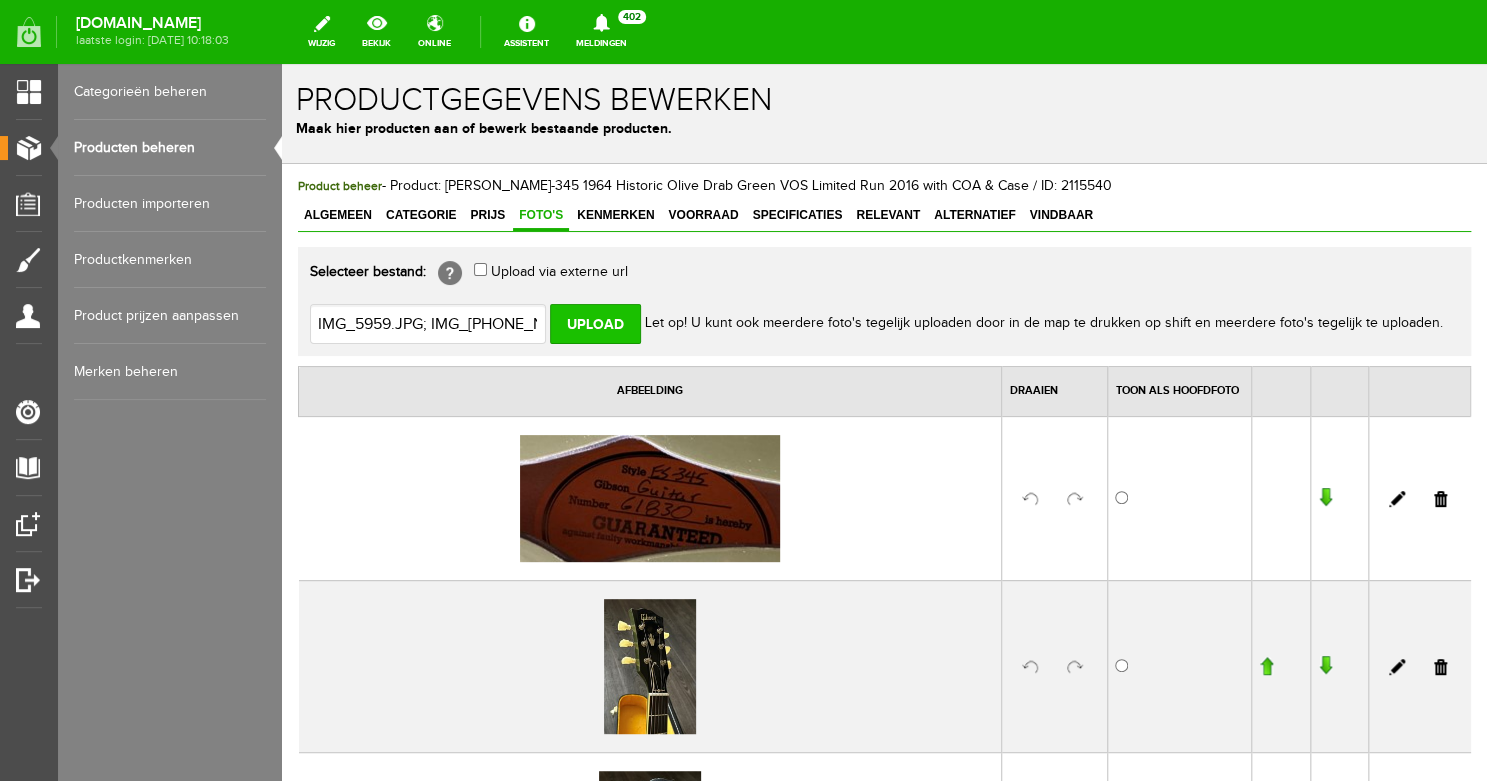 click on "Upload" at bounding box center [595, 324] 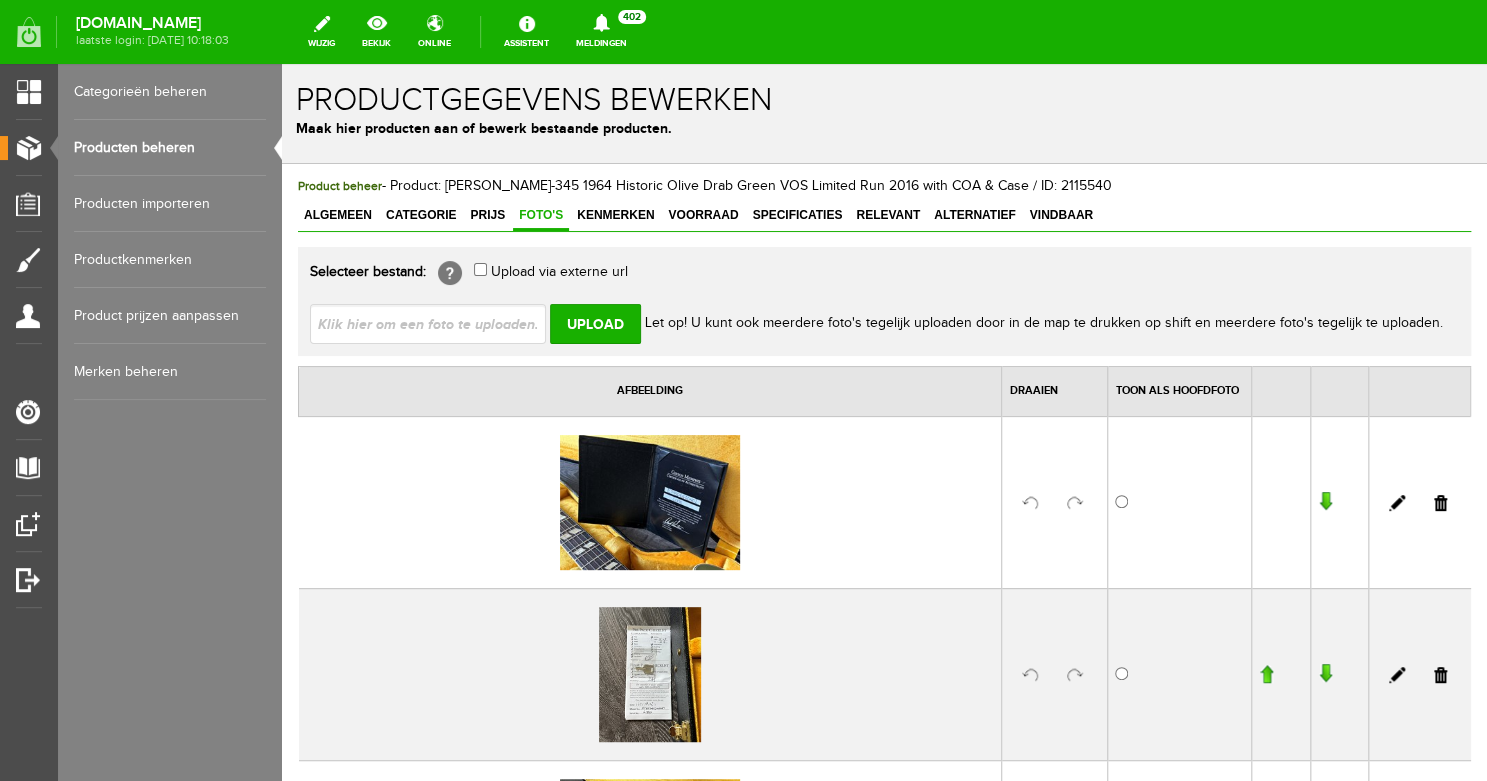 scroll, scrollTop: 0, scrollLeft: 0, axis: both 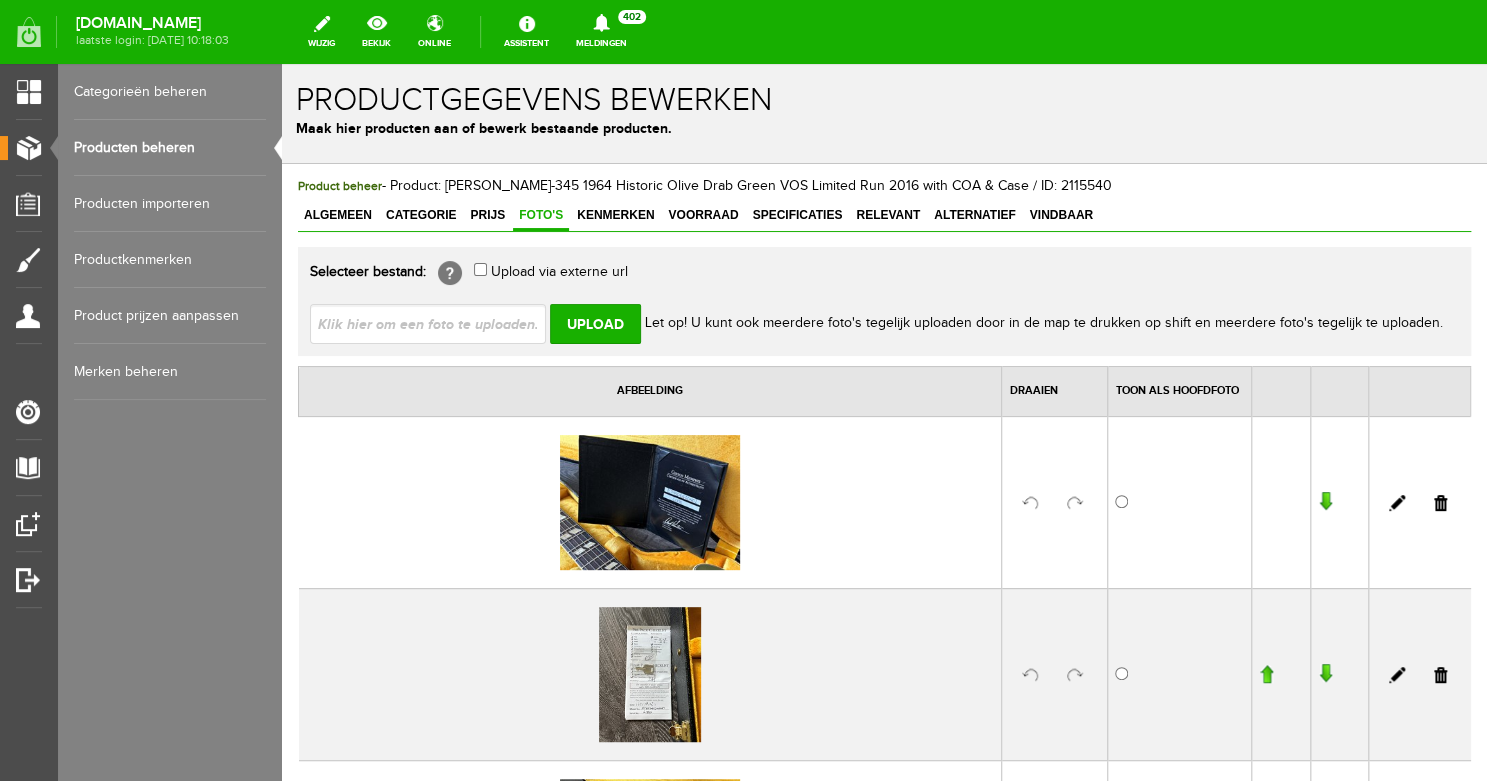 click at bounding box center (436, 323) 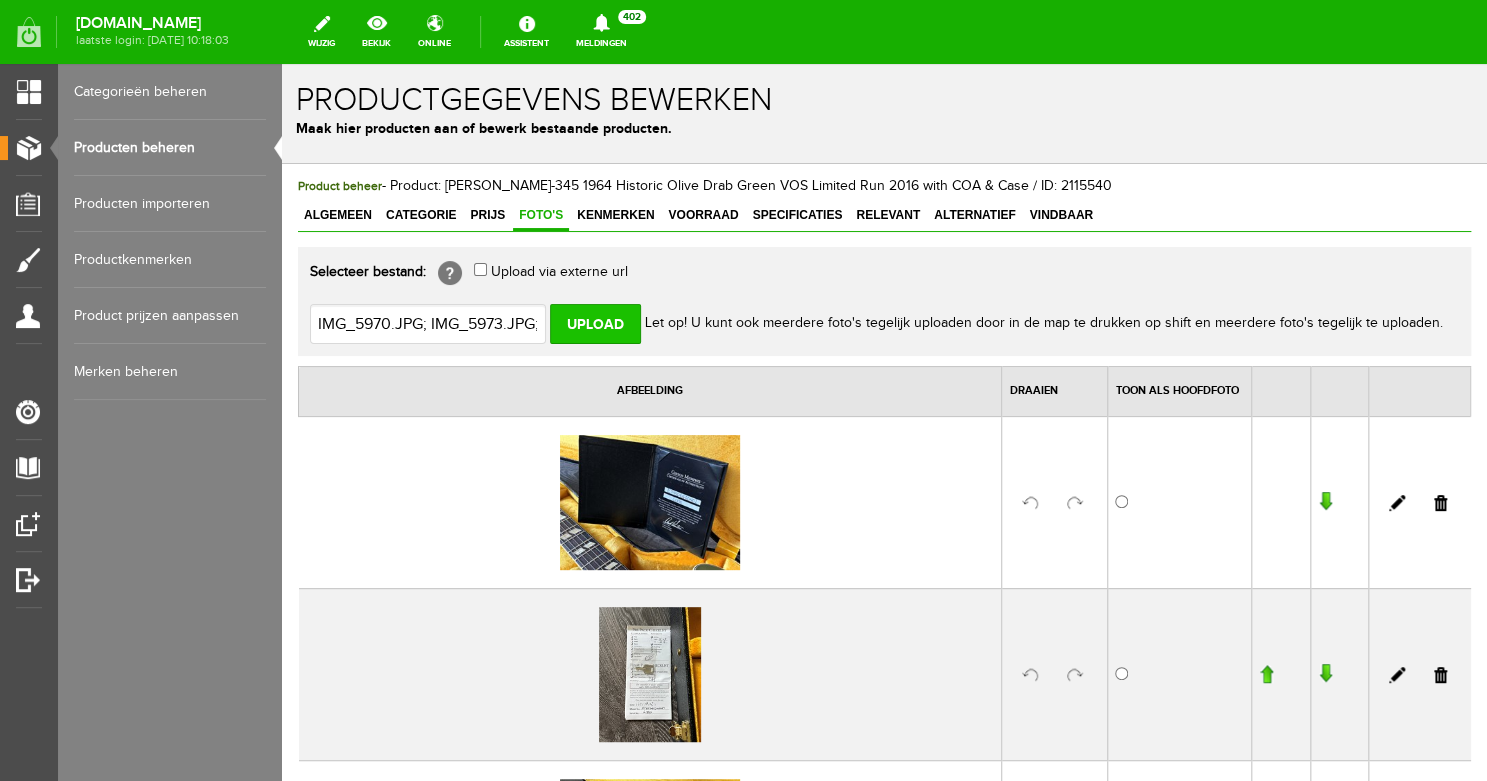 click on "Upload" at bounding box center [595, 324] 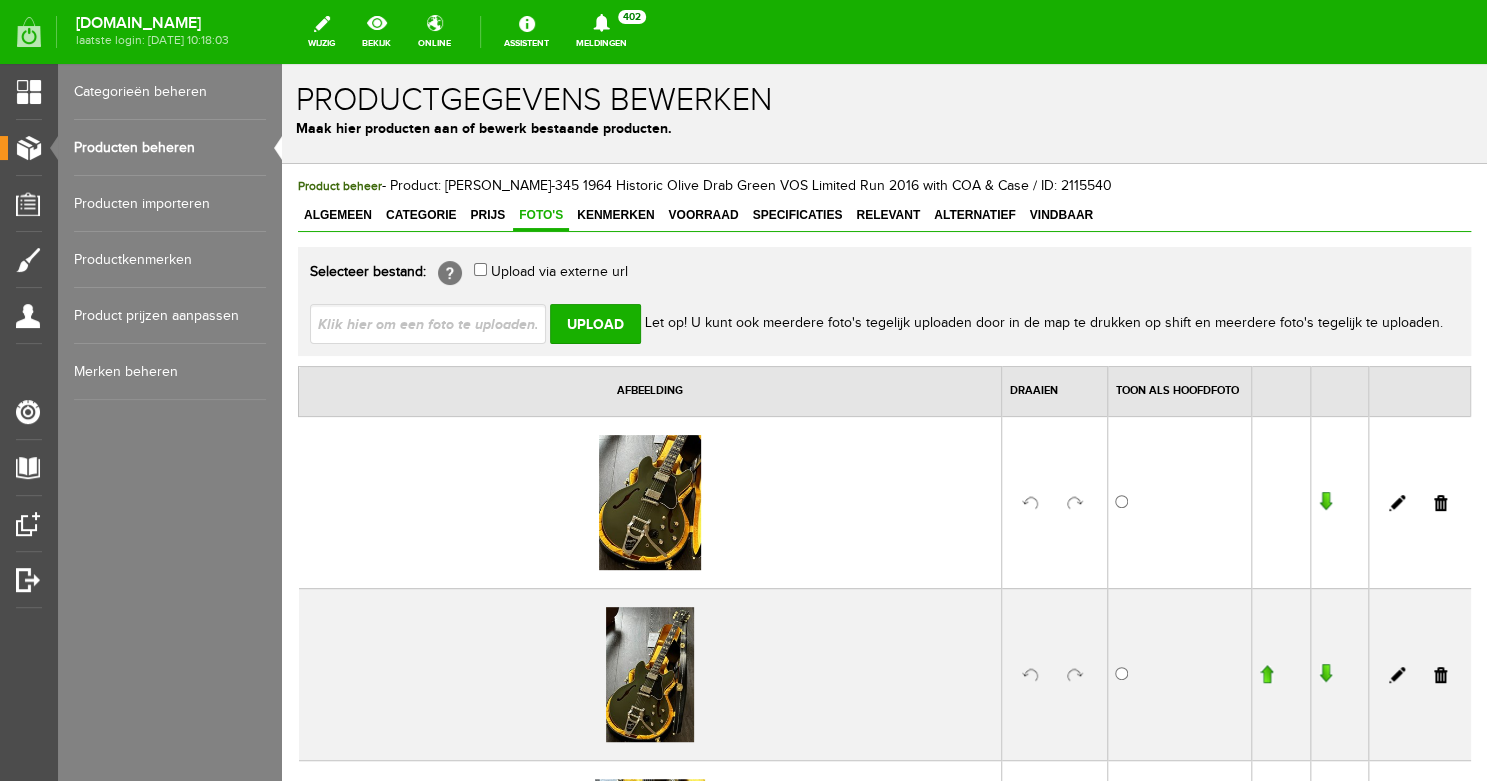 scroll, scrollTop: 0, scrollLeft: 0, axis: both 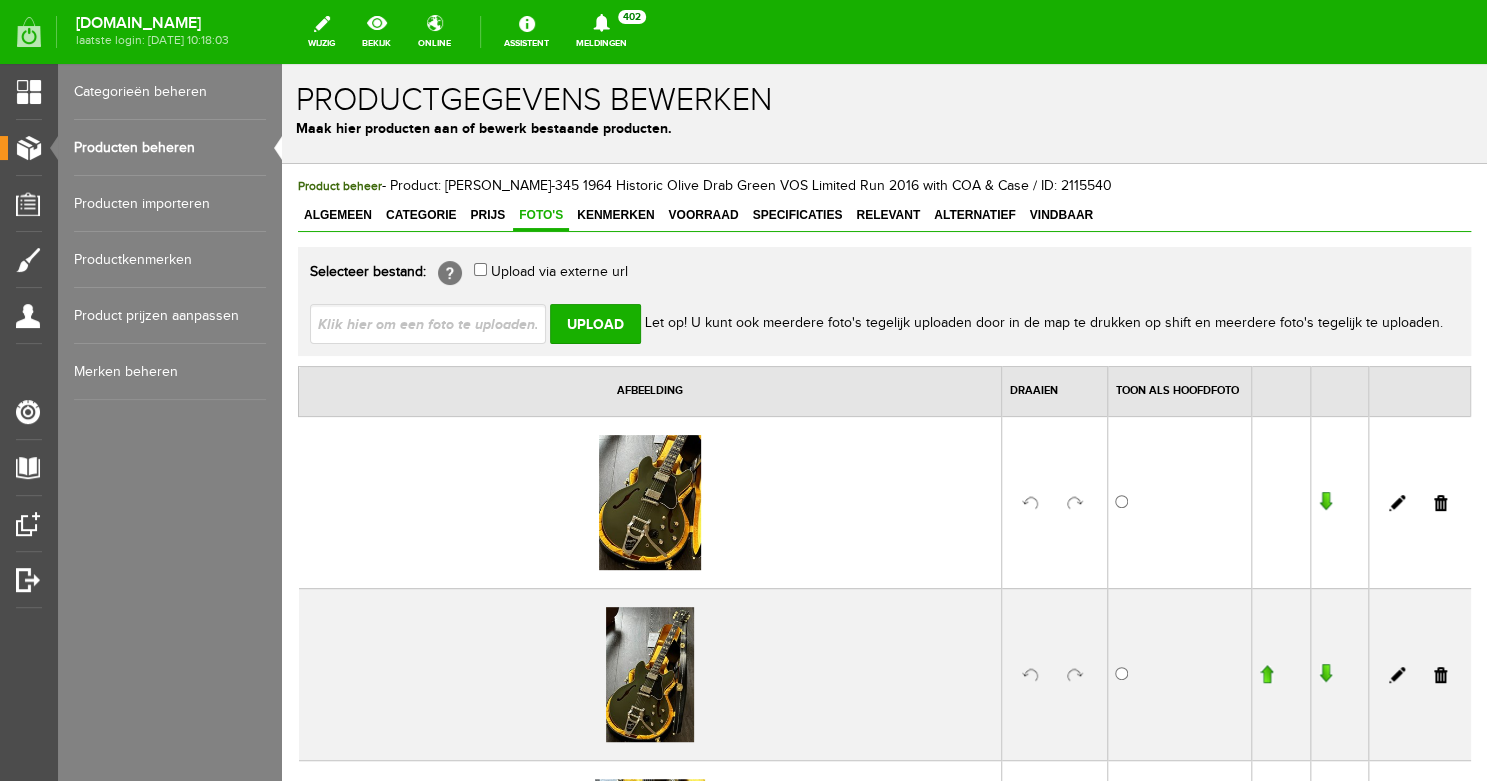 click at bounding box center [1075, 503] 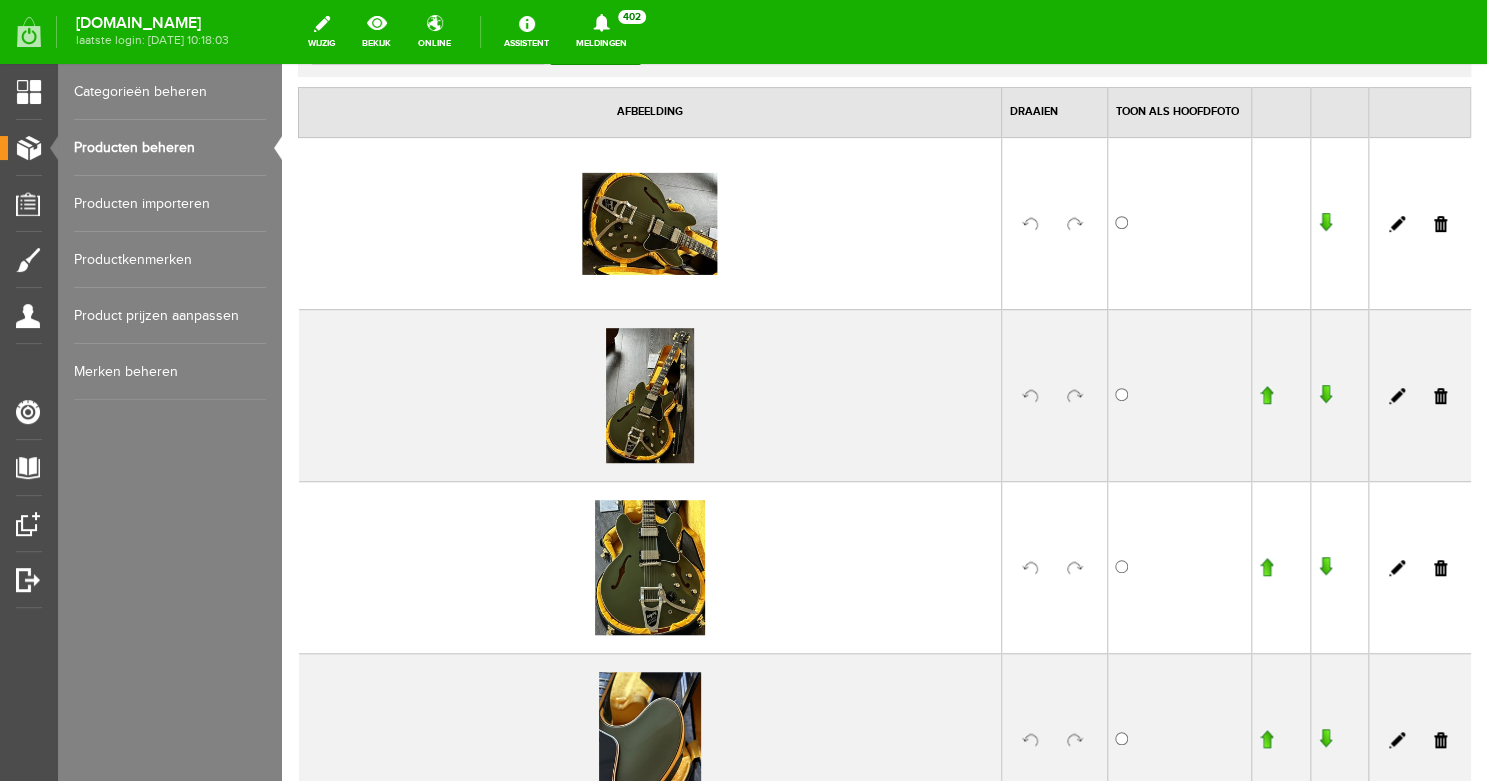 scroll, scrollTop: 312, scrollLeft: 0, axis: vertical 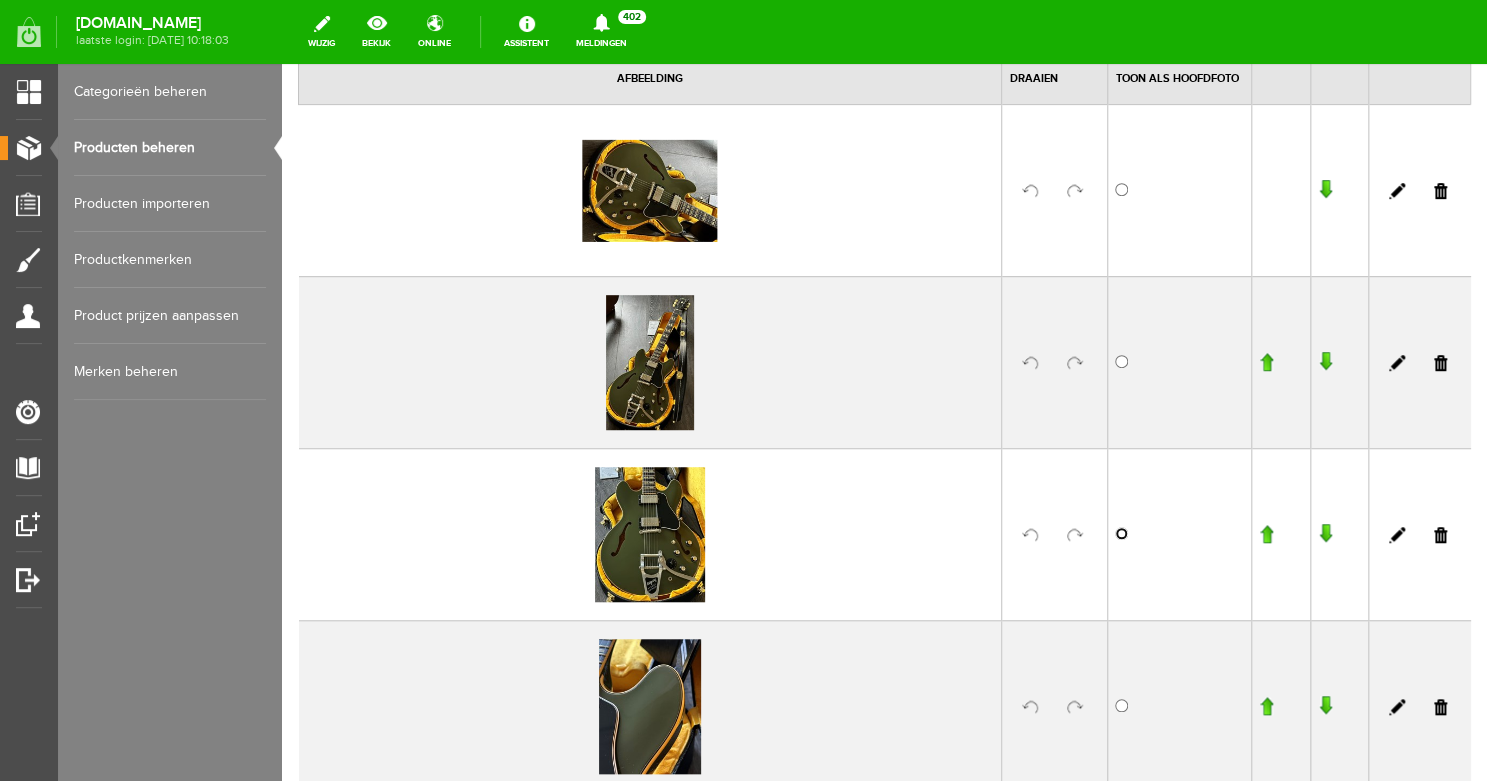 click at bounding box center [1121, 533] 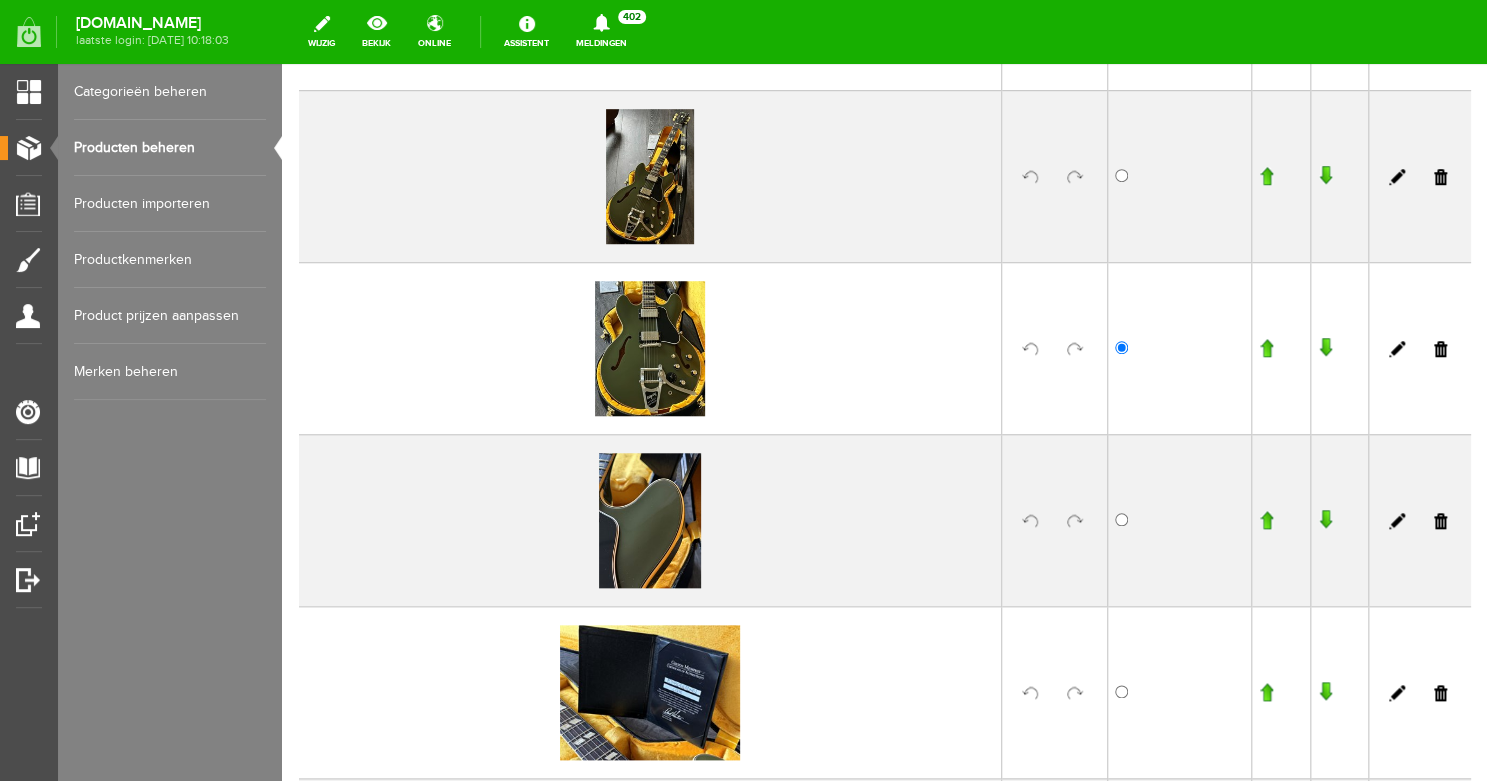 scroll, scrollTop: 529, scrollLeft: 0, axis: vertical 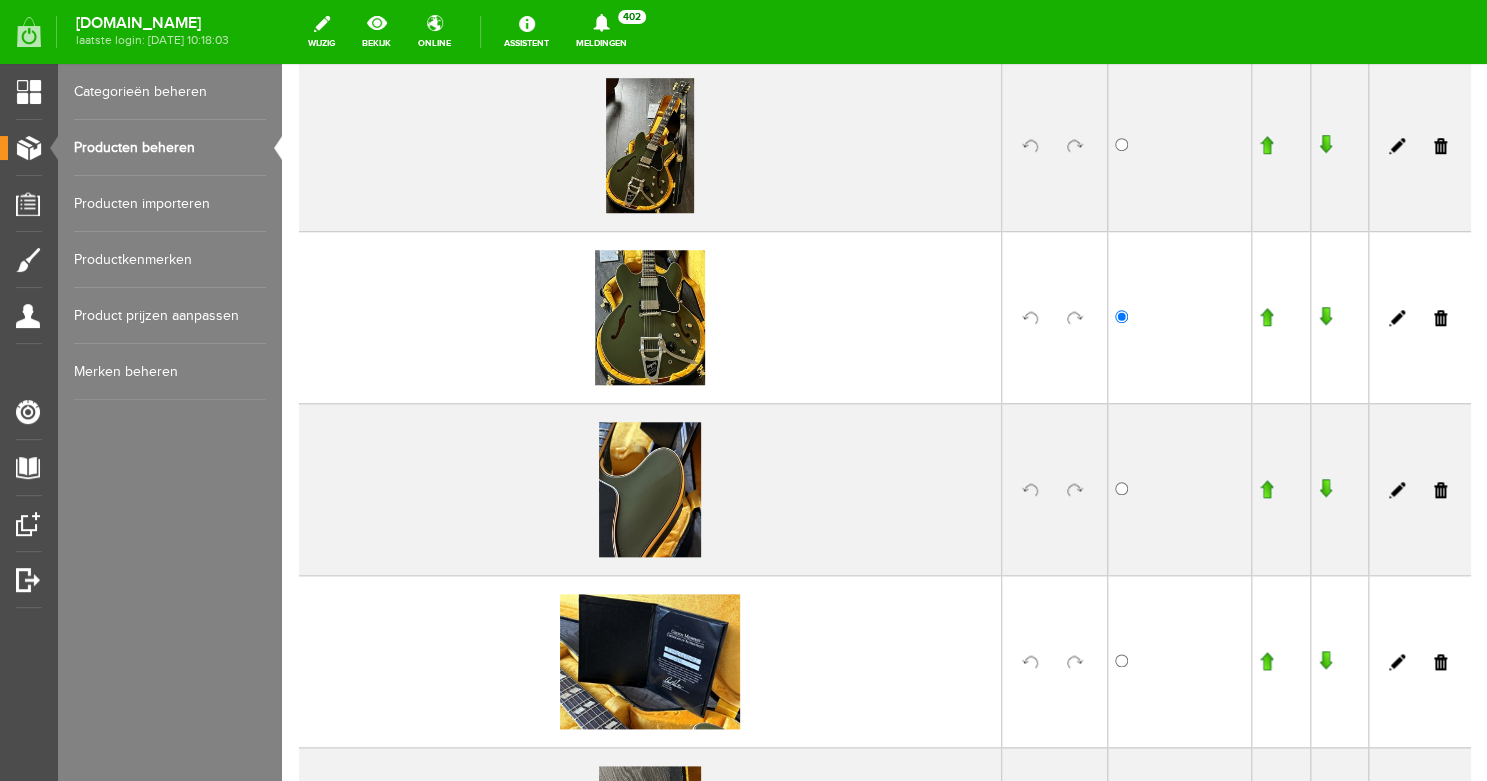click at bounding box center [1075, 490] 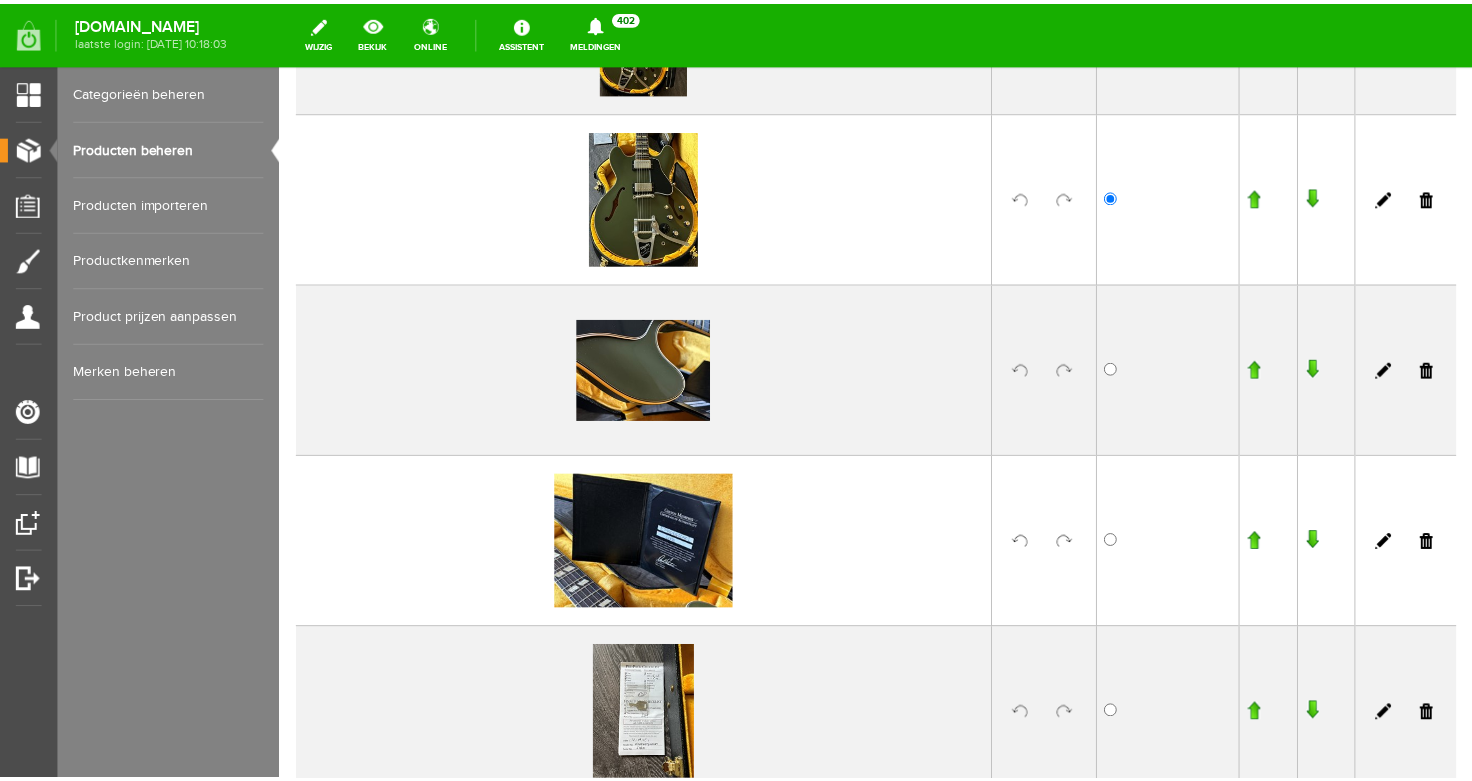 scroll, scrollTop: 650, scrollLeft: 0, axis: vertical 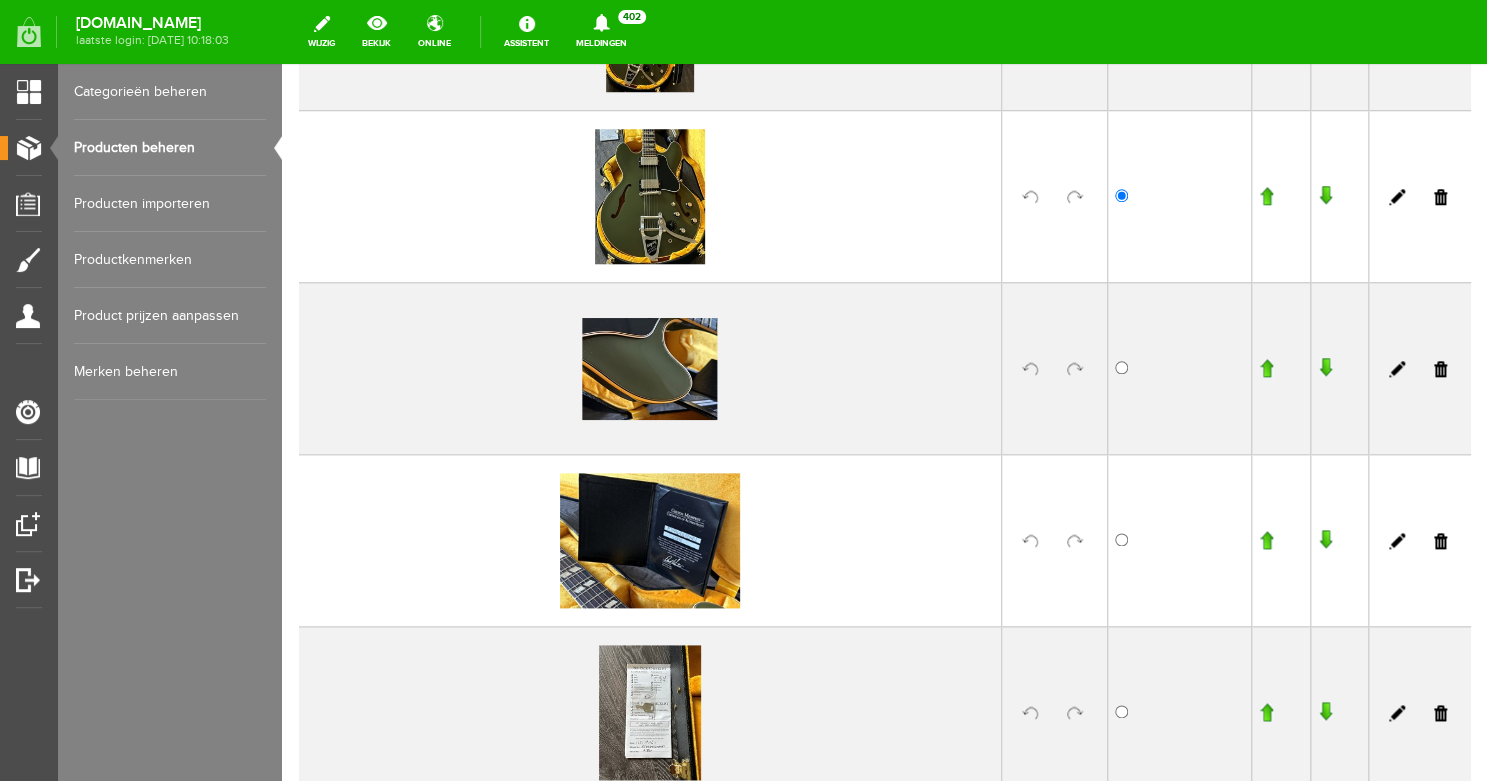 click at bounding box center (1397, 369) 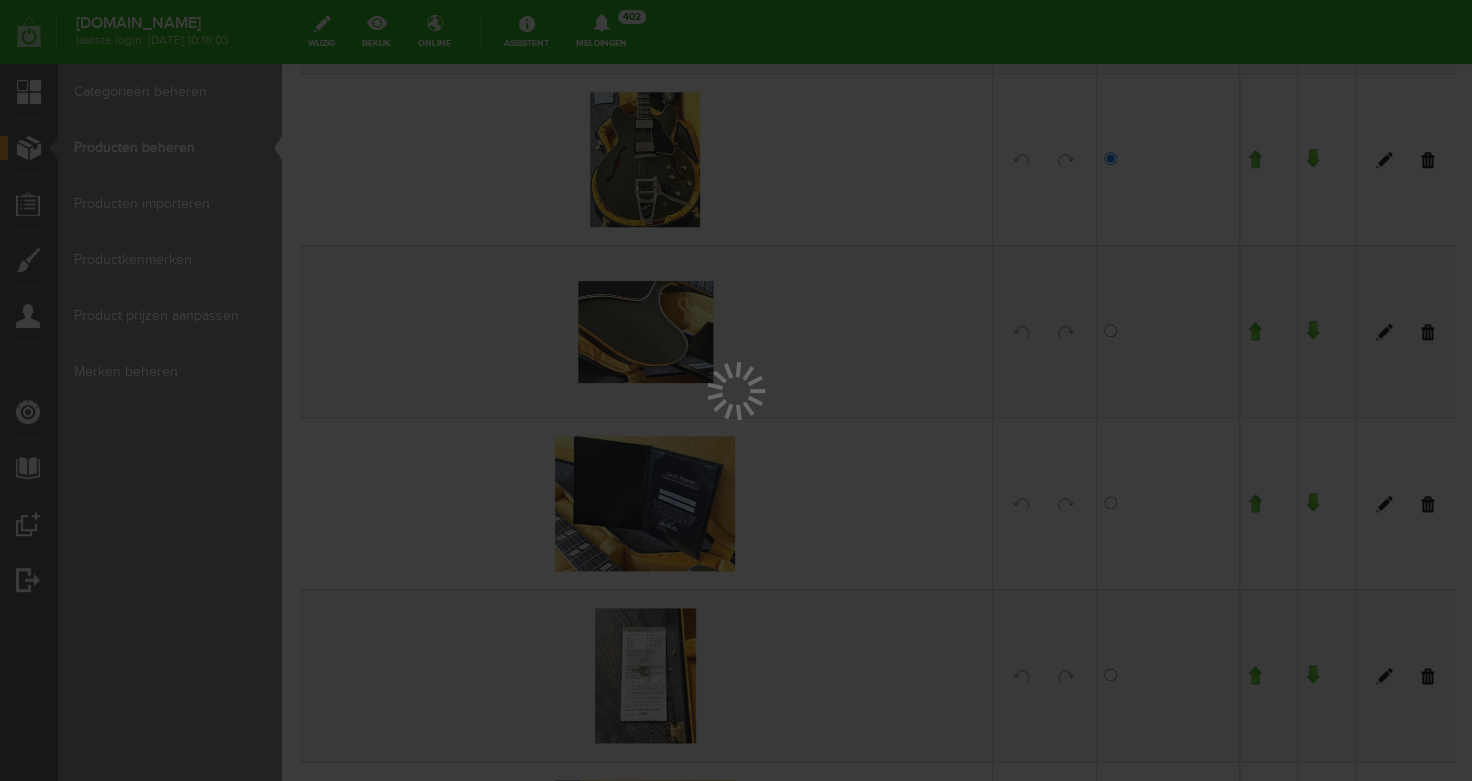 scroll, scrollTop: 0, scrollLeft: 0, axis: both 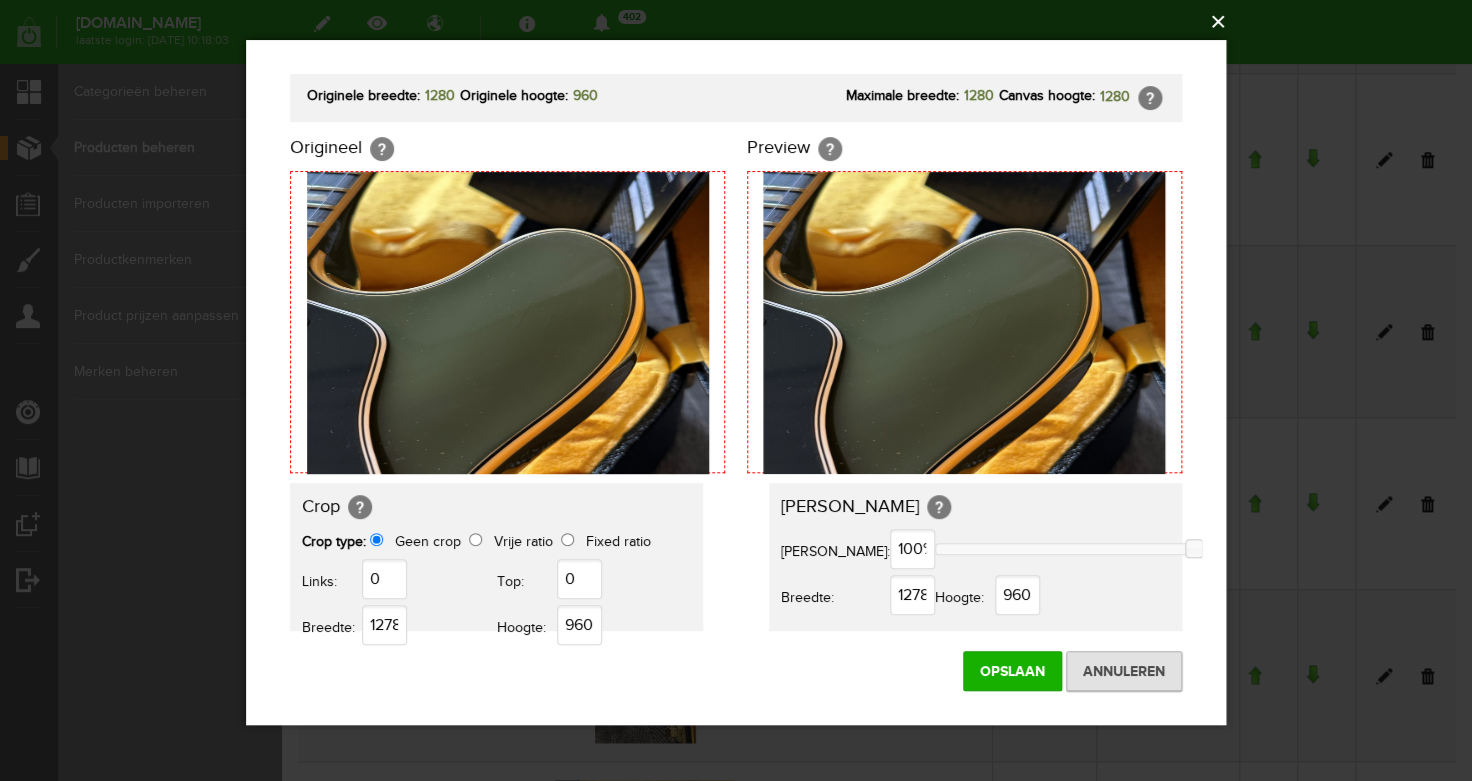 click on "×" at bounding box center (742, 22) 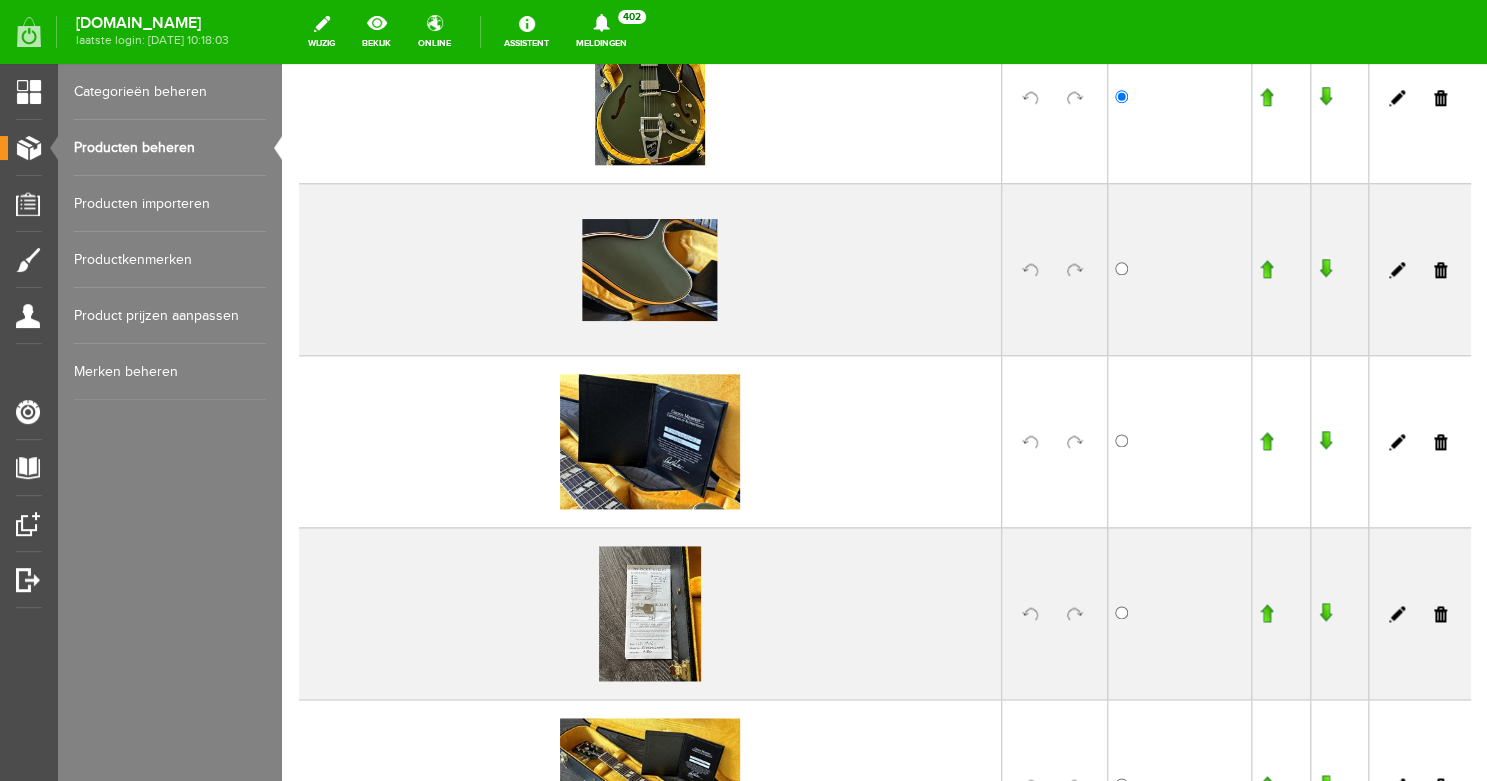 scroll, scrollTop: 873, scrollLeft: 0, axis: vertical 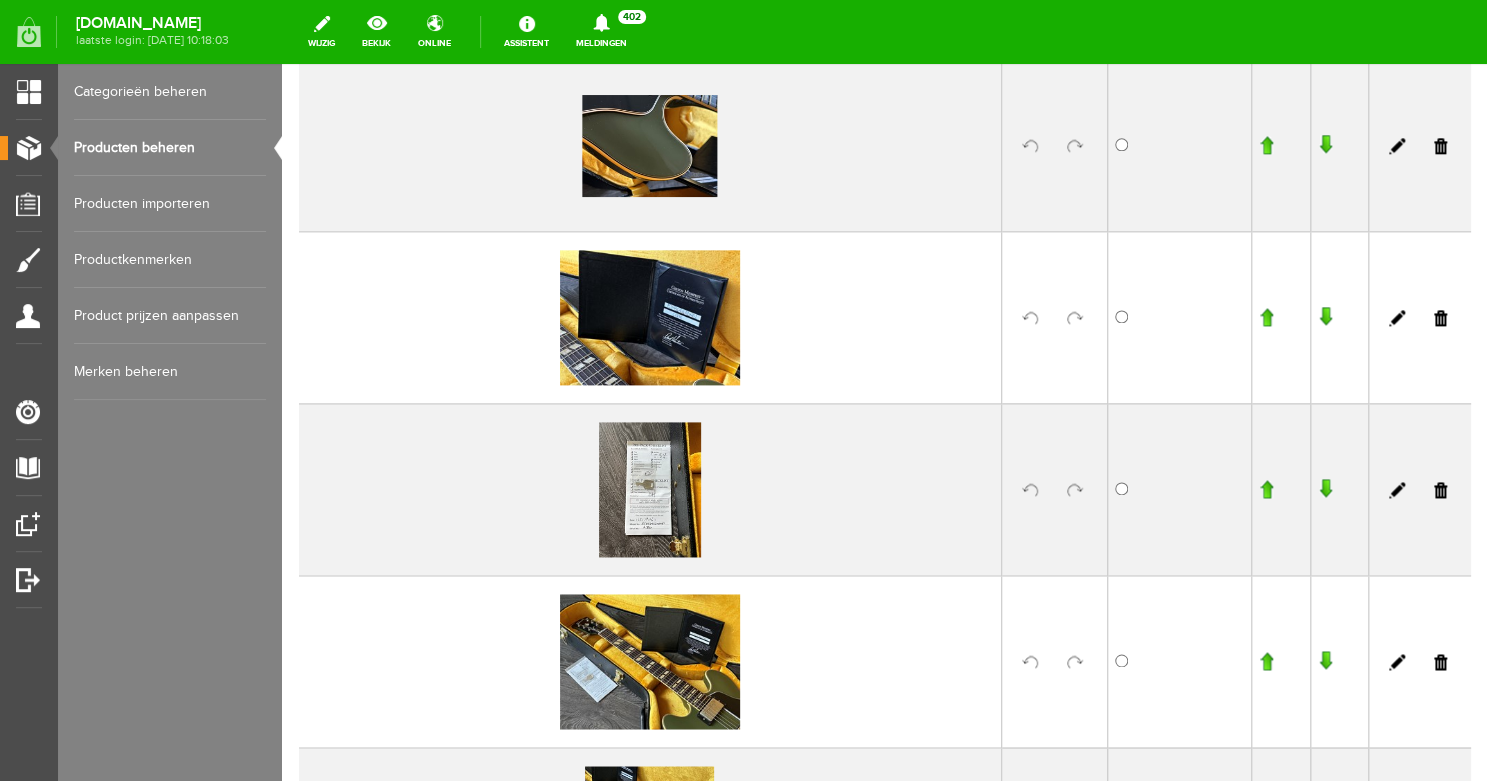 click at bounding box center (1075, 490) 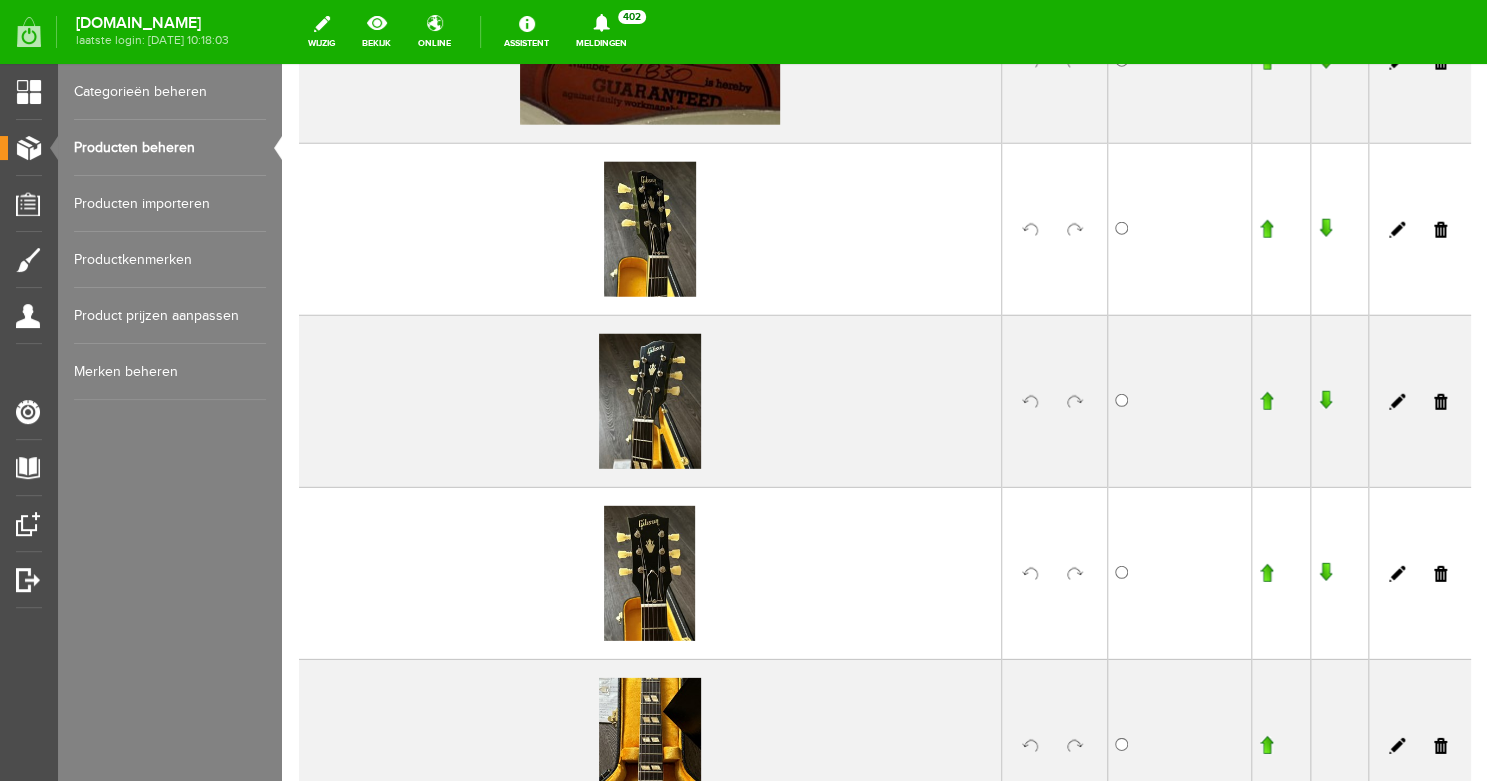 scroll, scrollTop: 2014, scrollLeft: 0, axis: vertical 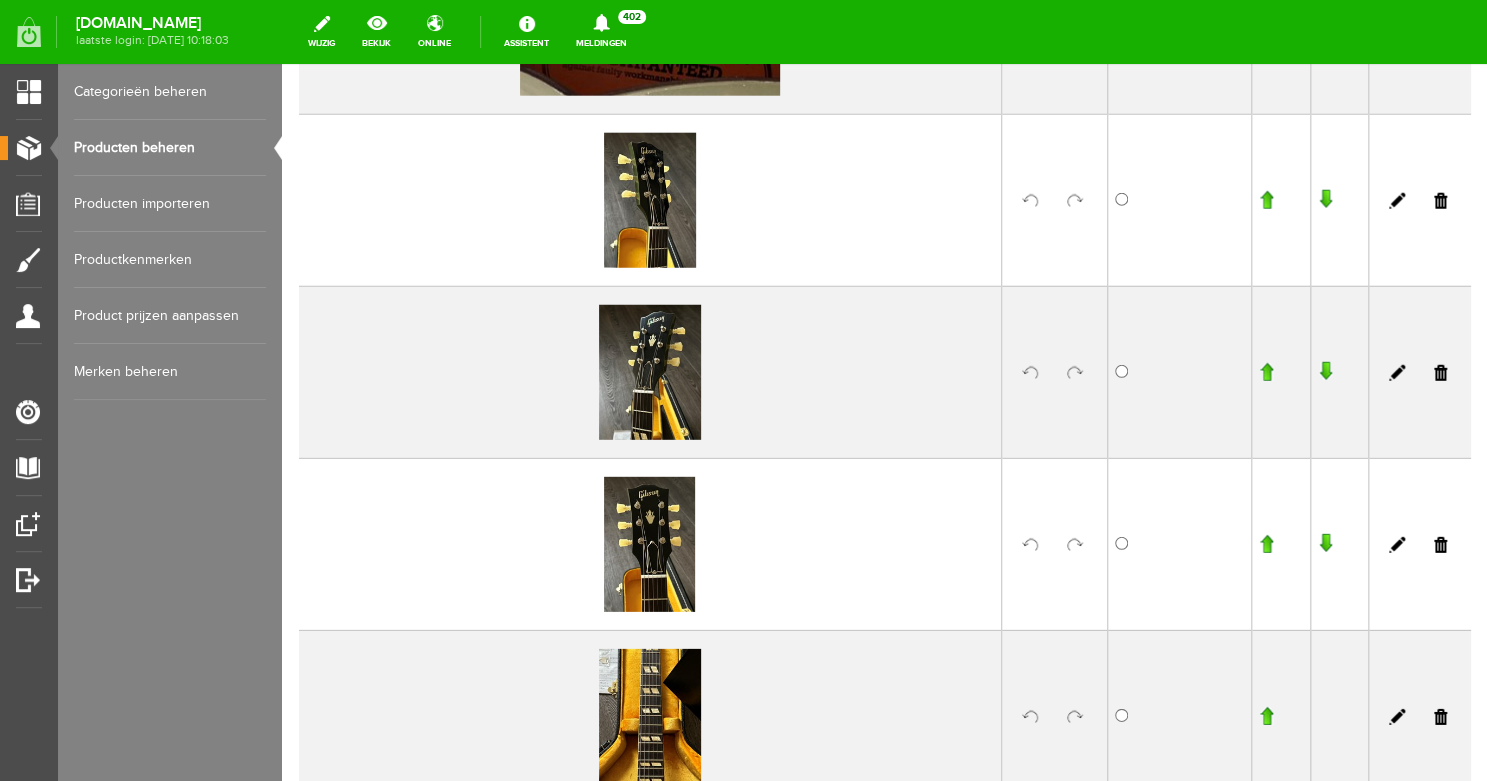click at bounding box center [1075, 373] 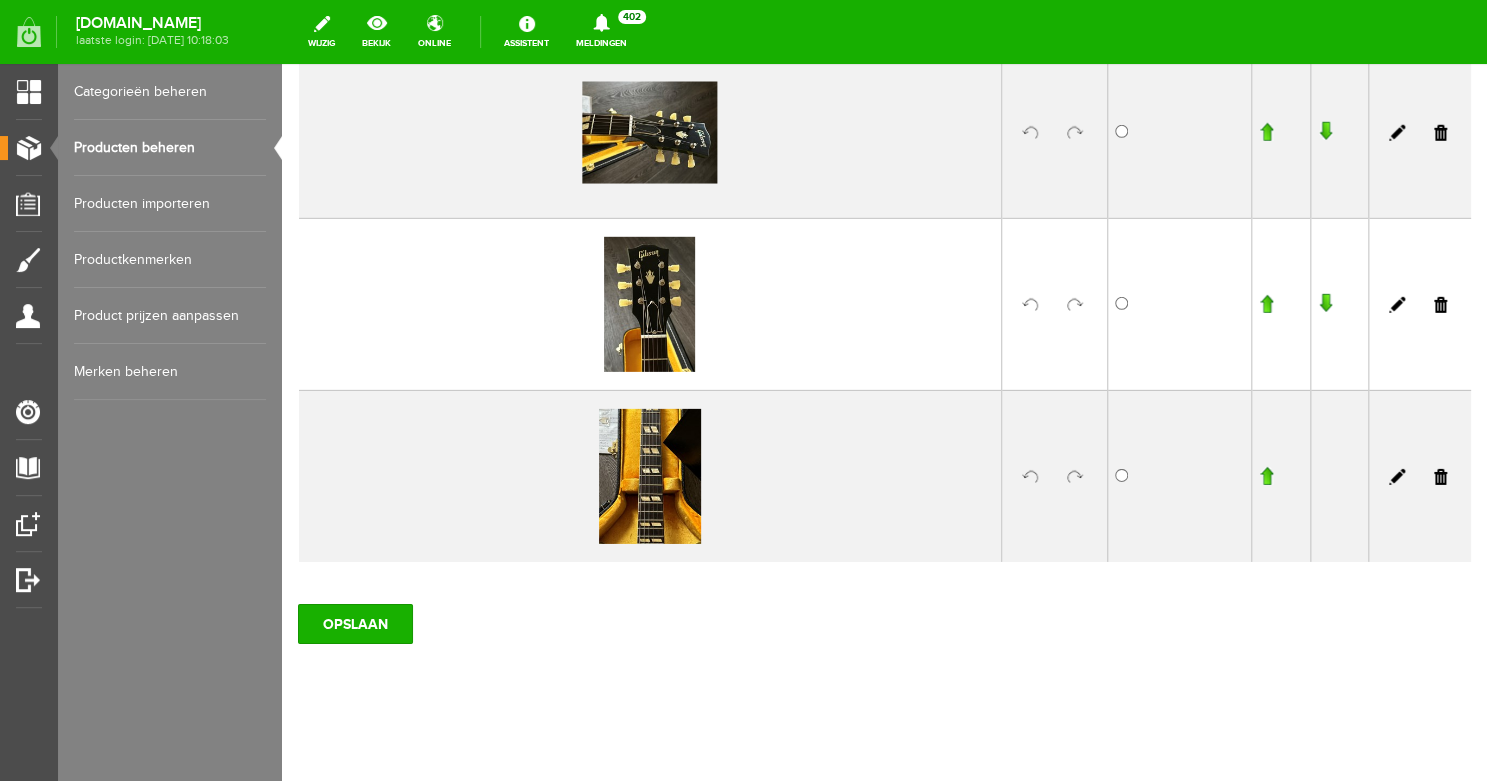 scroll, scrollTop: 2265, scrollLeft: 0, axis: vertical 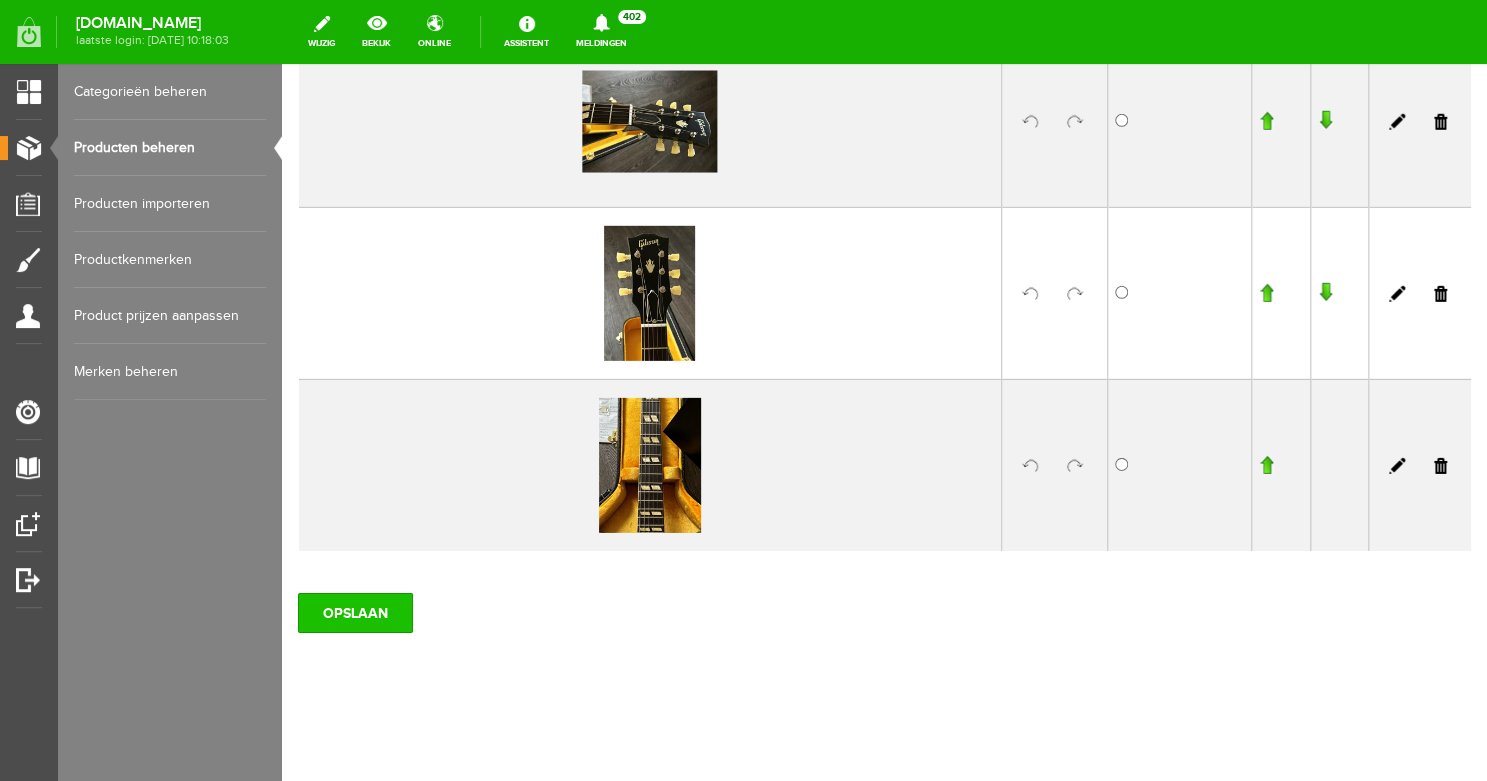 click on "OPSLAAN" at bounding box center (355, 613) 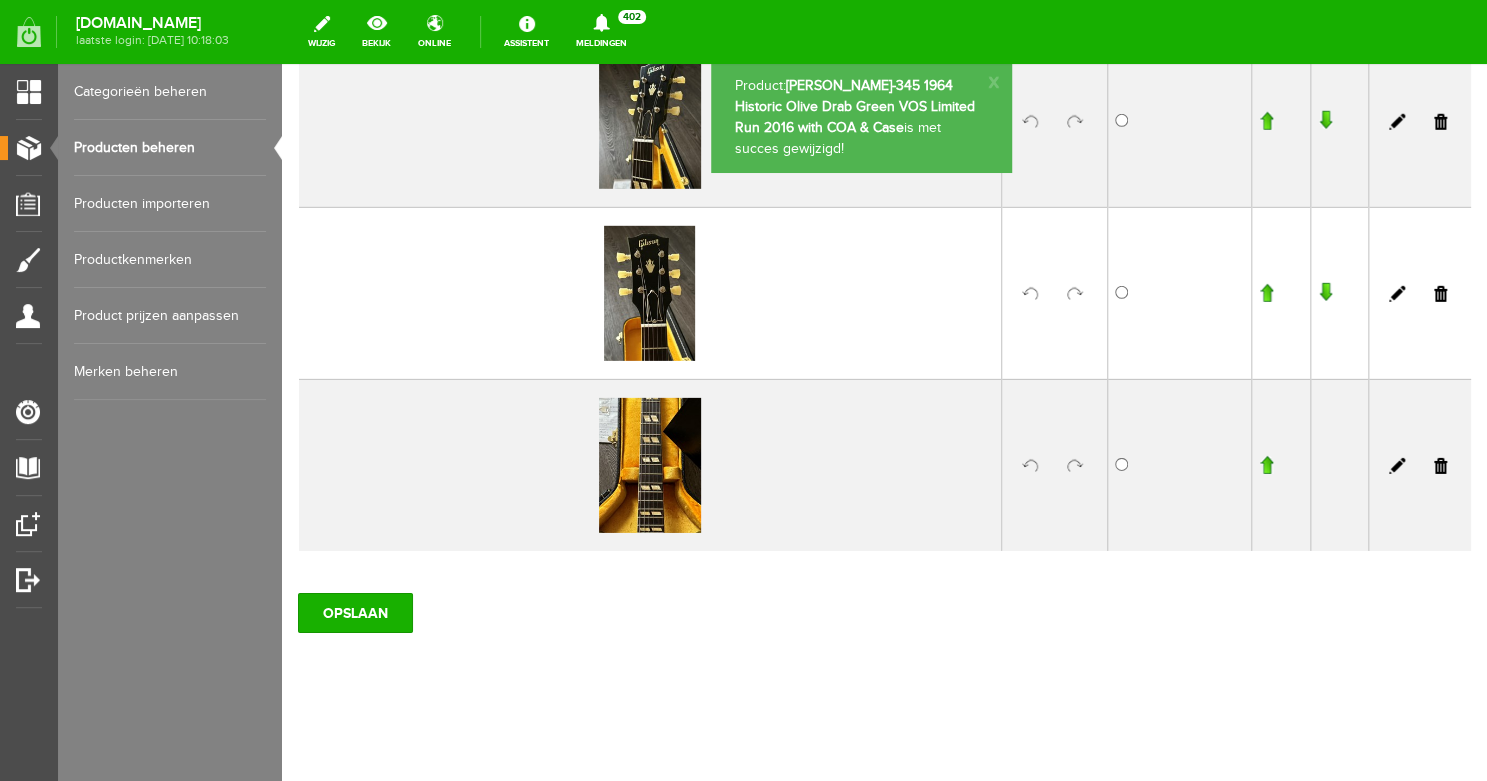 scroll, scrollTop: 2152, scrollLeft: 0, axis: vertical 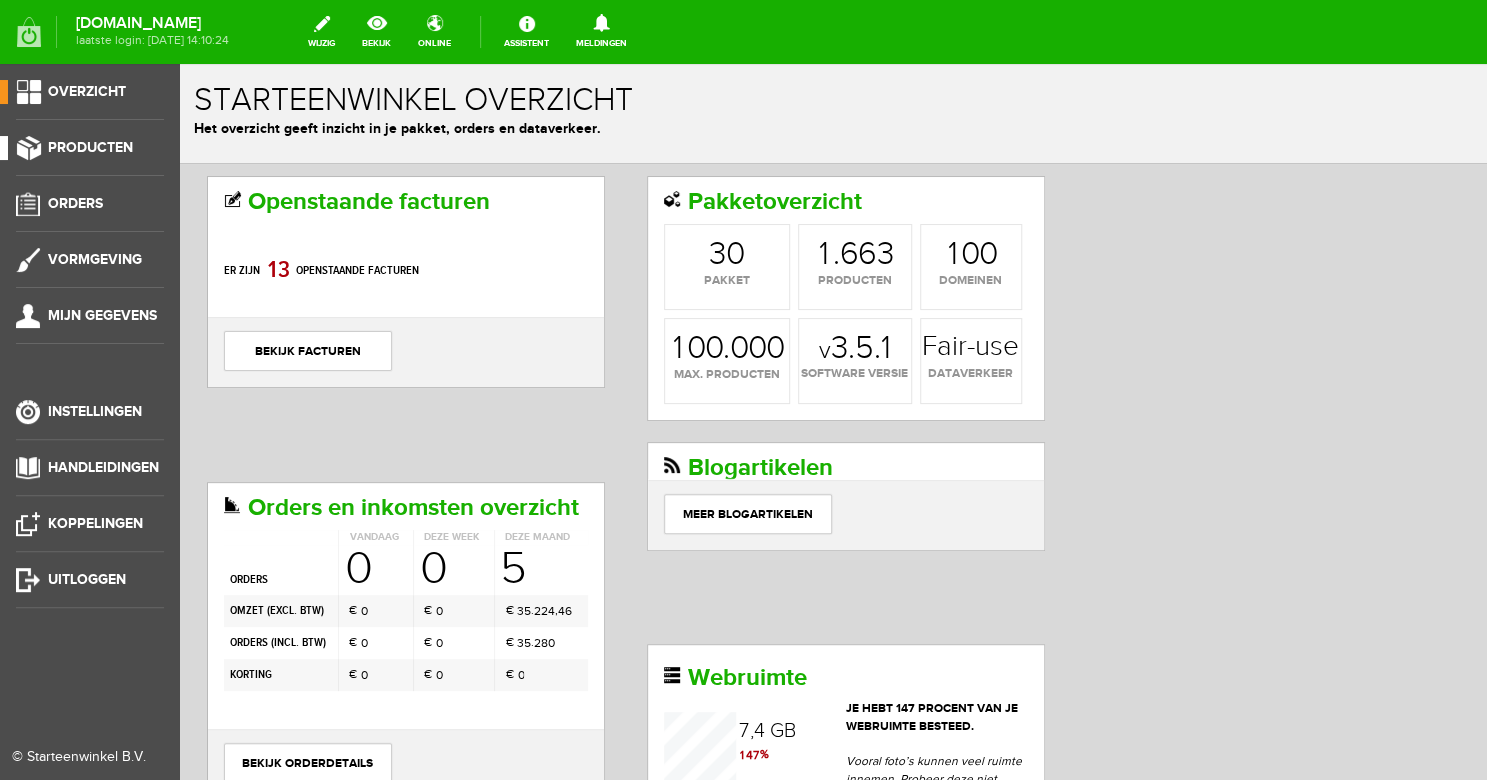 click on "Producten" at bounding box center [82, 148] 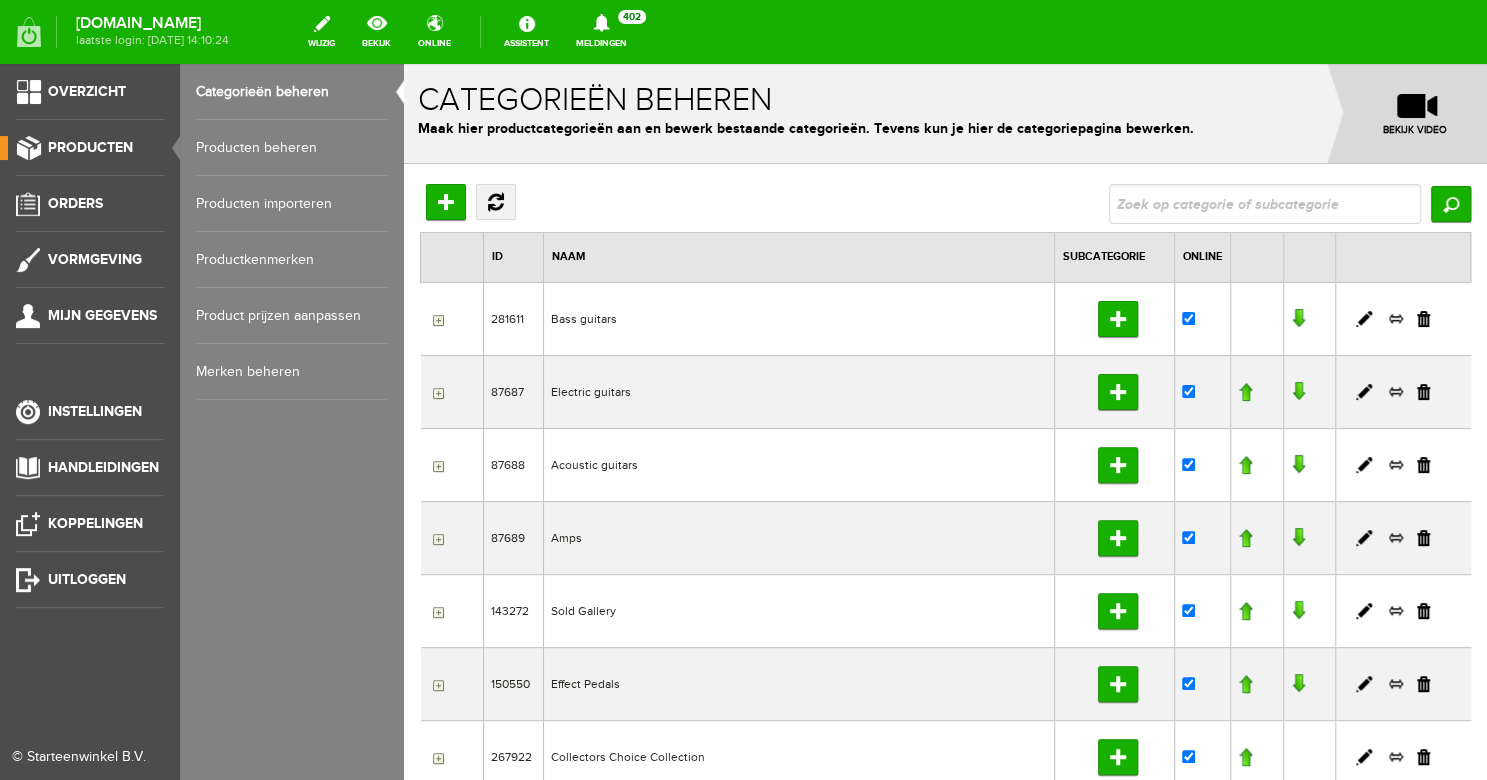 click on "Producten beheren" at bounding box center [292, 148] 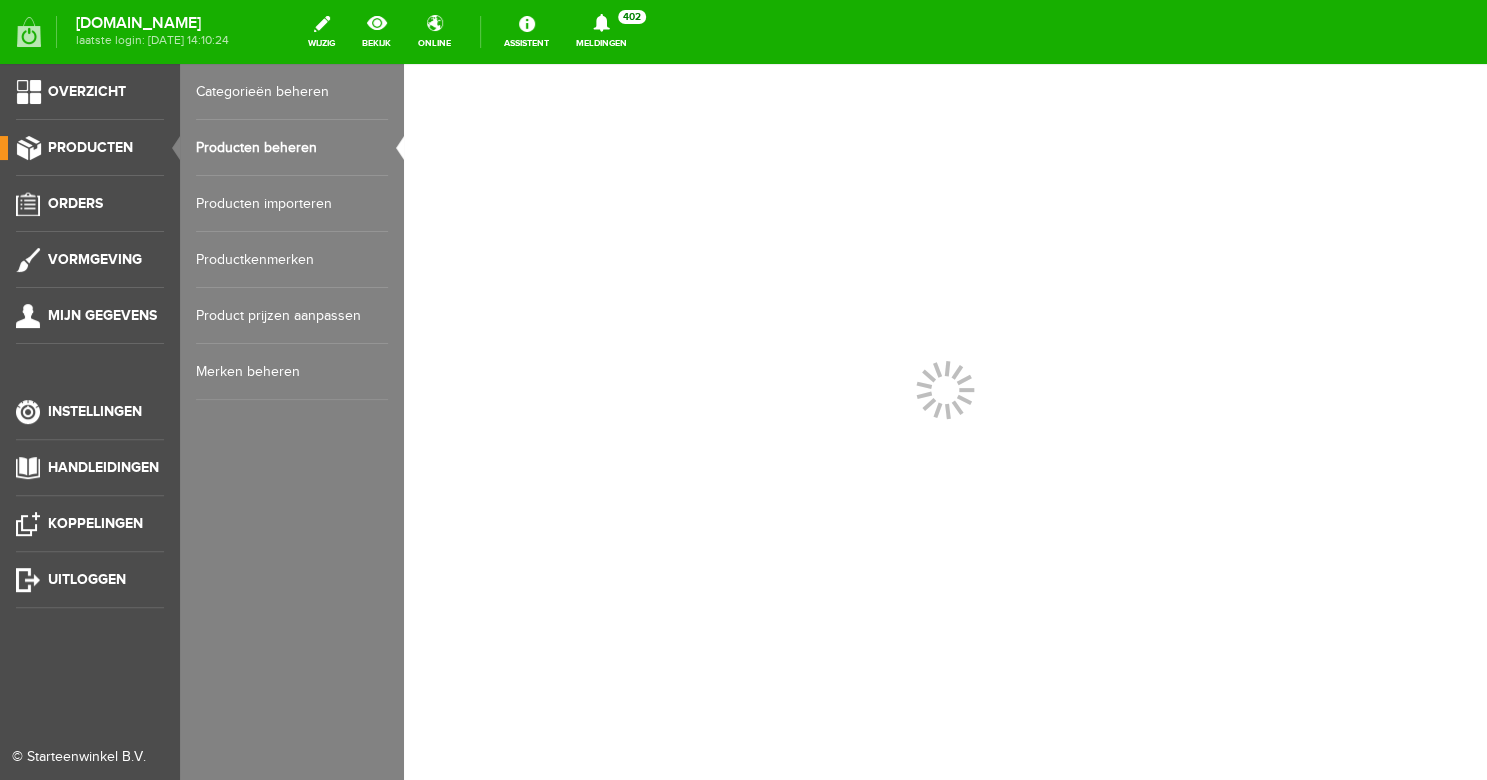 scroll, scrollTop: 0, scrollLeft: 0, axis: both 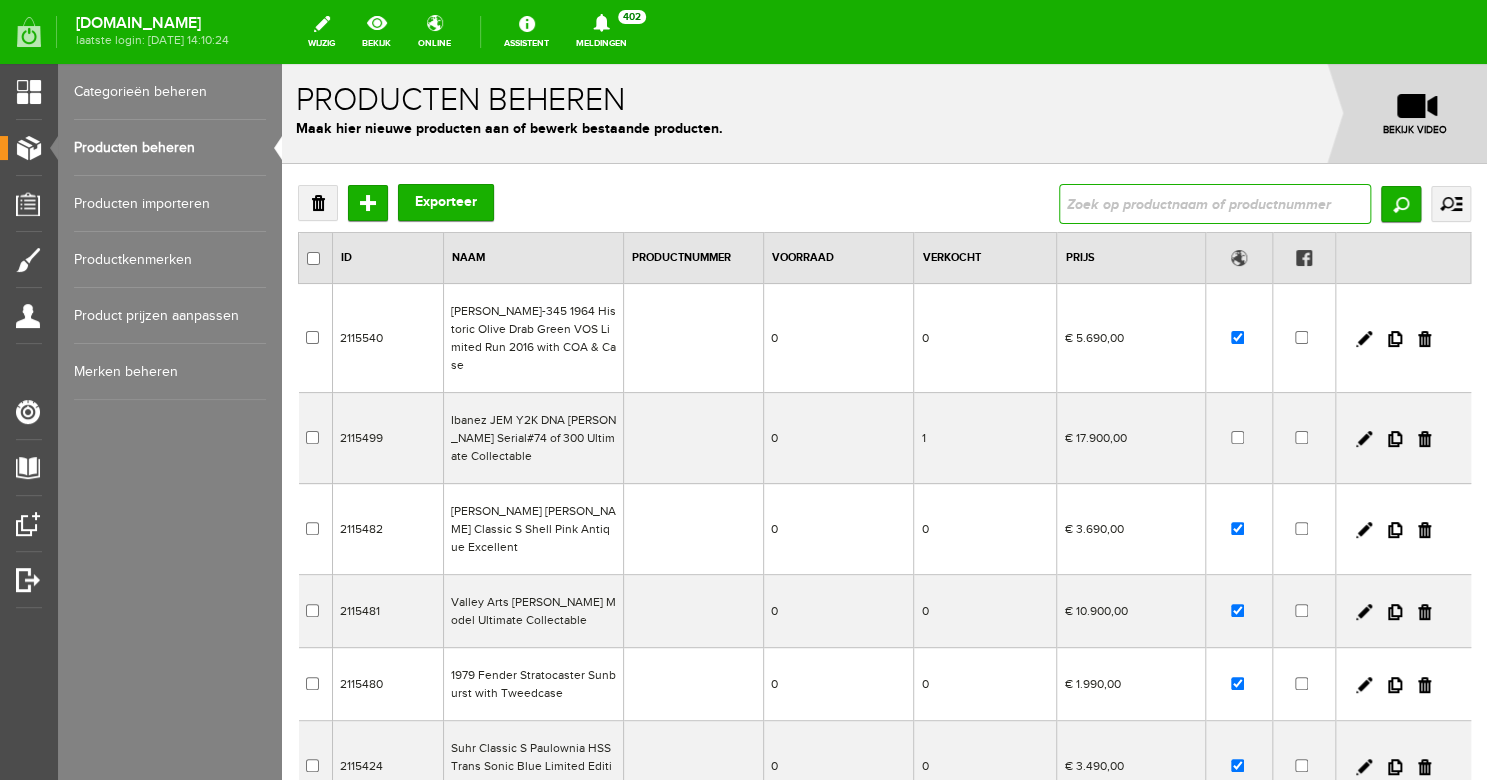 click at bounding box center [1215, 204] 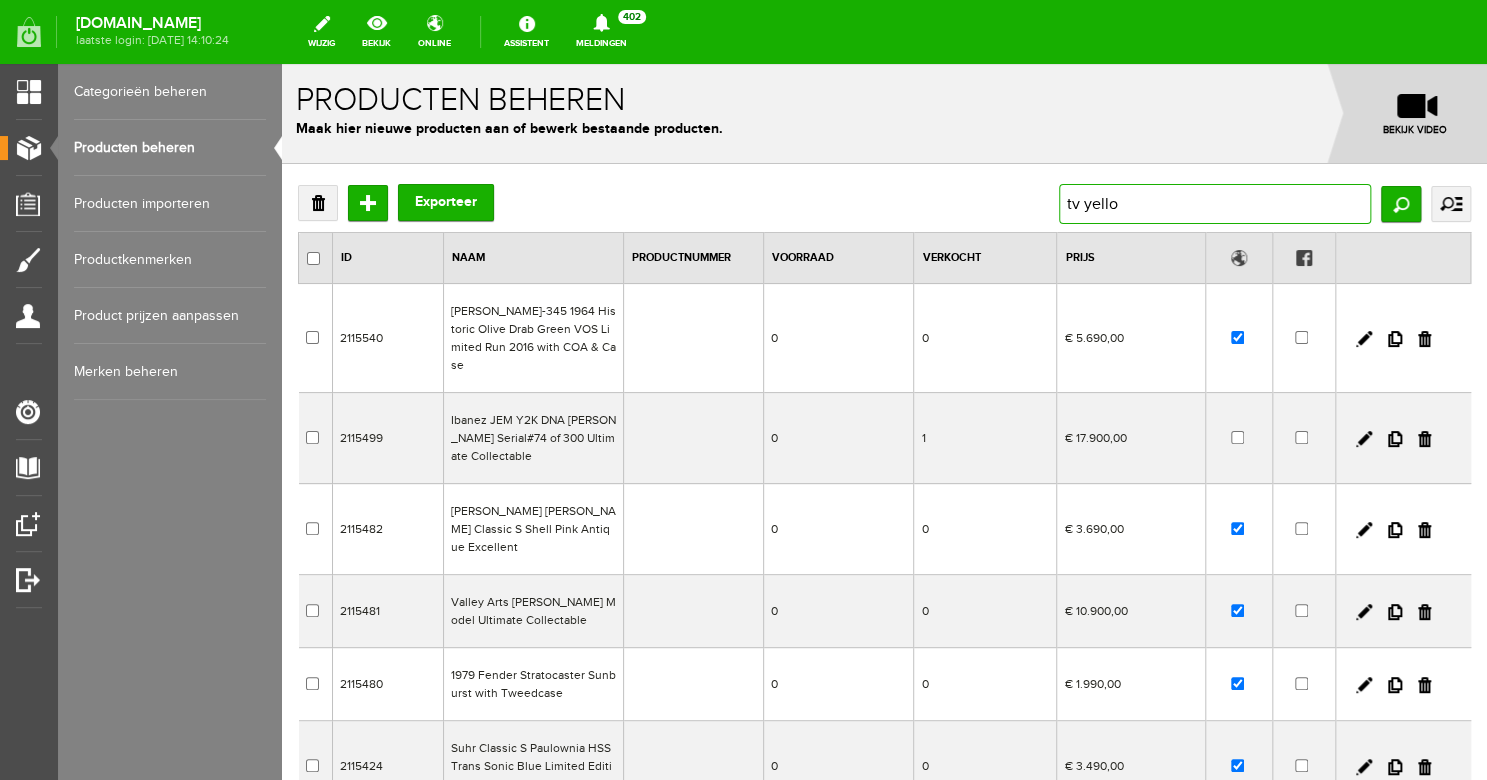 type on "tv yellow" 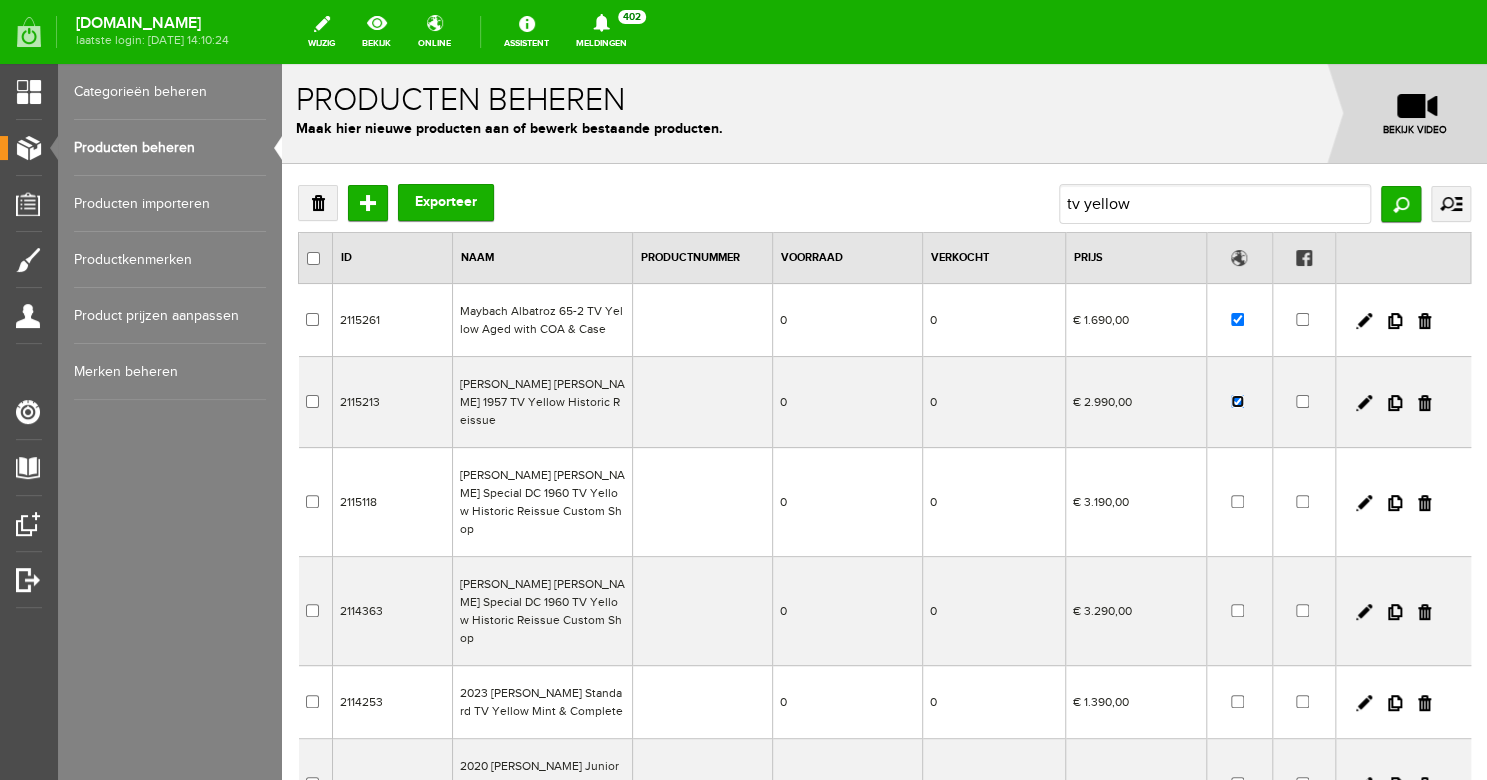 click at bounding box center [1237, 401] 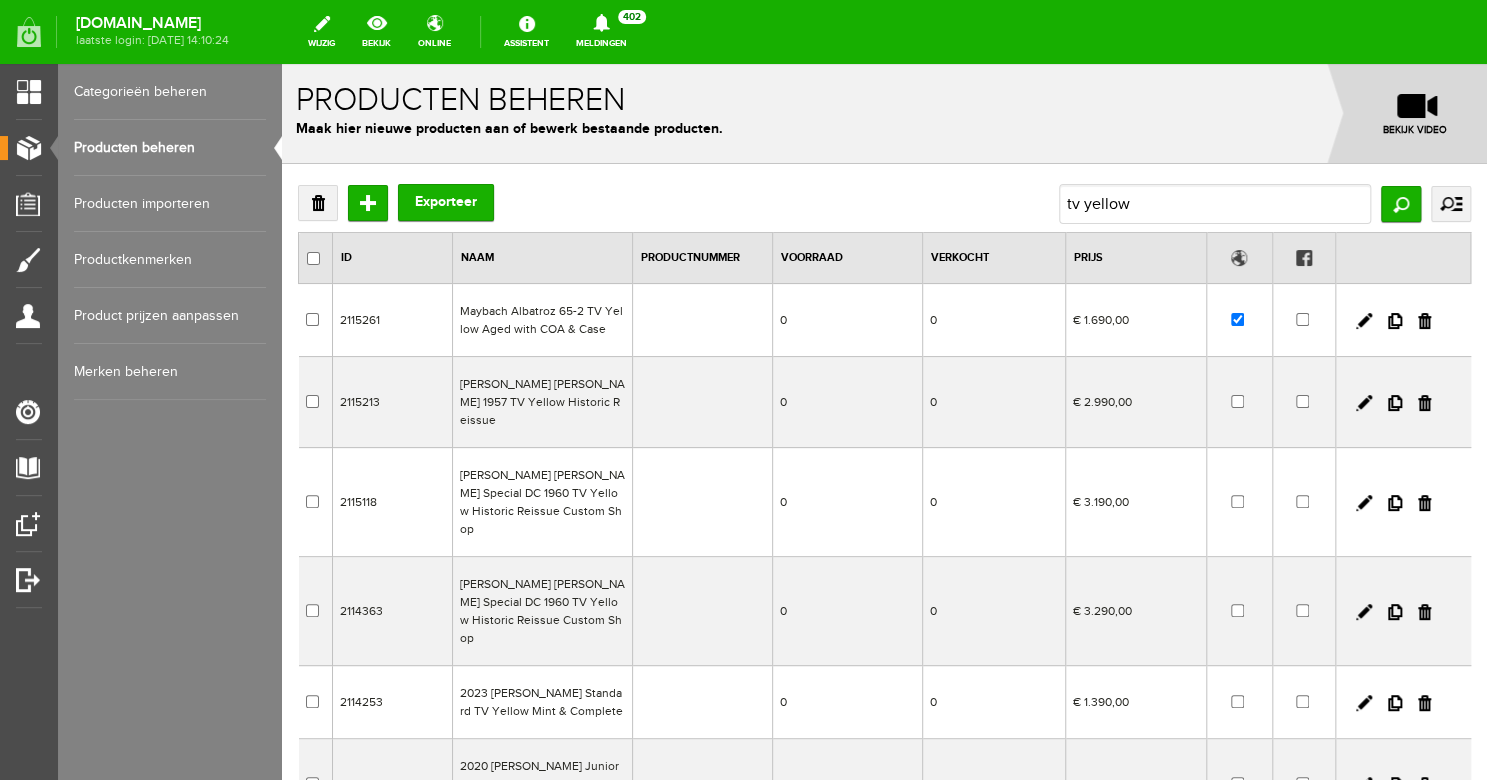 click on "Producten beheren" at bounding box center (170, 148) 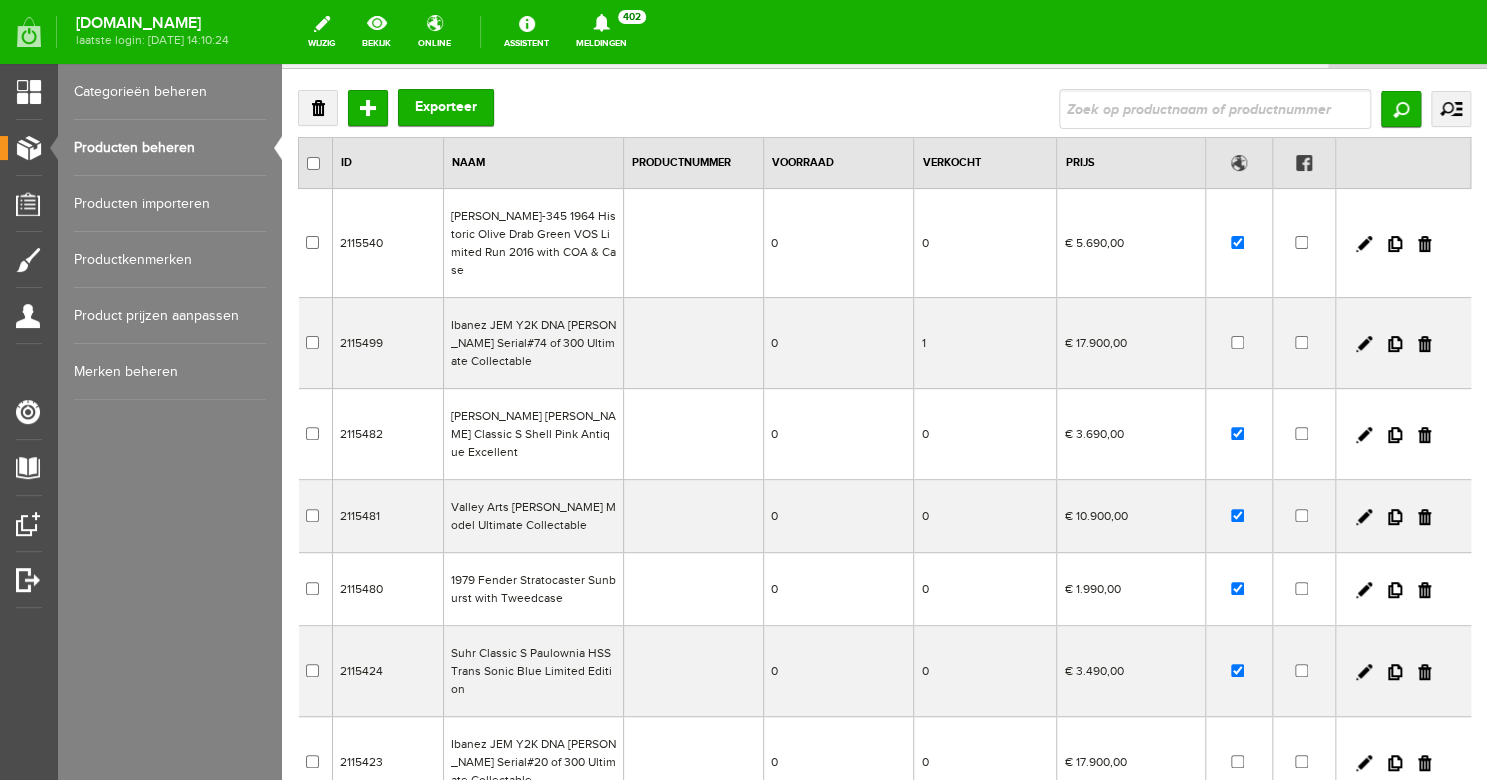scroll, scrollTop: 102, scrollLeft: 0, axis: vertical 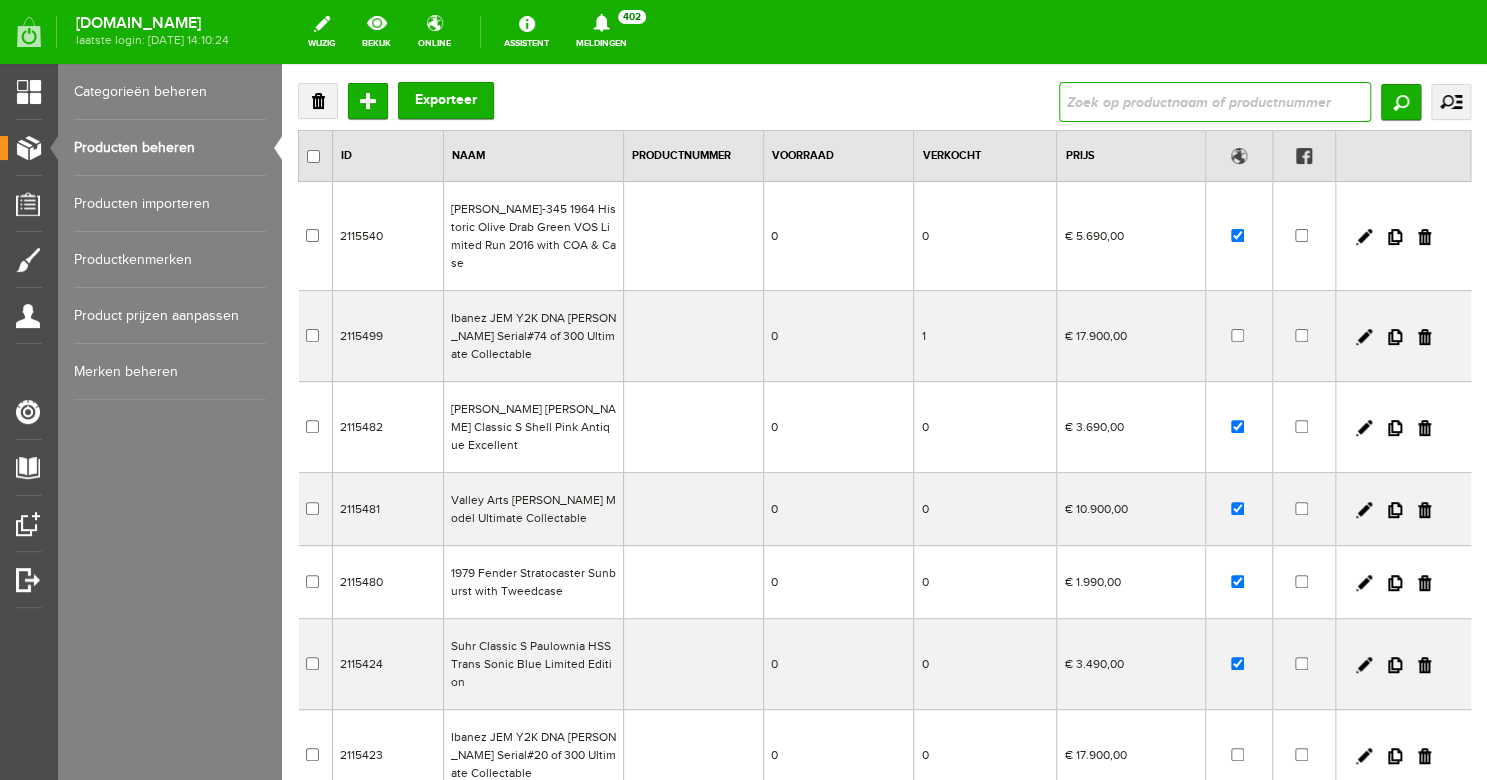 click at bounding box center (1215, 102) 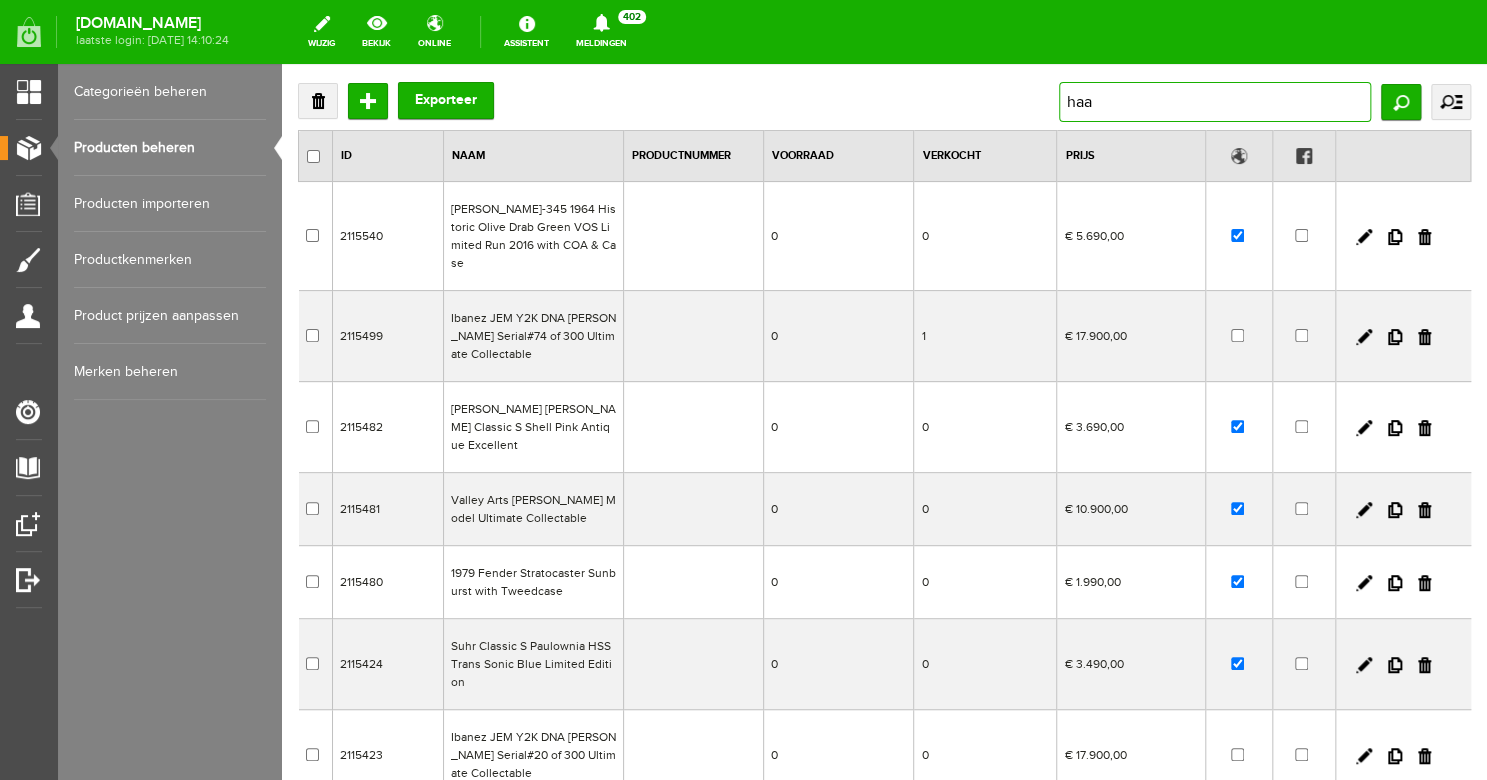 type on "haar" 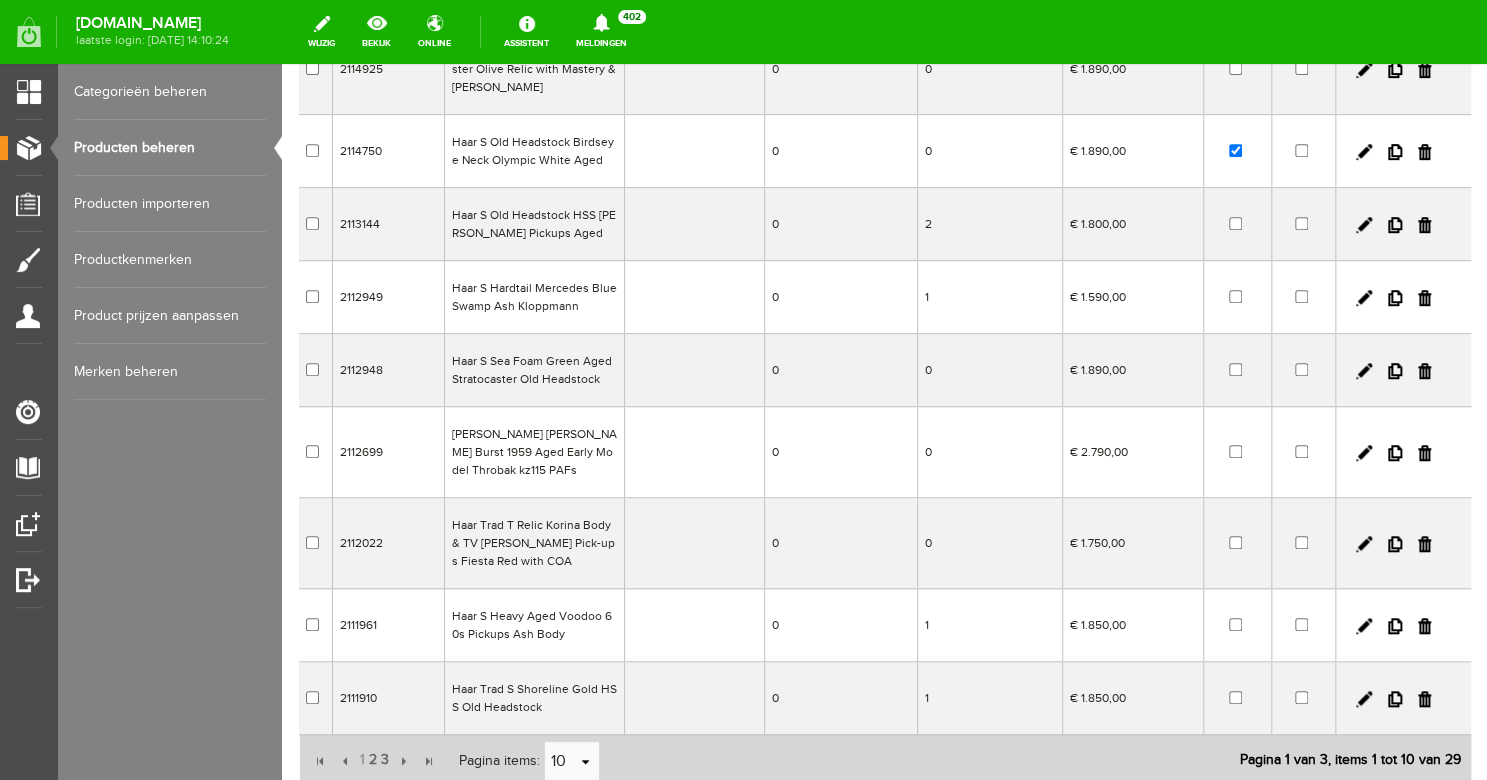 scroll, scrollTop: 356, scrollLeft: 0, axis: vertical 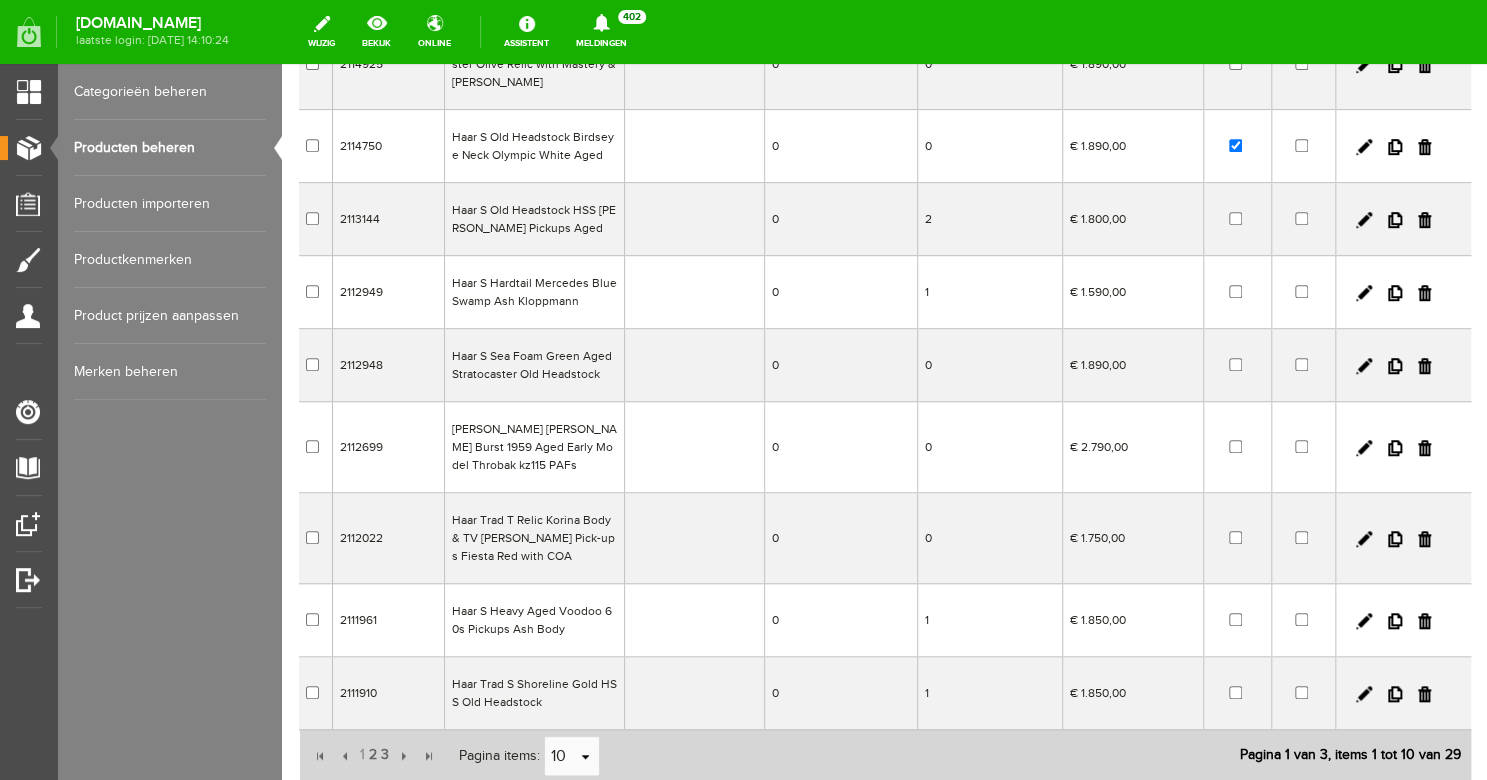 click on "Haar S Sea Foam Green Aged Stratocaster Old Headstock" at bounding box center (535, 365) 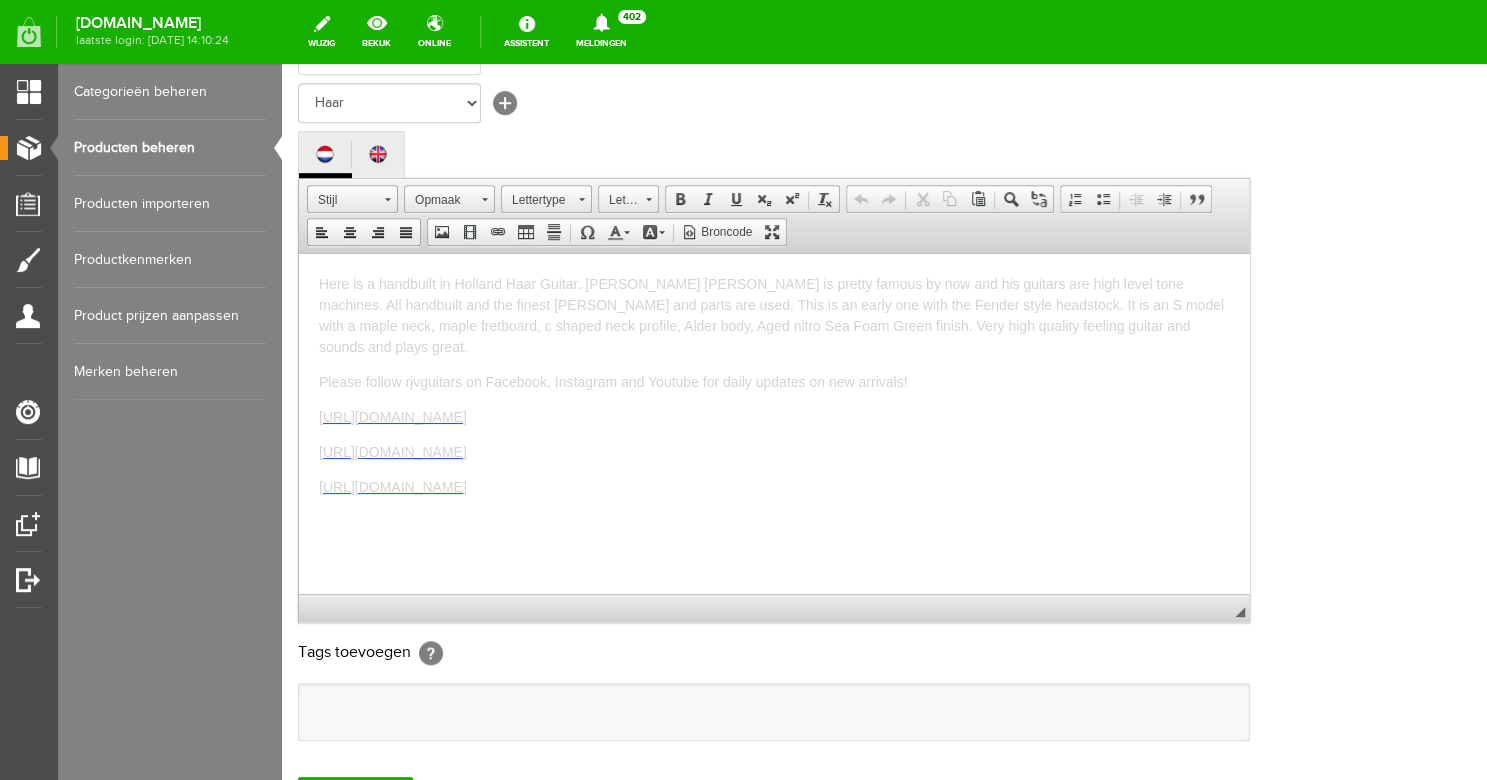 scroll, scrollTop: 399, scrollLeft: 0, axis: vertical 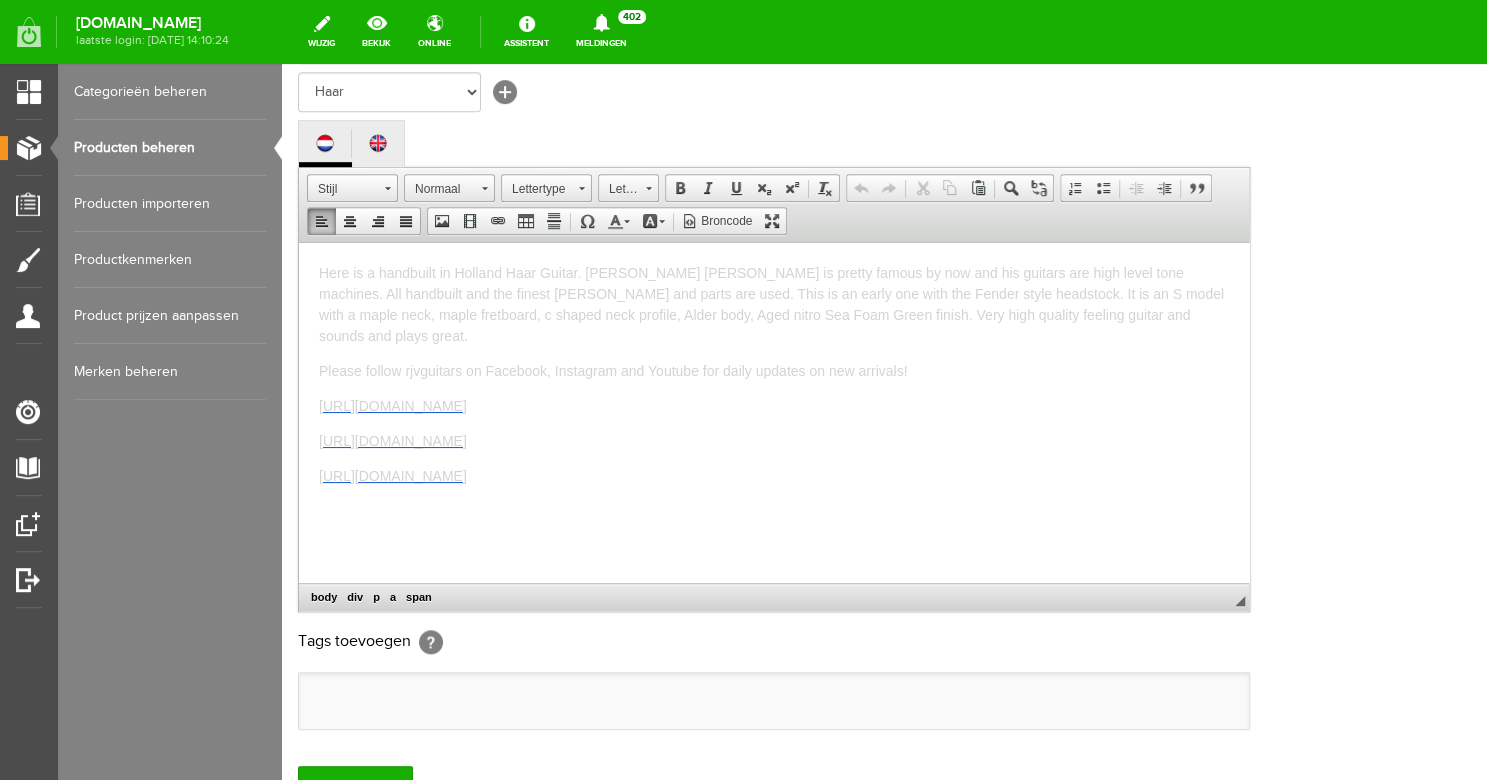 drag, startPoint x: 775, startPoint y: 458, endPoint x: 309, endPoint y: 249, distance: 510.72205 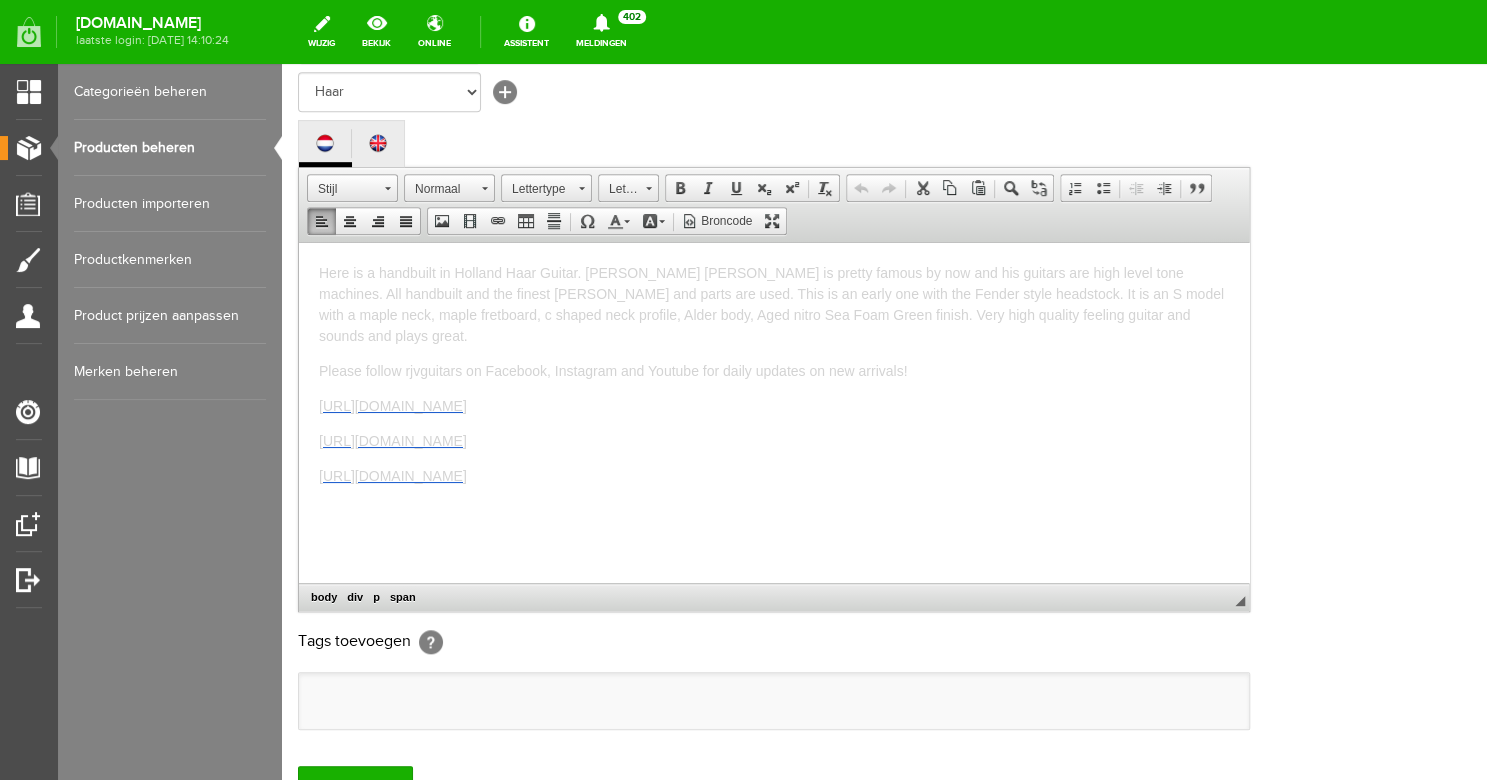 copy on "Here is a handbuilt in Holland Haar Guitar. [PERSON_NAME] [PERSON_NAME] is pretty famous by now and his guitars are high level tone machines. All handbuilt and the finest [PERSON_NAME] and parts are used. This is an early one with the Fender style headstock. It is an S model with a maple neck, maple fretboard, c shaped neck profile, Alder body, Aged nitro Sea Foam Green finish. Very high quality feeling guitar and sounds and plays great. Please follow rjvguitars on Facebook, Instagram and Youtube for daily updates on new arrivals! [URL][DOMAIN_NAME] [URL][DOMAIN_NAME] [URL][DOMAIN_NAME]" 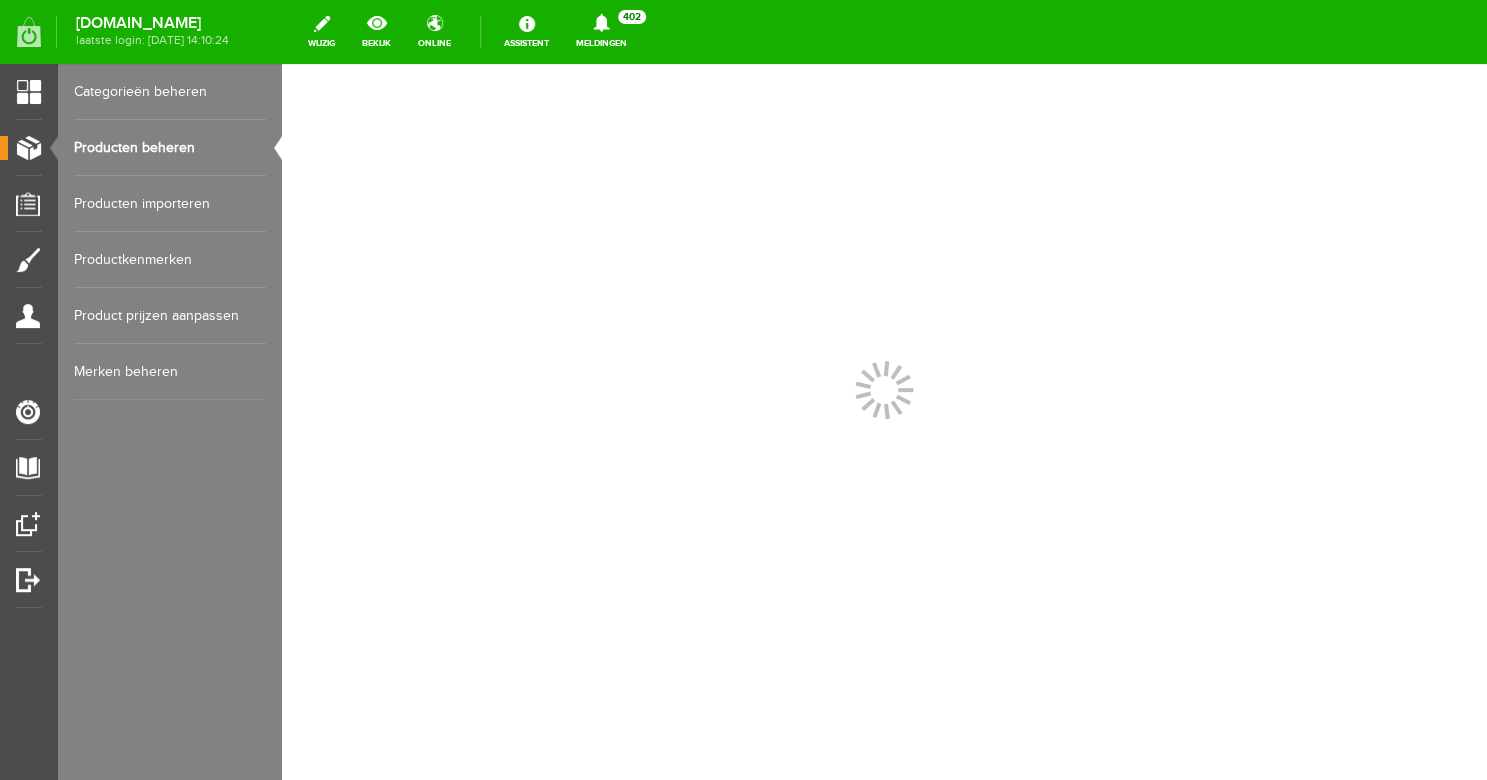 scroll, scrollTop: 0, scrollLeft: 0, axis: both 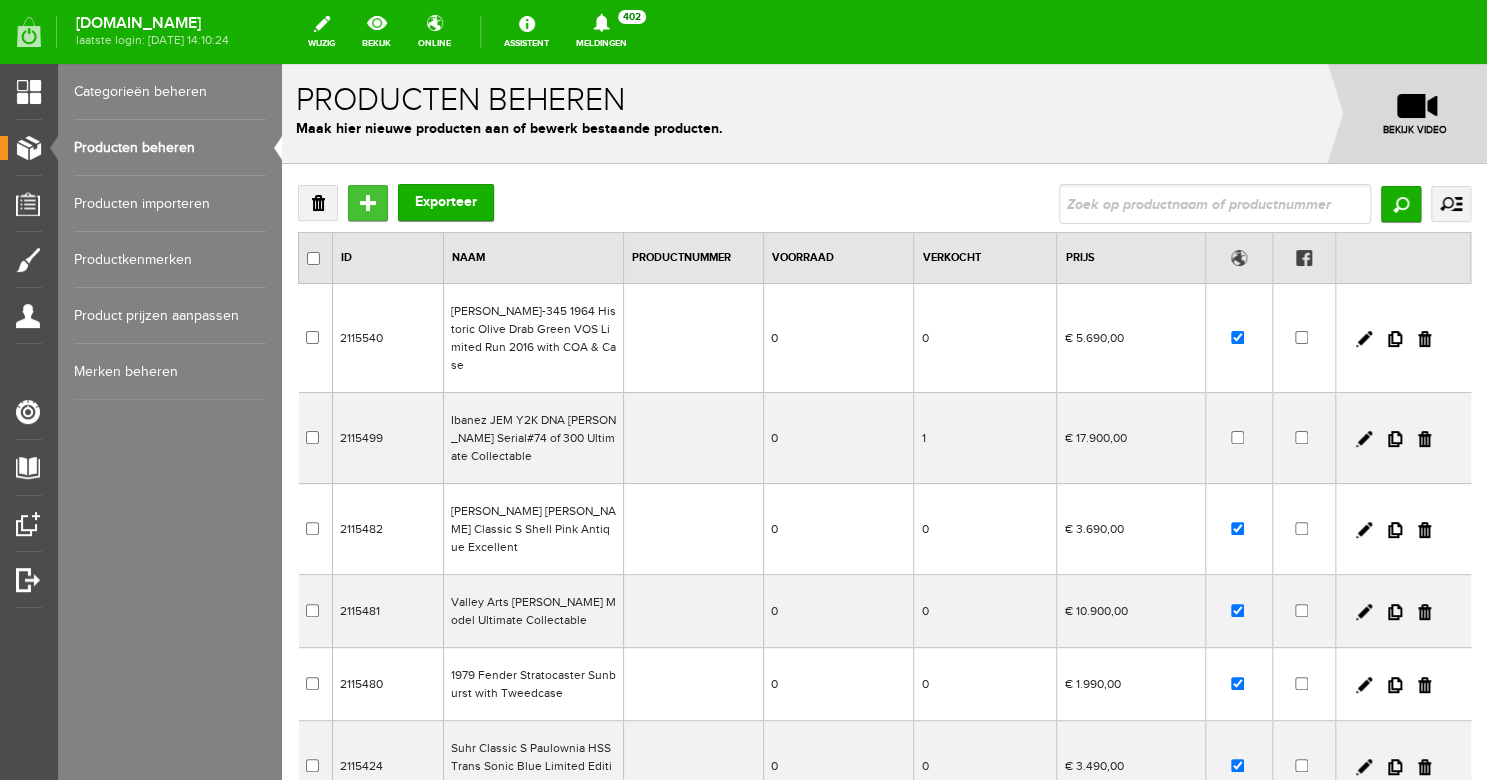 click on "Toevoegen" at bounding box center [368, 203] 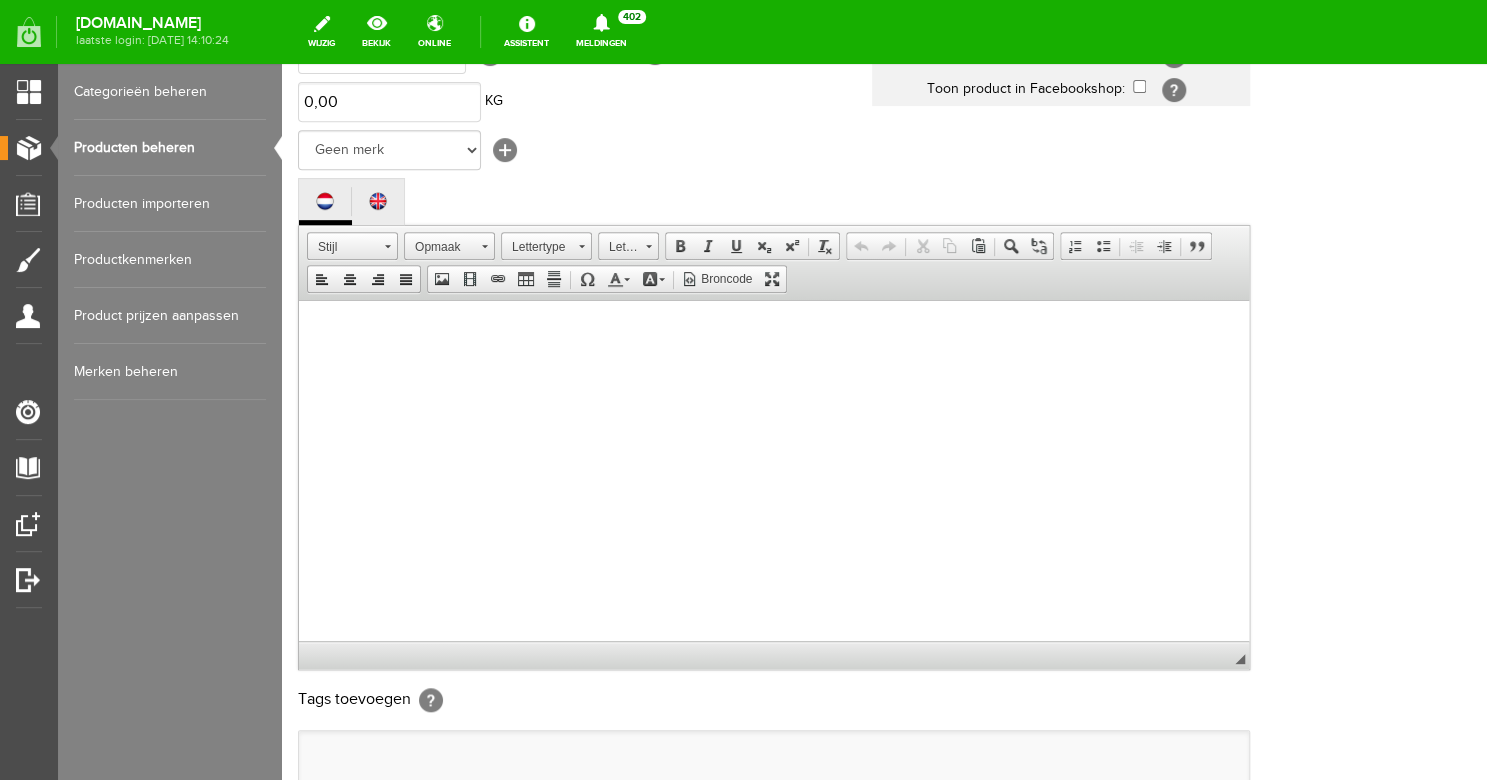 scroll, scrollTop: 338, scrollLeft: 0, axis: vertical 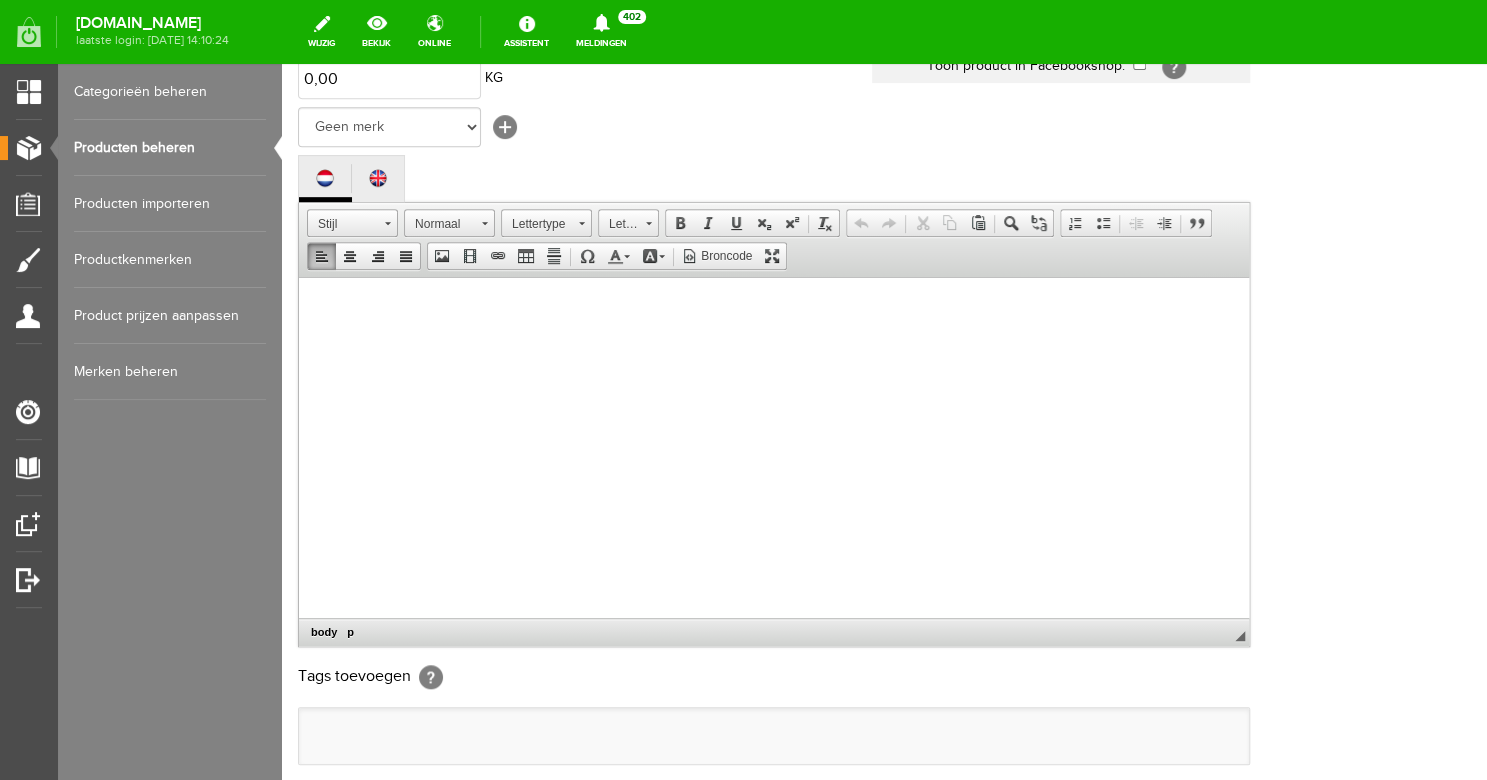 click at bounding box center [774, 467] 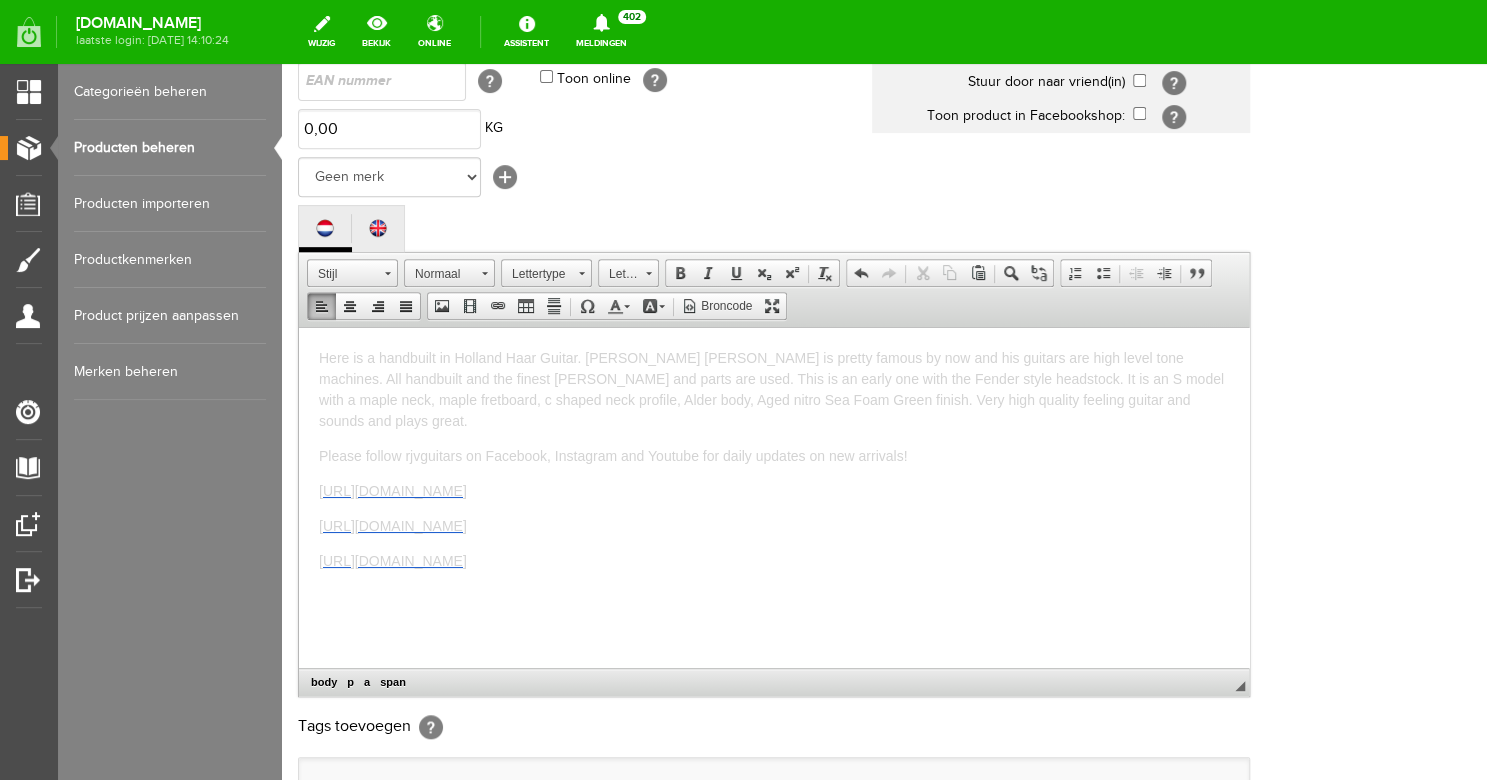 scroll, scrollTop: 284, scrollLeft: 0, axis: vertical 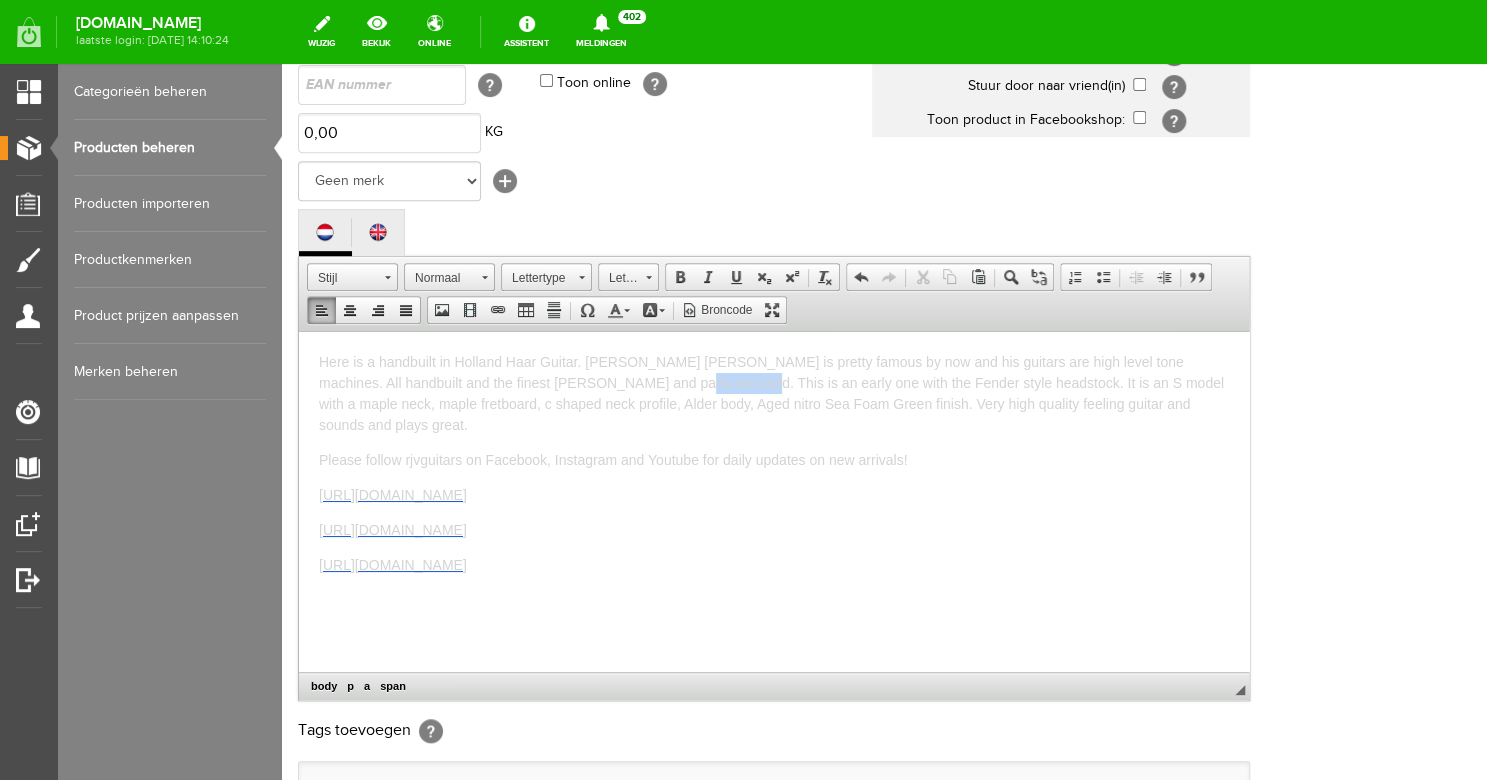 drag, startPoint x: 647, startPoint y: 379, endPoint x: 578, endPoint y: 380, distance: 69.00725 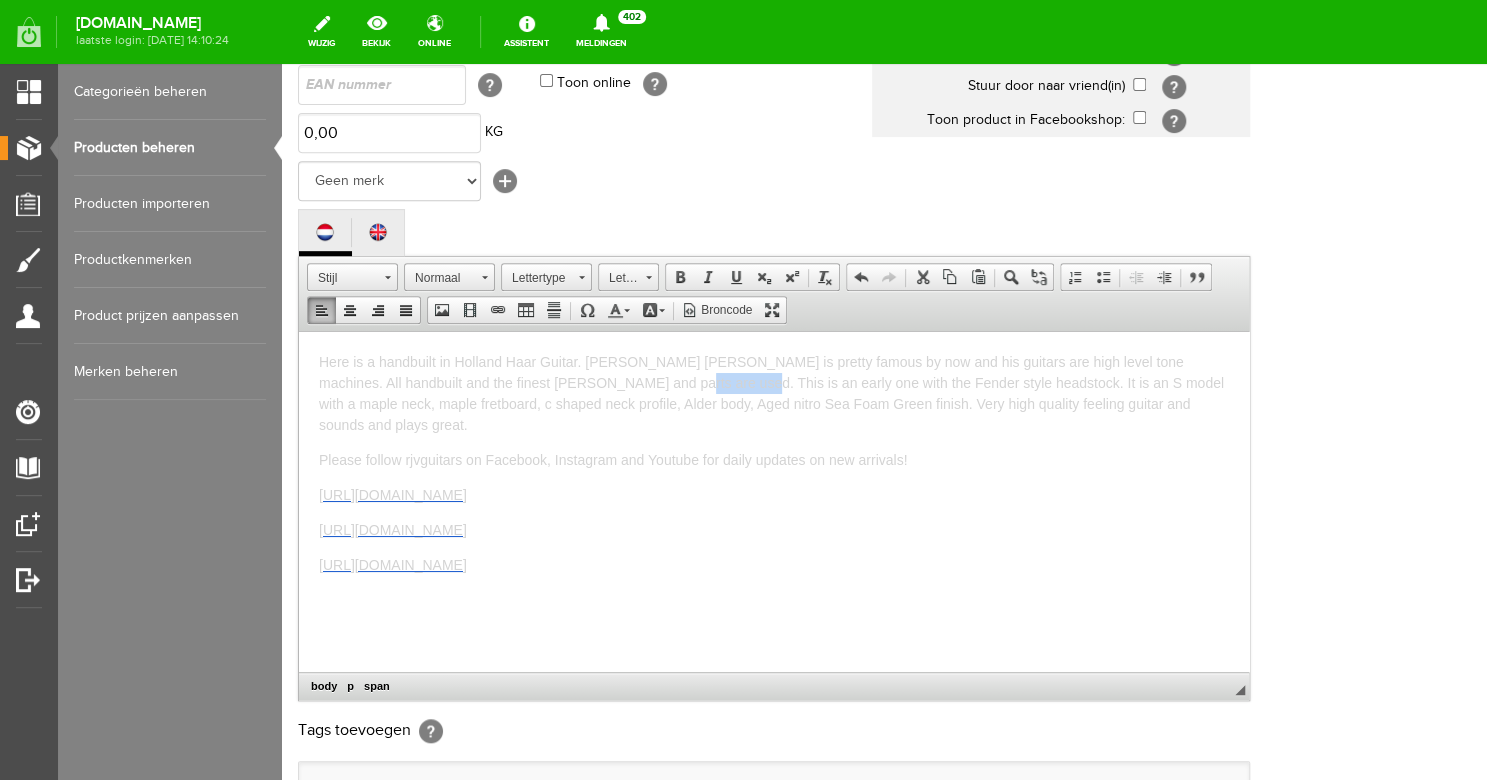 type 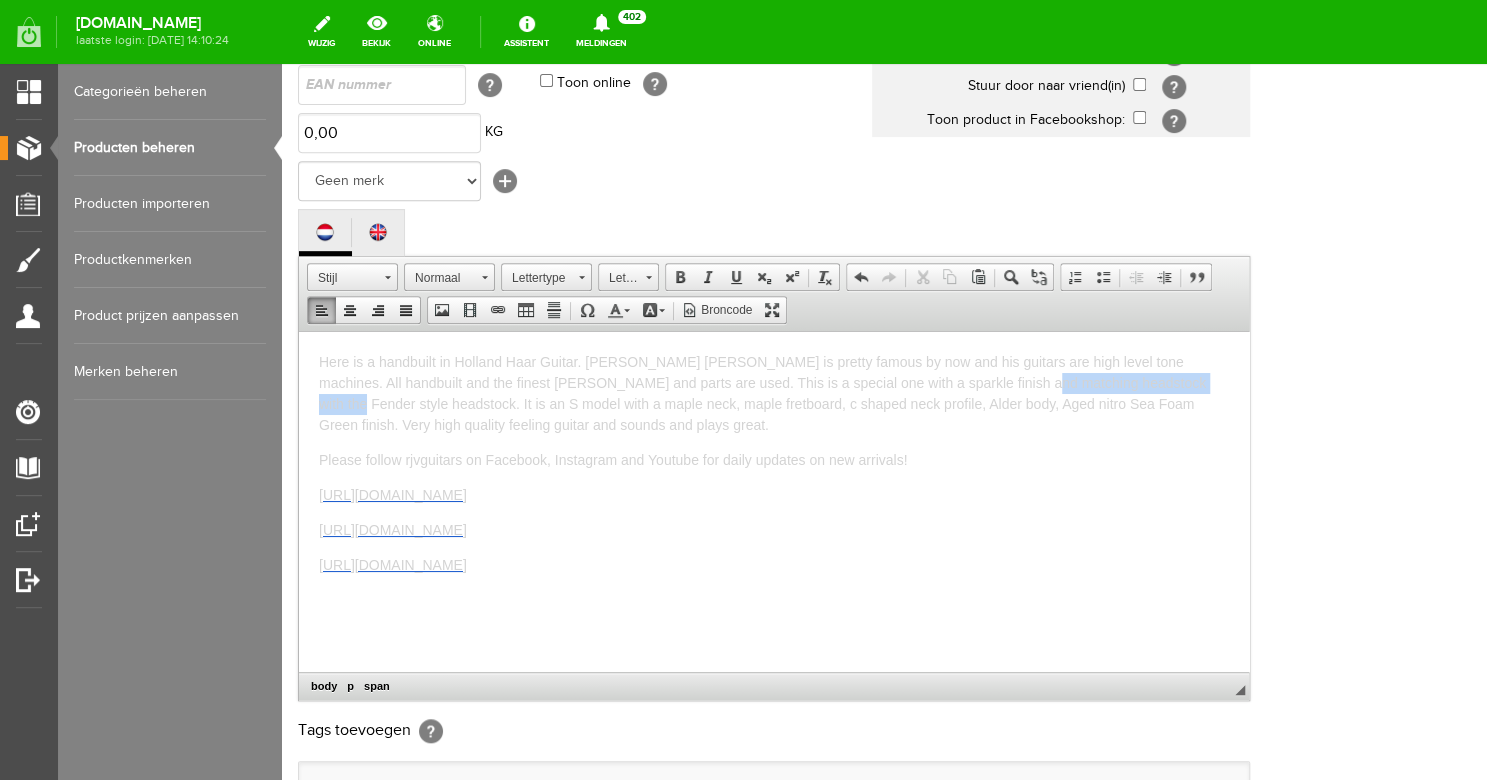 drag, startPoint x: 1135, startPoint y: 384, endPoint x: 945, endPoint y: 382, distance: 190.01053 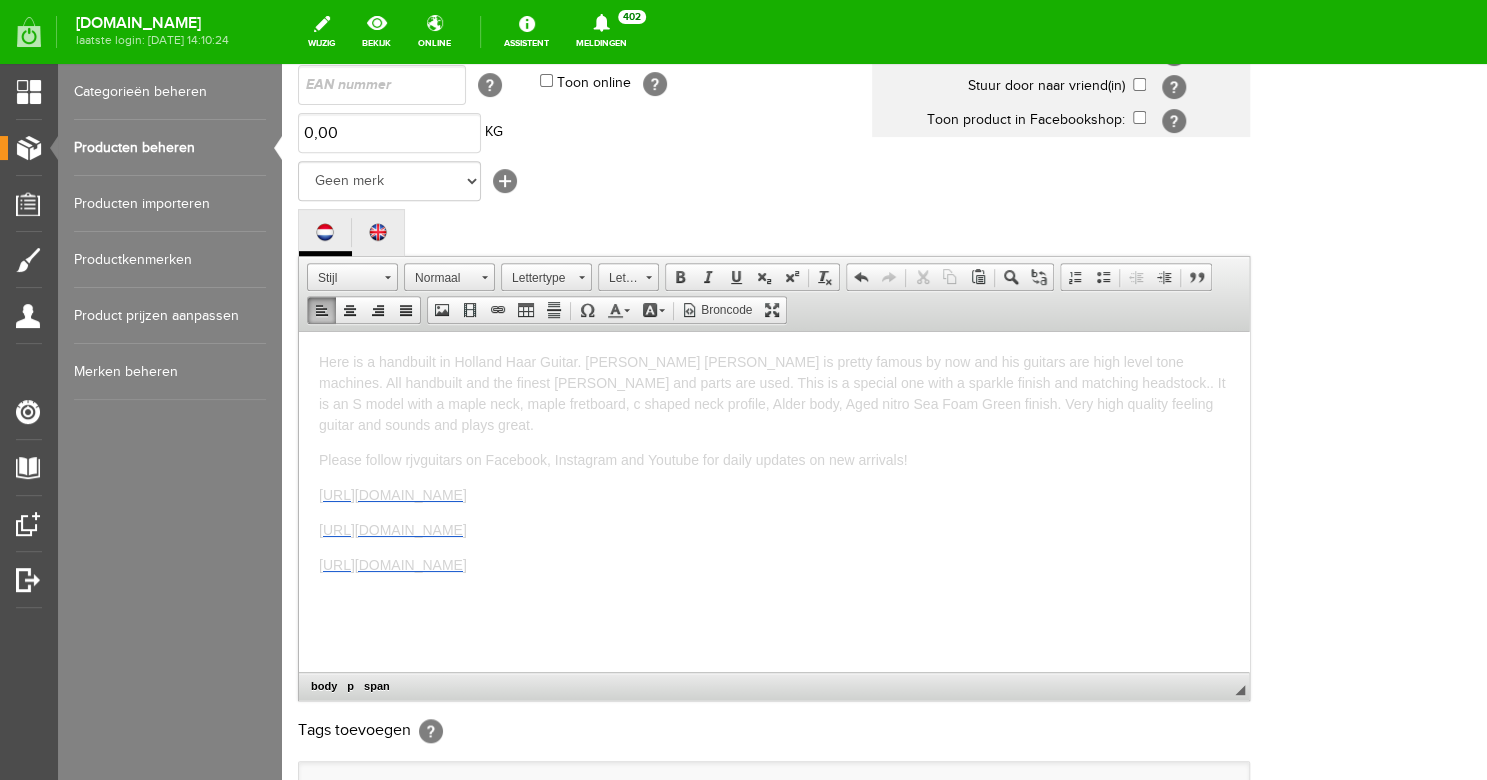 click on "Here is a handbuilt in Holland Haar Guitar. [PERSON_NAME] [PERSON_NAME] is pretty famous by now and his guitars are high level tone machines. All handbuilt and the finest [PERSON_NAME] and parts are used. This is a special one with a sparkle finish and matching headstock.. It is an S model with a maple neck, maple fretboard, c shaped neck profile, Alder body, Aged nitro Sea Foam Green finish. Very high quality feeling guitar and sounds and plays great." at bounding box center (774, 393) 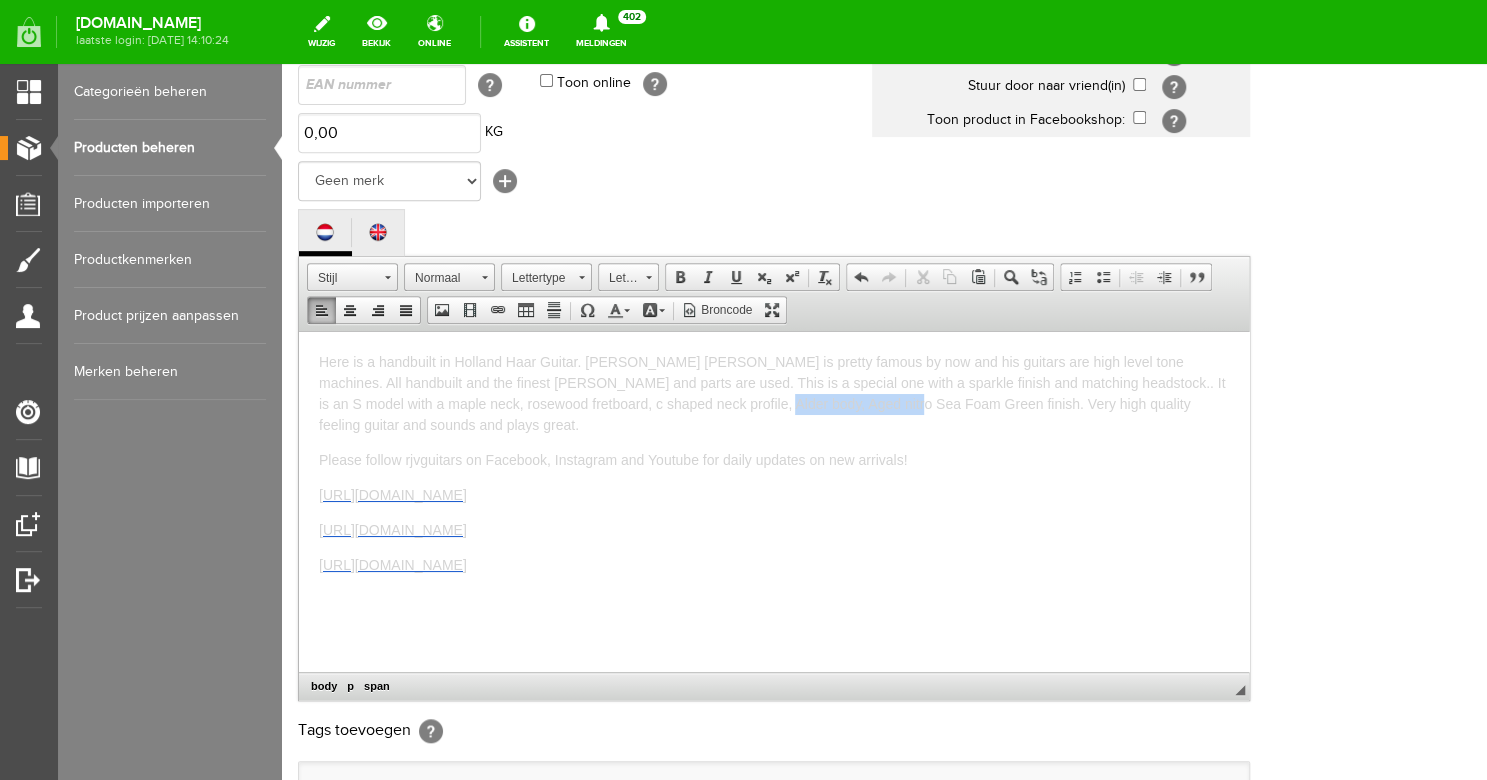 drag, startPoint x: 808, startPoint y: 405, endPoint x: 665, endPoint y: 401, distance: 143.05594 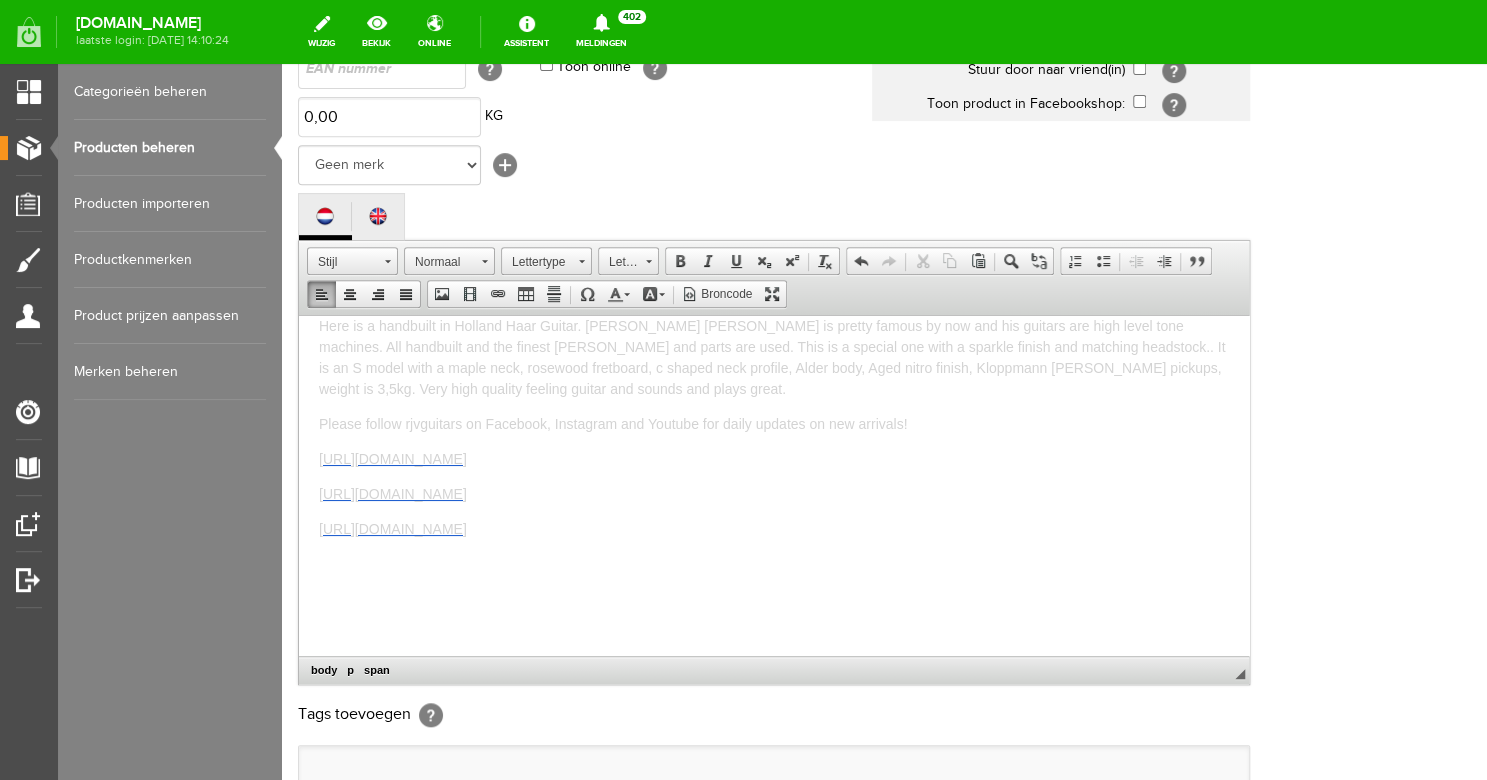 scroll, scrollTop: 187, scrollLeft: 0, axis: vertical 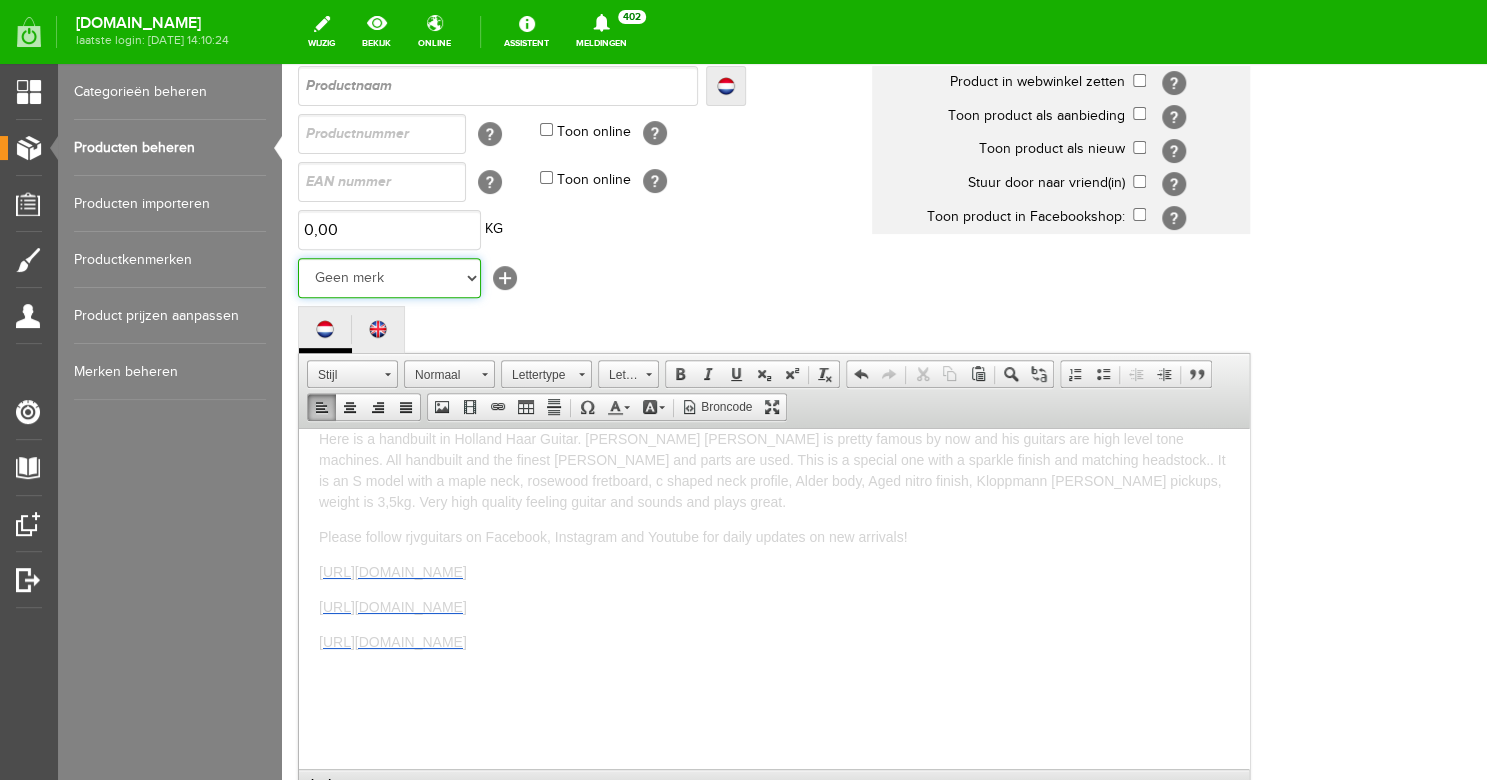 click on "Geen merk
Hymn
Peavey
Vox
Rickenbacker
[PERSON_NAME]
[PERSON_NAME]
[PERSON_NAME]
[PERSON_NAME]
[PERSON_NAME]
[PERSON_NAME]
Hook
Gretsch
[PERSON_NAME]
The Heritage
Haar
ESP
[PERSON_NAME]
EVH
Duesenberg
Marshall
Music Man
[PERSON_NAME]
Fender
Ibanez
PRS [PERSON_NAME]
Other brands" at bounding box center (389, 278) 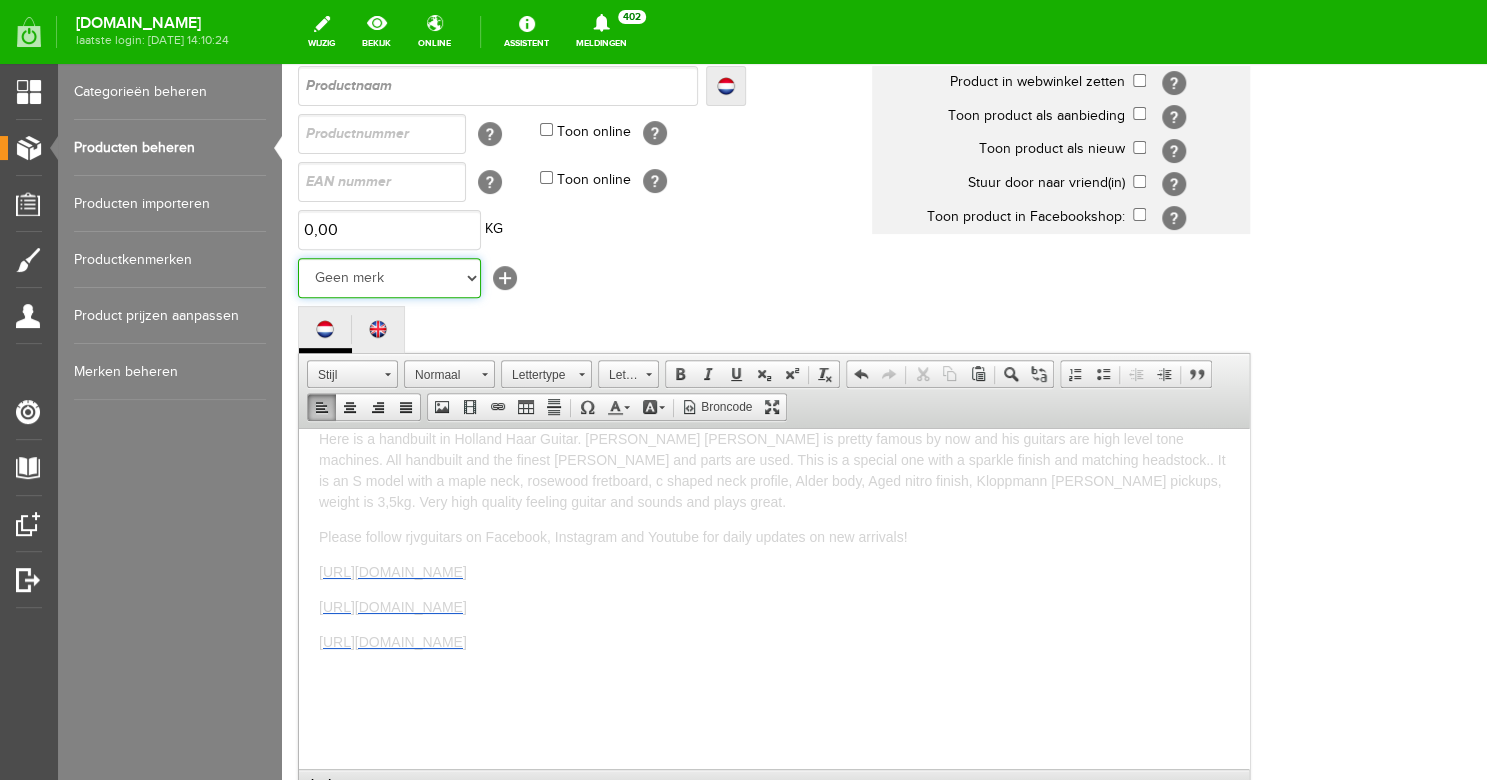 select on "140681" 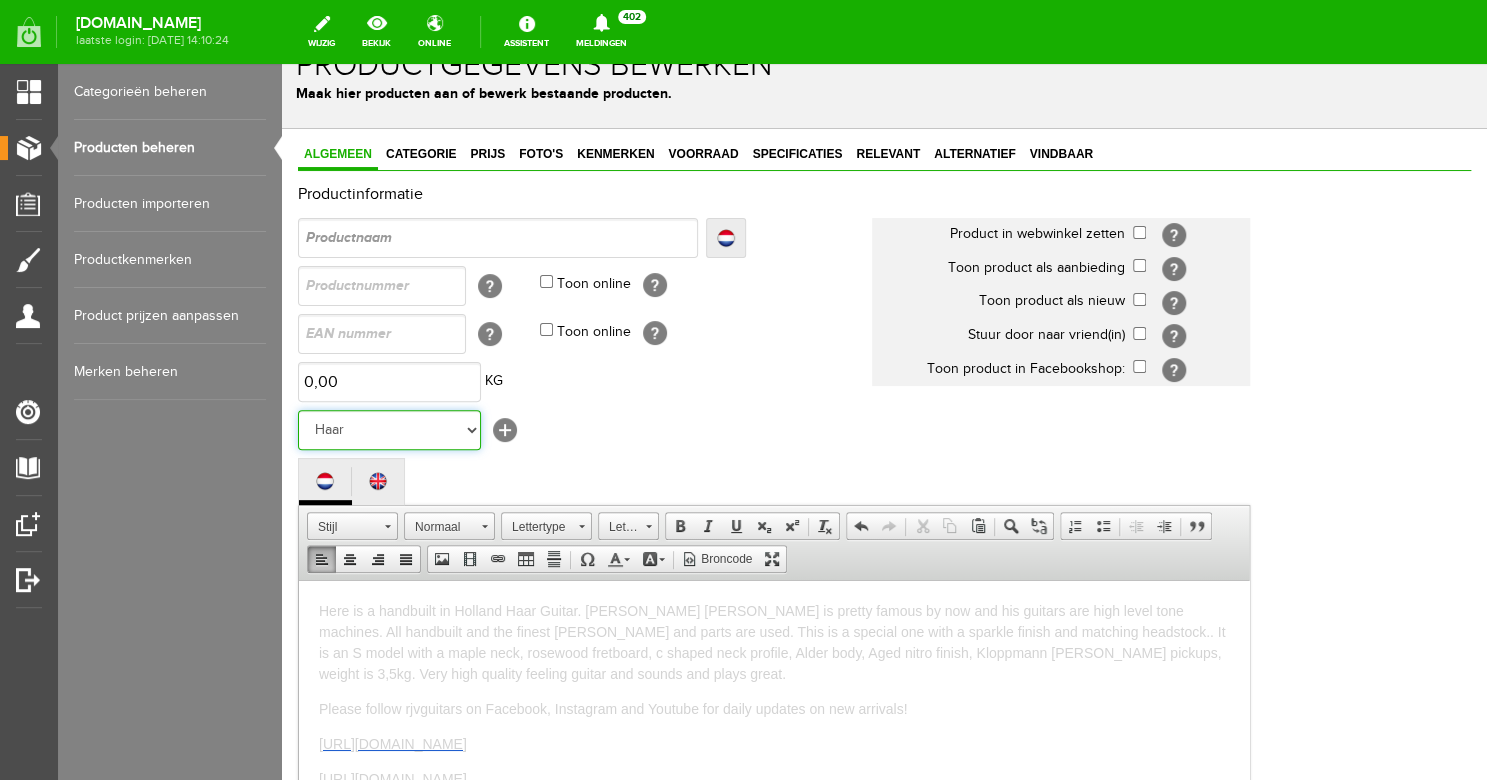 scroll, scrollTop: 0, scrollLeft: 0, axis: both 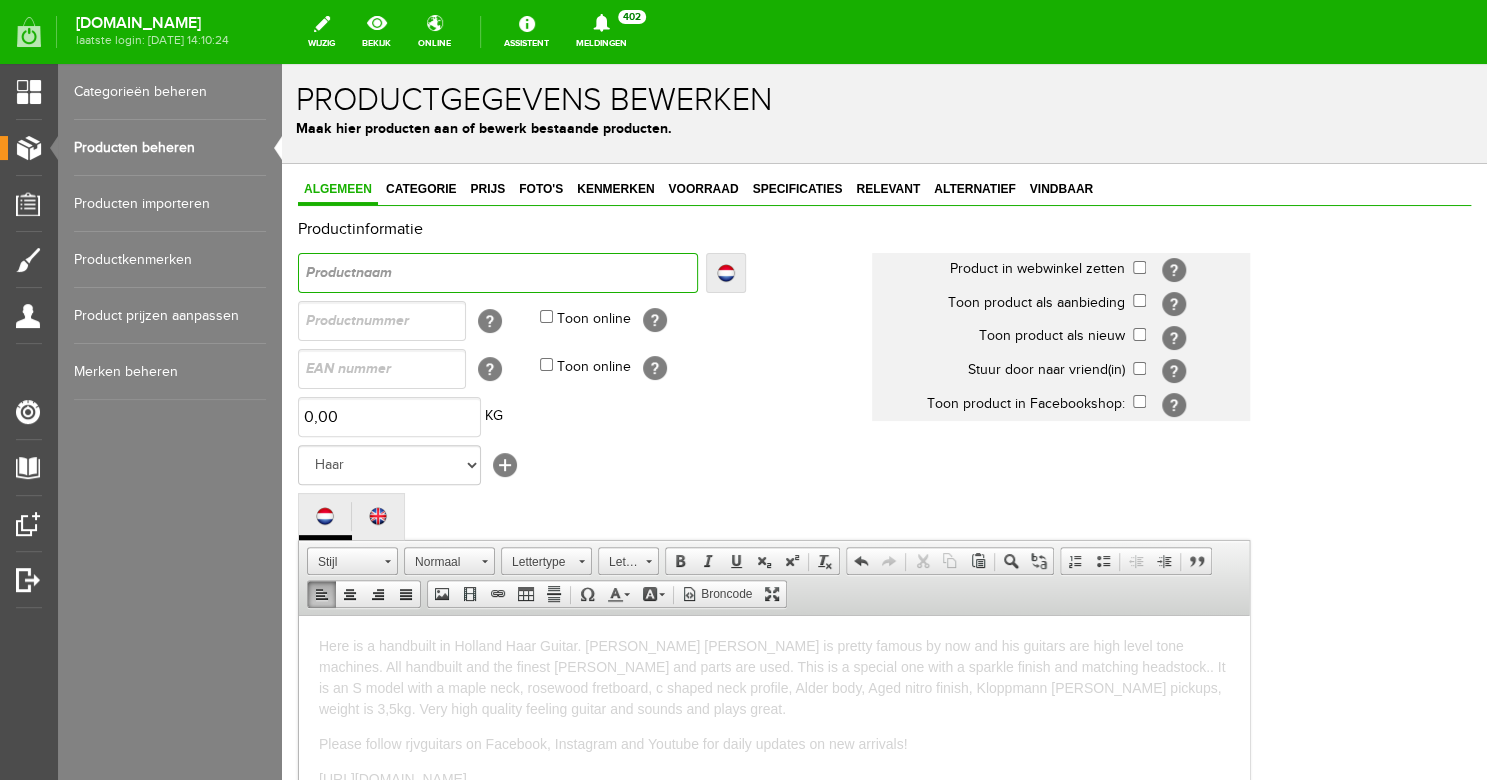 click at bounding box center [498, 273] 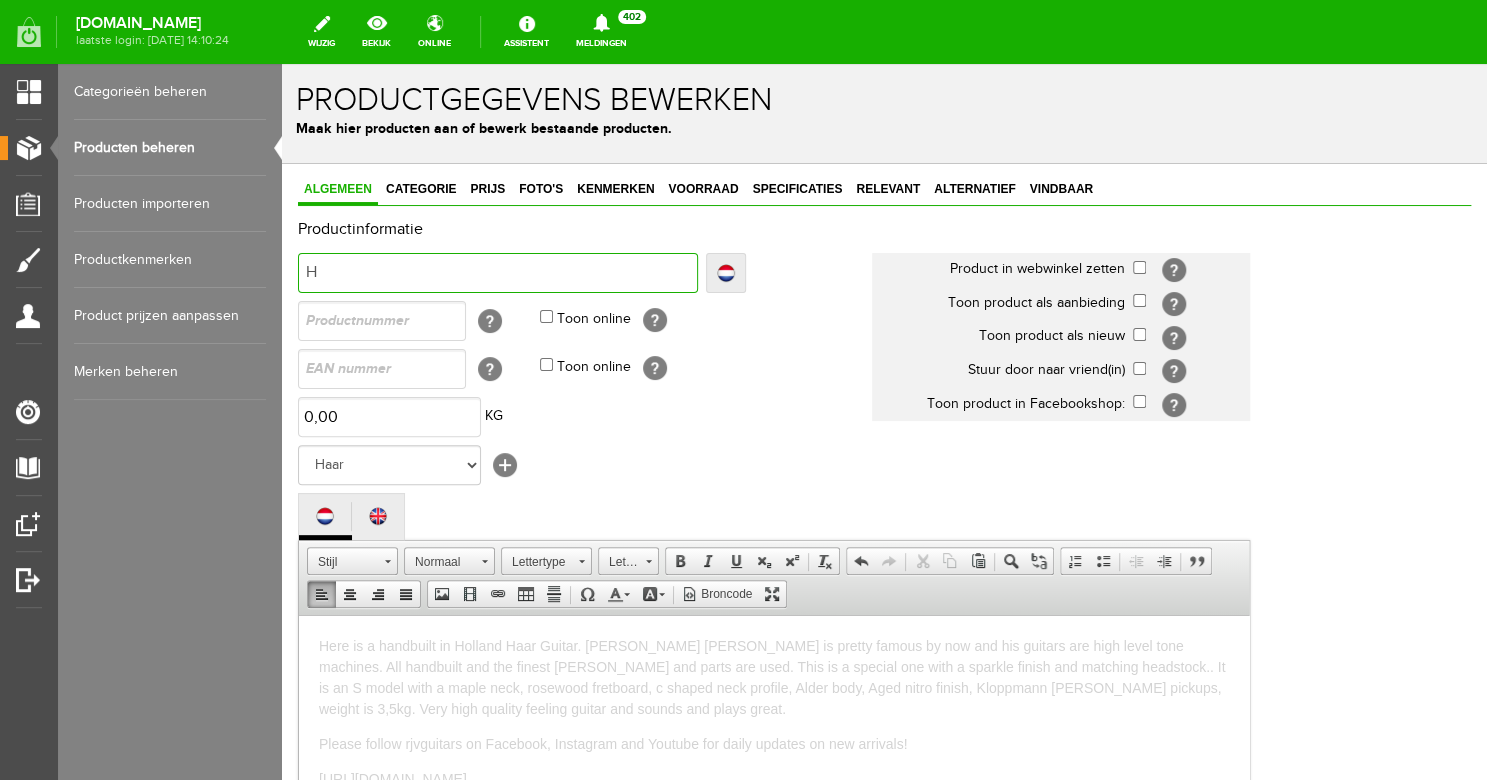 type on "H" 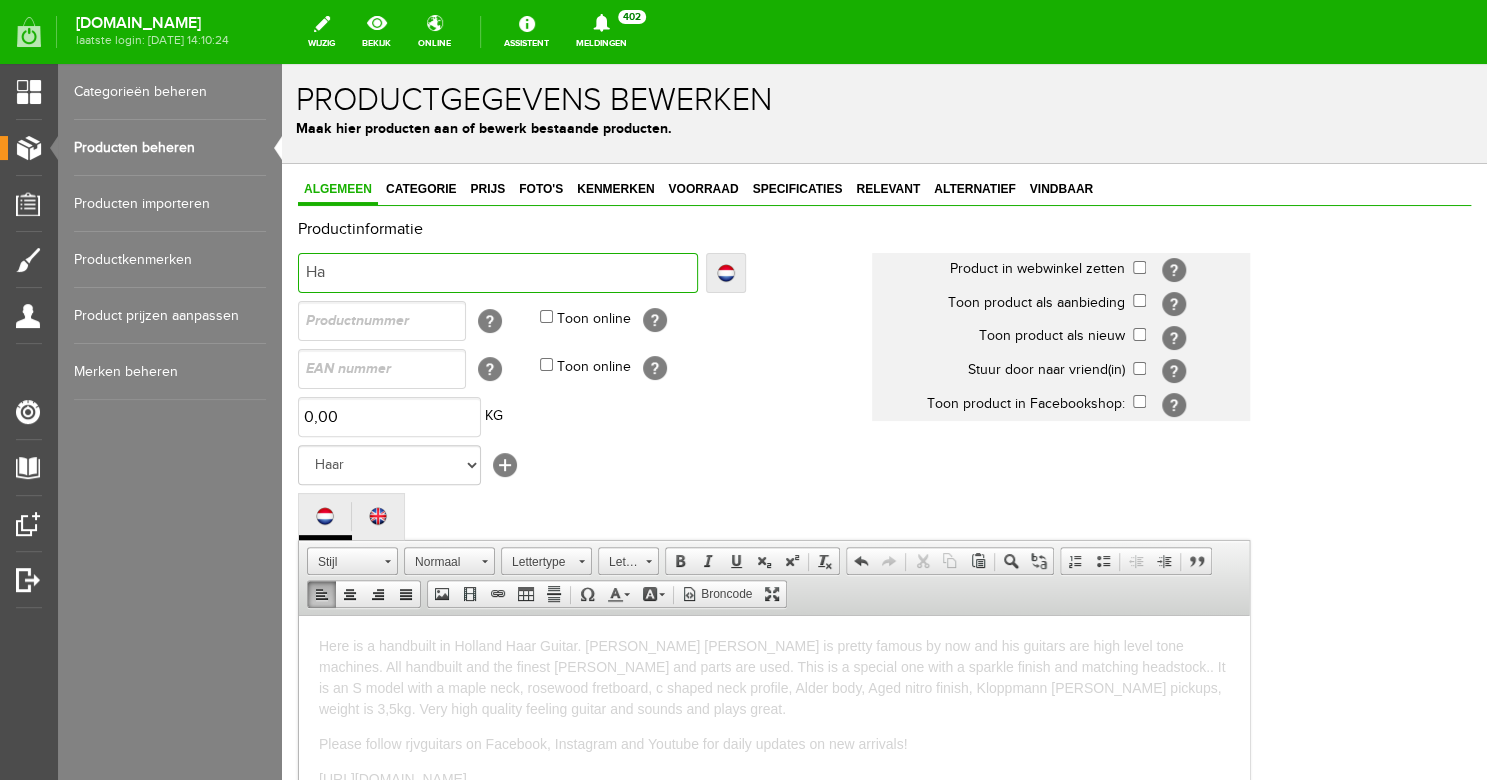 type on "Ha" 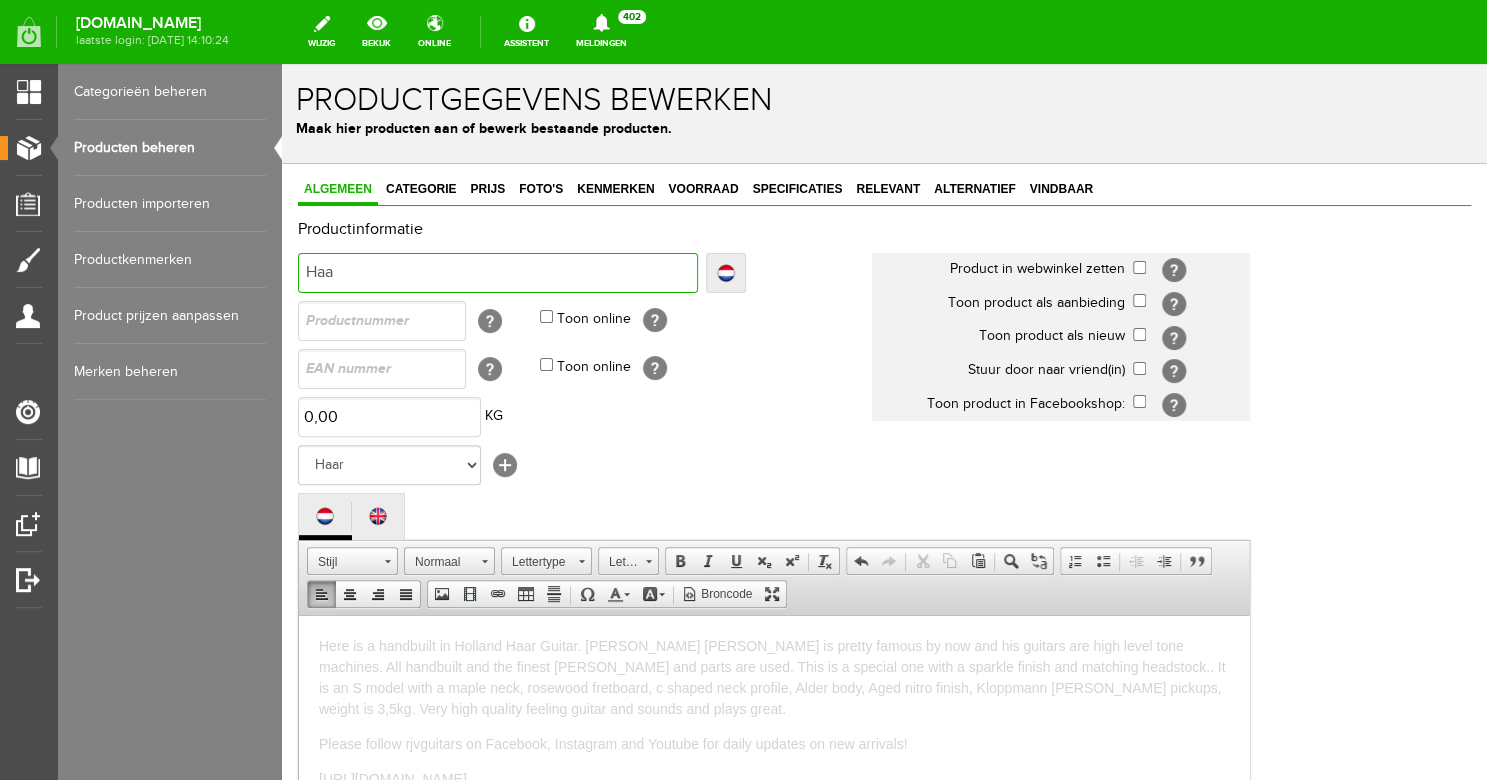 type on "Haa" 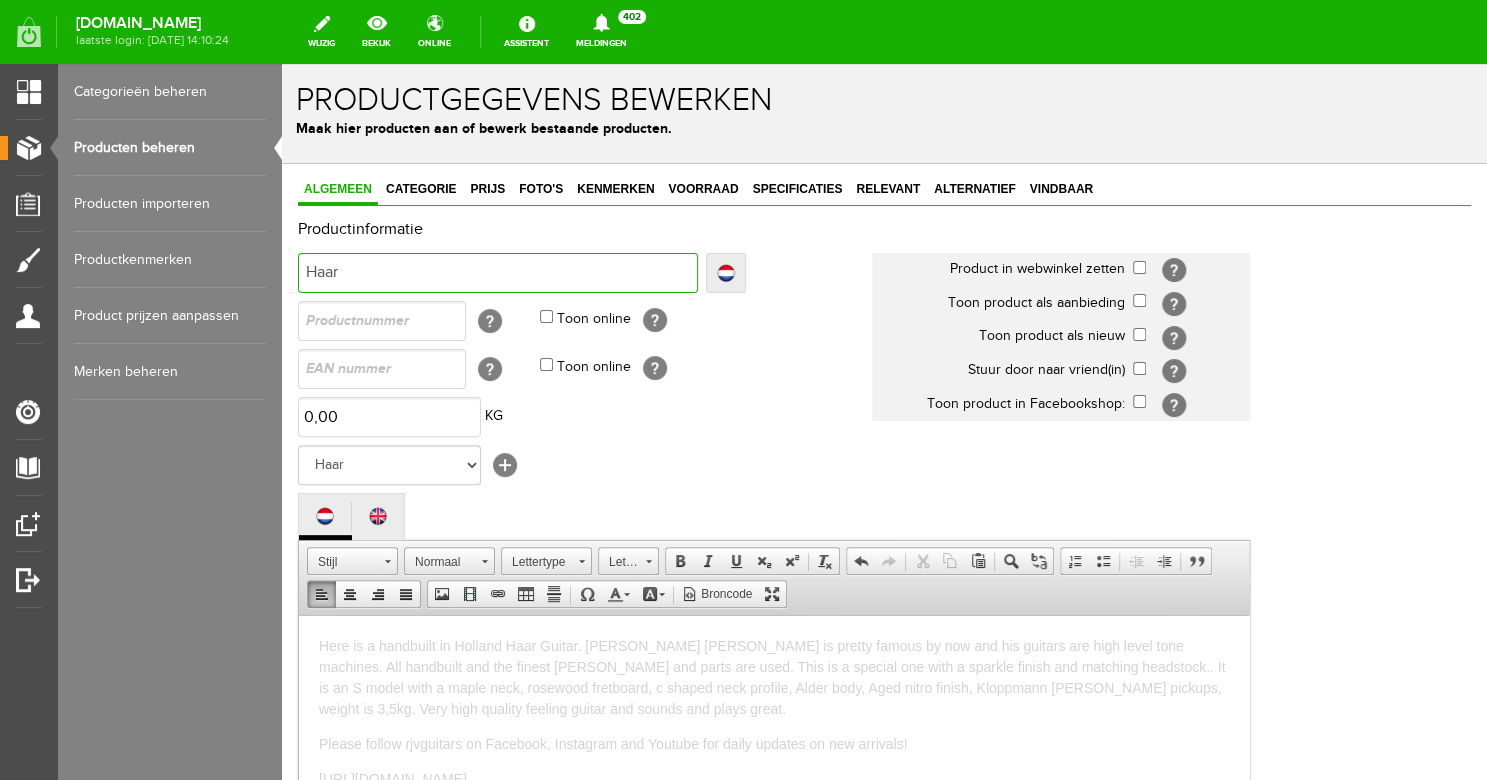 type on "Haar" 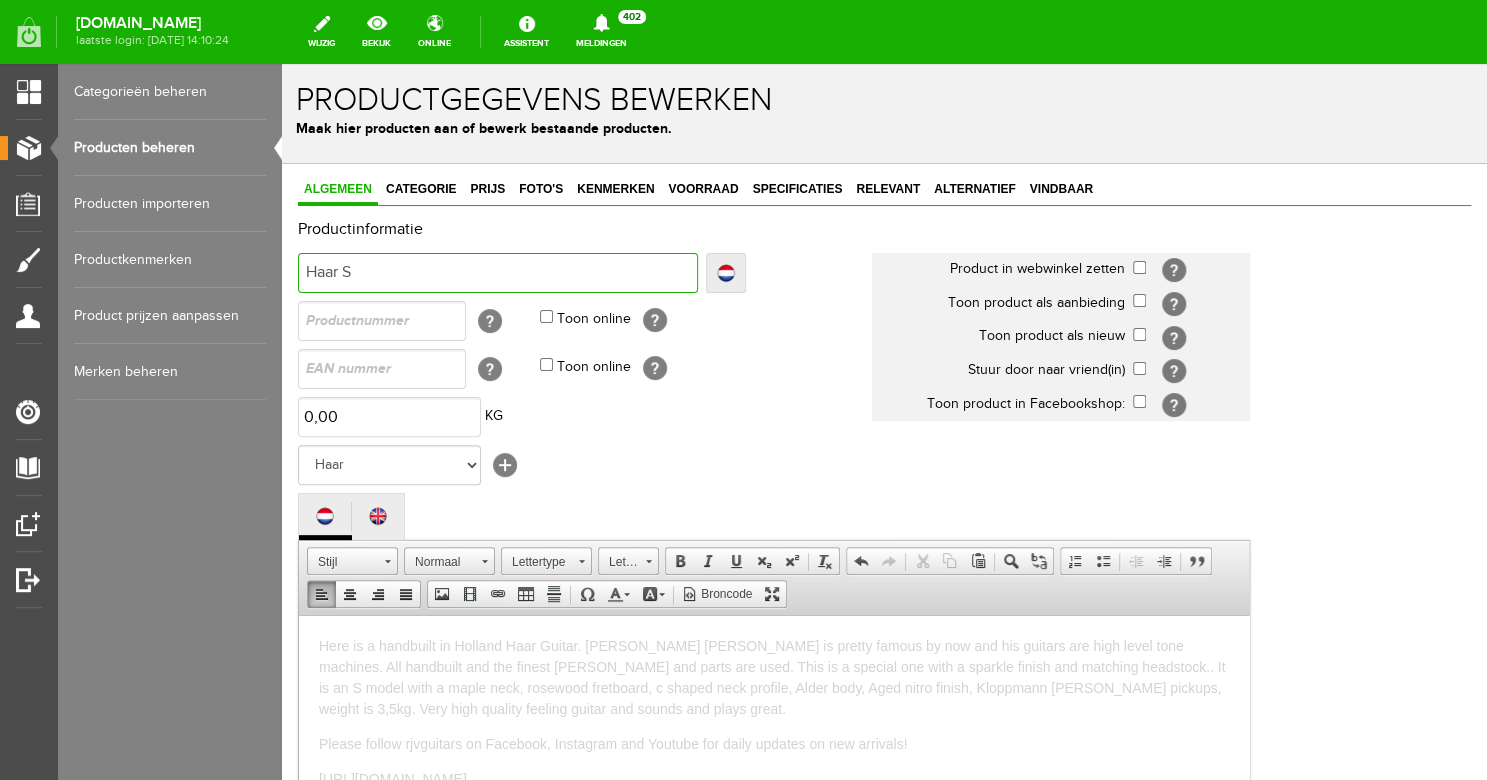 type on "Haar S" 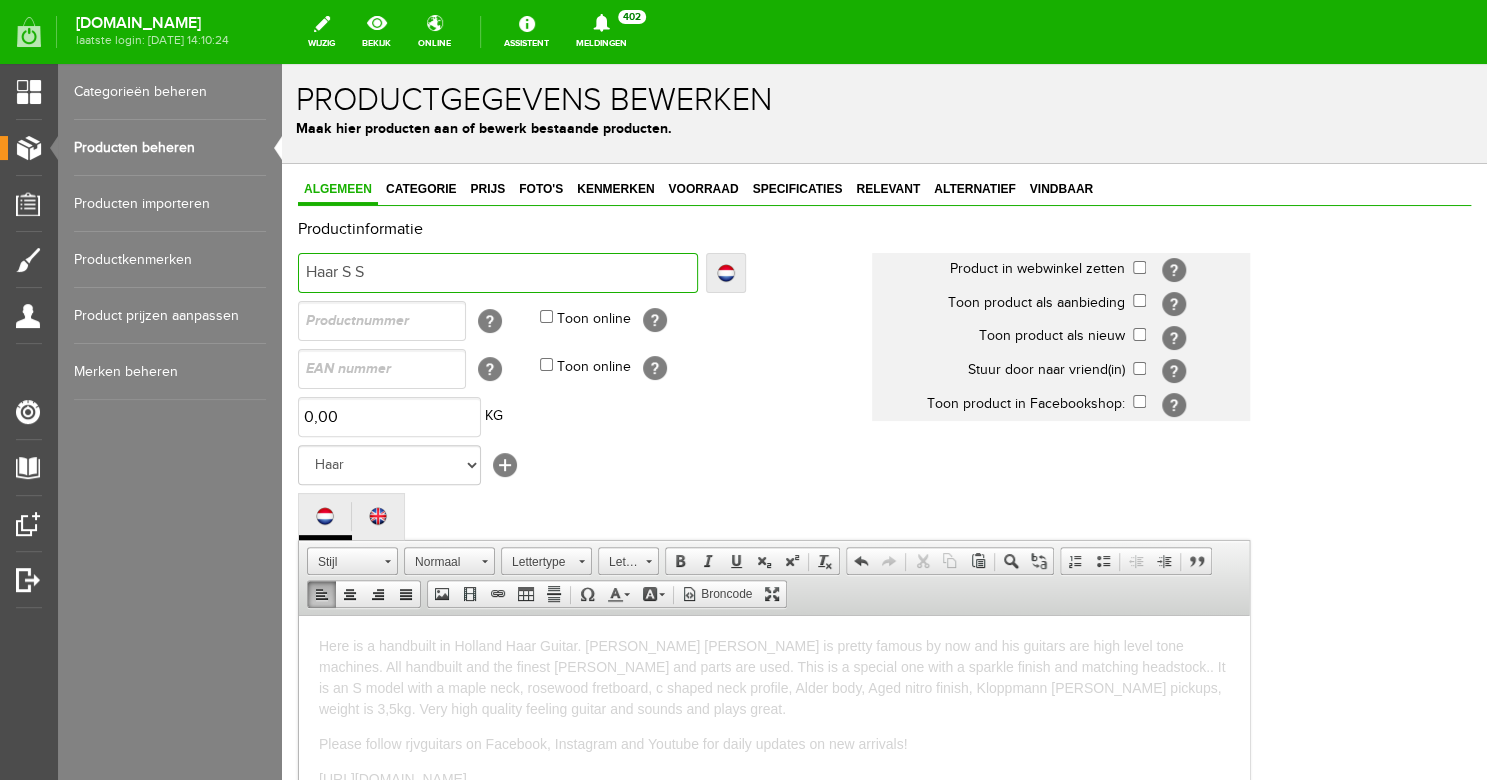 type on "Haar S S" 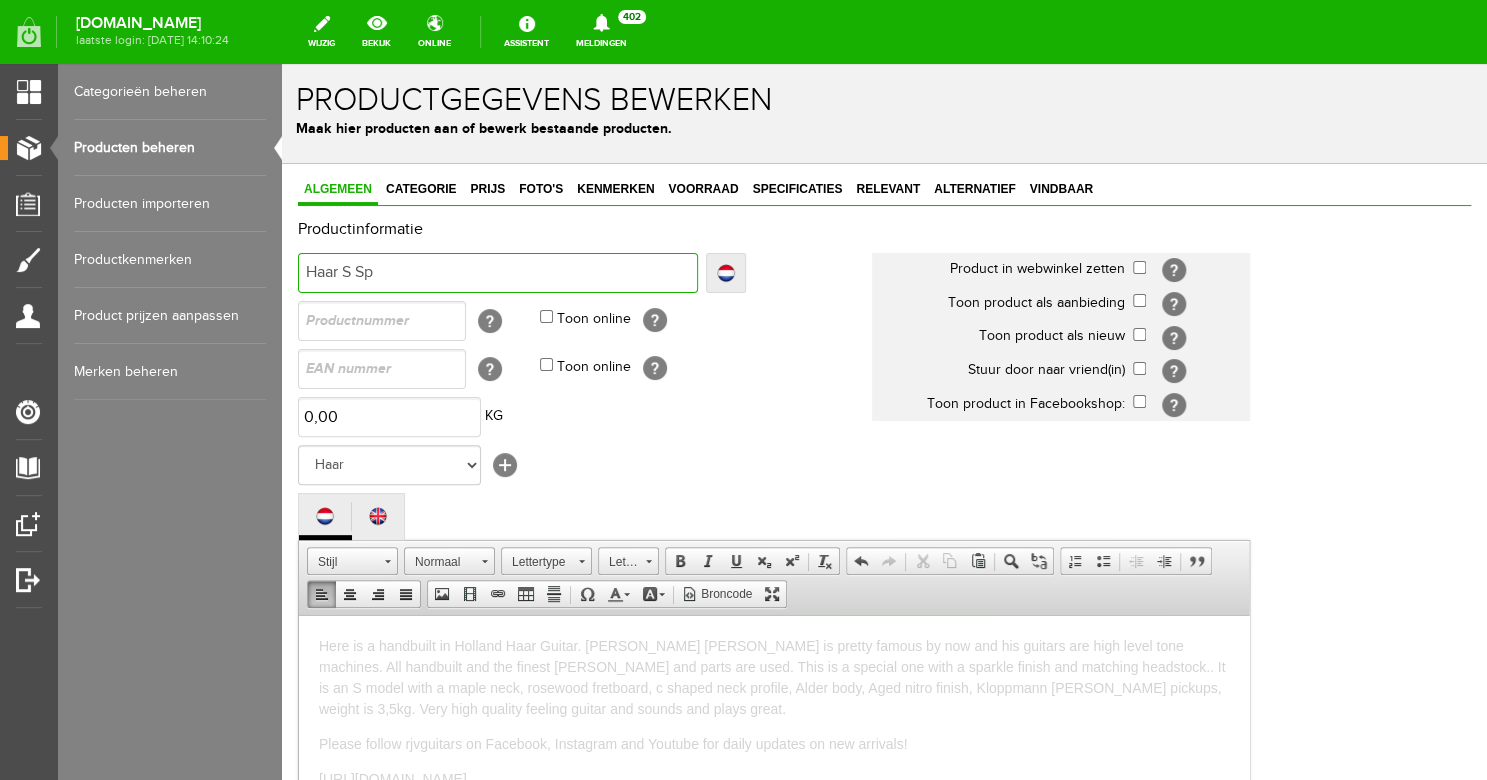 type on "Haar S Sp" 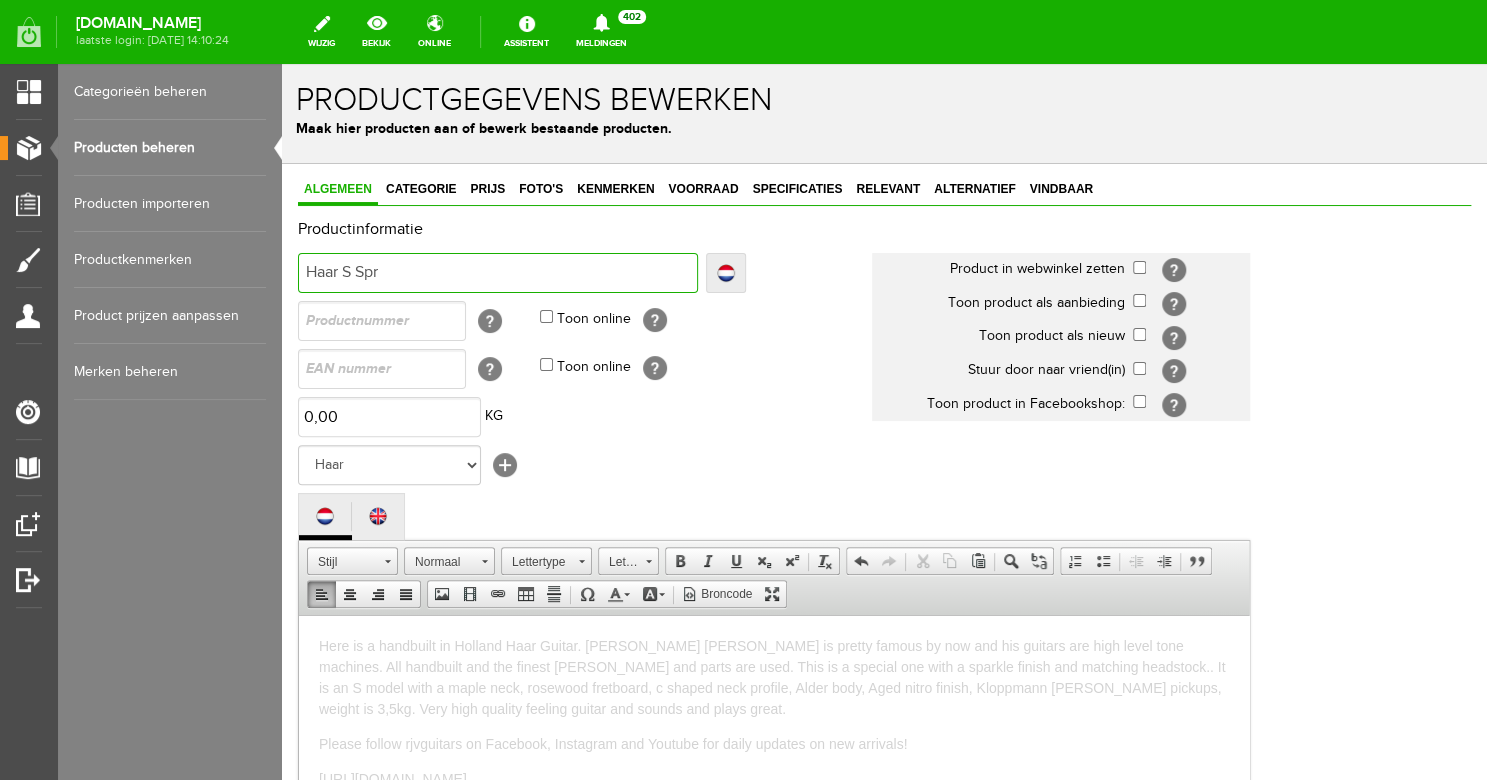 type on "Haar S Spr" 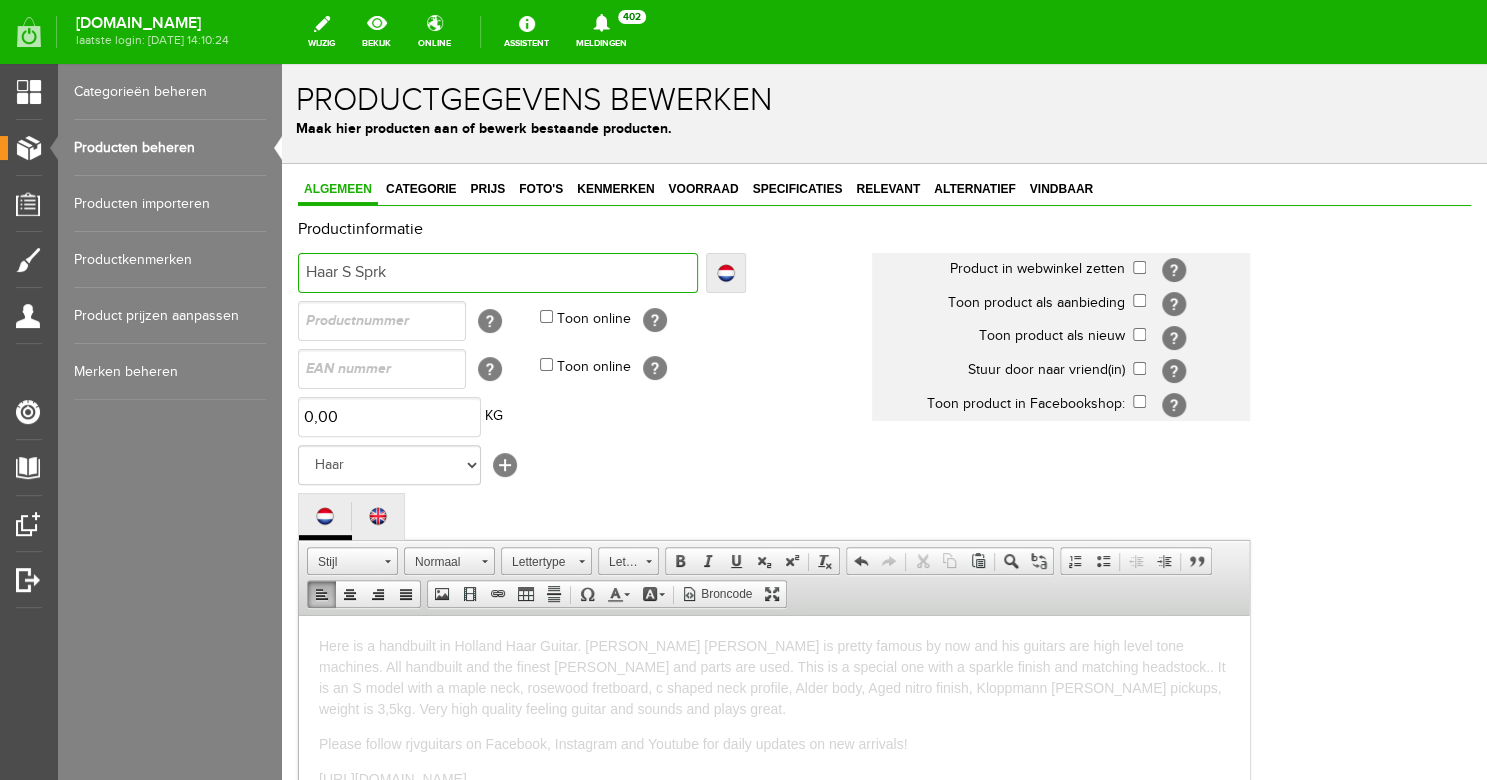 type on "Haar S Sprkl" 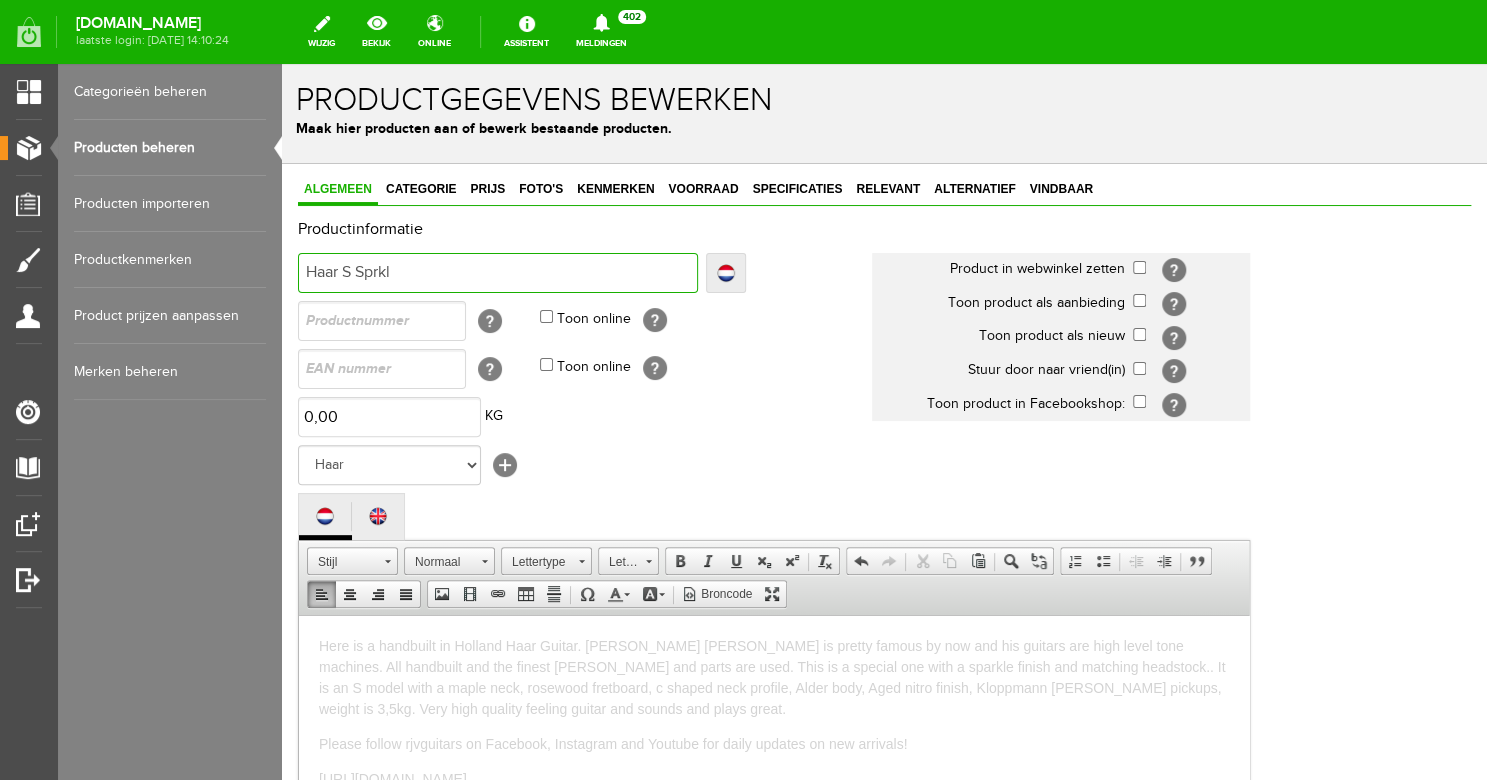type on "Haar S Sprkl" 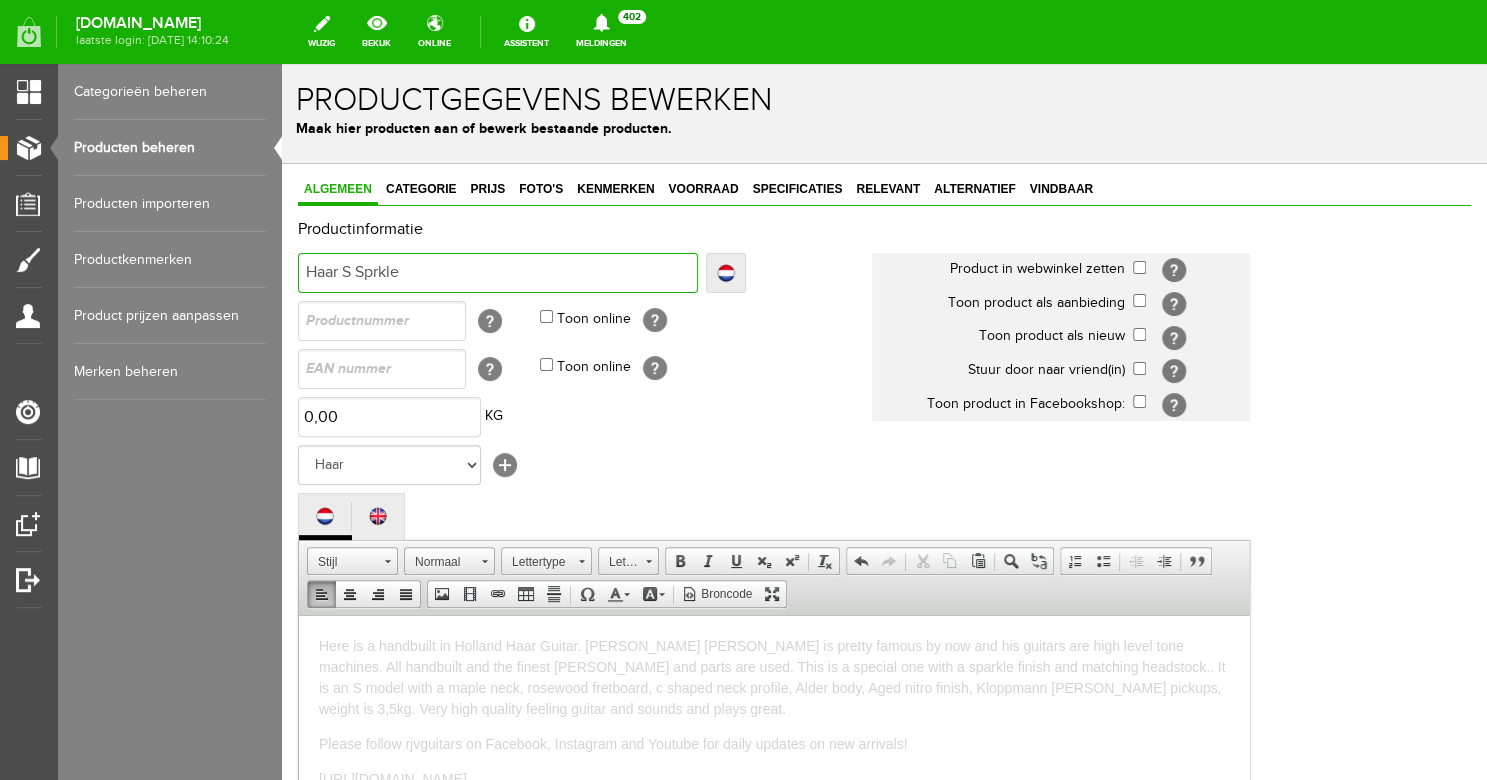 type on "Haar S Sprkle" 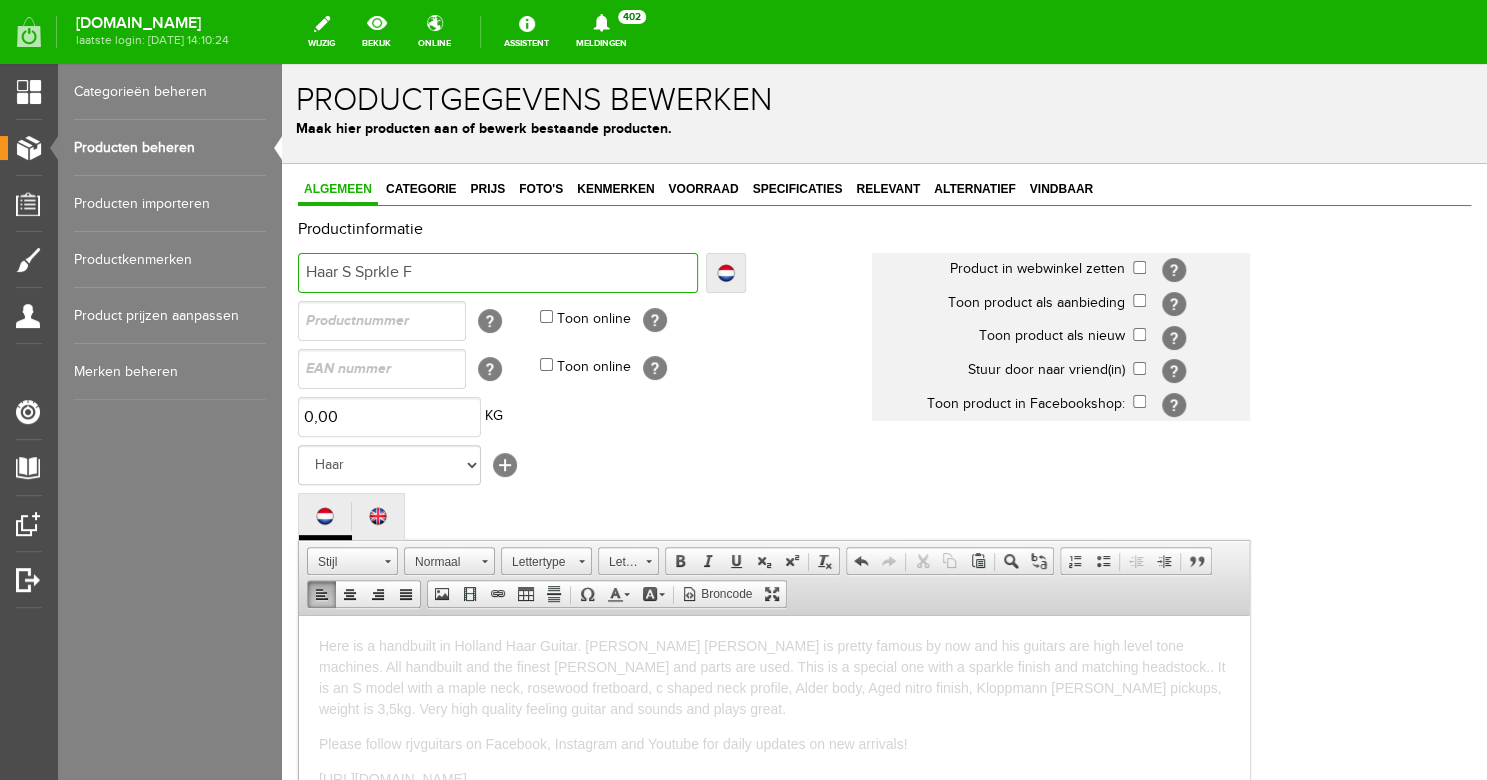 type on "Haar S Sprkle F" 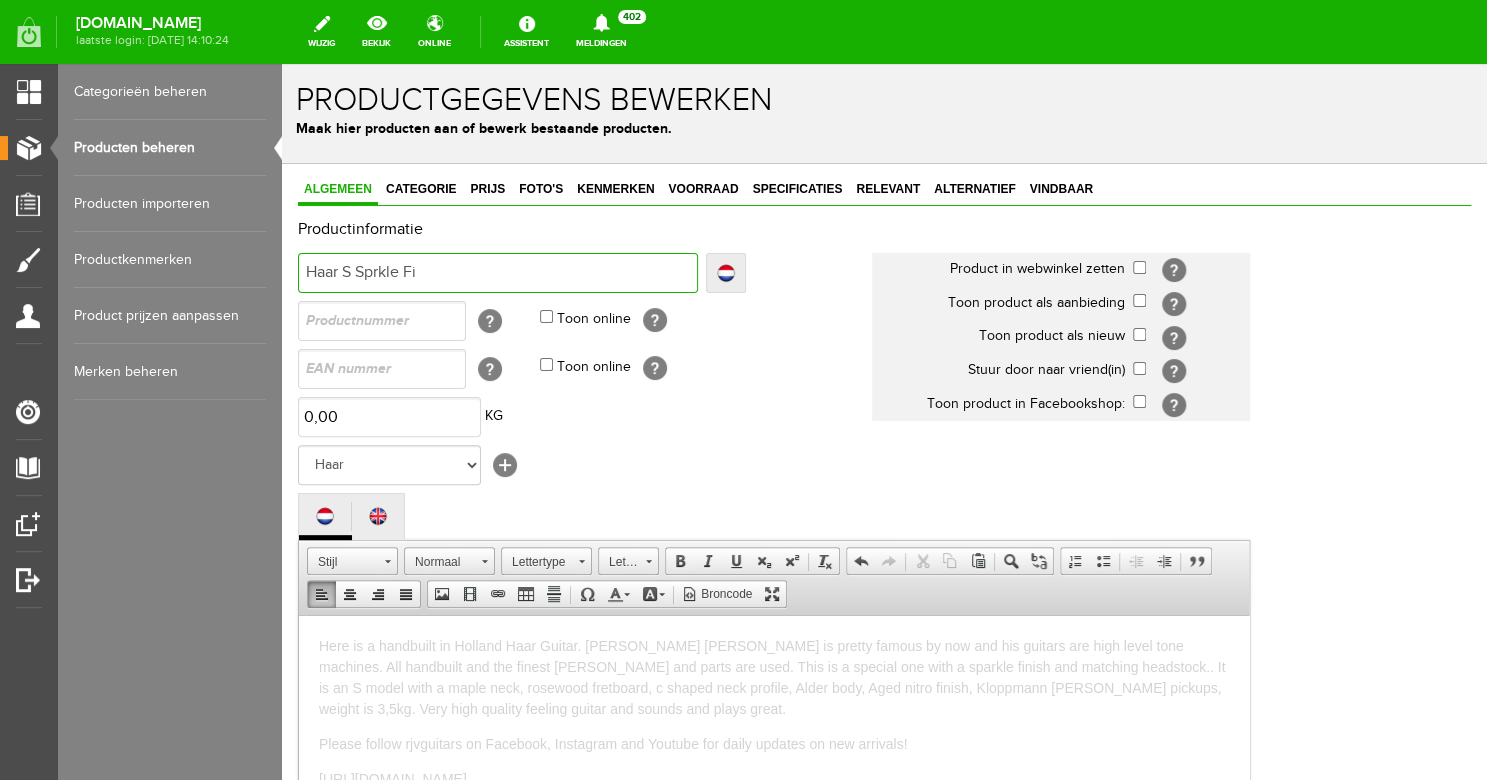 type on "Haar S Sprkle Fi" 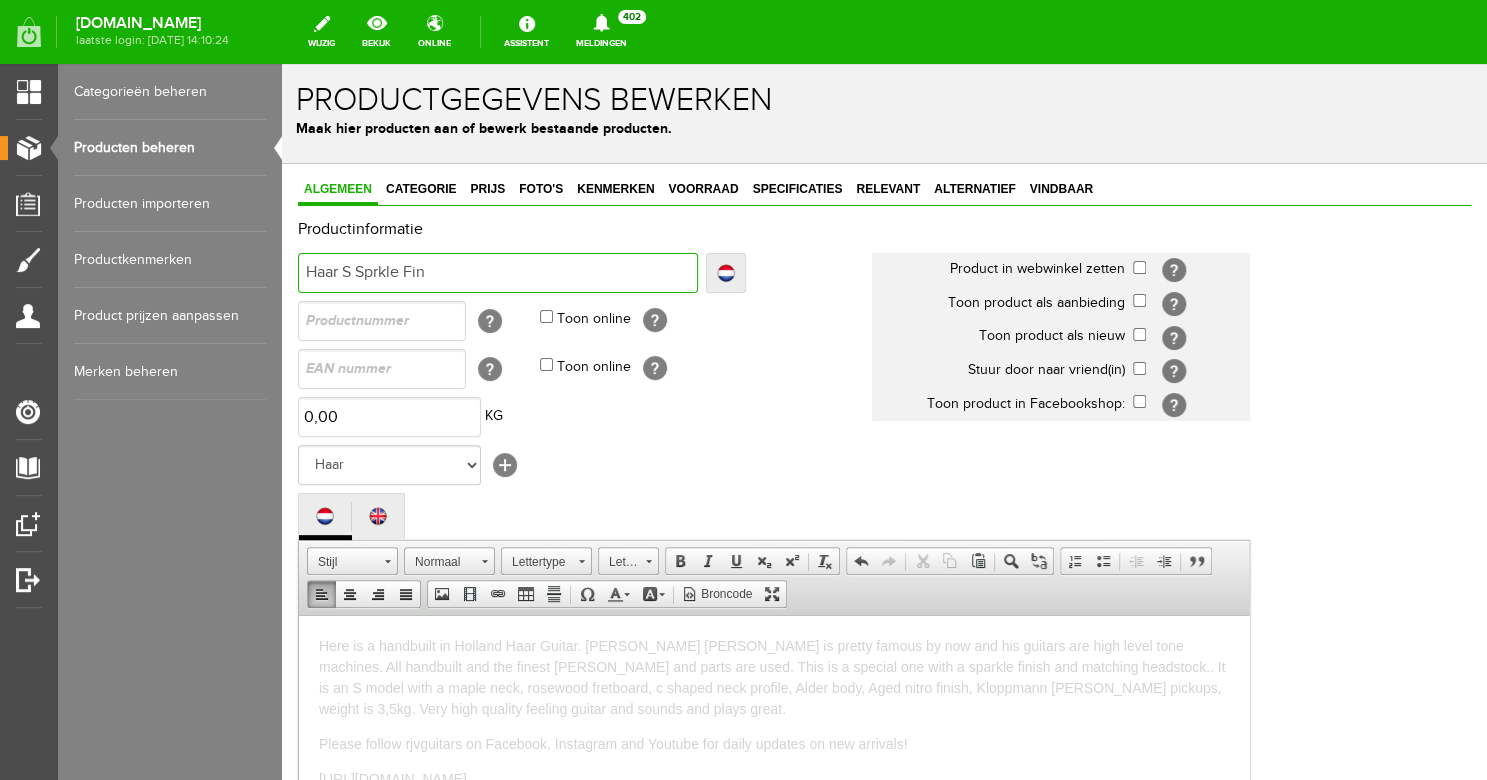 type on "Haar S Sprkle Fin" 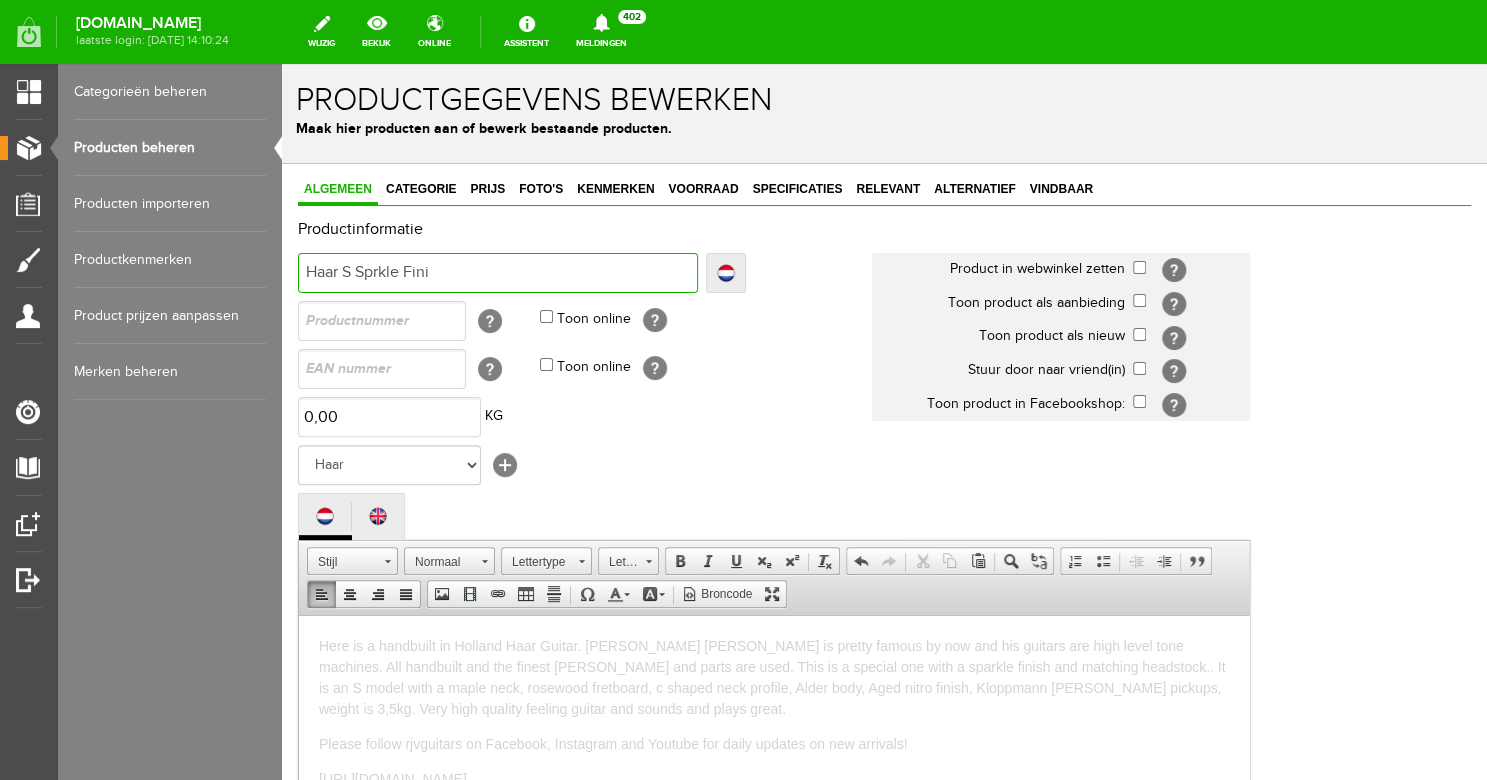 type on "Haar S Sprkle Fini" 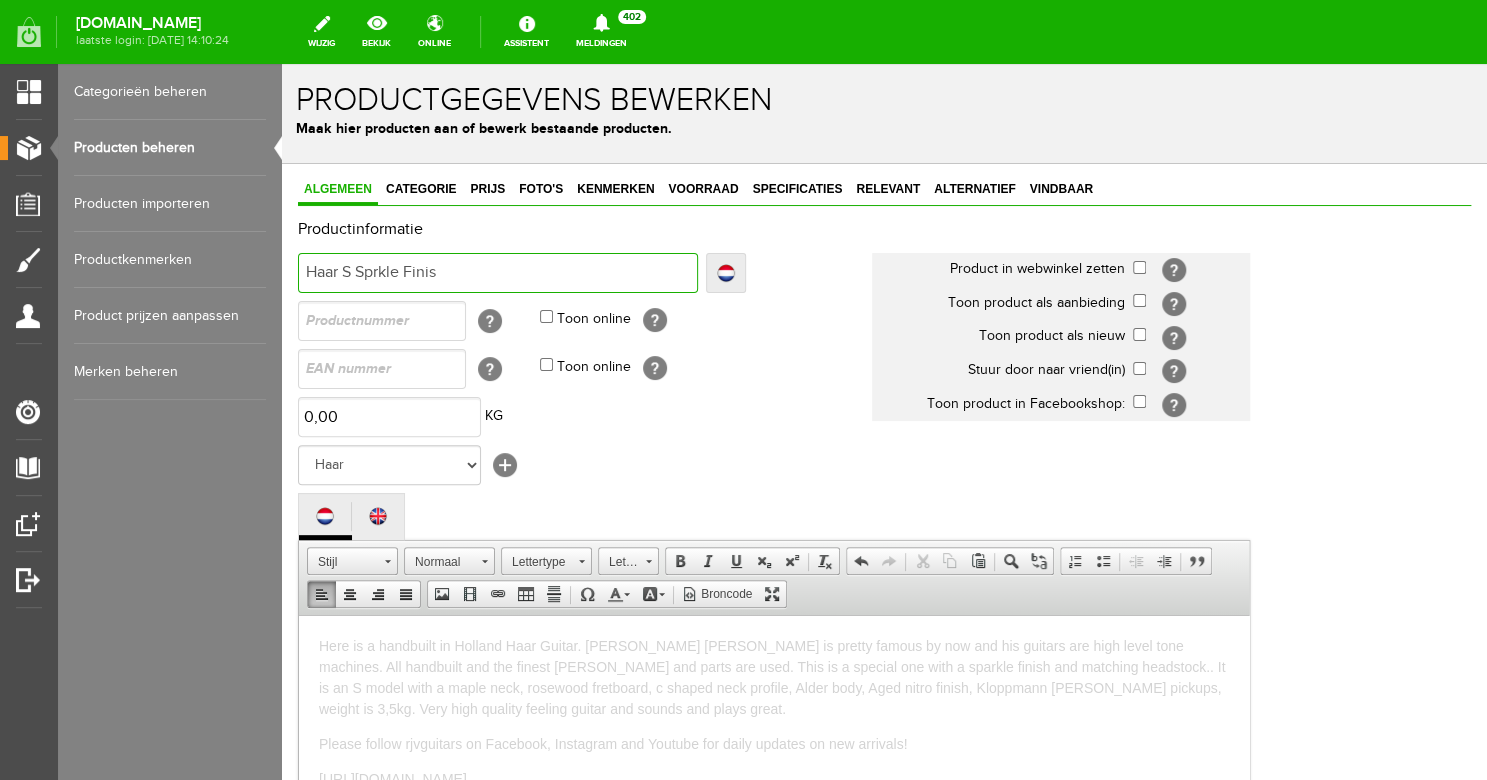 type on "Haar S Sprkle Finis" 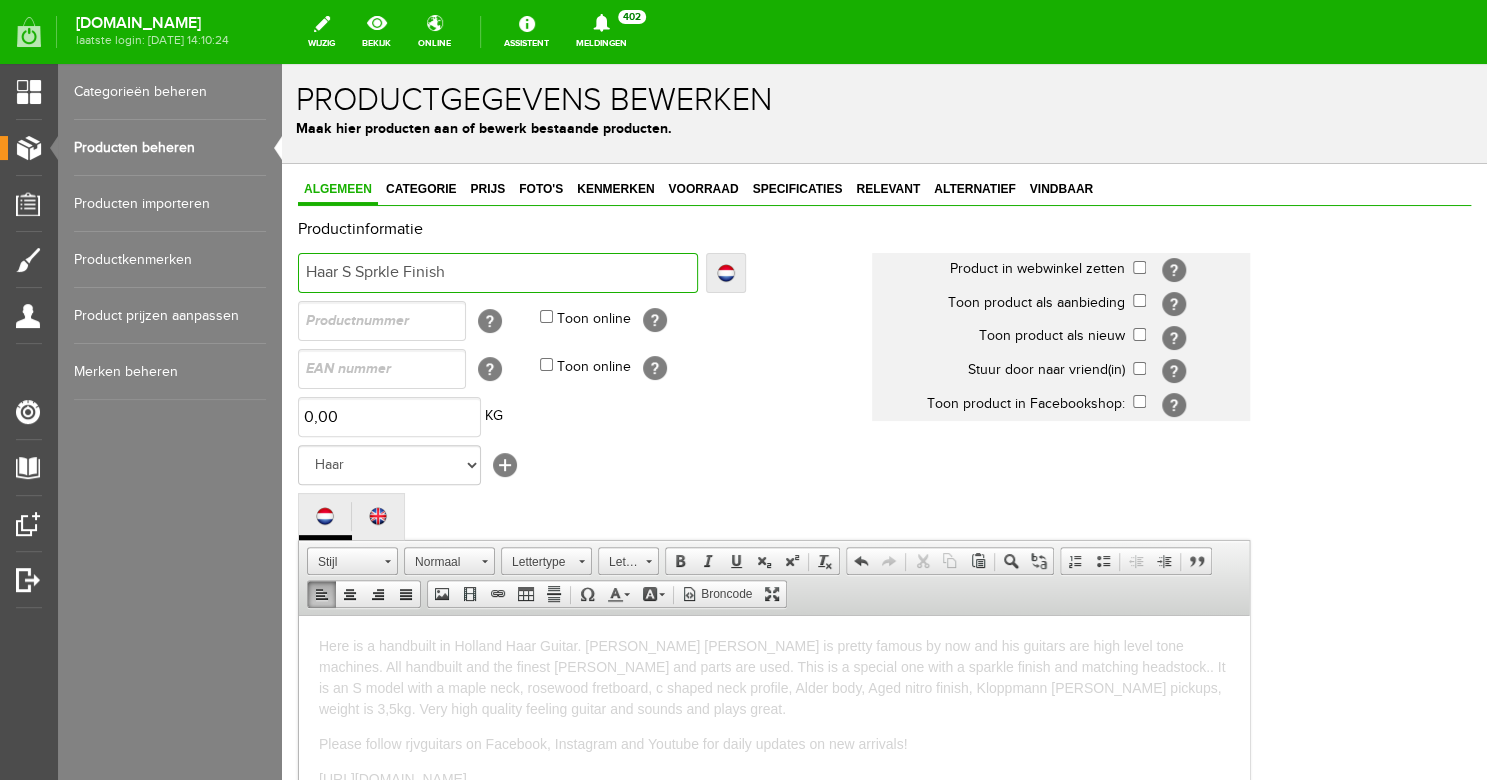 type on "Haar S Sprkle Finish" 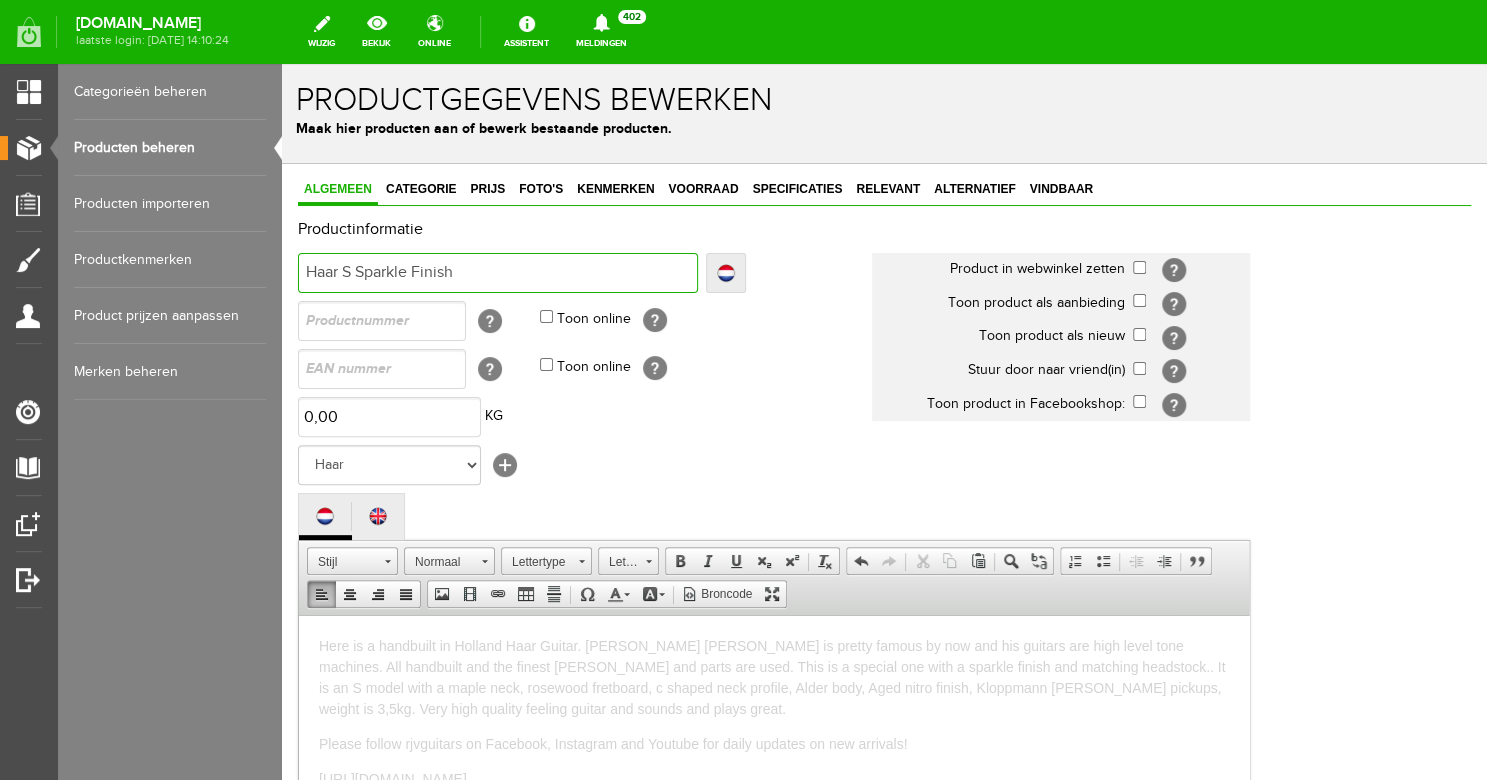 type on "Haar S Sparkle Finish" 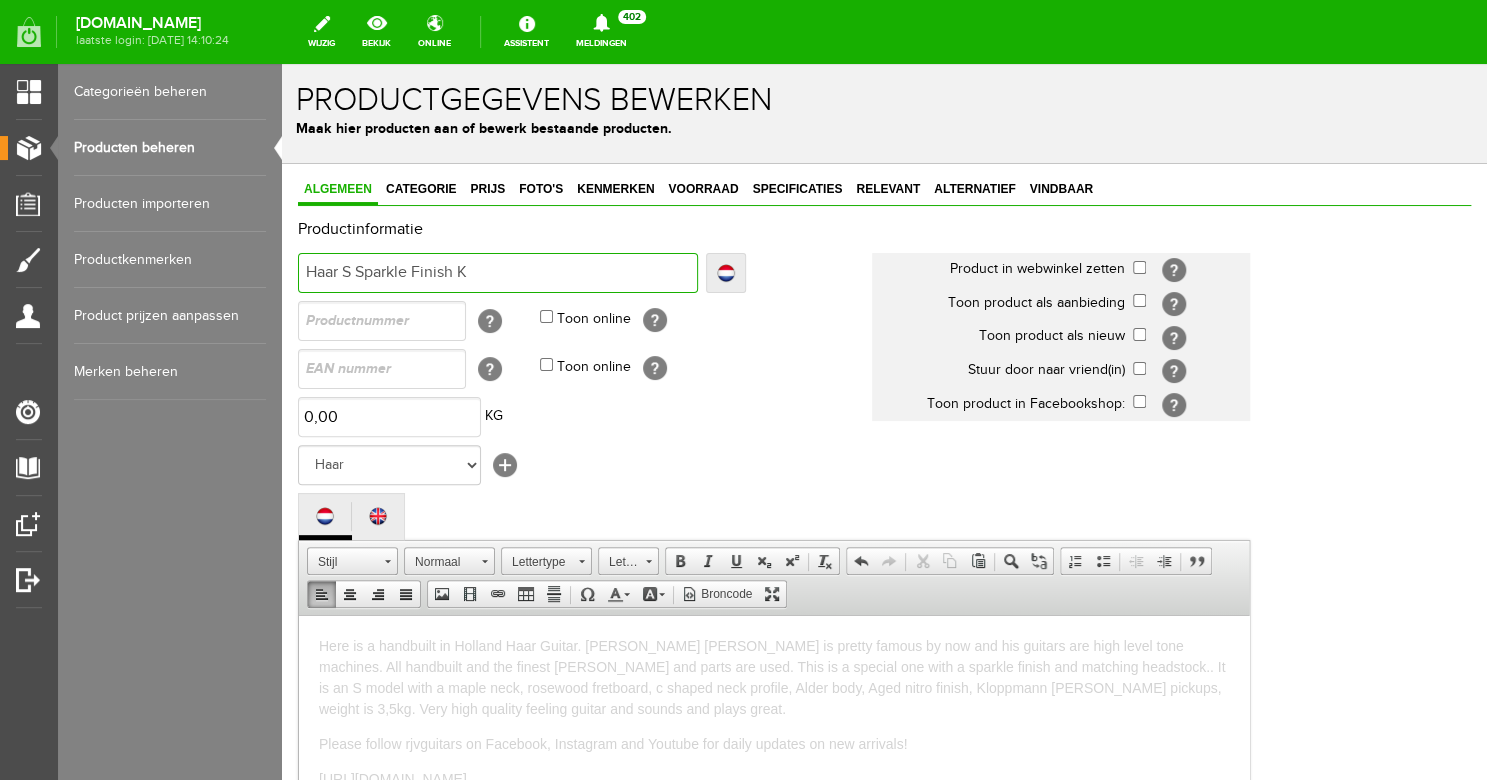 type on "Haar S Sparkle Finish K" 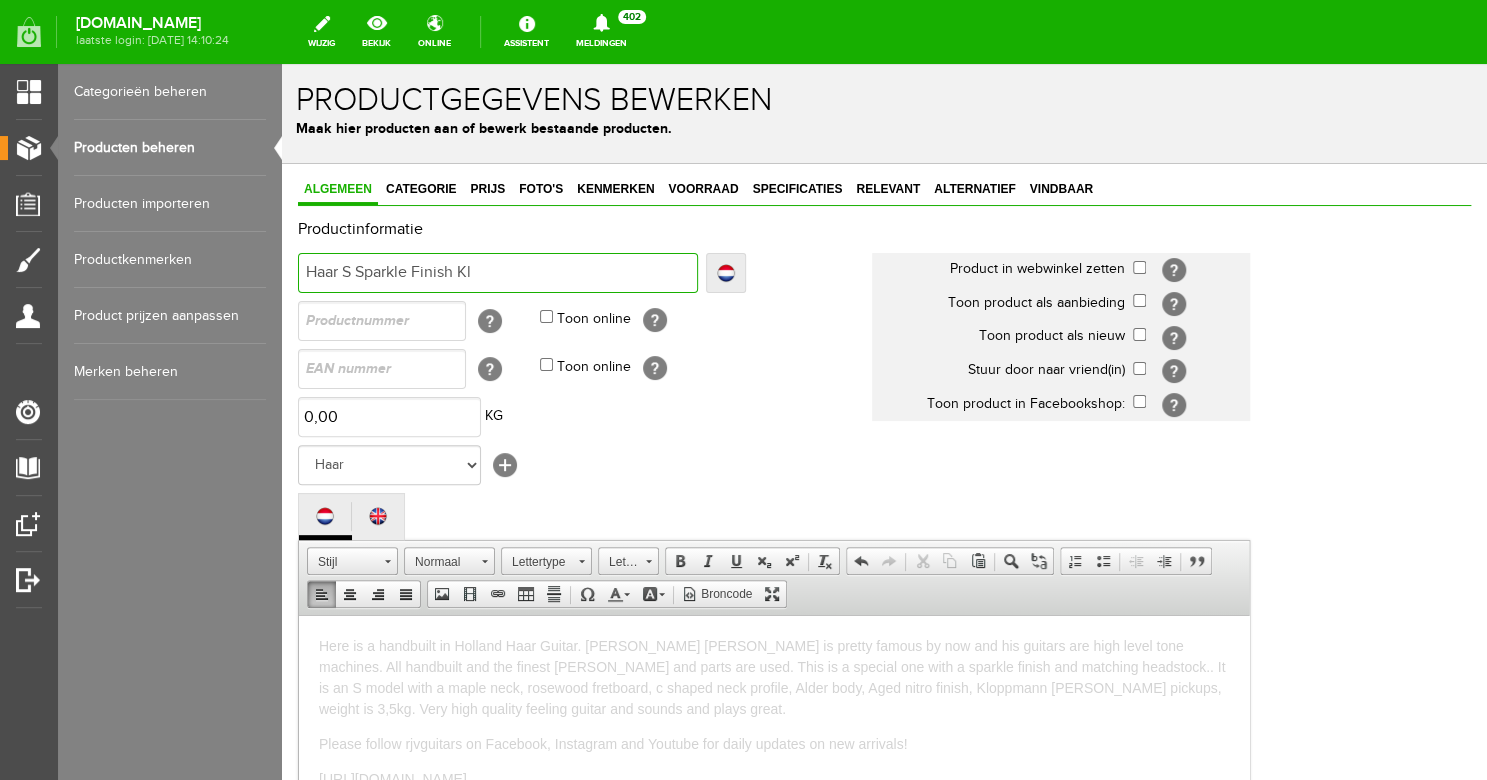 type on "Haar S Sparkle Finish Kl" 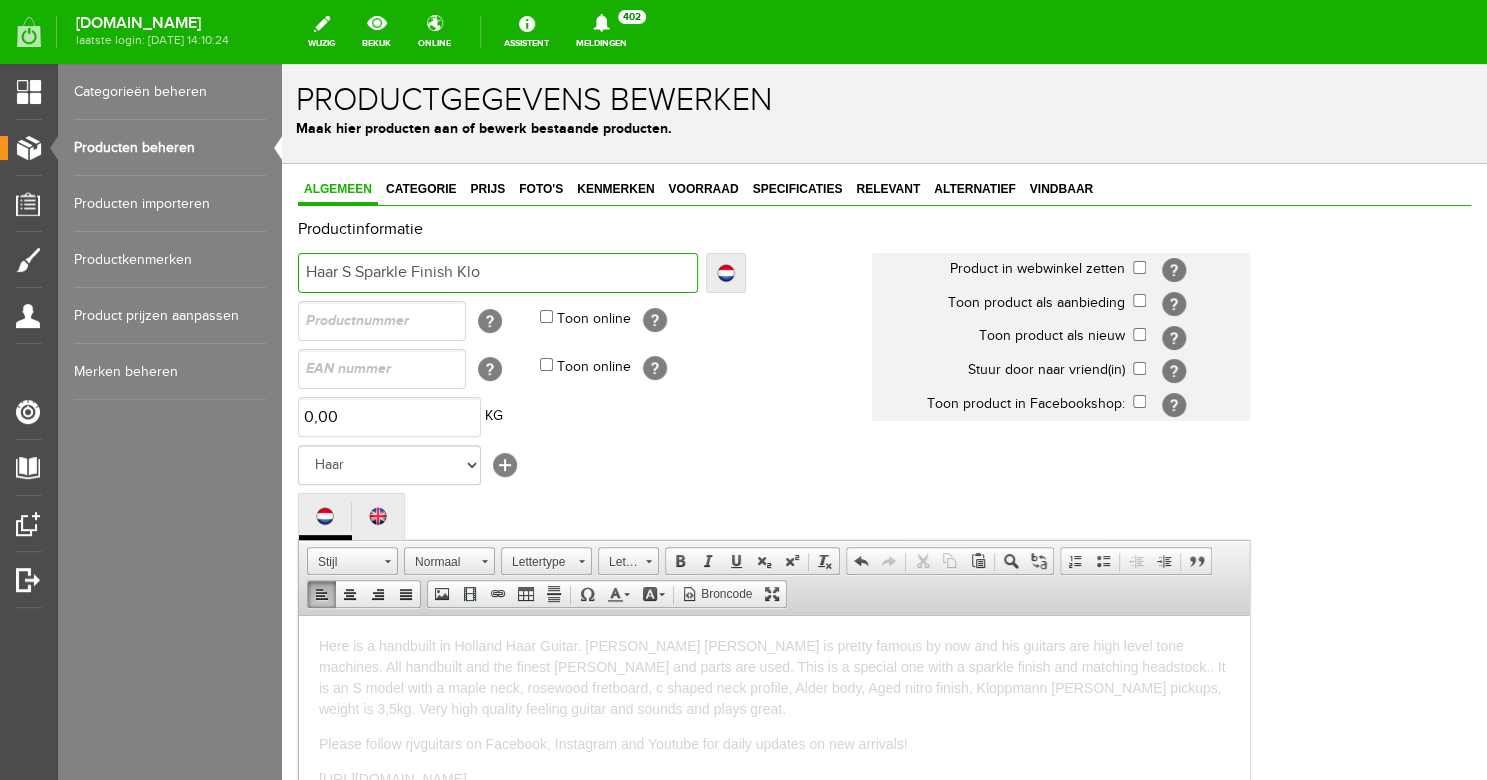 type on "Haar S Sparkle Finish Klo" 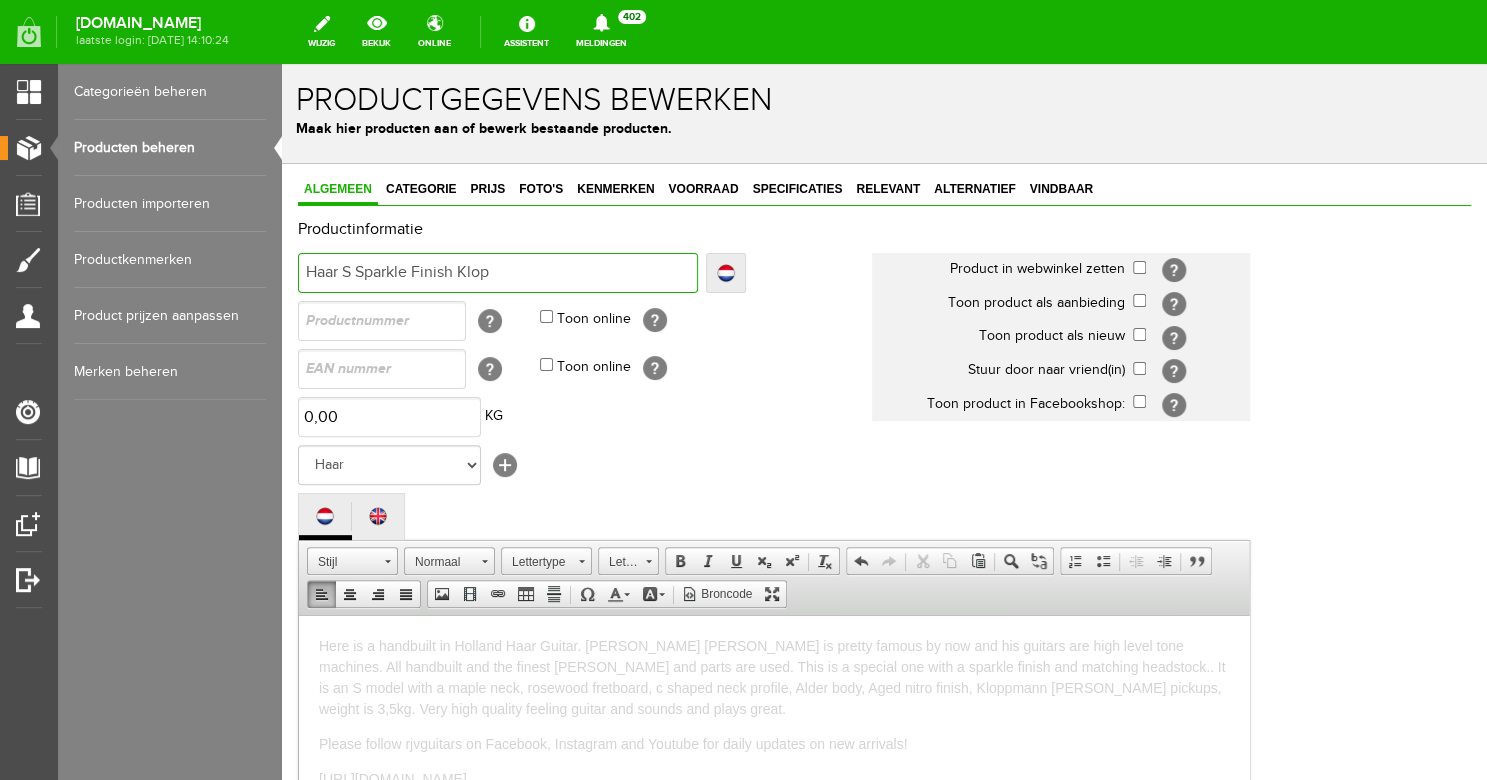 type on "Haar S Sparkle Finish Klop" 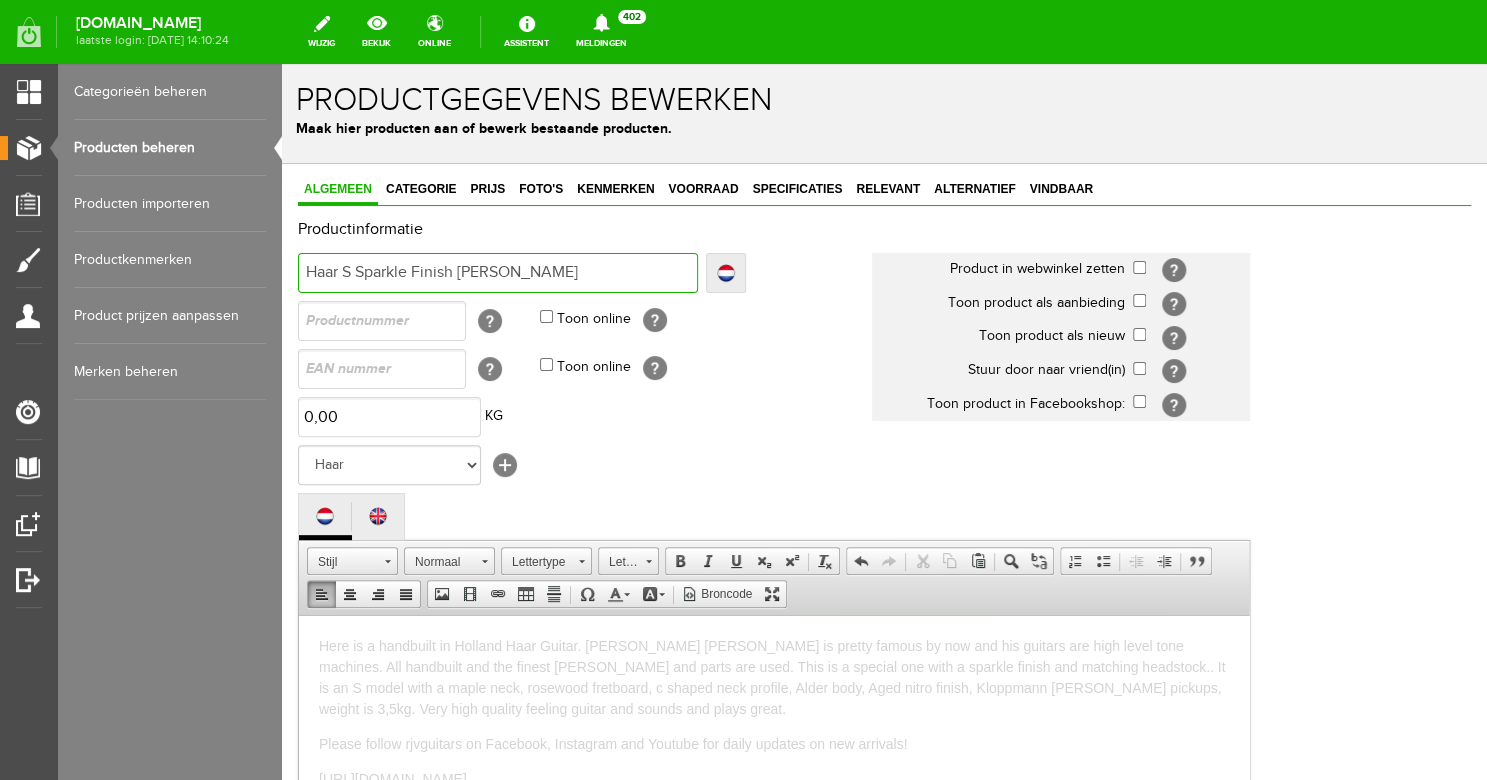 type on "Haar S Sparkle Finish [PERSON_NAME]" 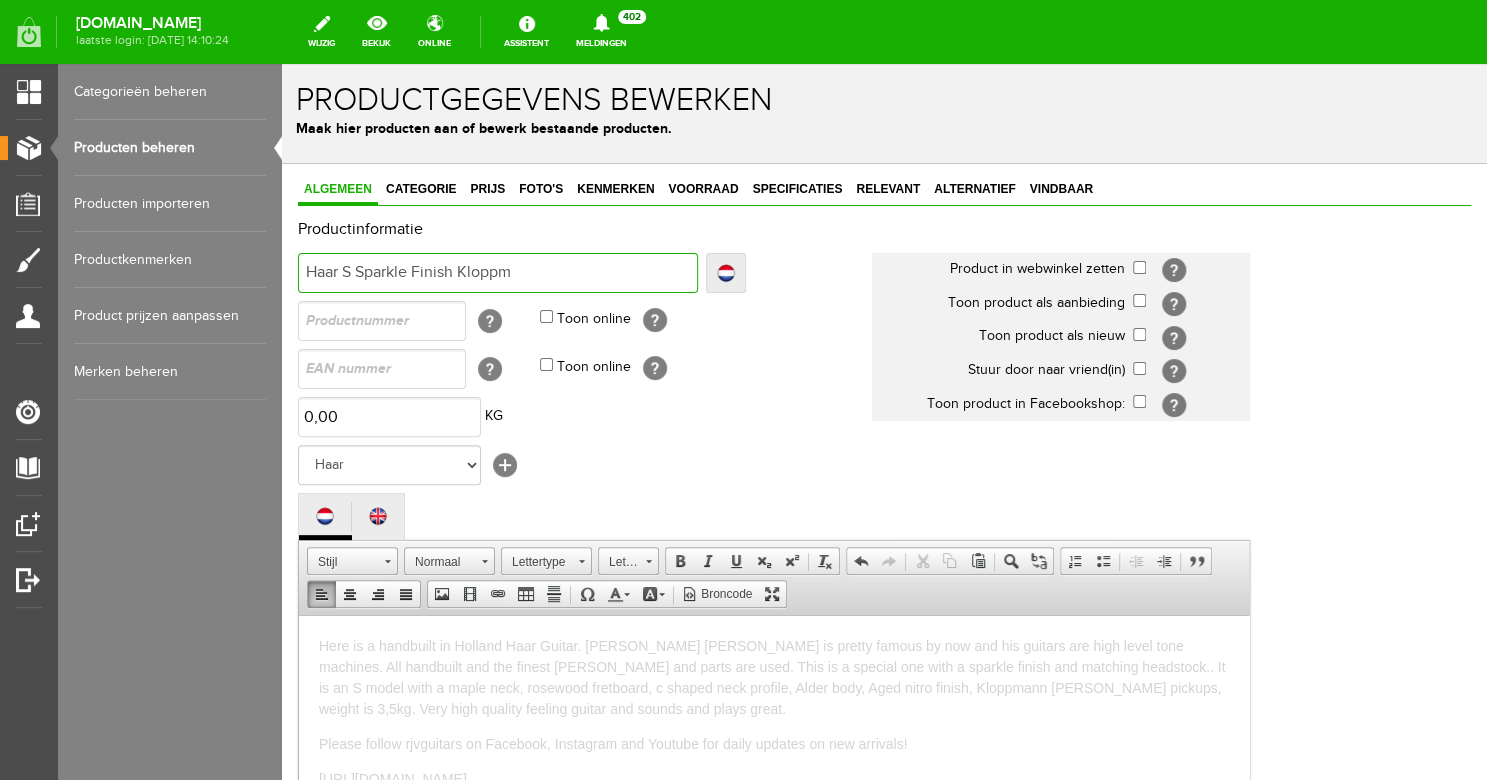 type on "Haar S Sparkle Finish Kloppm" 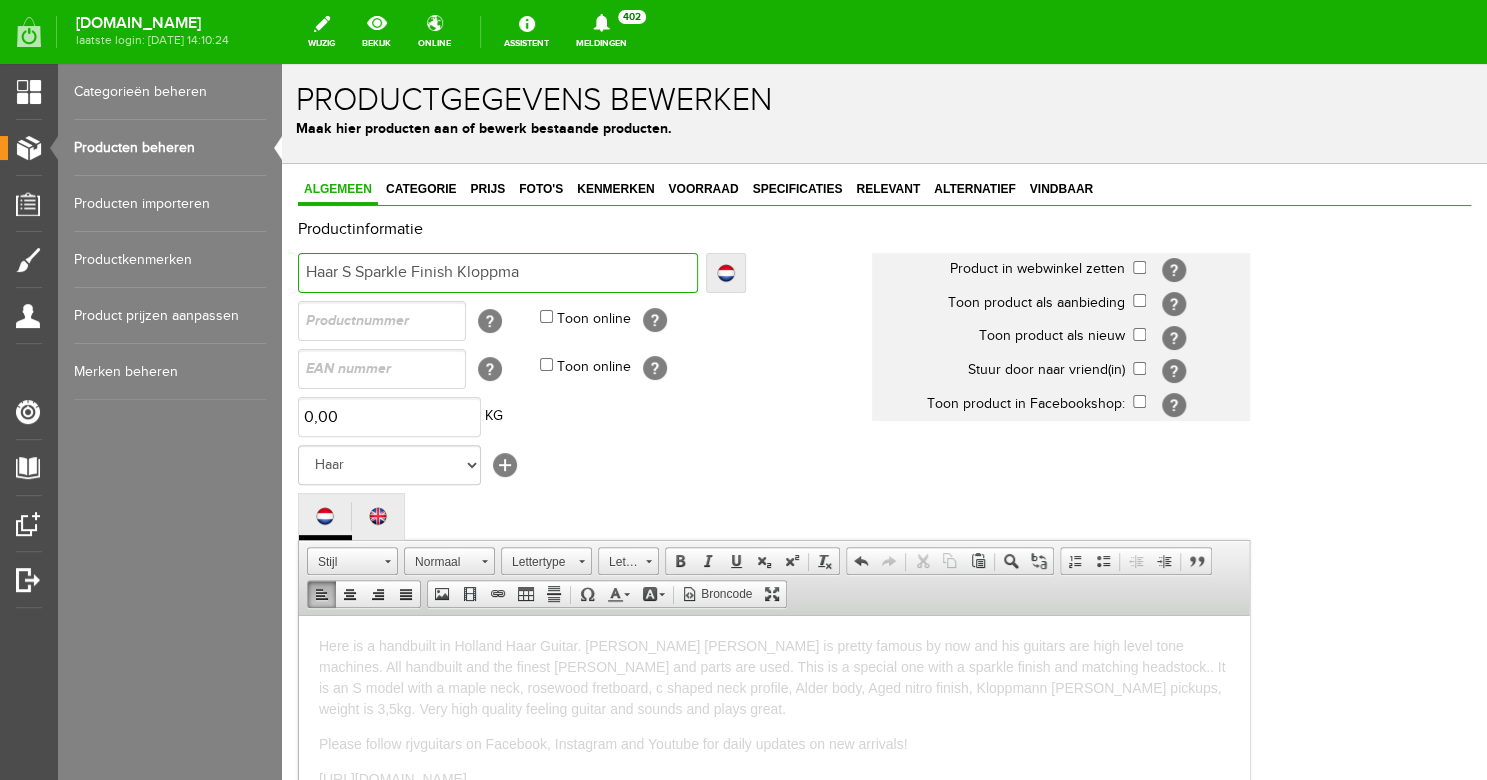 type on "Haar S Sparkle Finish Kloppma" 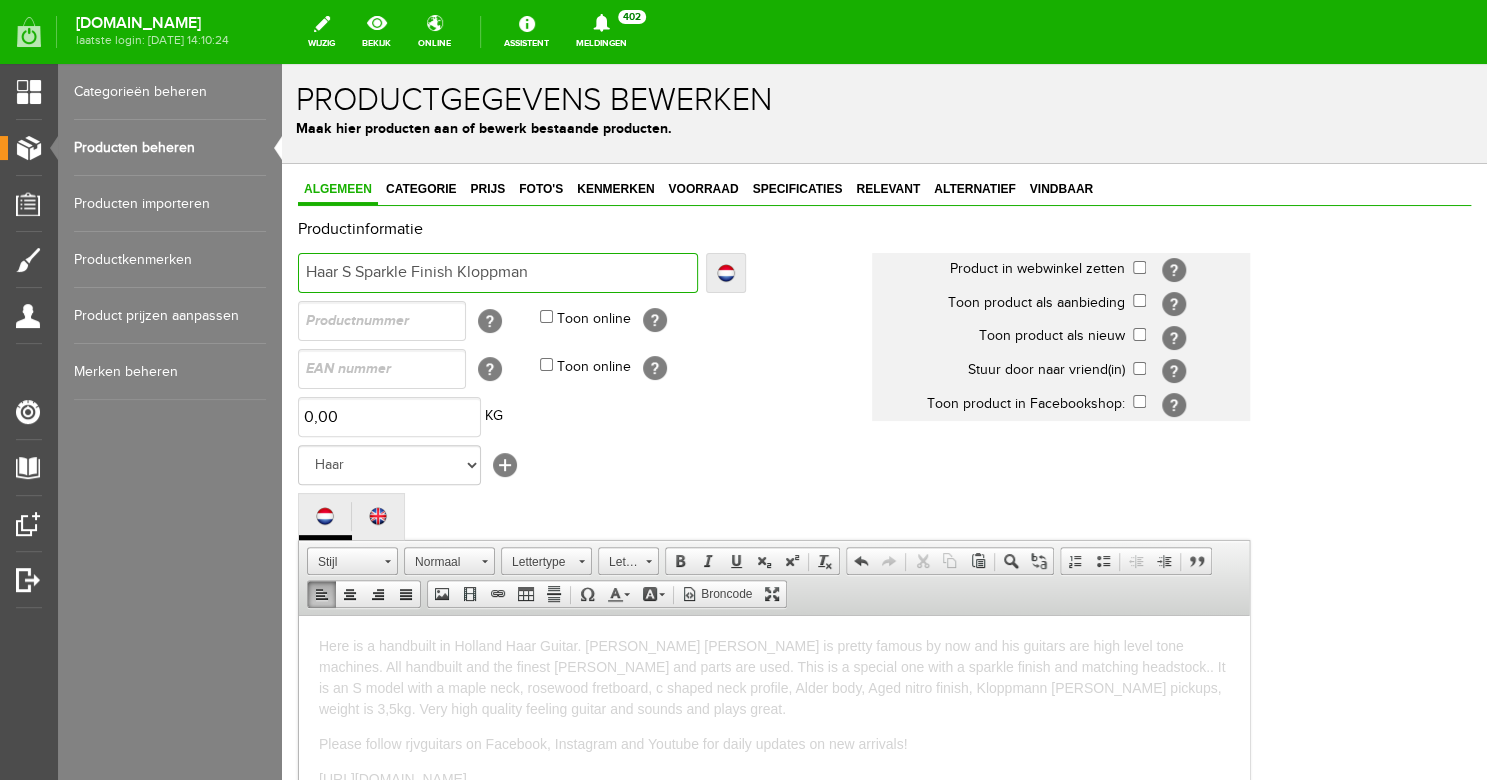 type on "Haar S Sparkle Finish Kloppman" 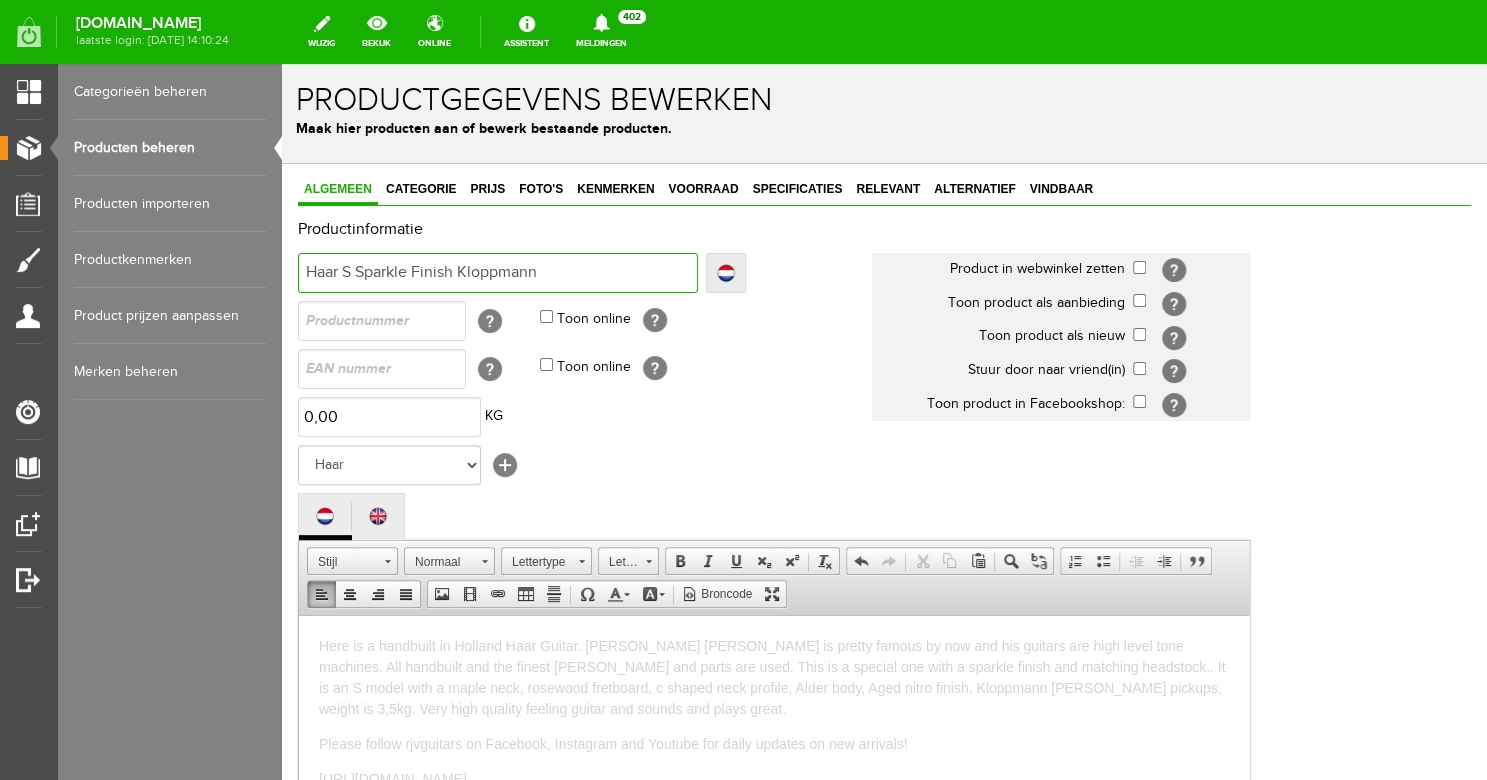type on "Haar S Sparkle Finish Kloppmann" 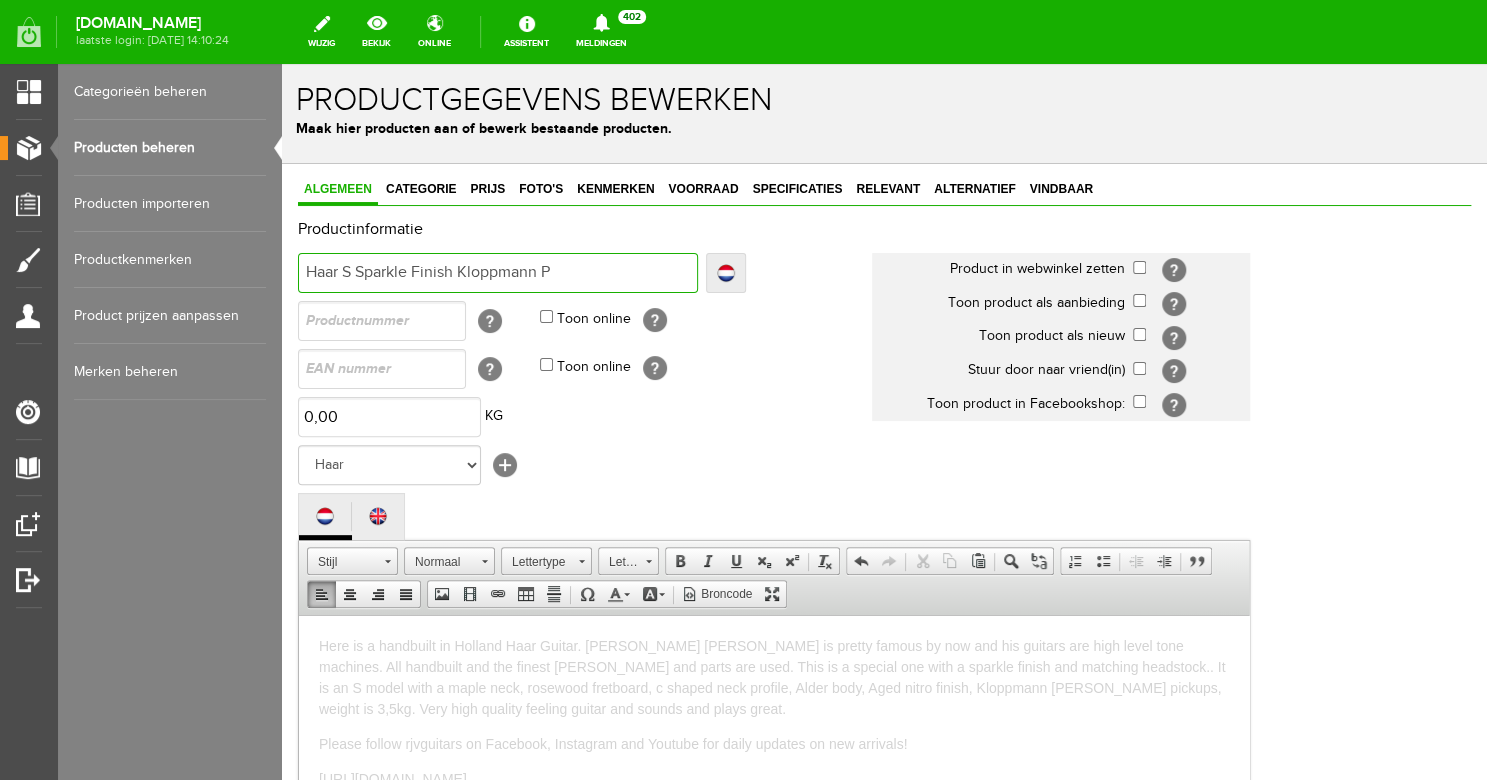 type on "Haar S Sparkle Finish Kloppmann P" 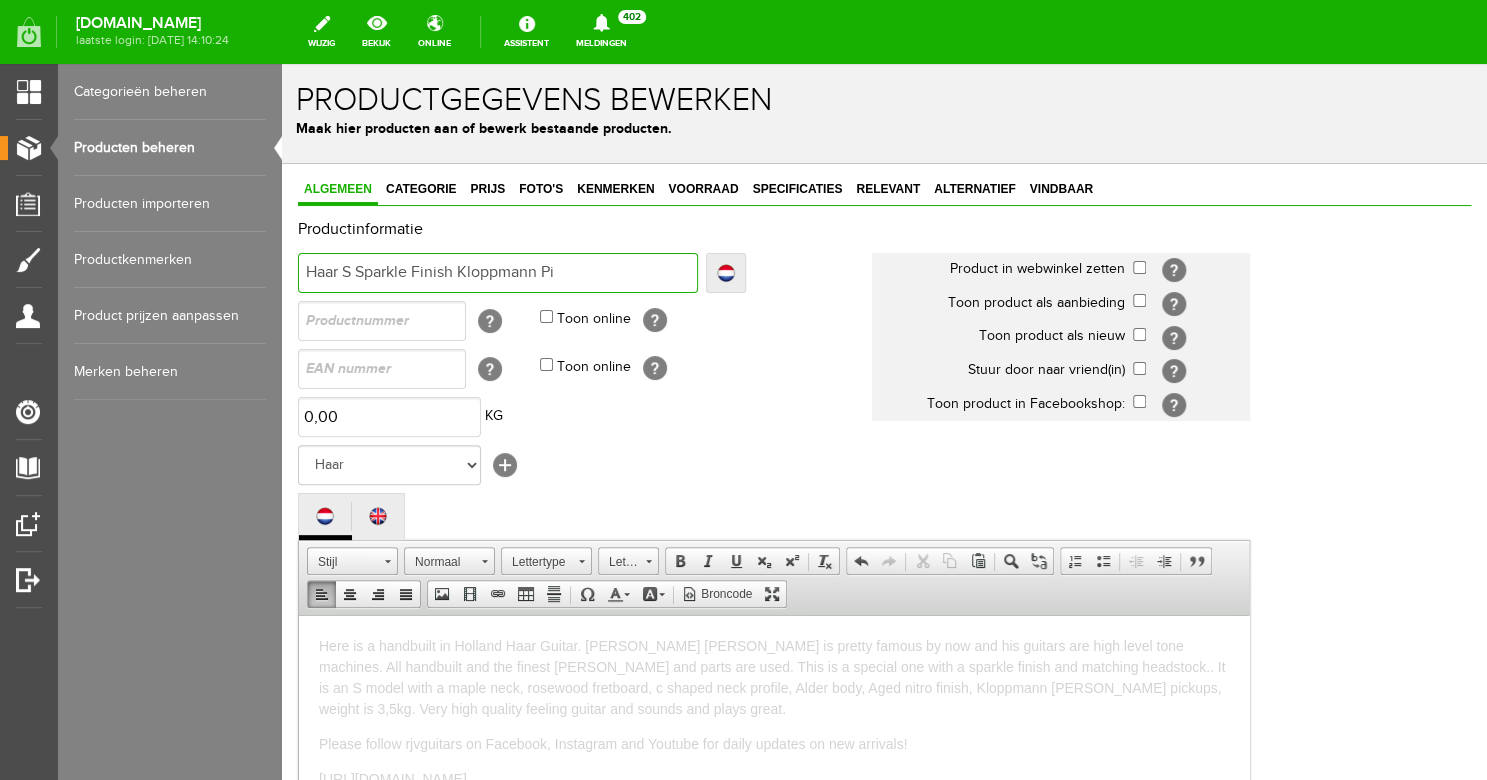 type on "Haar S Sparkle Finish Kloppmann Pi" 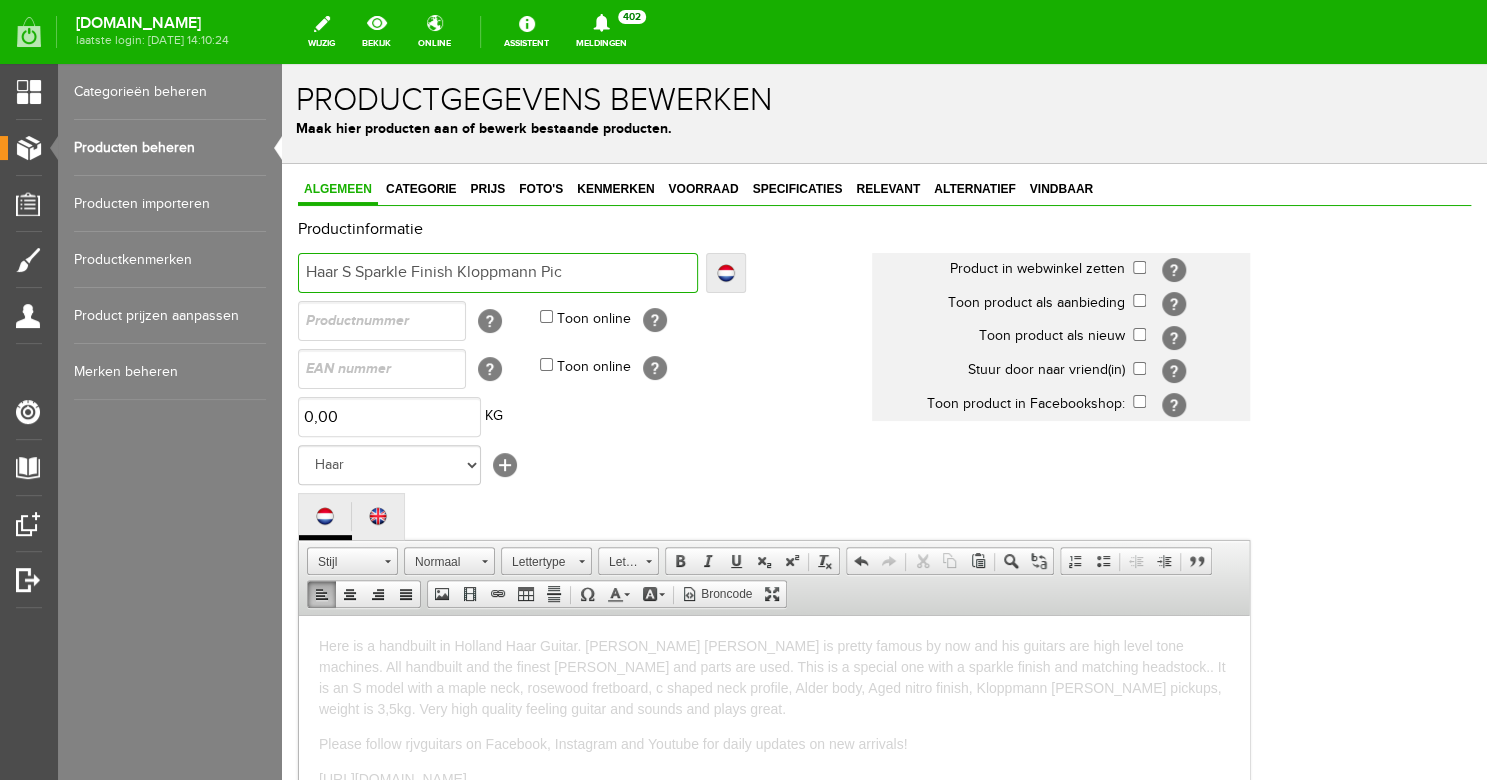 type on "Haar S Sparkle Finish Kloppmann Pick" 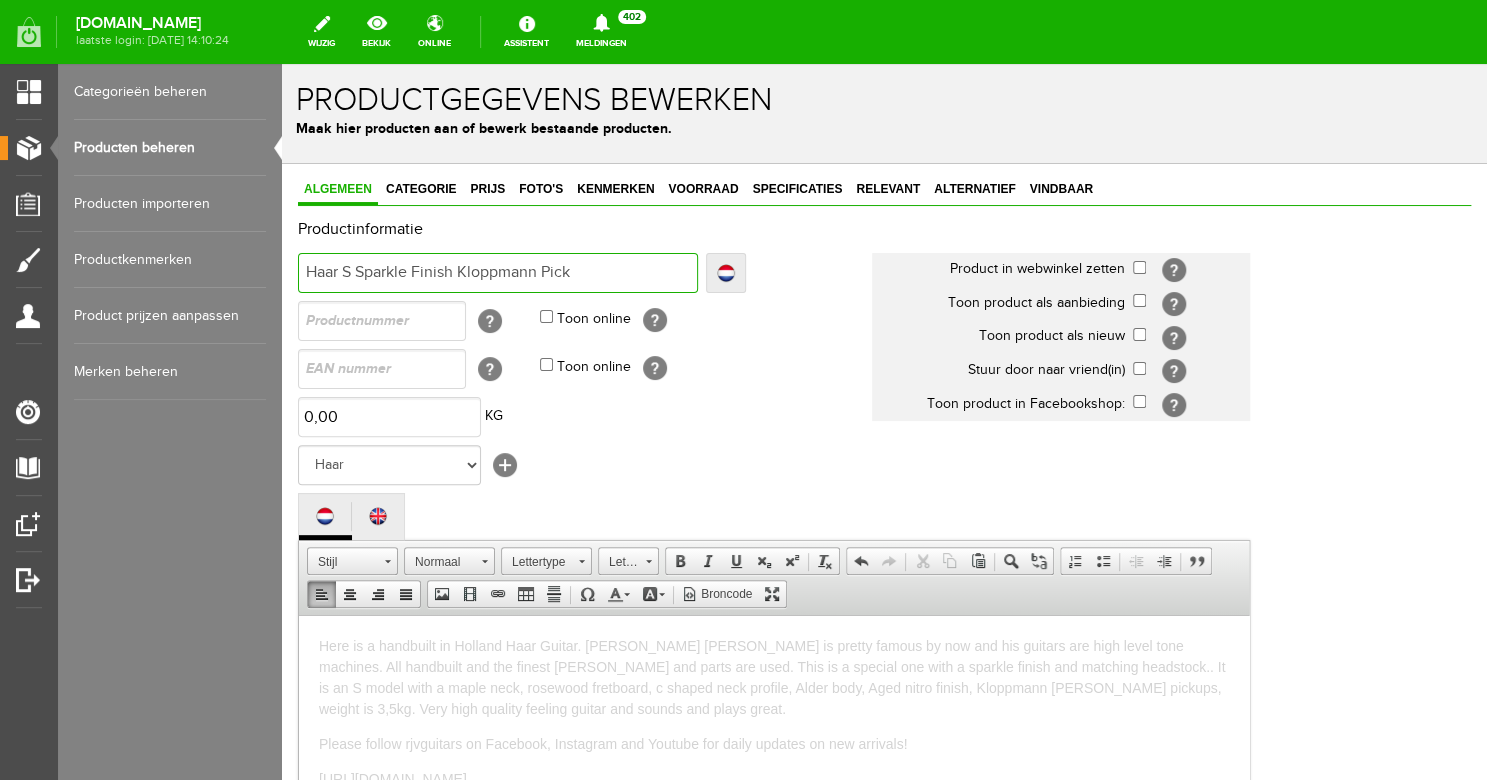 type on "Haar S Sparkle Finish Kloppmann Pick" 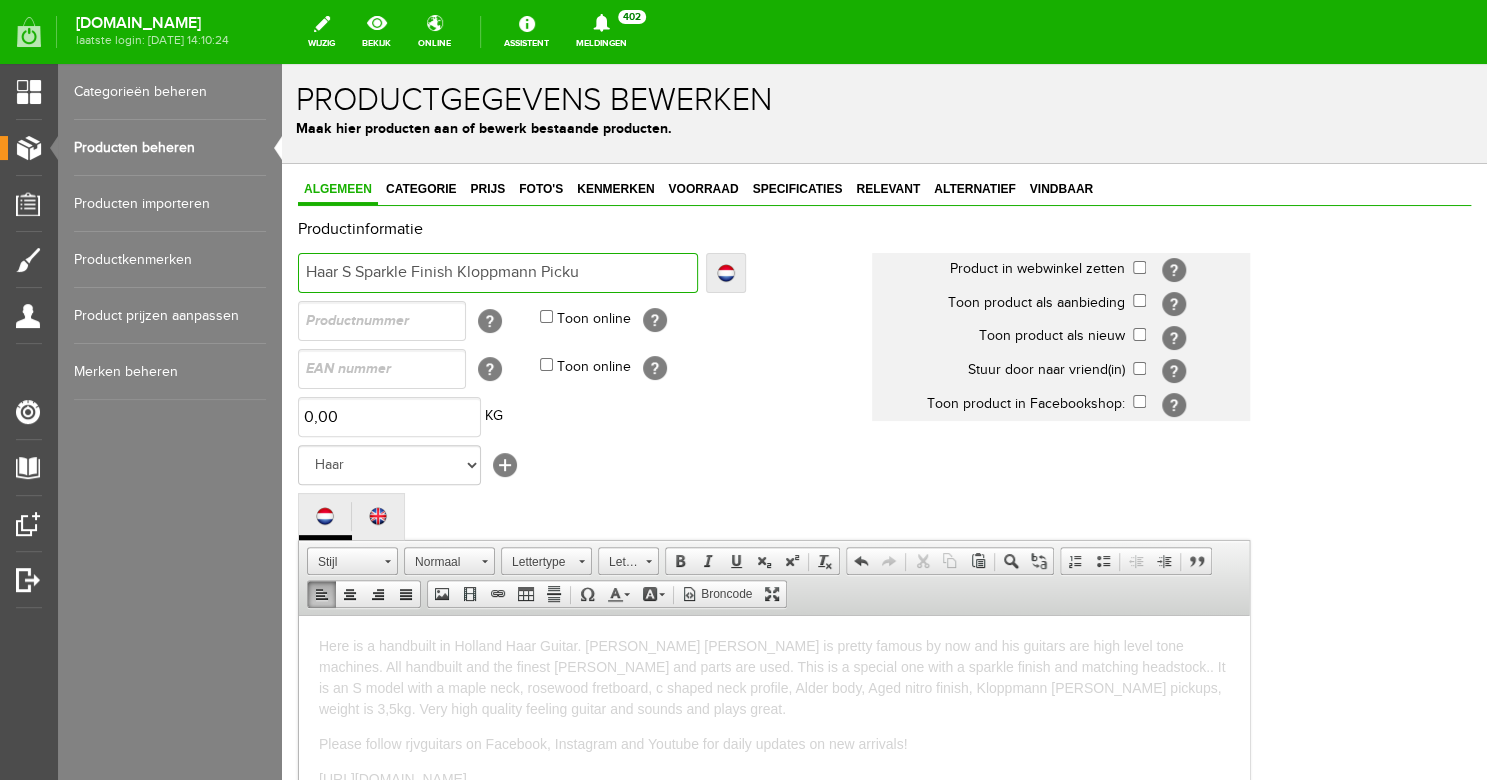 type on "Haar S Sparkle Finish Kloppmann Picku" 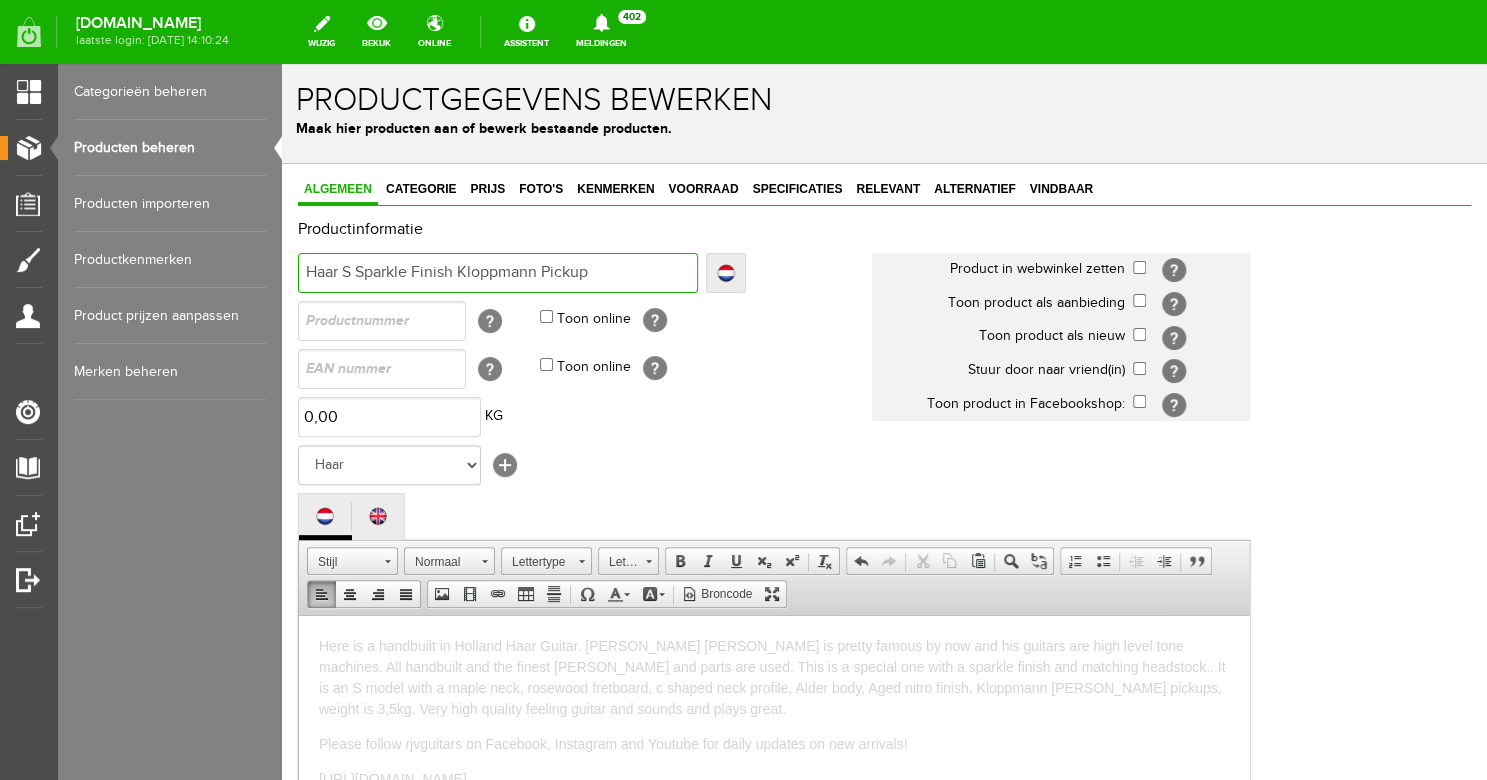 type on "Haar S Sparkle Finish Kloppmann Pickup" 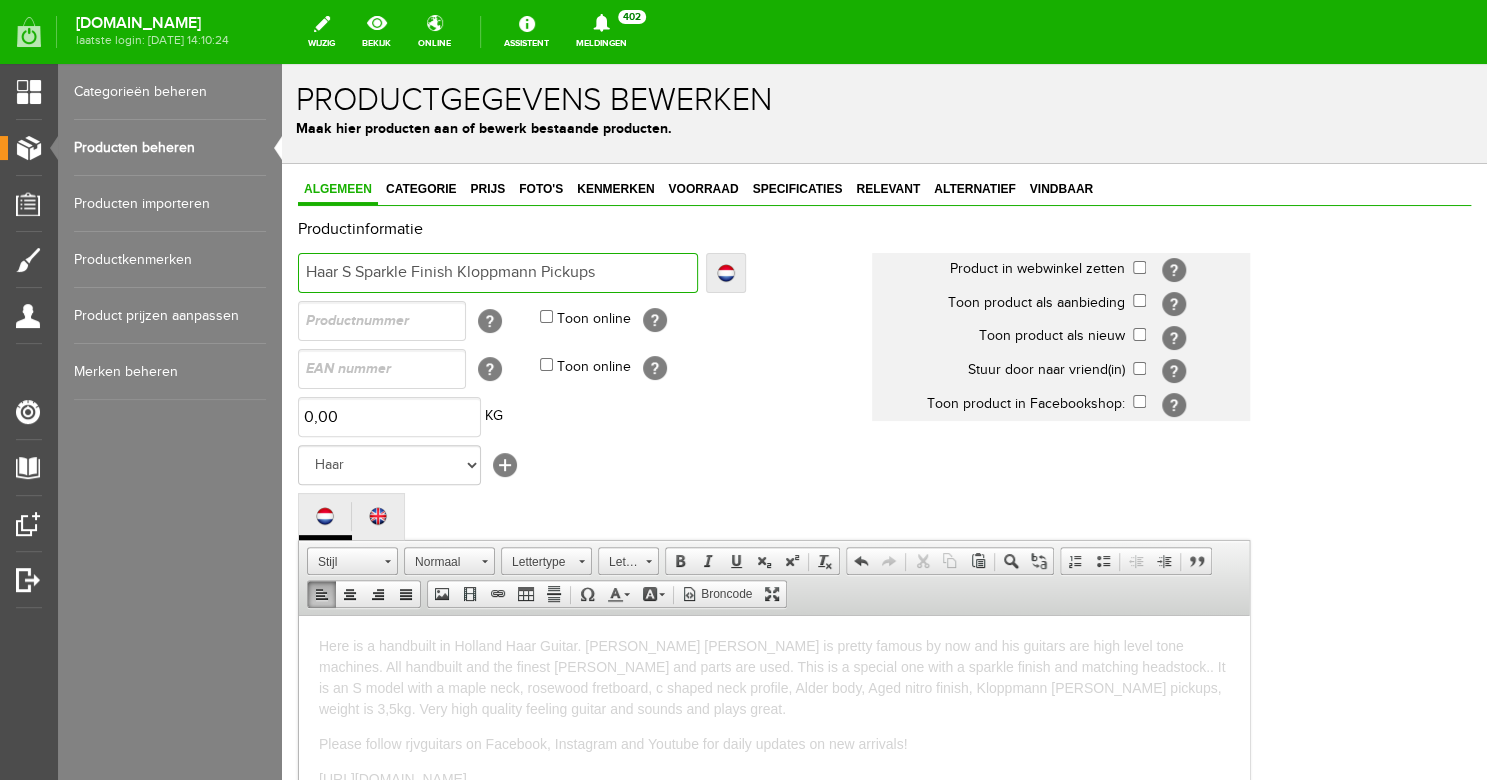 type on "Haar S Sparkle Finish Kloppmann Pickups" 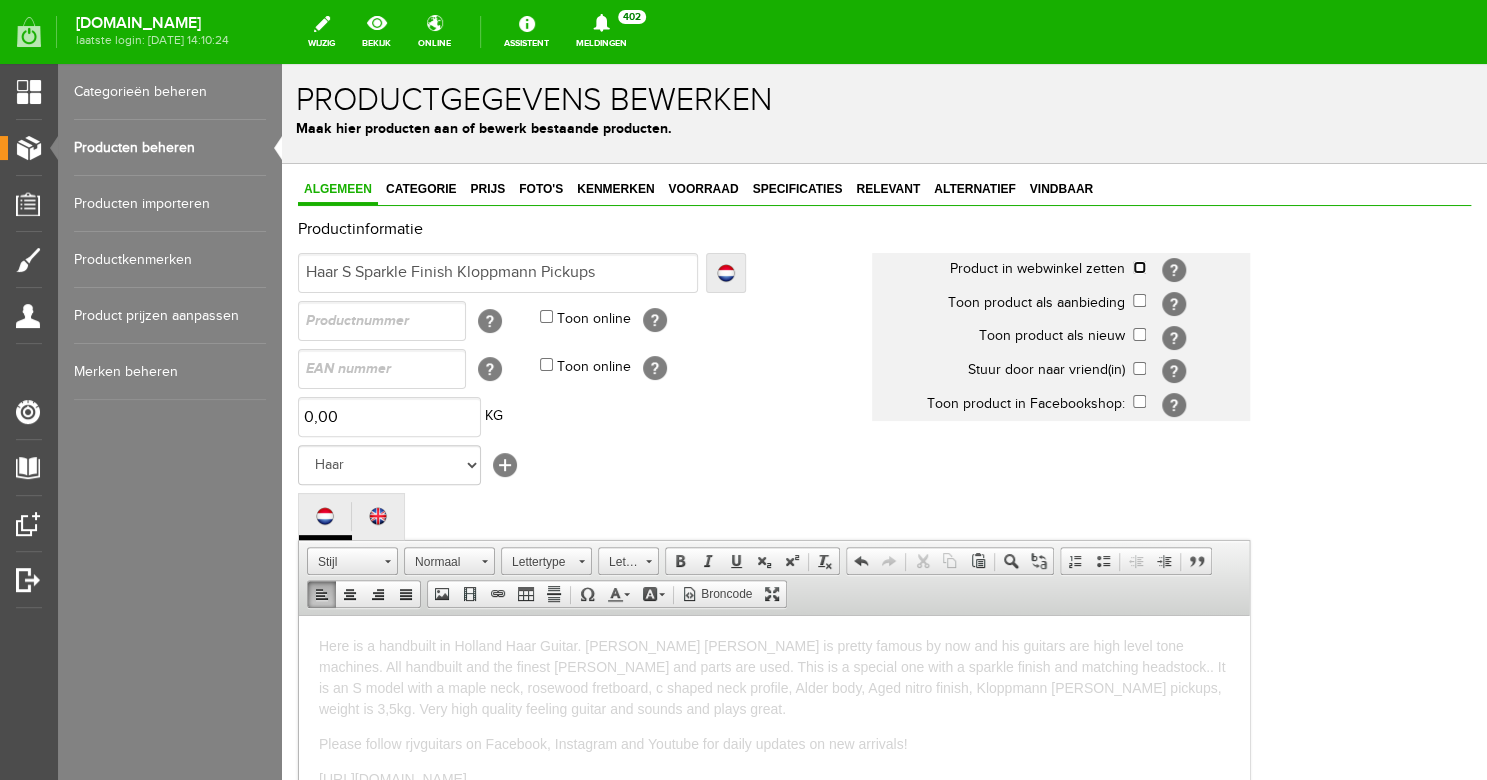 click at bounding box center [1139, 267] 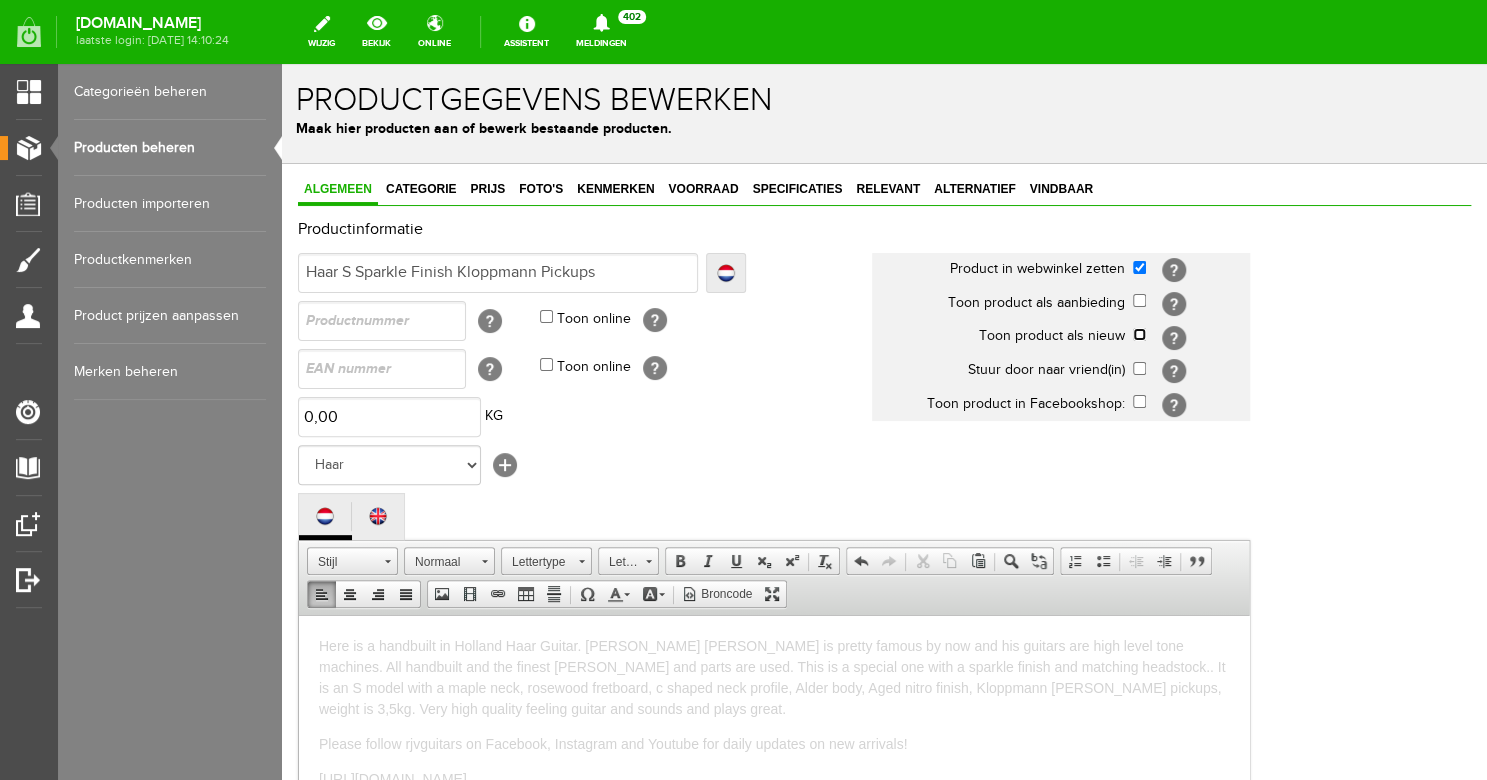 click at bounding box center (1139, 334) 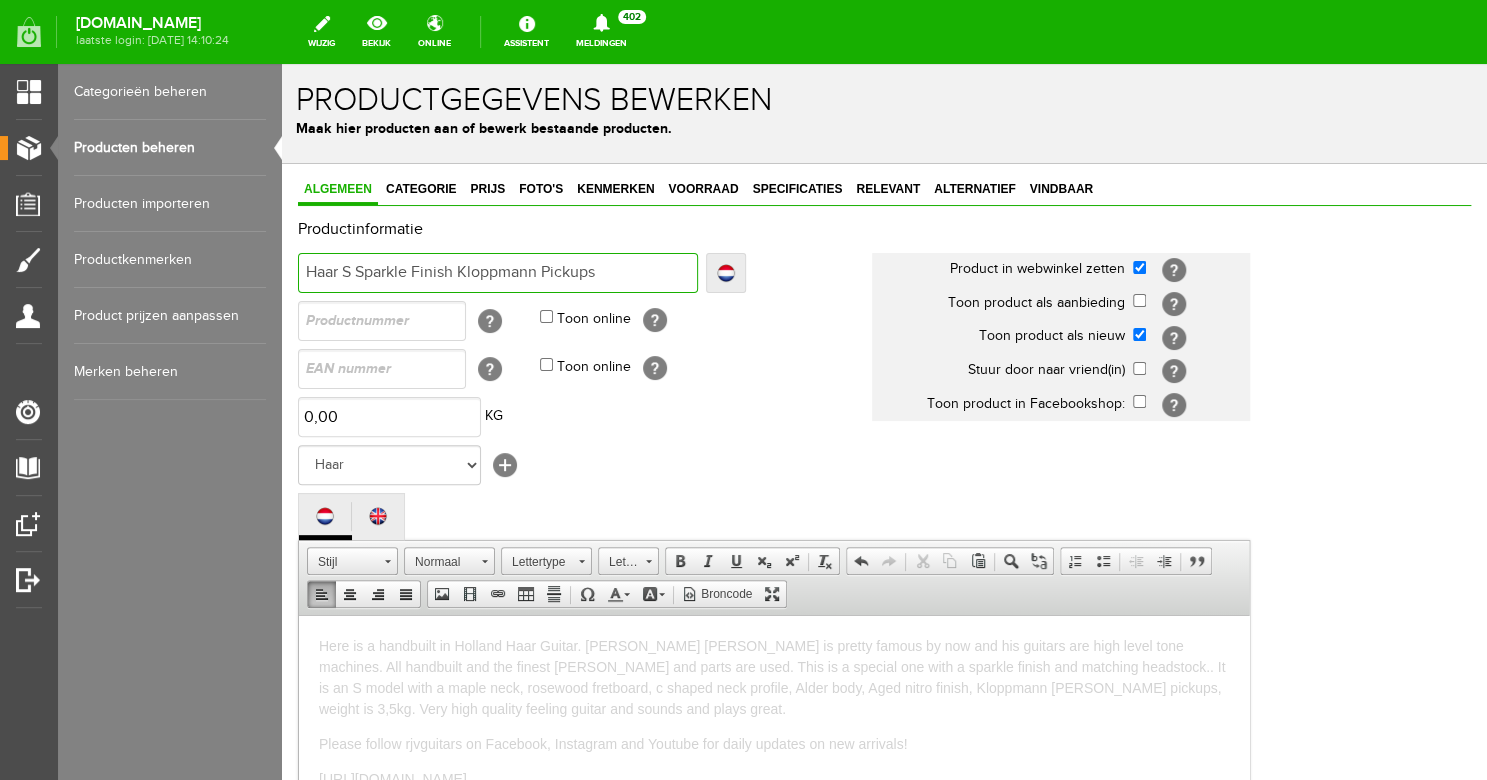 click on "Haar S Sparkle Finish Kloppmann Pickups" at bounding box center [498, 273] 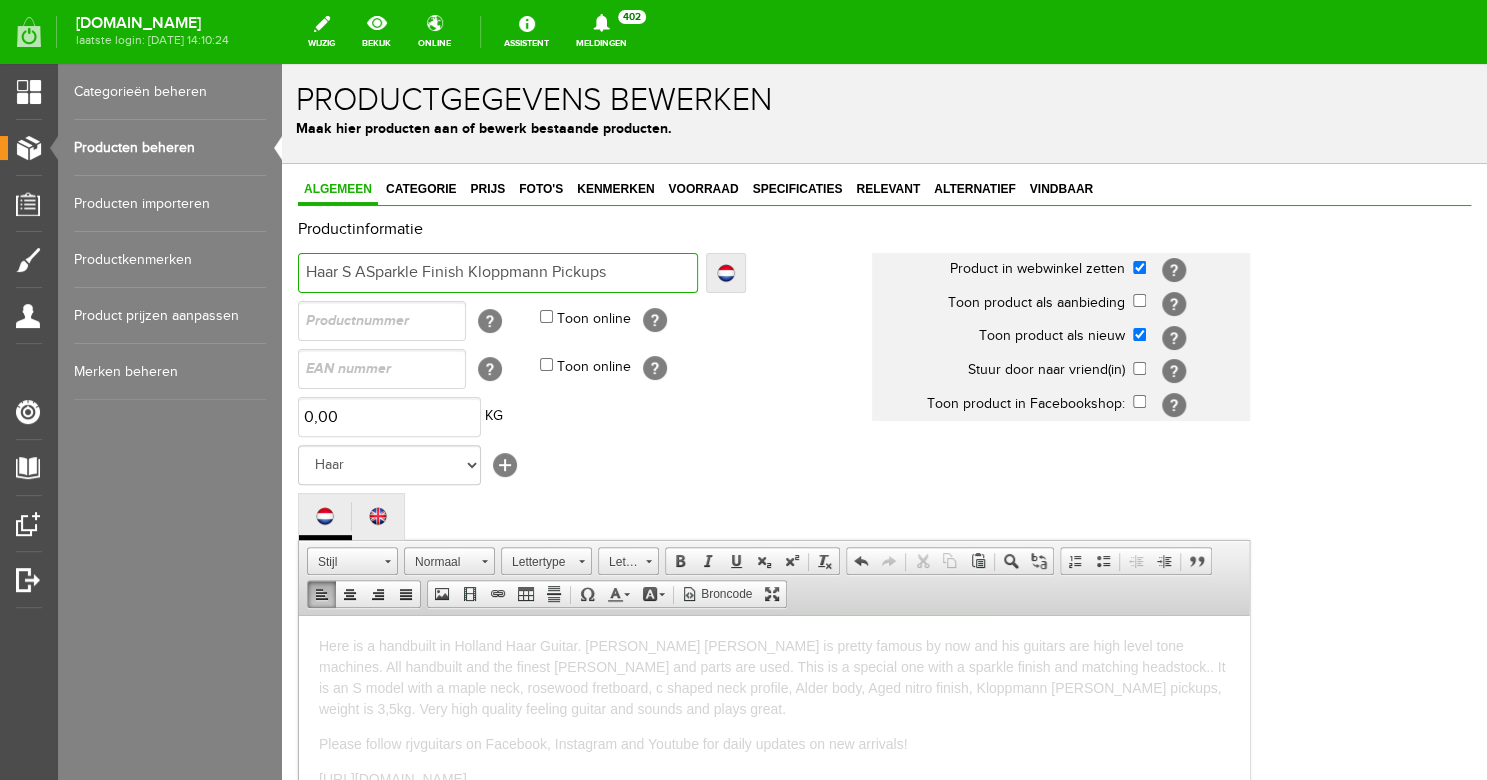 type on "Haar S ASparkle Finish Kloppmann Pickups" 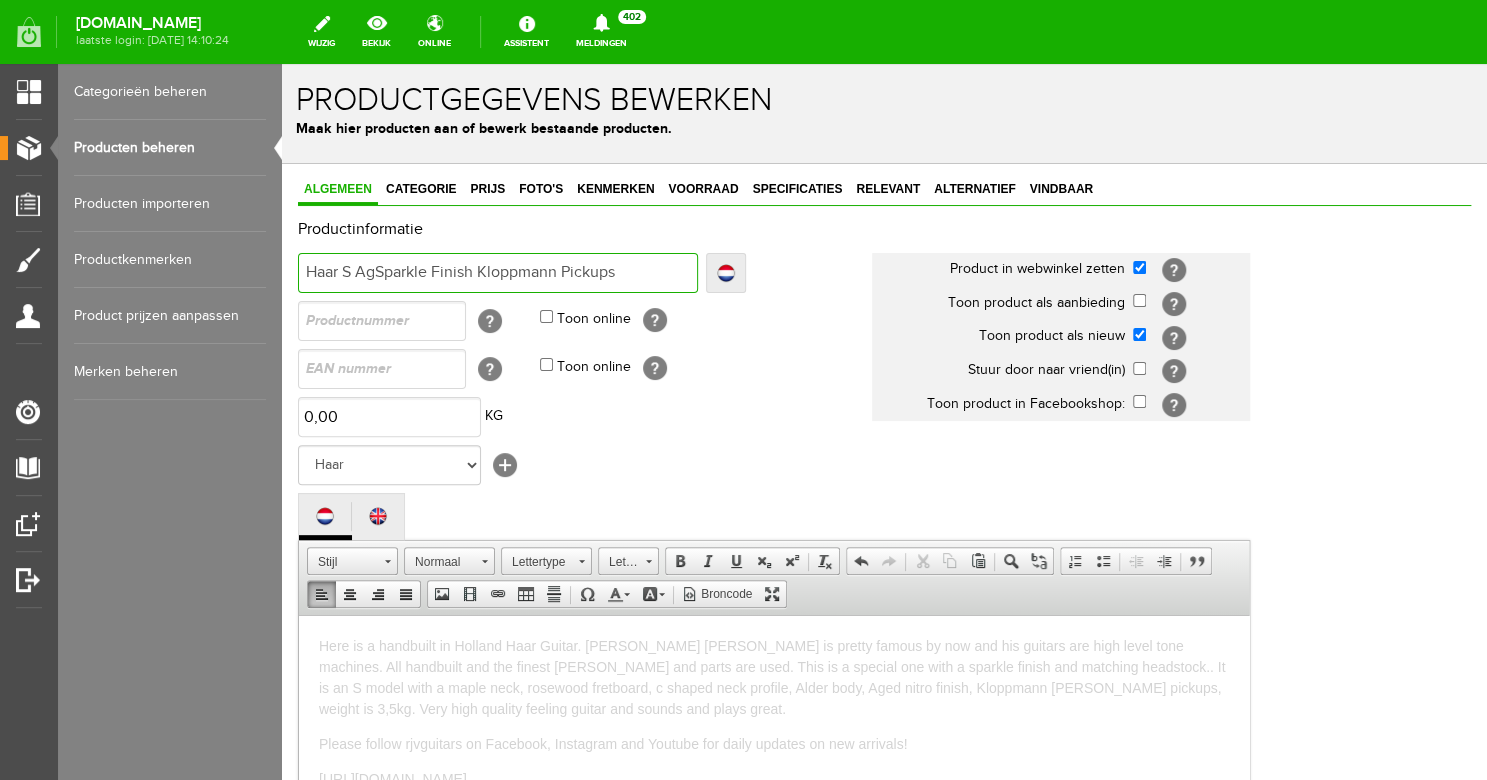 type on "Haar S AgSparkle Finish Kloppmann Pickups" 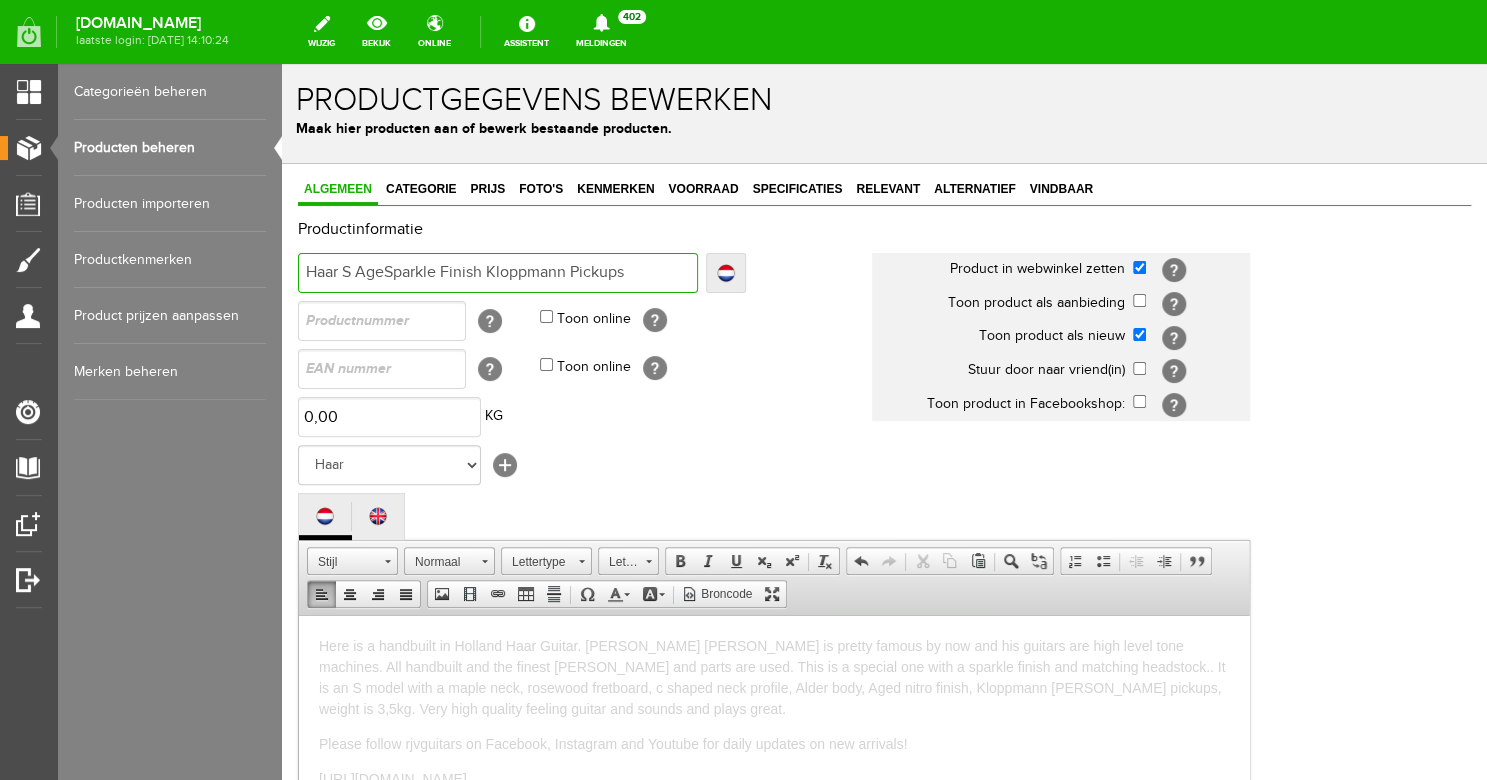 type on "Haar S AgeSparkle Finish Kloppmann Pickups" 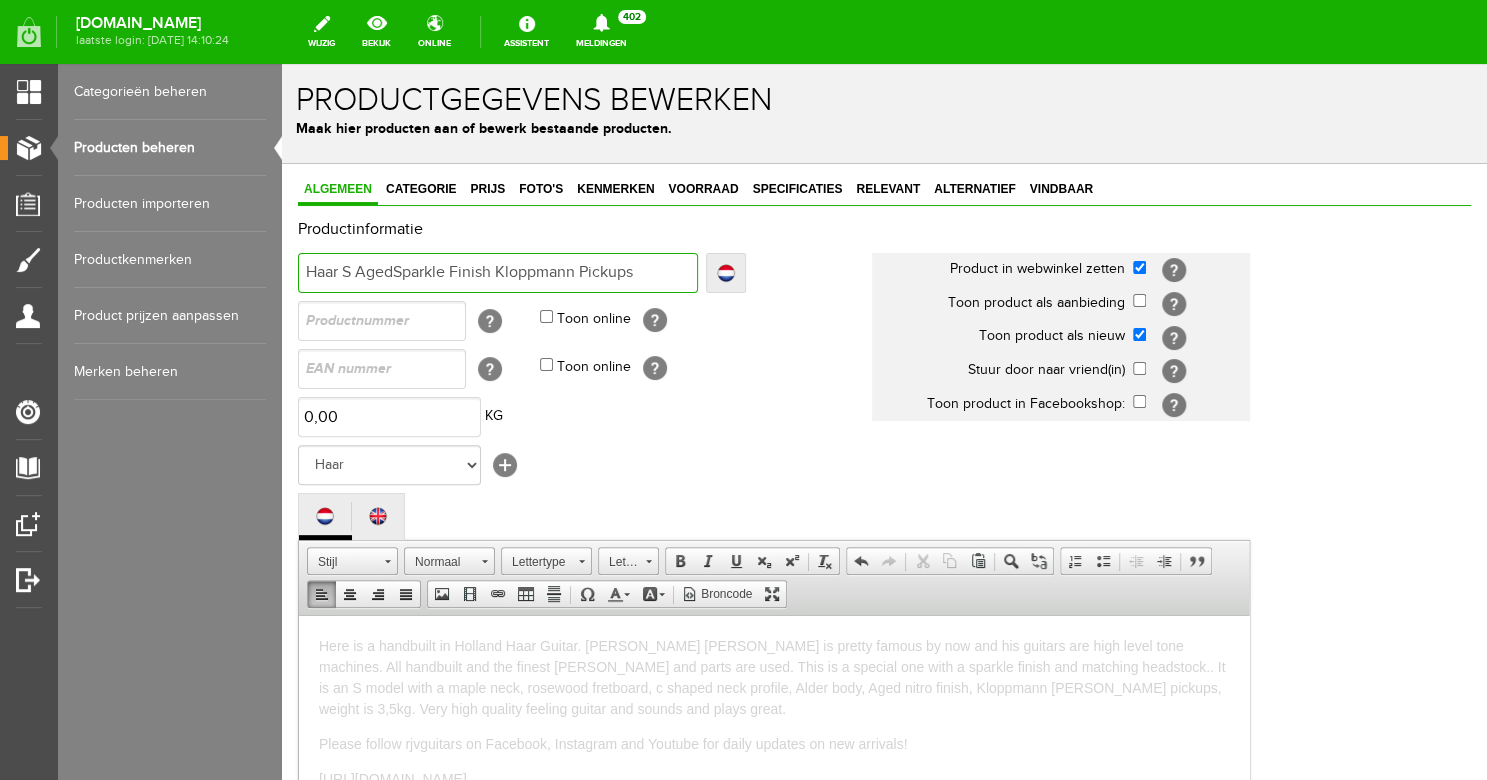 type on "Haar S AgedSparkle Finish Kloppmann Pickups" 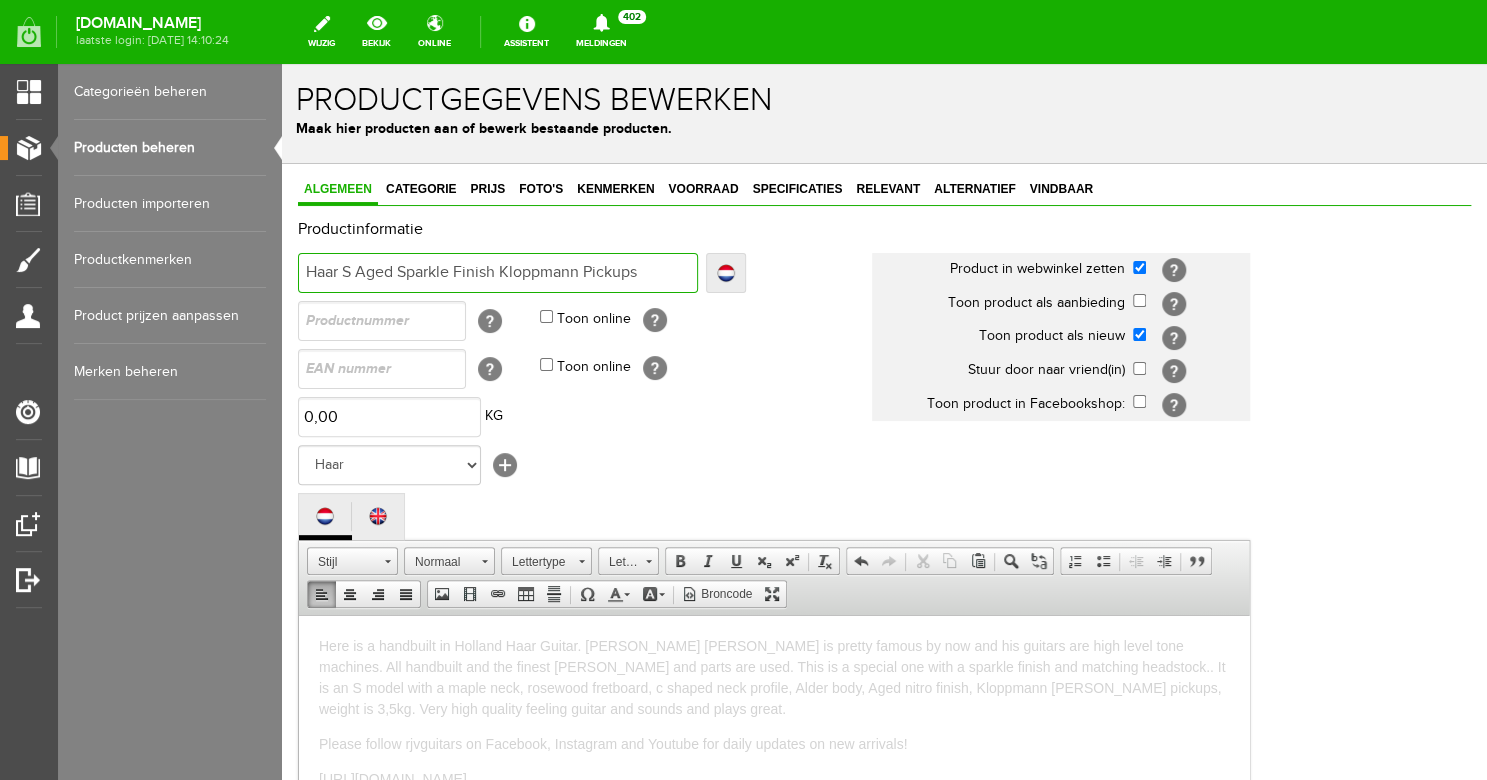 type on "Haar S Aged Sparkle Finish Kloppmann Pickups" 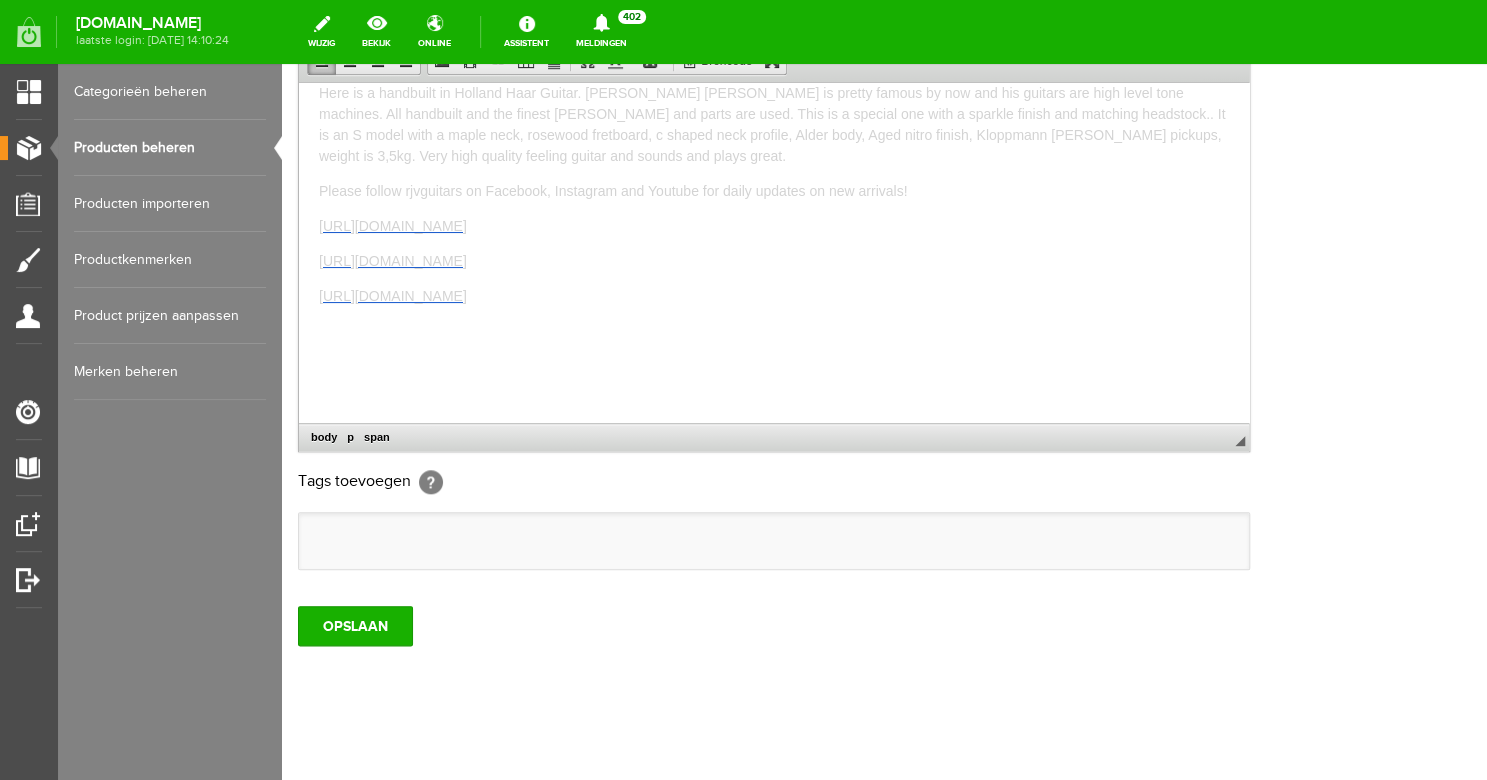 scroll, scrollTop: 596, scrollLeft: 0, axis: vertical 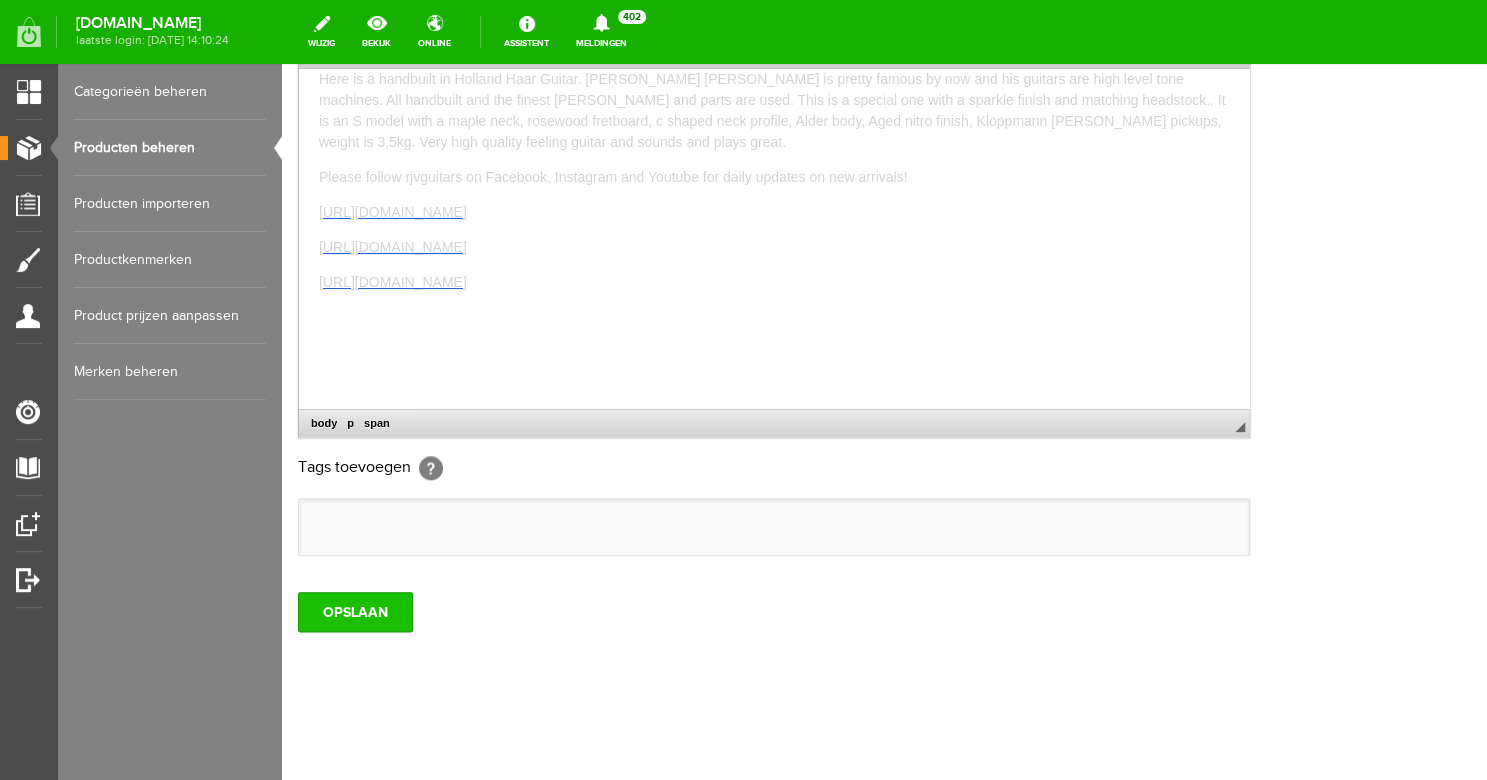 type on "Haar S Aged Sparkle Finish Kloppmann Pickups" 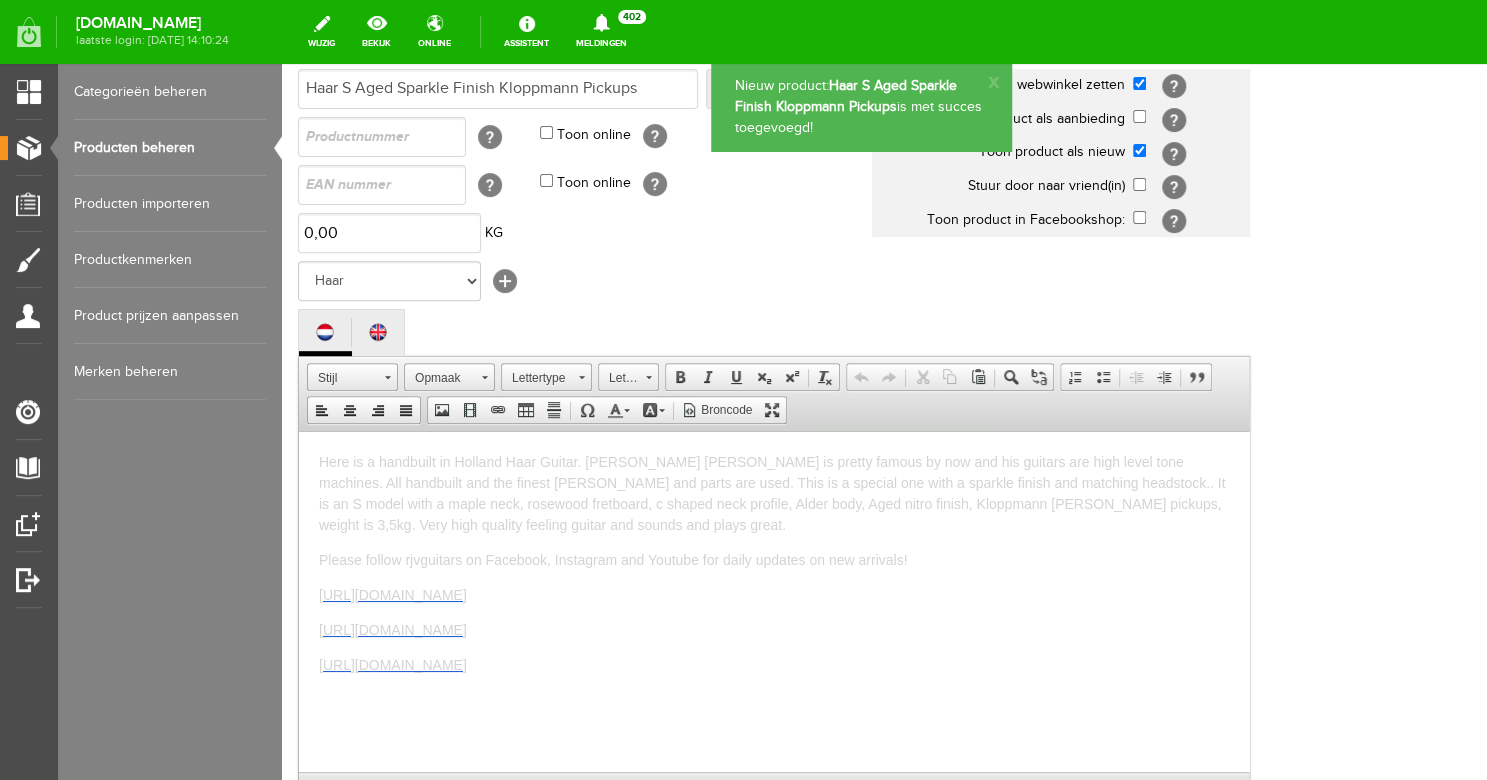 scroll, scrollTop: 0, scrollLeft: 0, axis: both 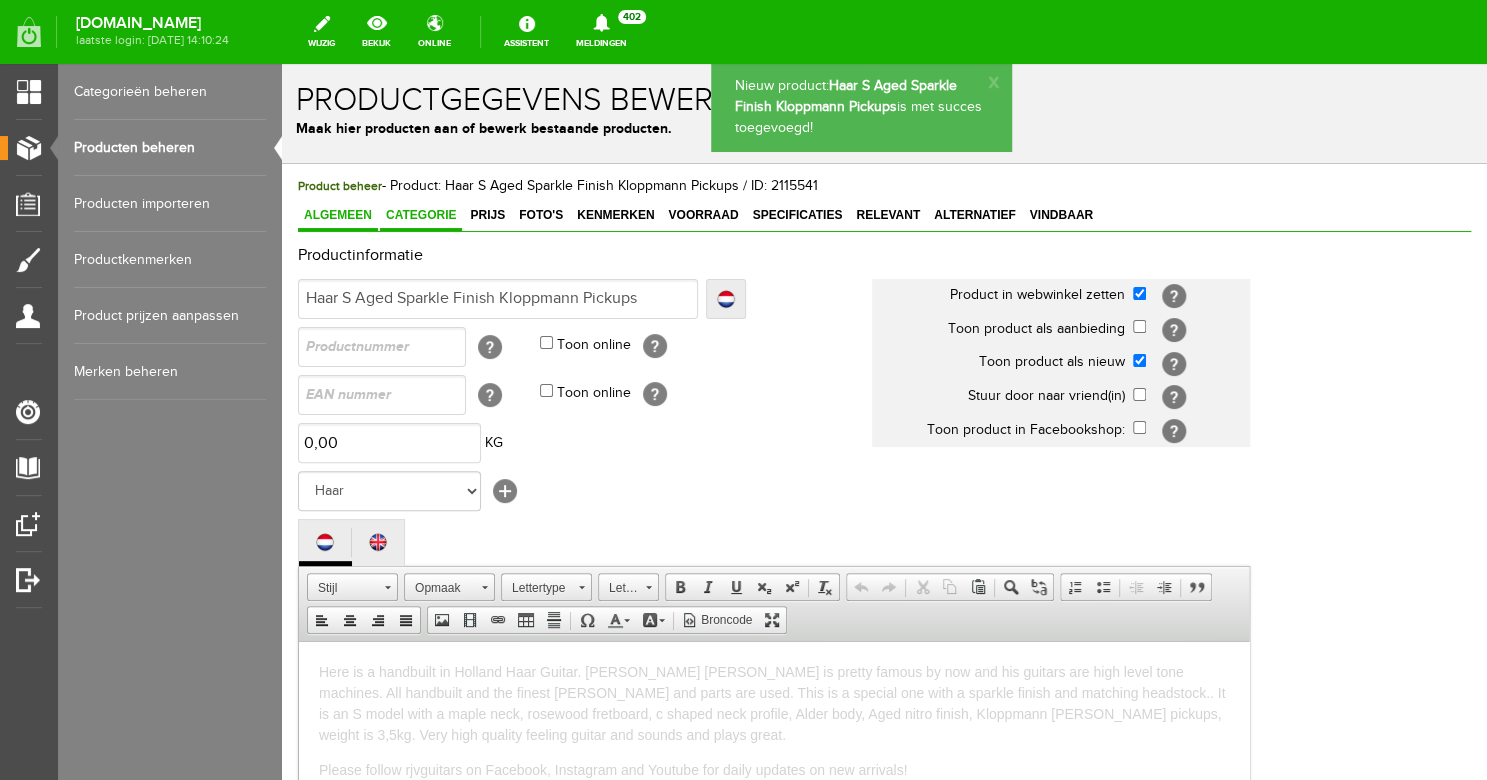 click on "Categorie" at bounding box center [421, 216] 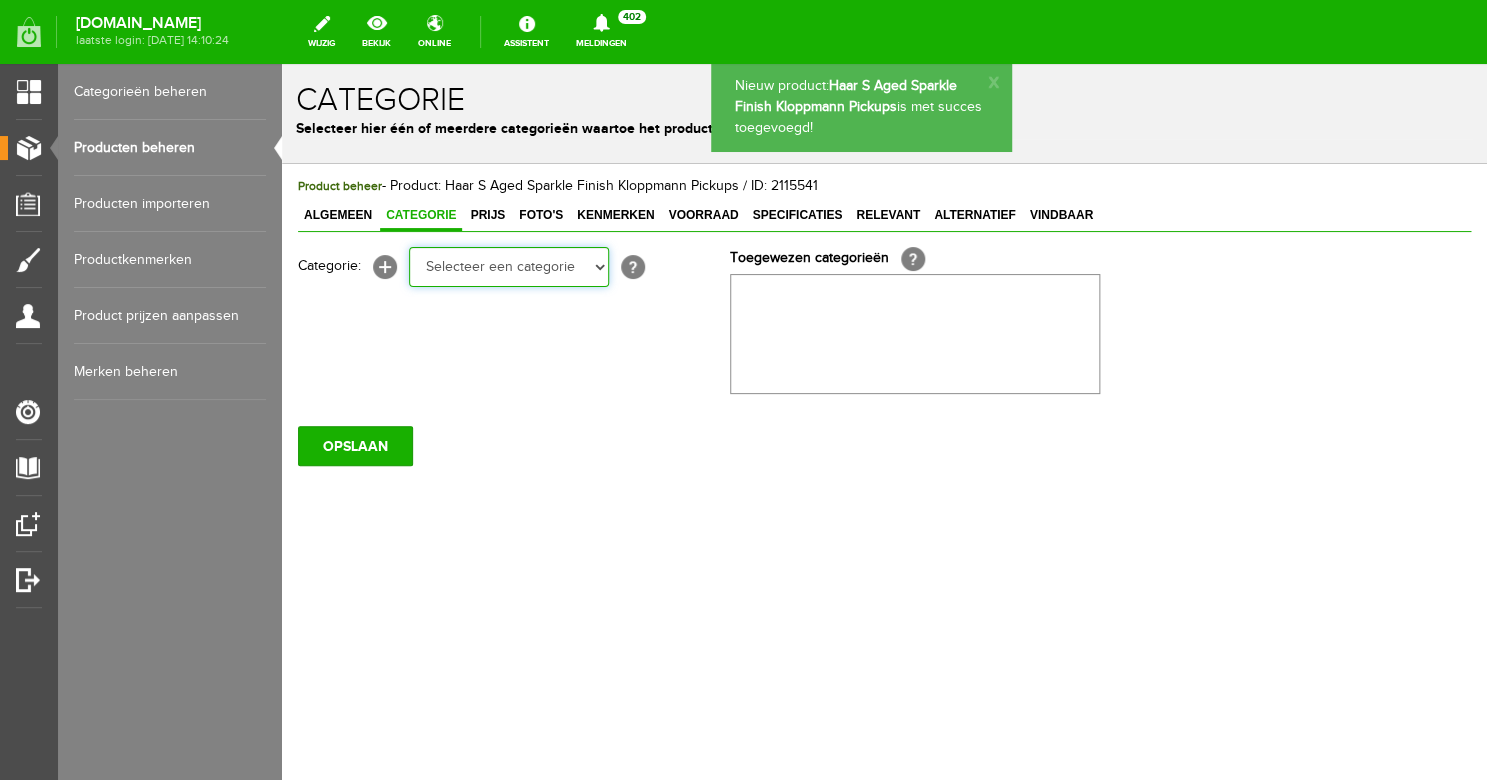 select on "87687" 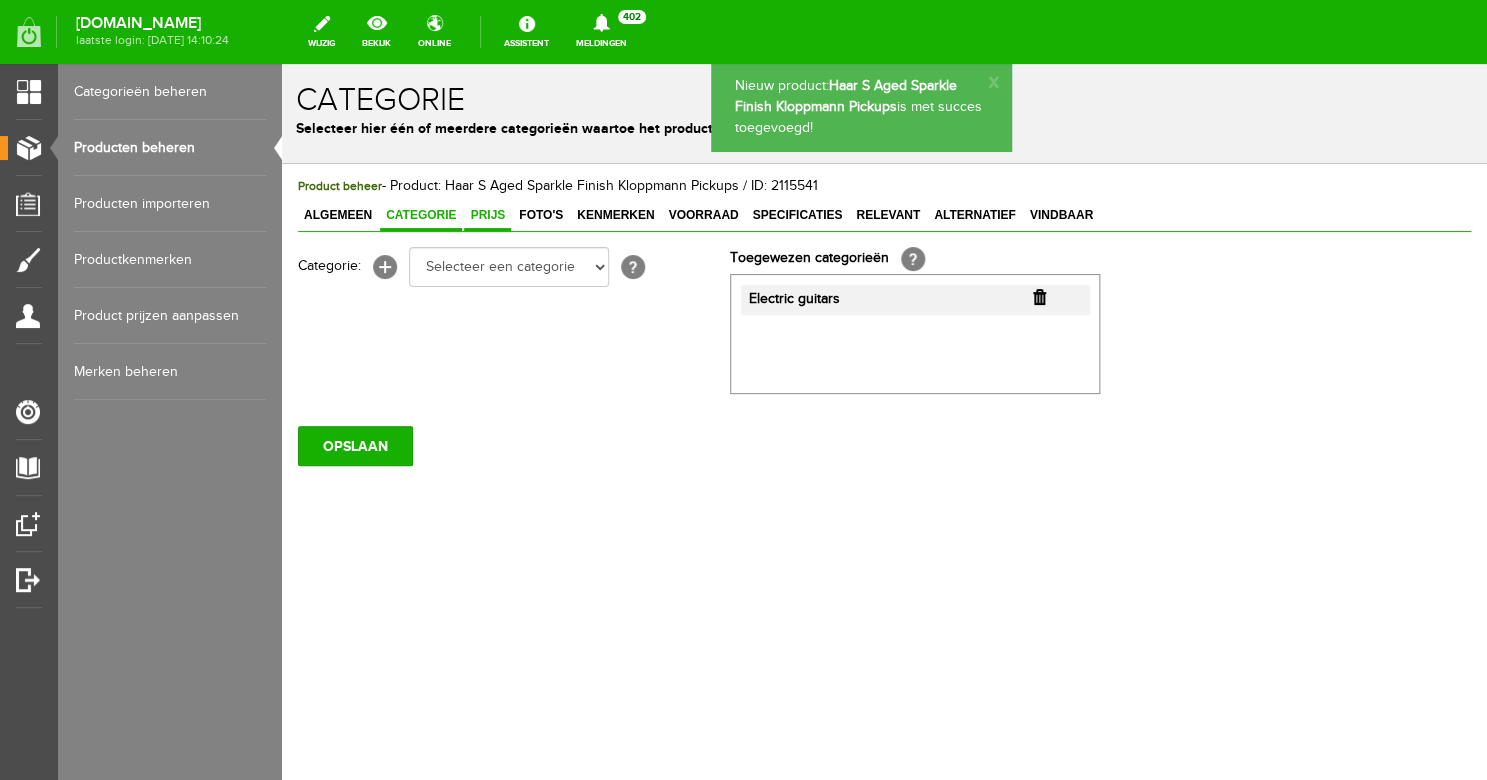 click on "Prijs" at bounding box center (487, 215) 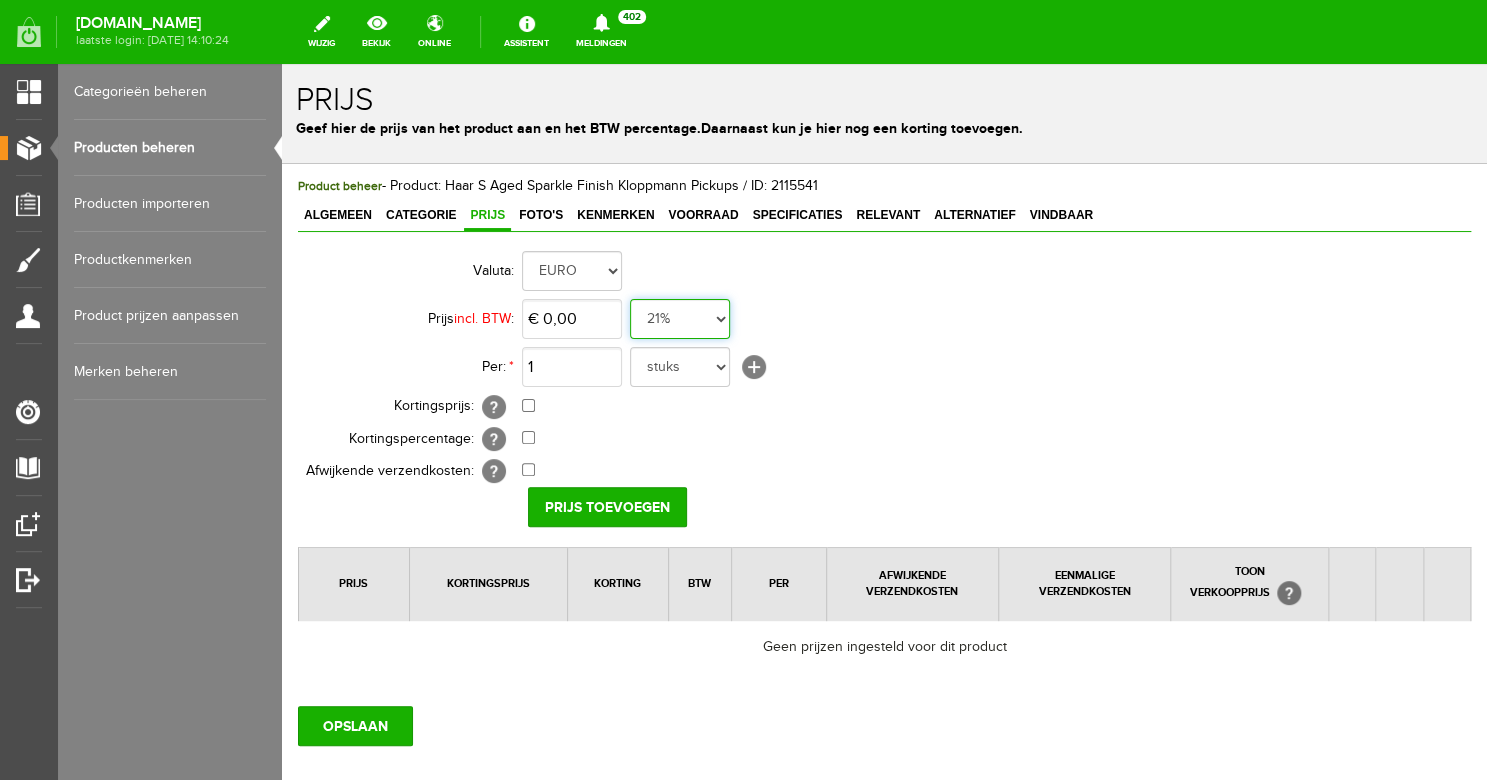 select on "0,00" 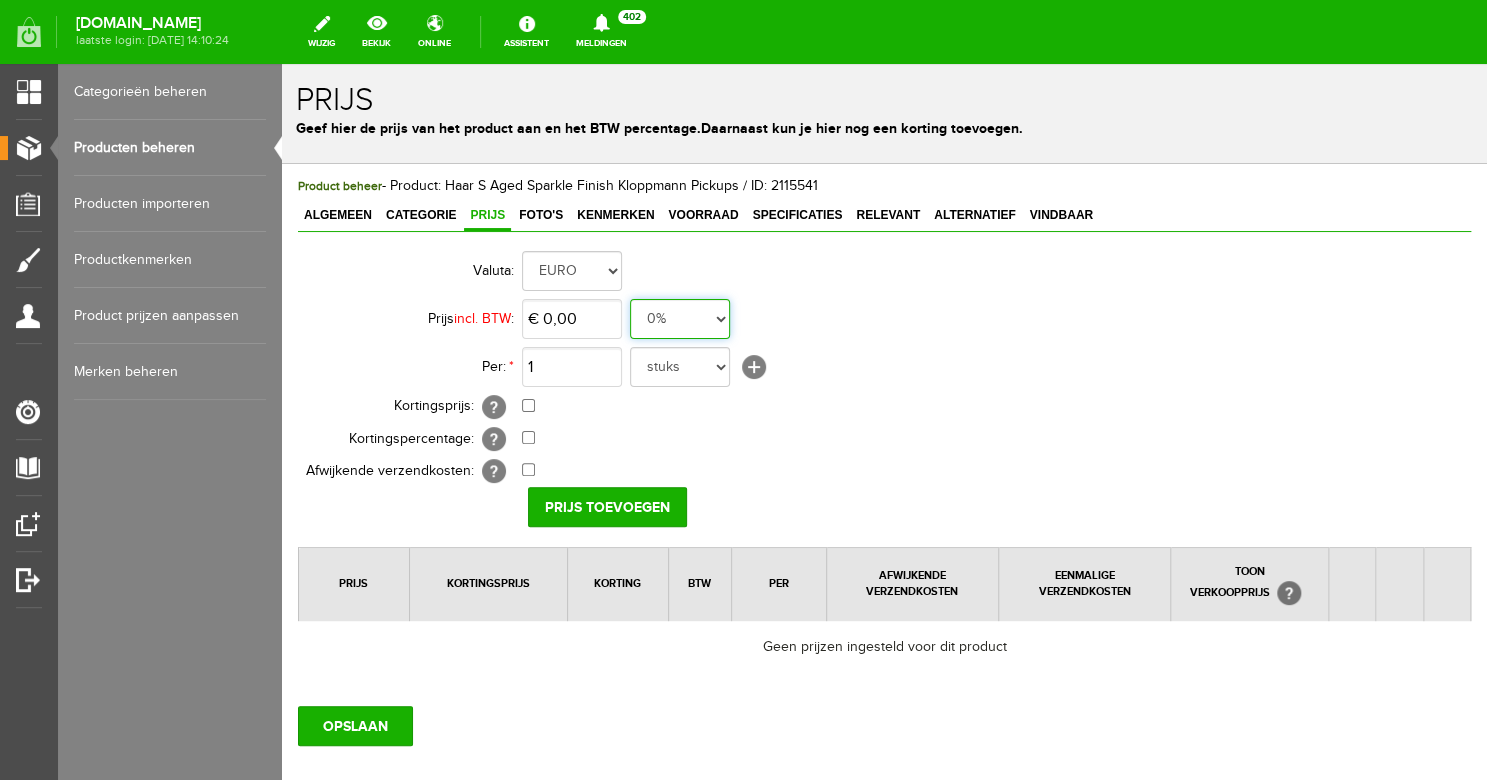 click on "0%" at bounding box center (282, 64) 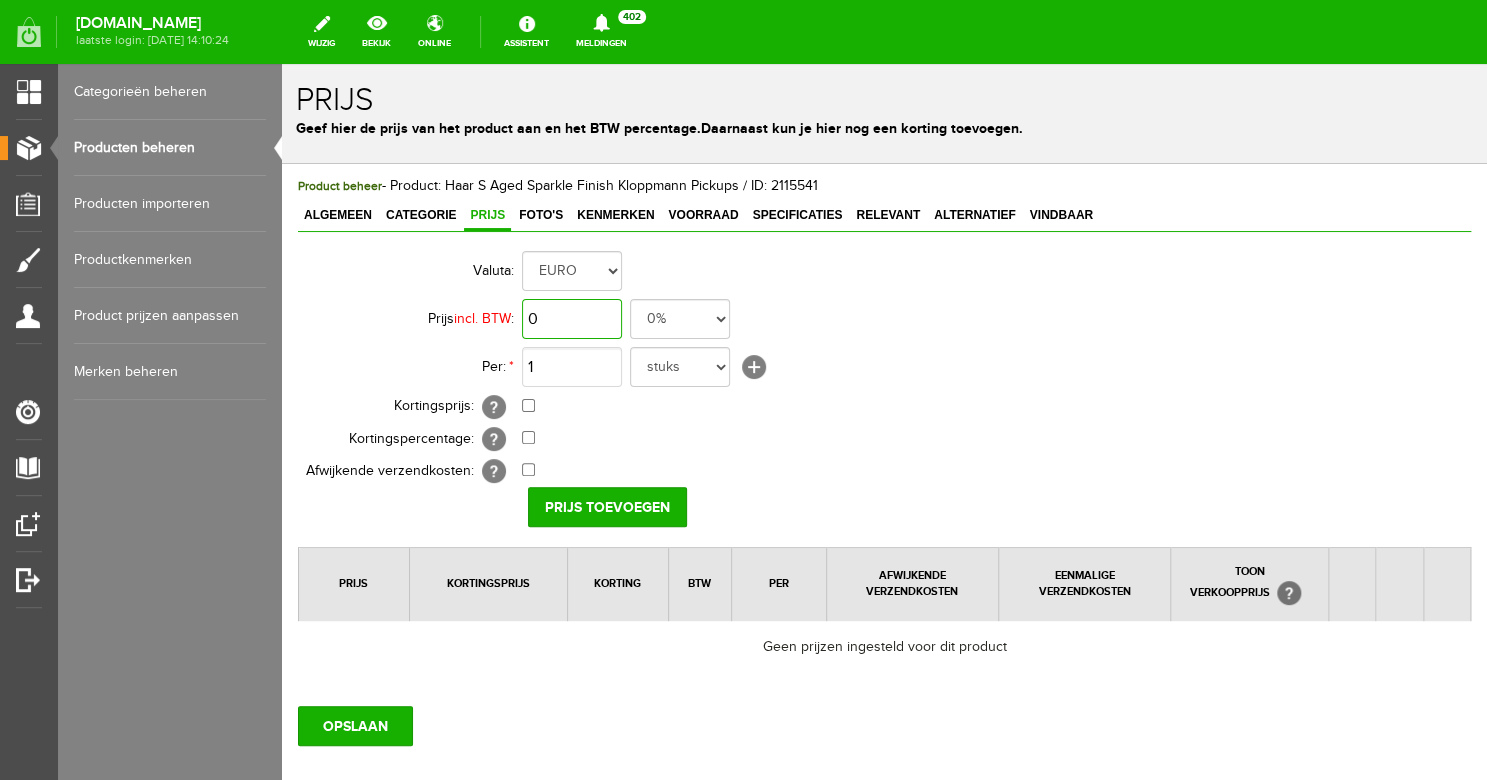click on "0" at bounding box center [572, 319] 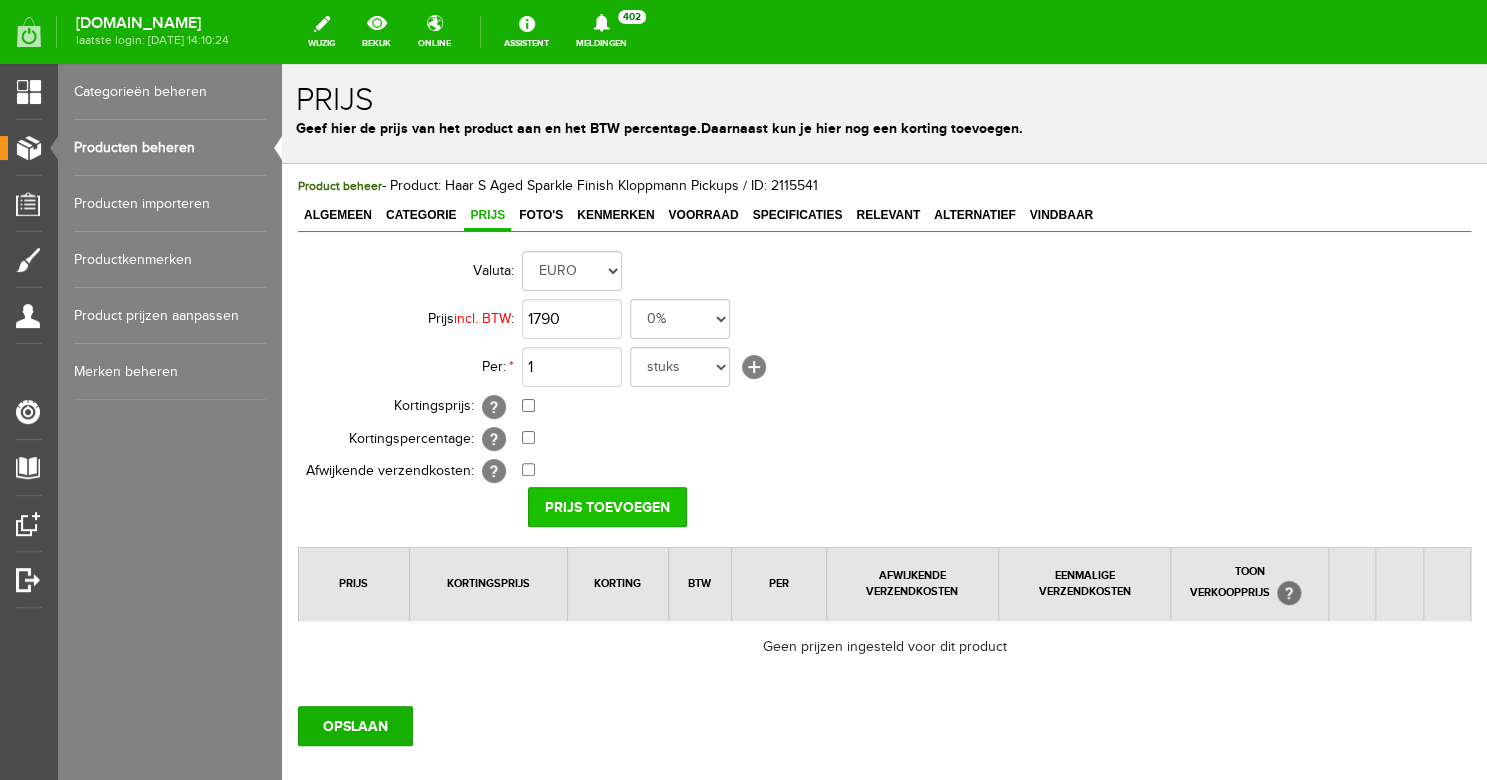 type on "€ 1.790,00" 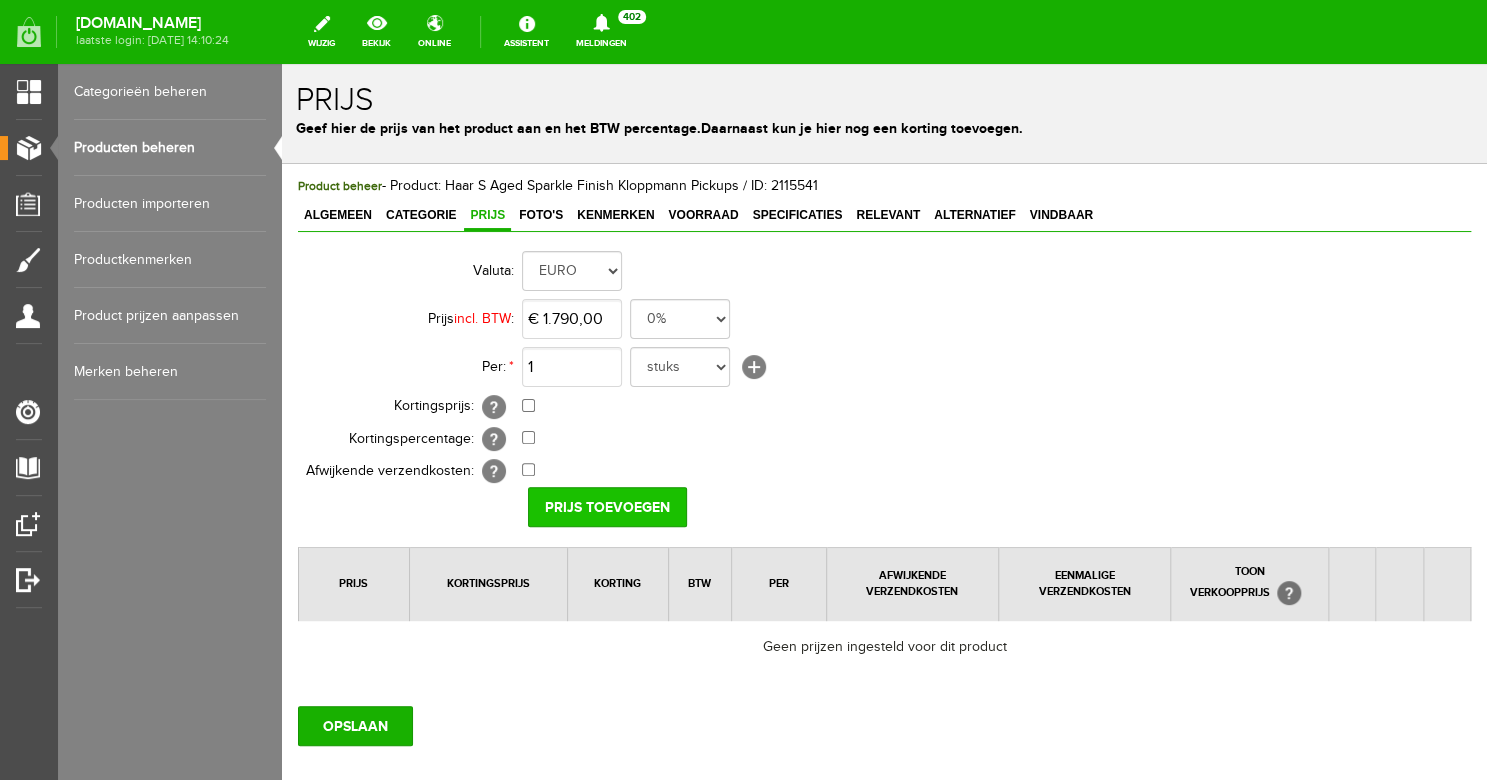 click on "Prijs toevoegen" at bounding box center [607, 507] 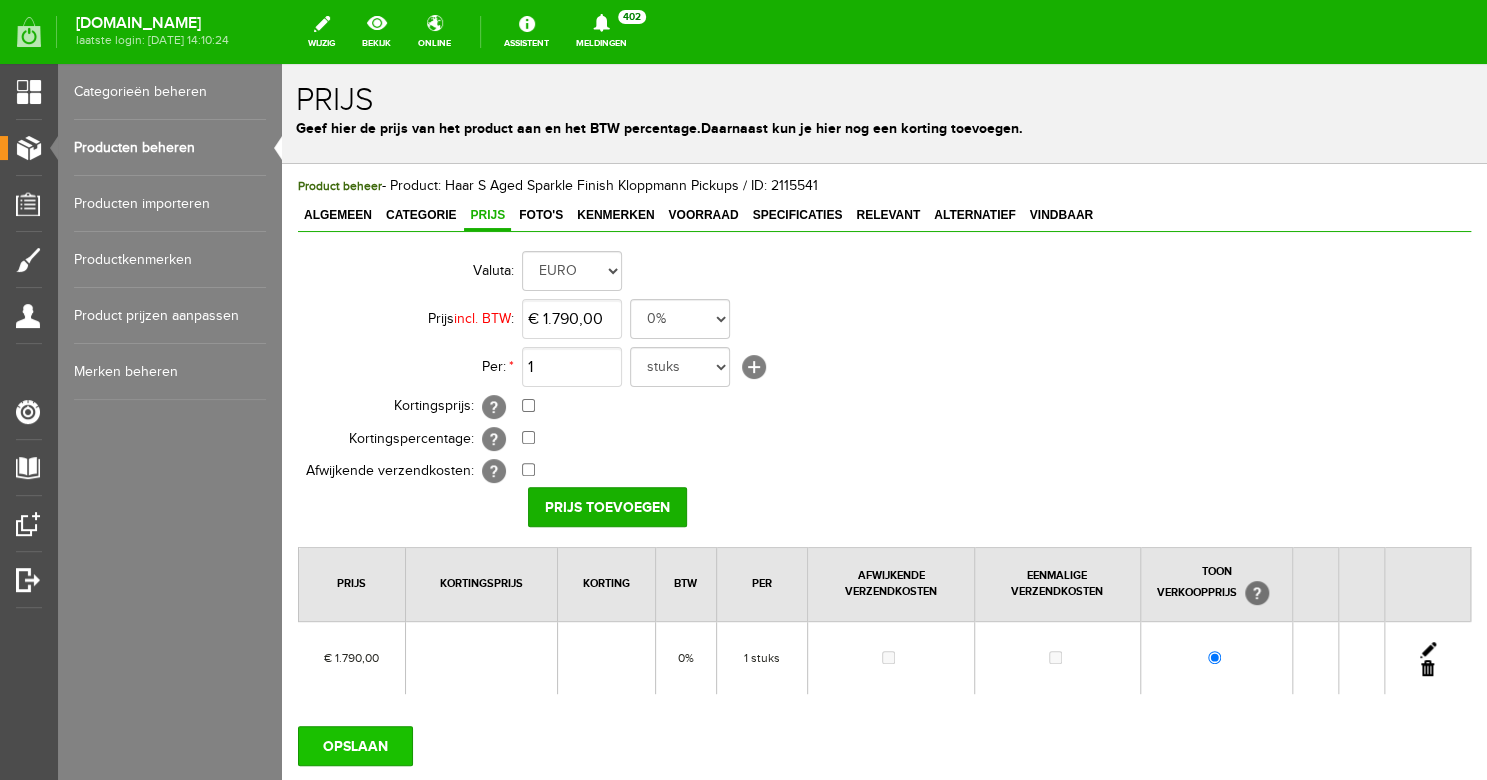 click on "OPSLAAN" at bounding box center (355, 746) 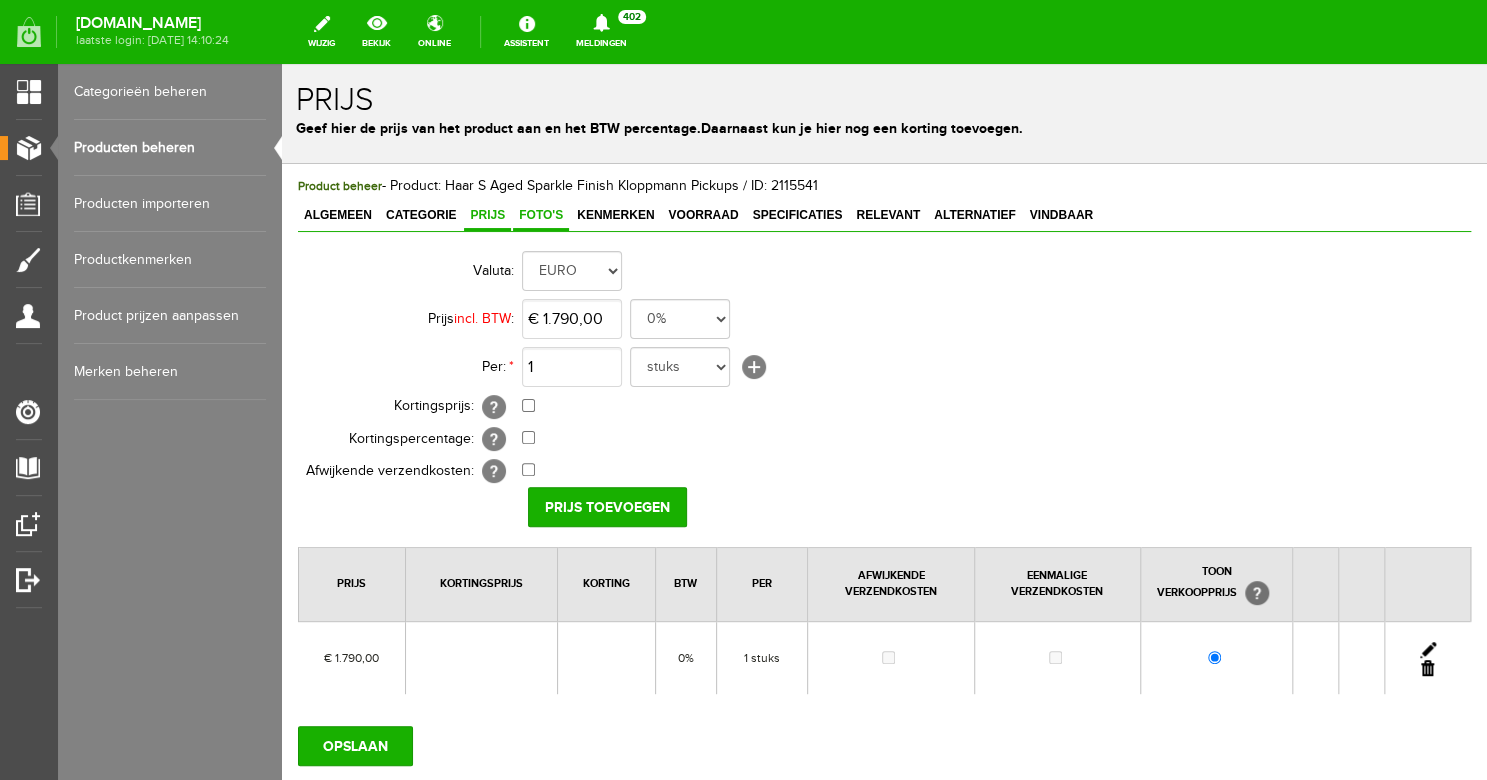 click on "Foto's" at bounding box center (541, 215) 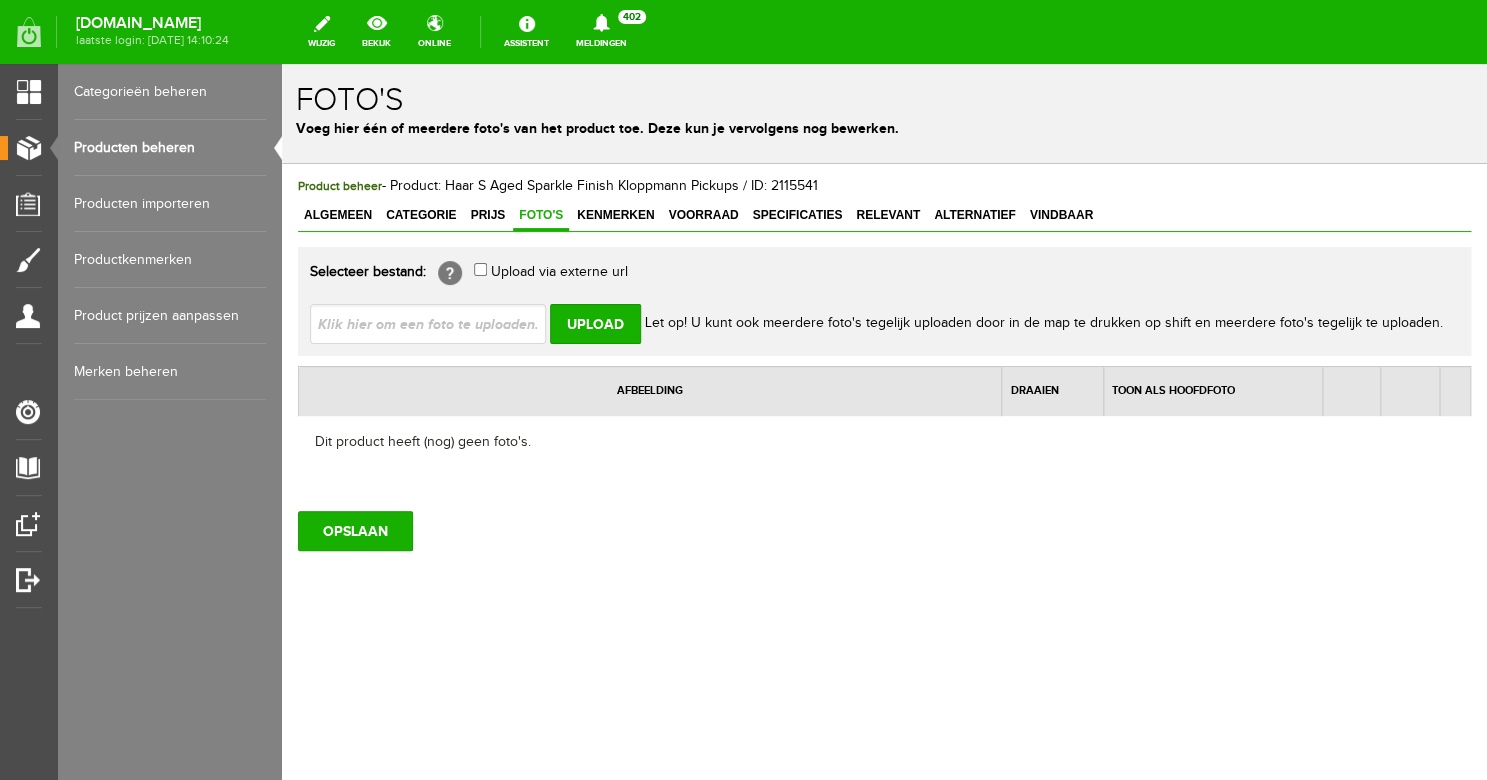 click at bounding box center [436, 323] 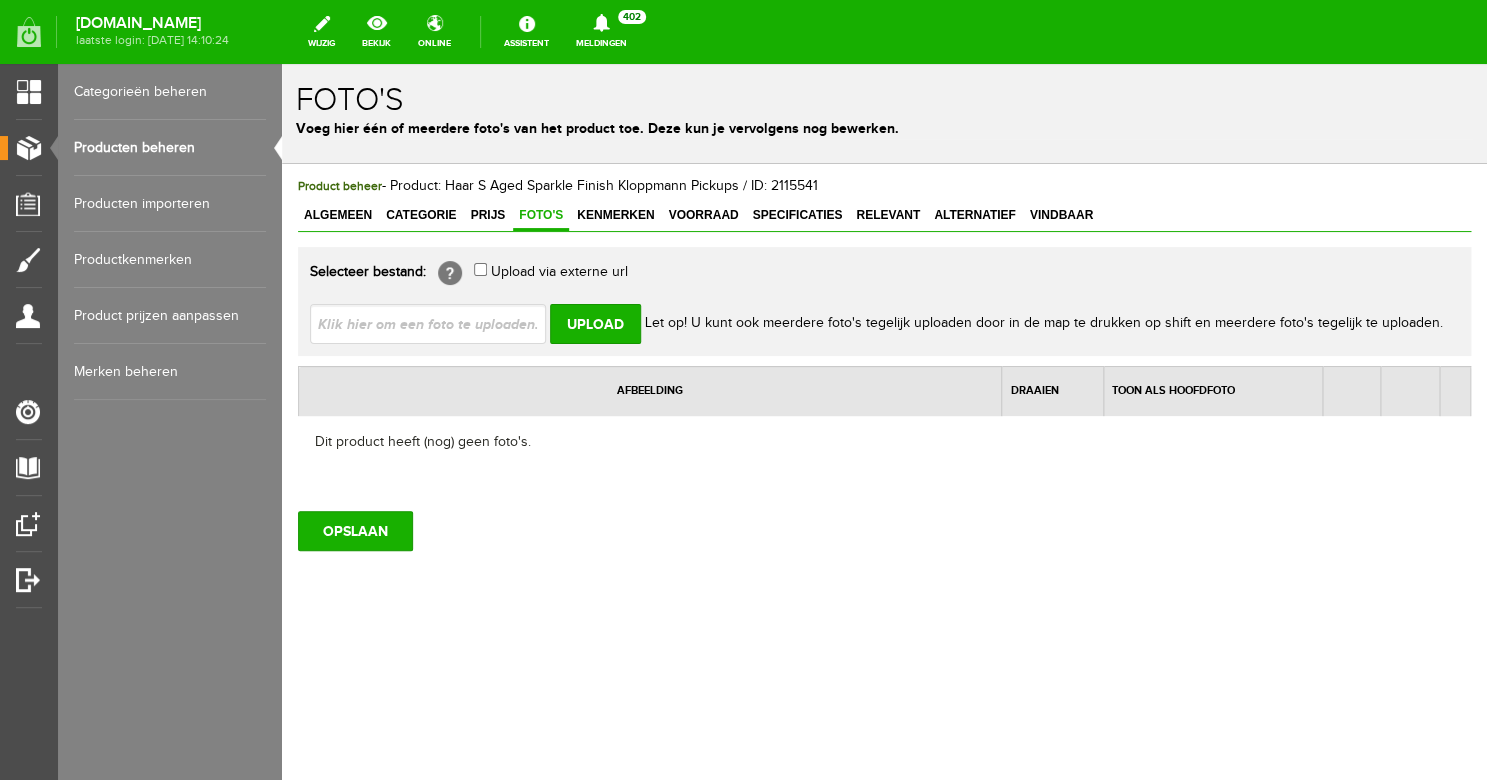 type on "C:\fakepath\WhatsApp Image [DATE] 14.16.40(4).jpeg" 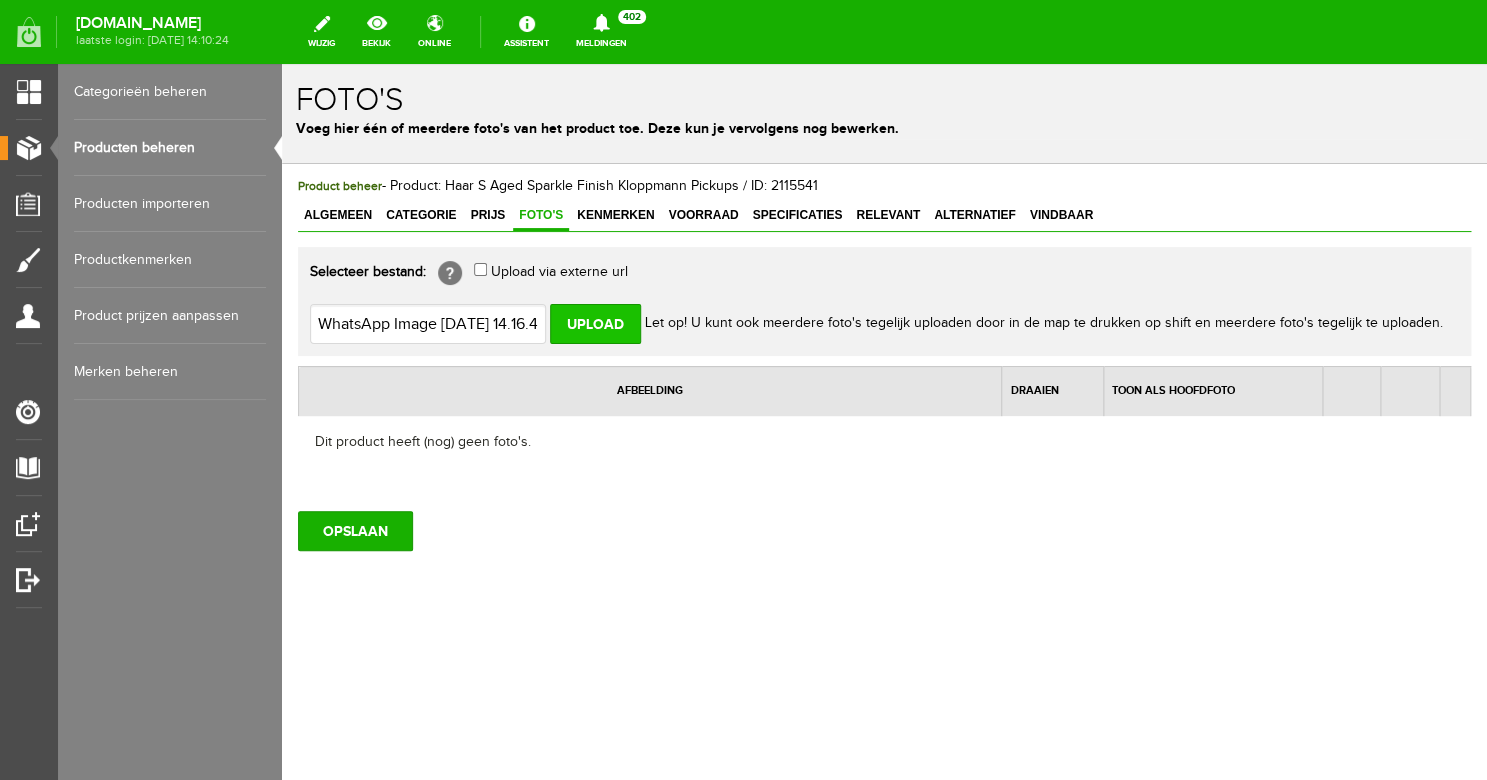 click on "Upload" at bounding box center (595, 324) 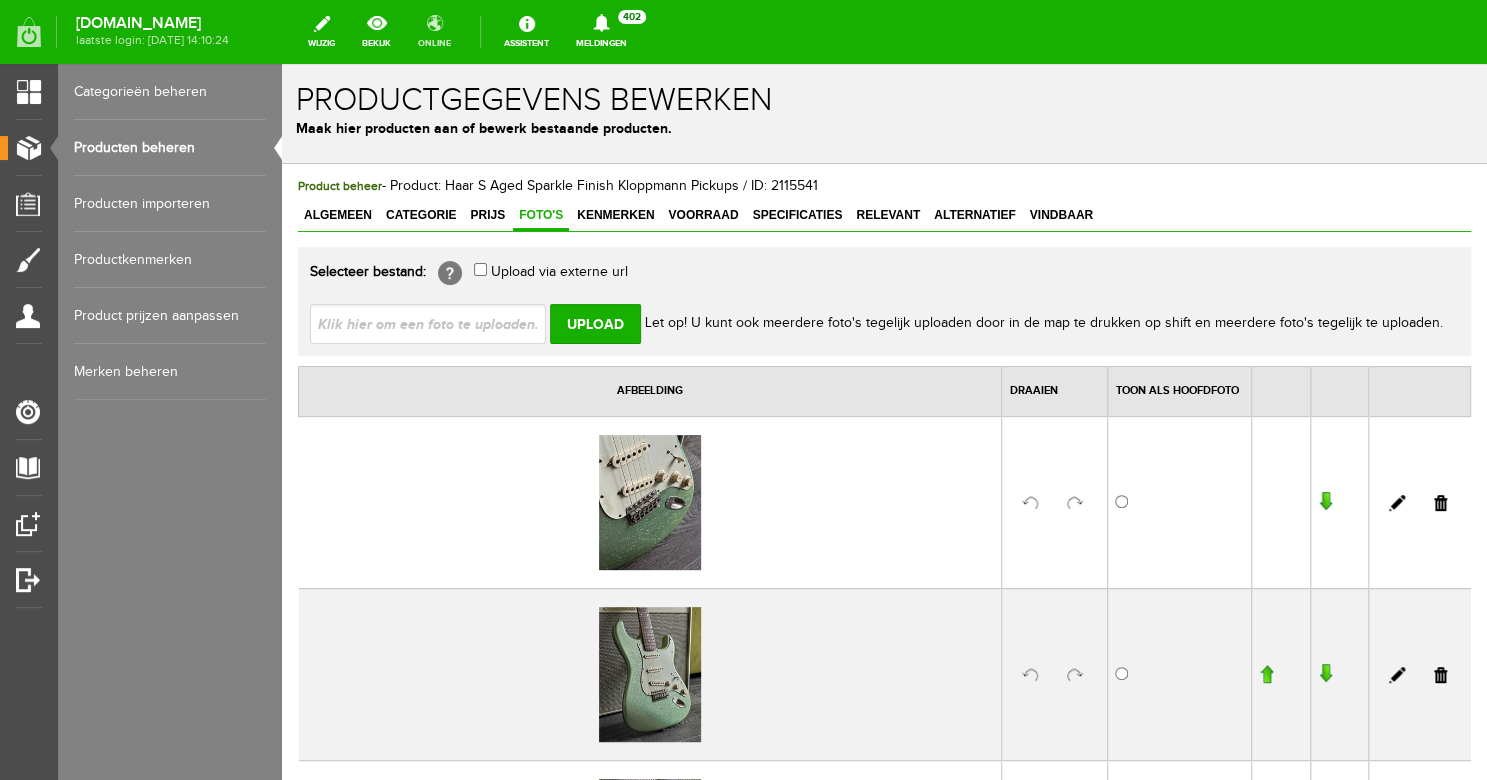 scroll, scrollTop: 0, scrollLeft: 0, axis: both 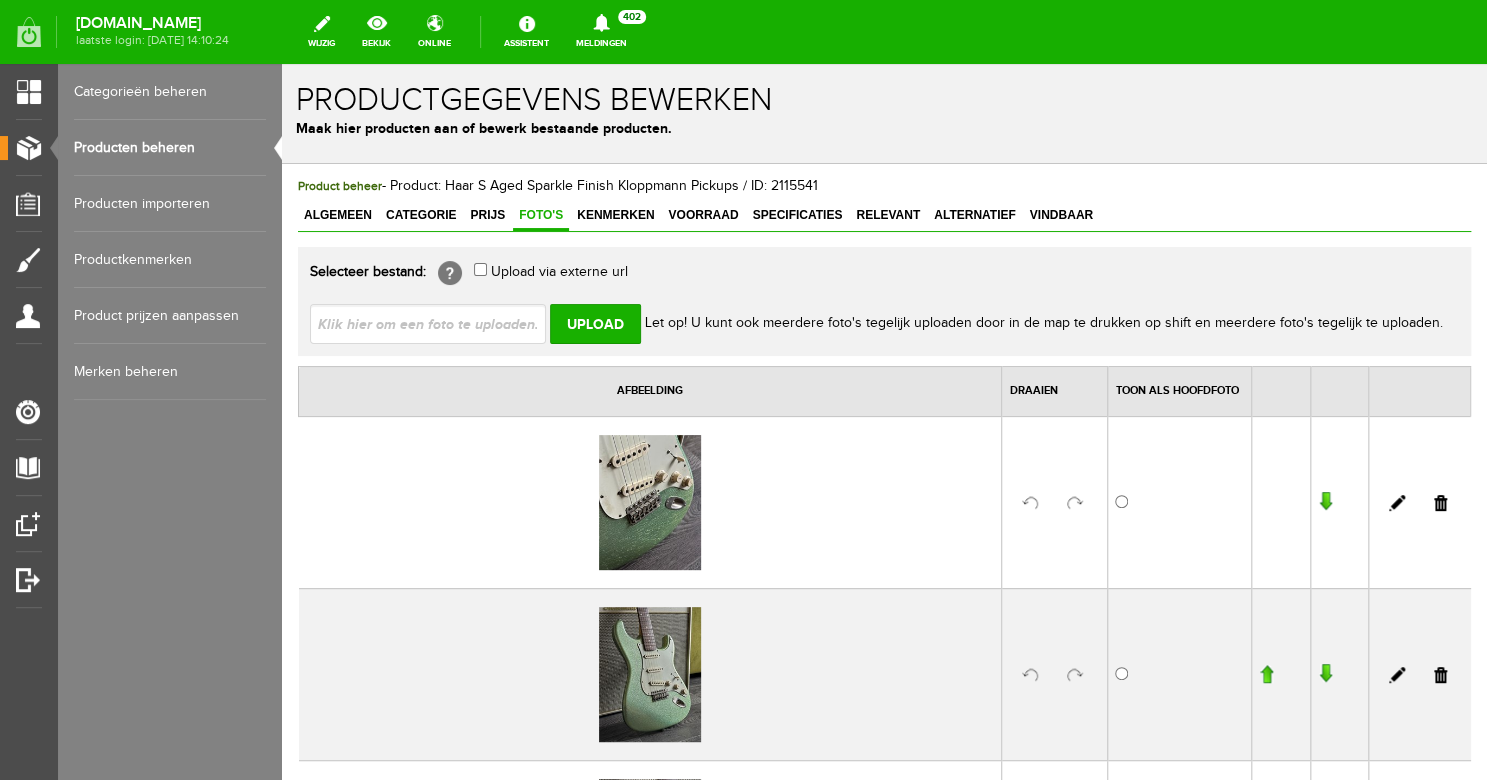 click at bounding box center [436, 323] 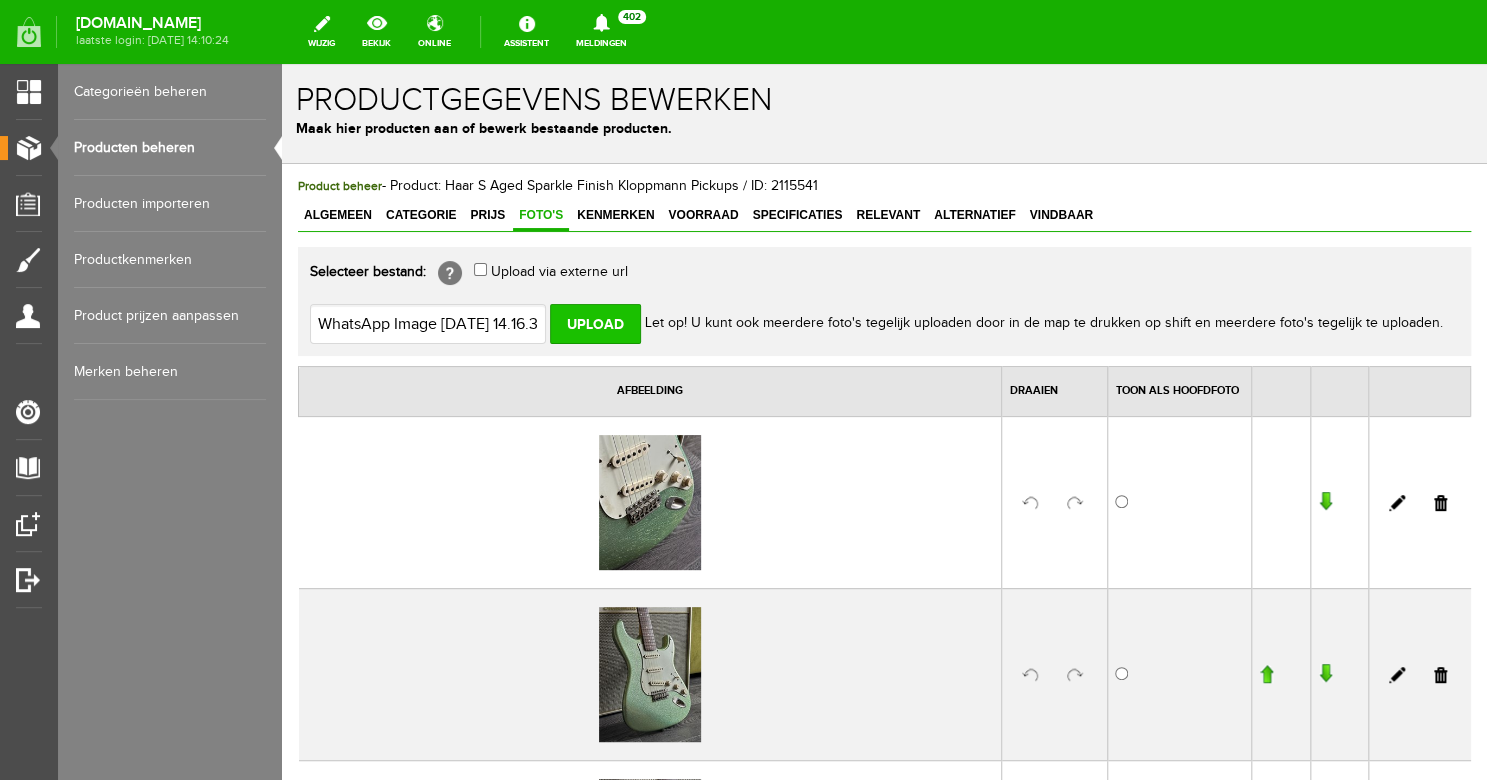 click on "Upload" at bounding box center (595, 324) 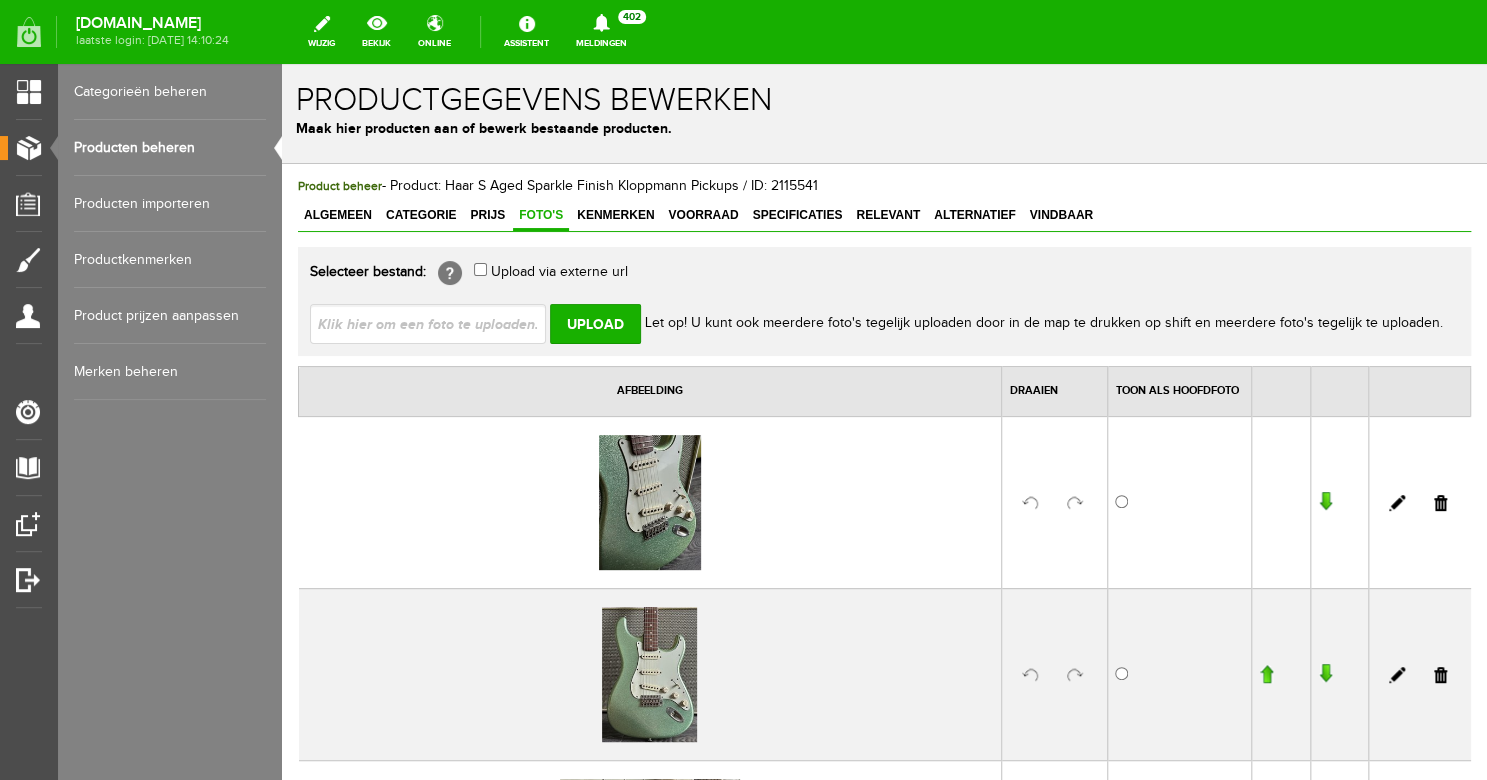 scroll, scrollTop: 0, scrollLeft: 0, axis: both 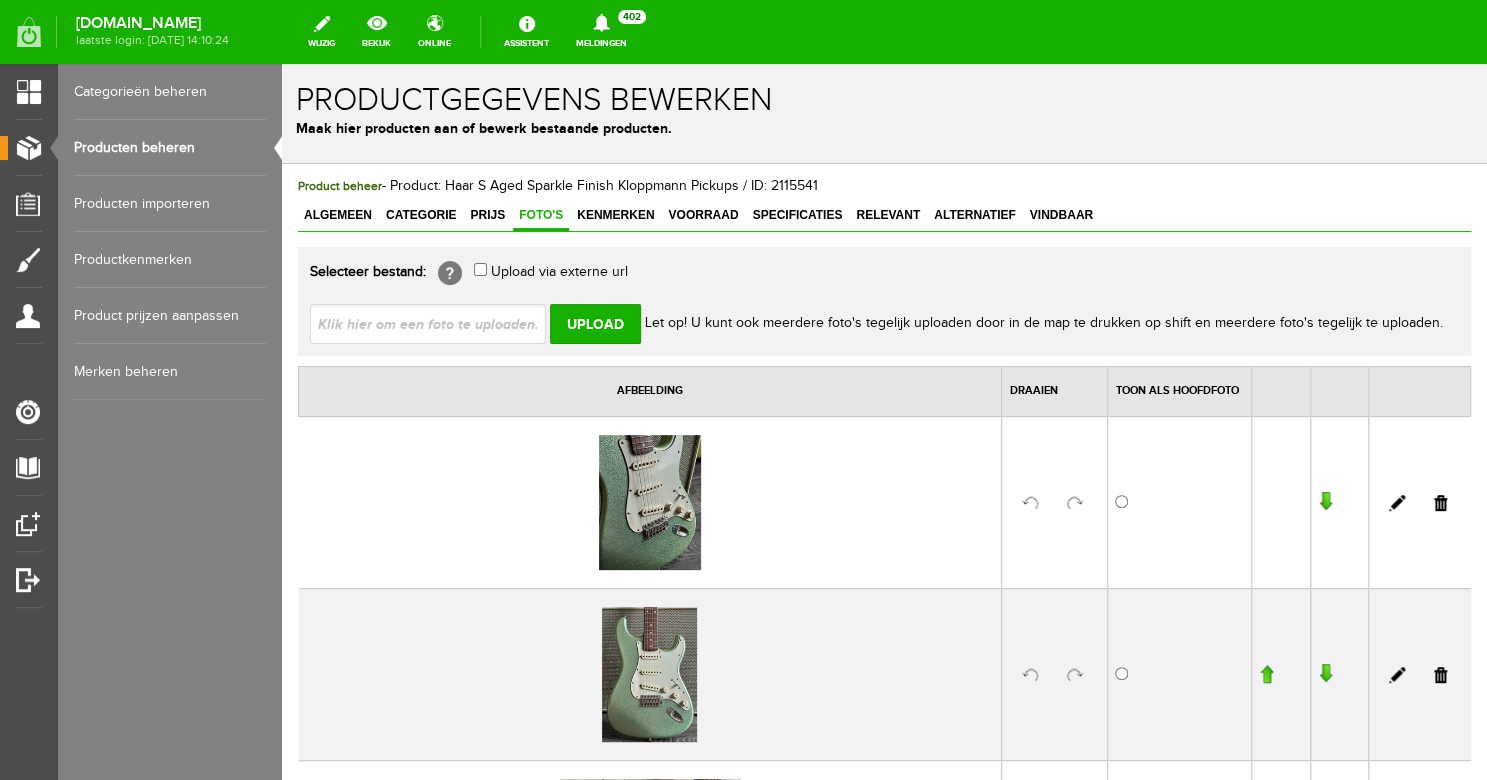click at bounding box center (436, 323) 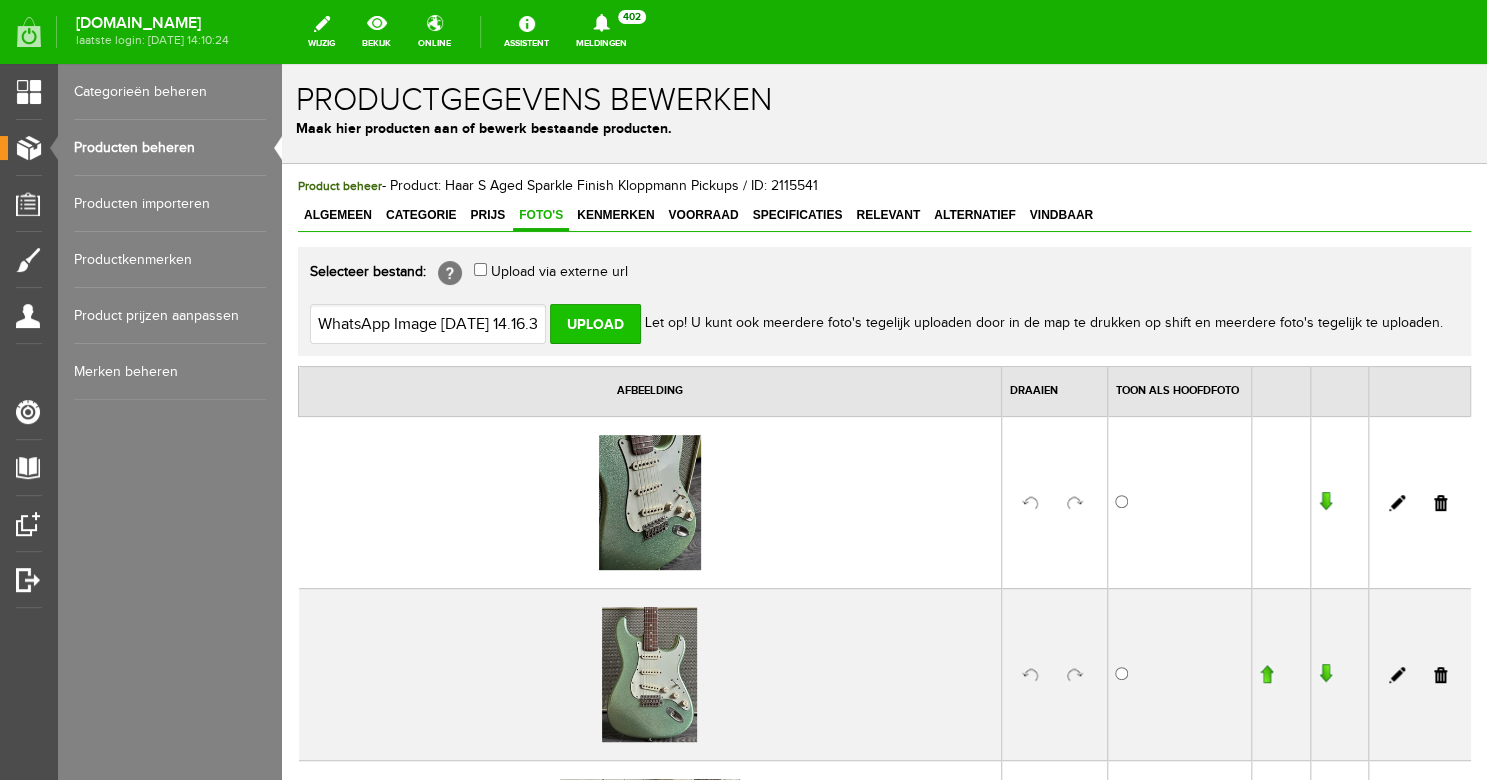 click on "Upload" at bounding box center [595, 324] 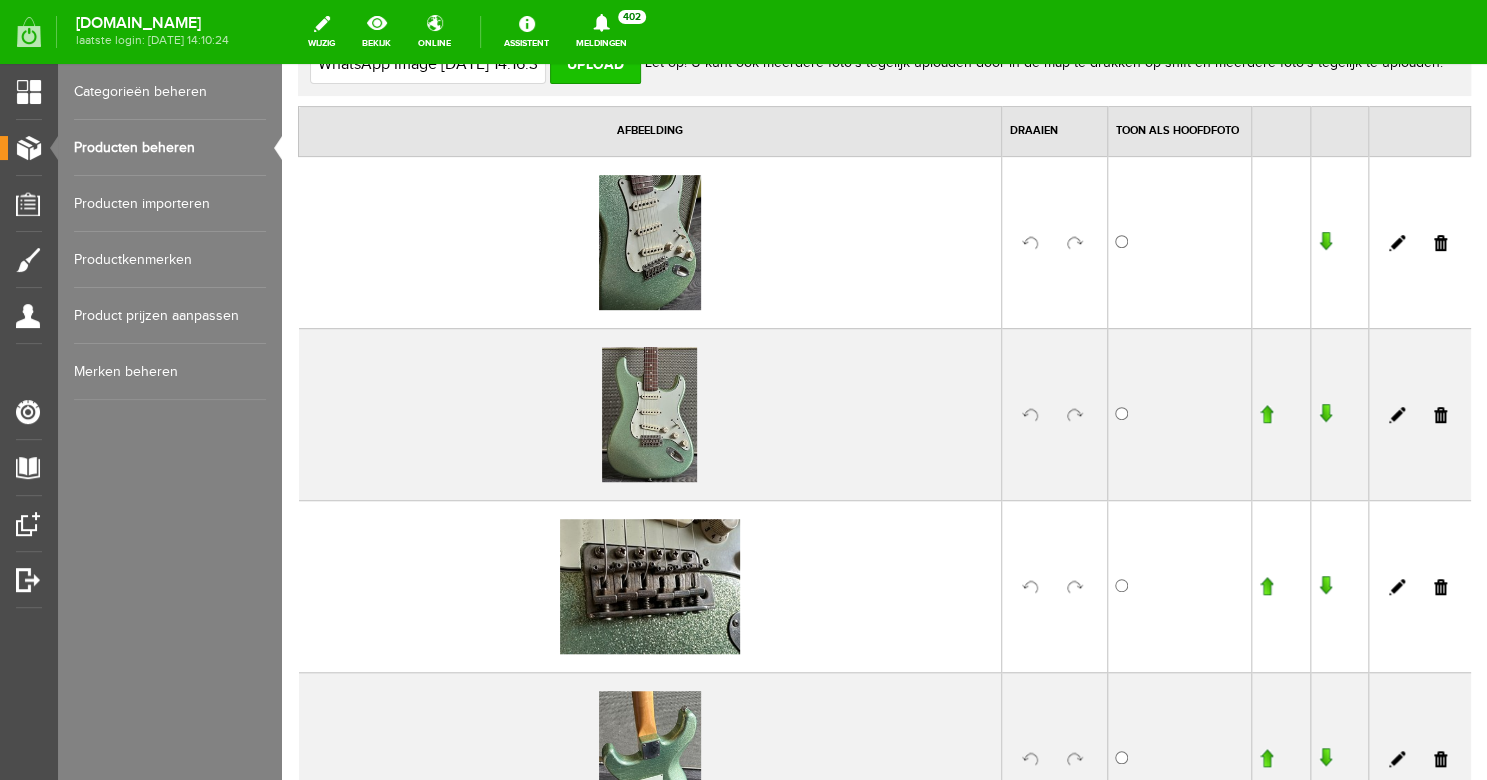 scroll, scrollTop: 0, scrollLeft: 0, axis: both 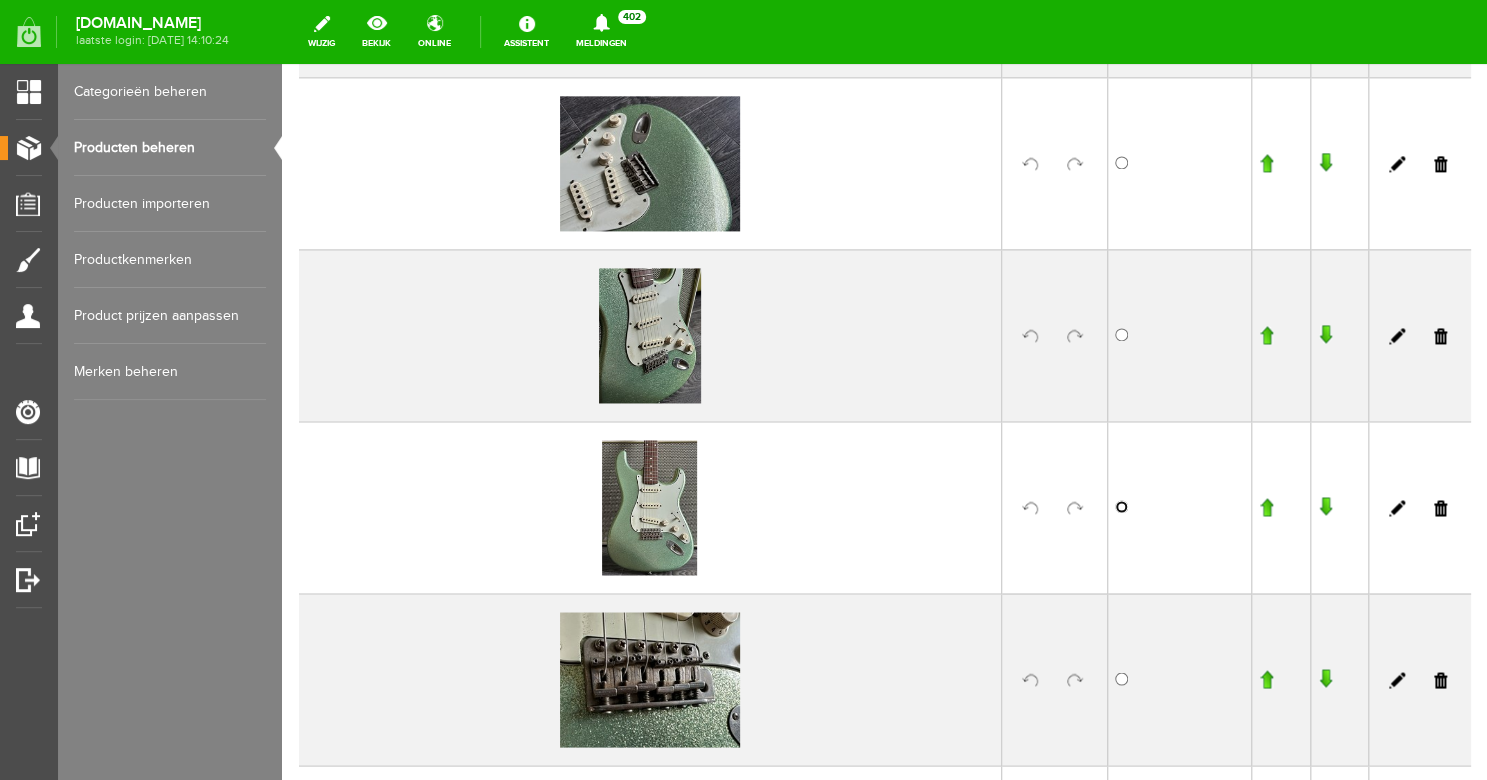 click at bounding box center [1121, 506] 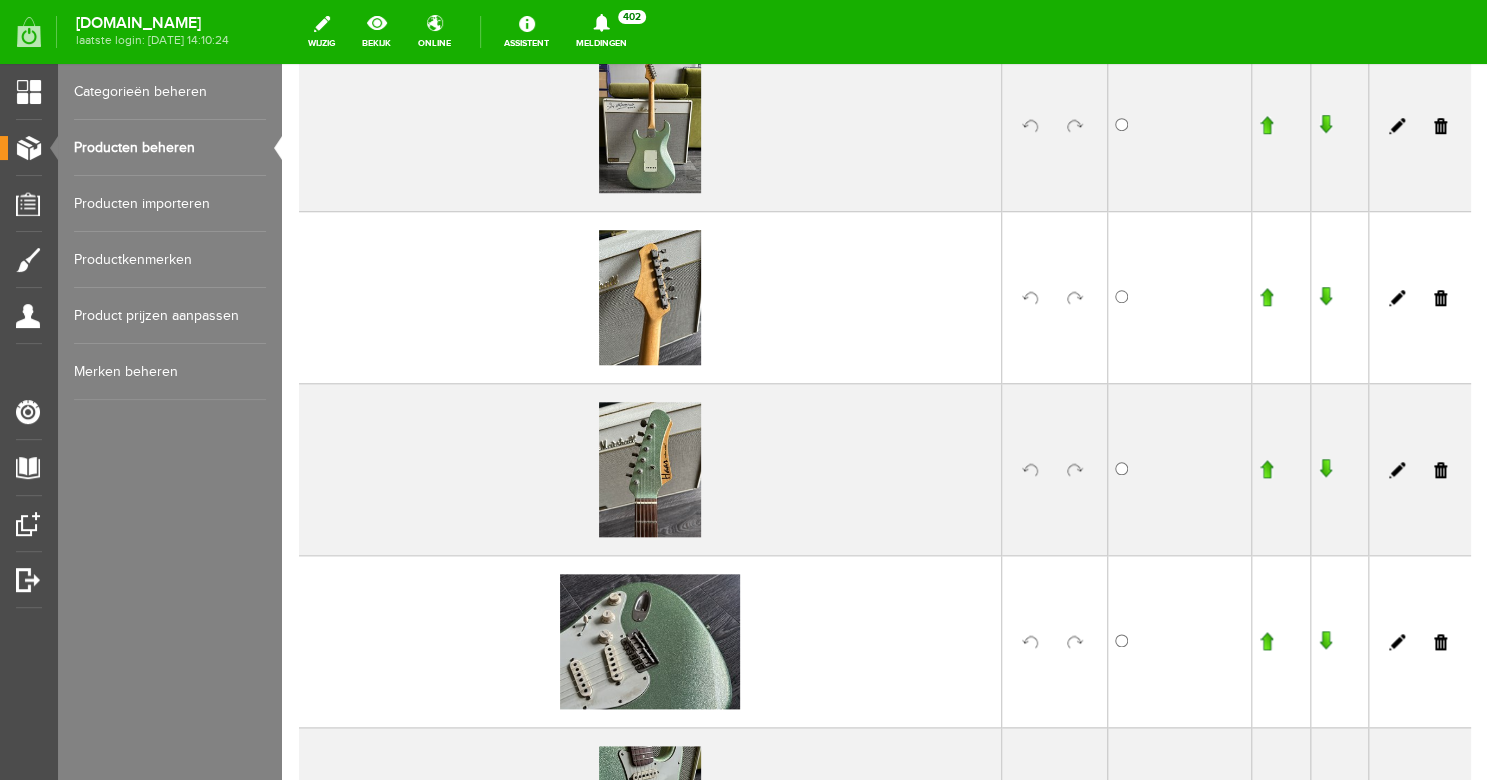 scroll, scrollTop: 550, scrollLeft: 0, axis: vertical 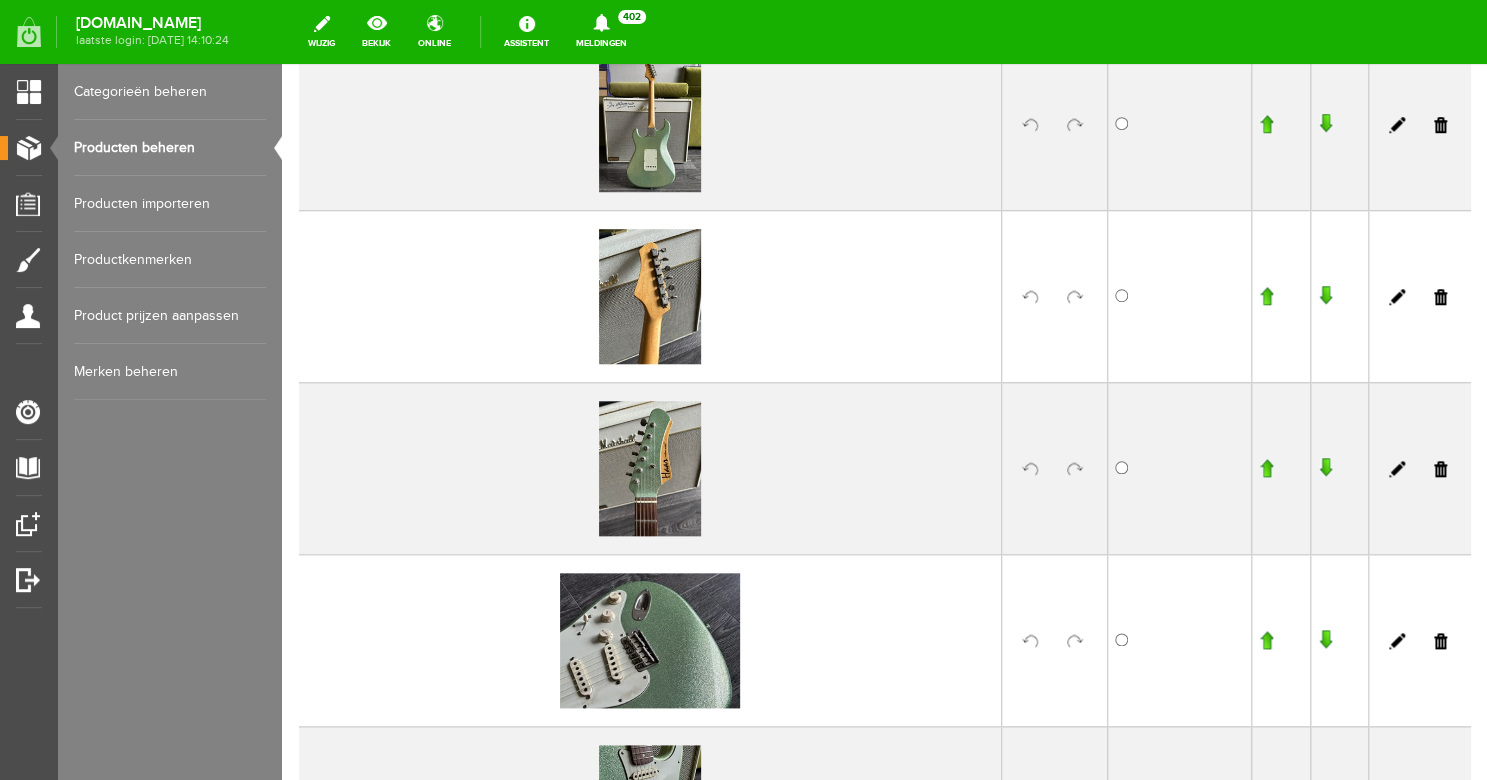 click at bounding box center [1266, 468] 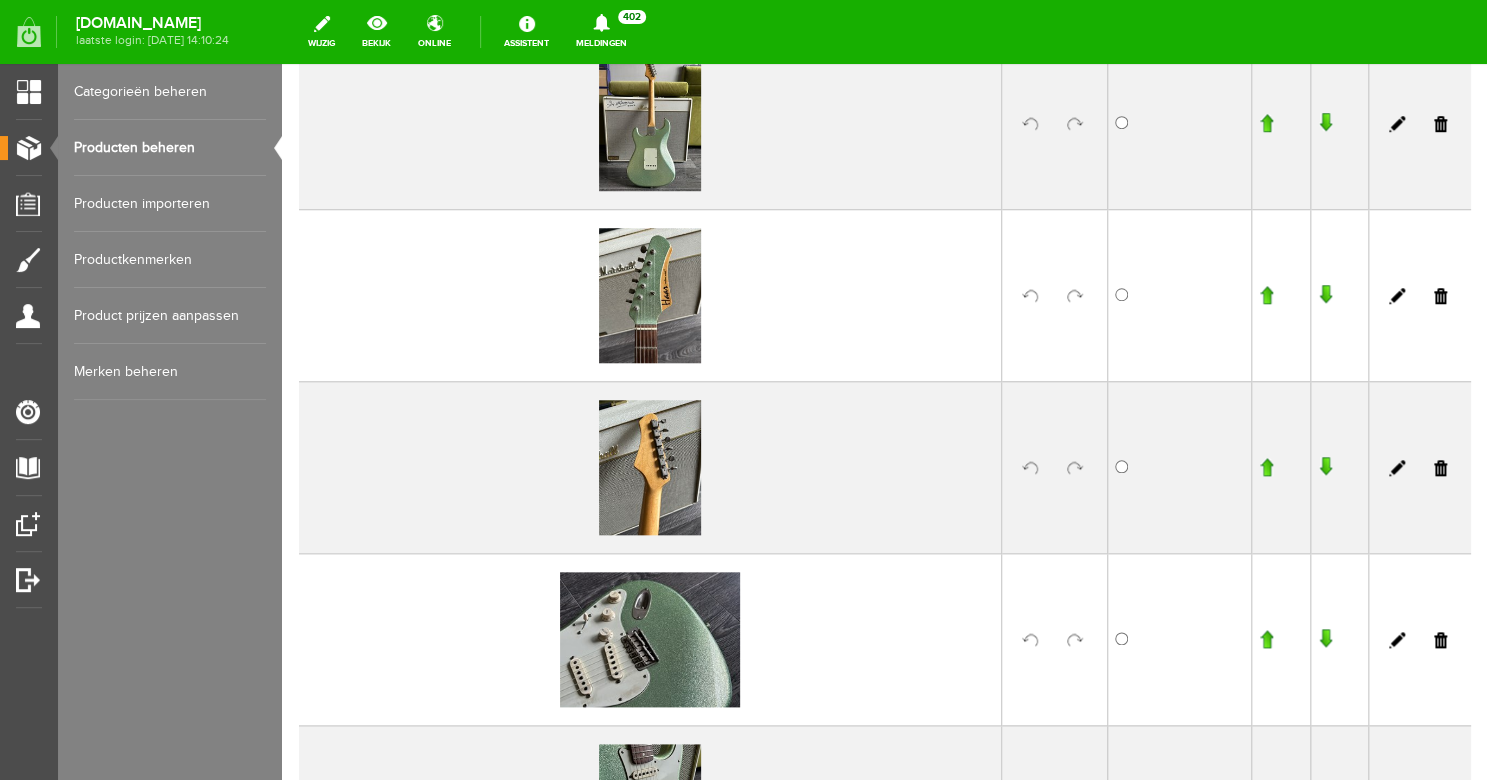 click at bounding box center (1266, 295) 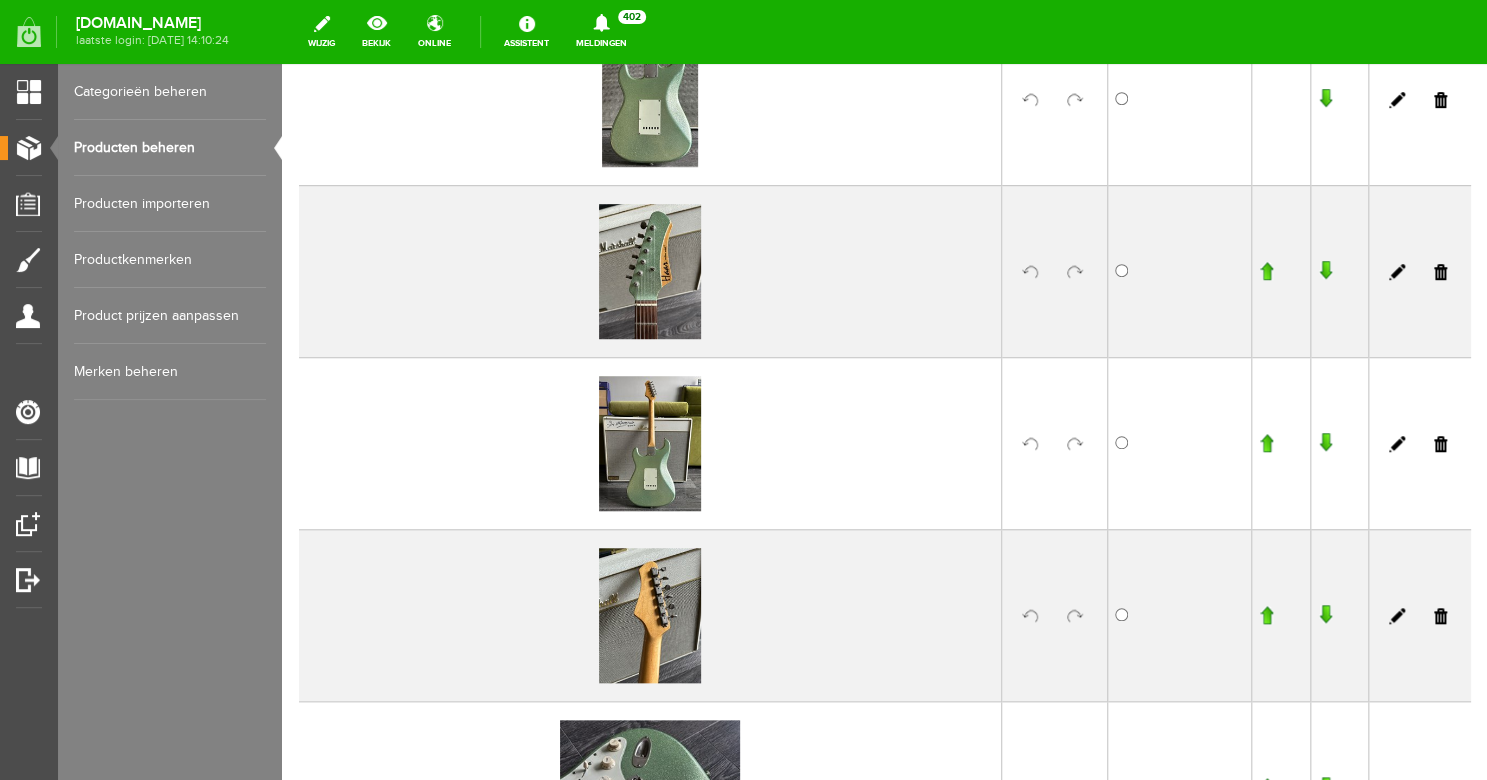 scroll, scrollTop: 382, scrollLeft: 0, axis: vertical 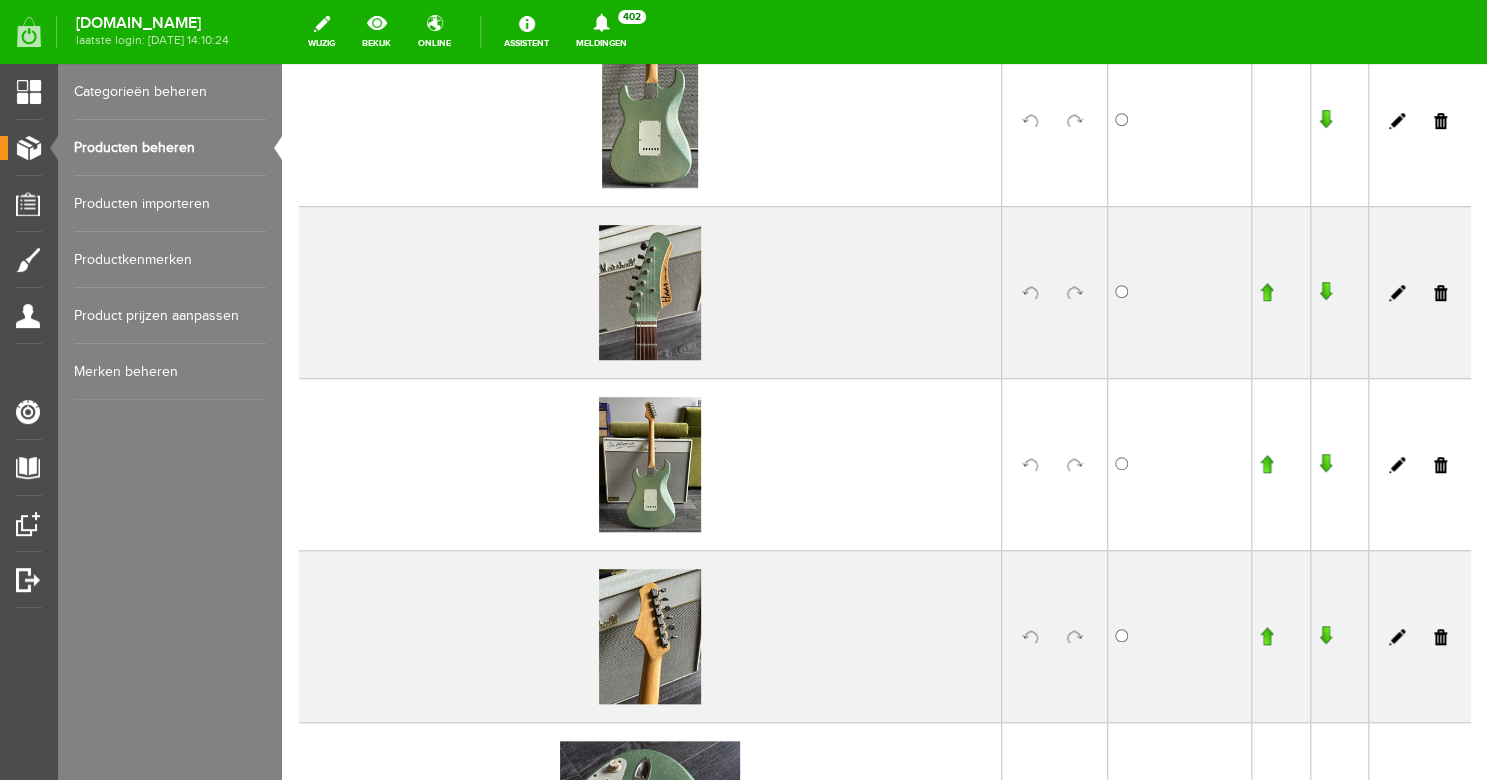 click at bounding box center (1281, 292) 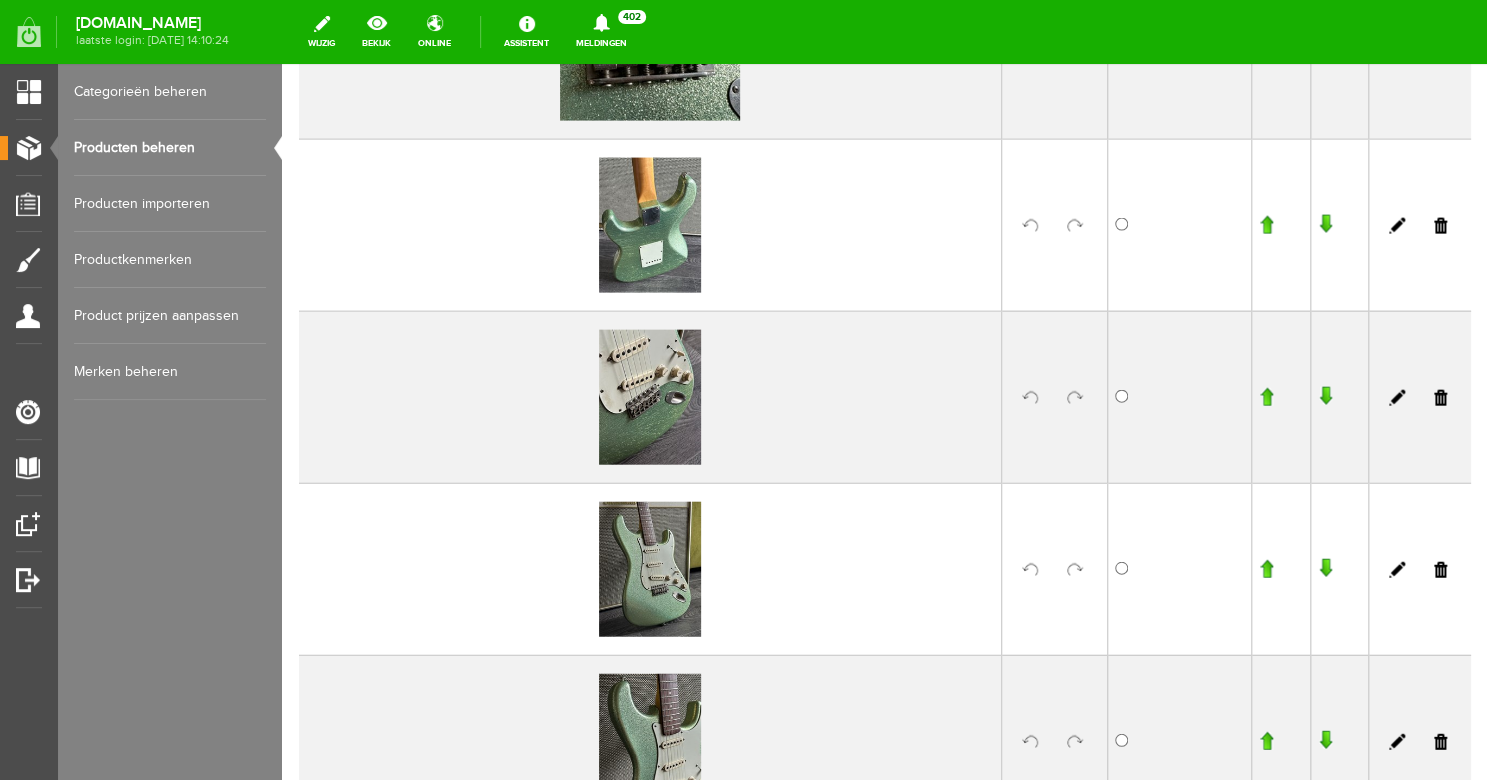 scroll, scrollTop: 2274, scrollLeft: 0, axis: vertical 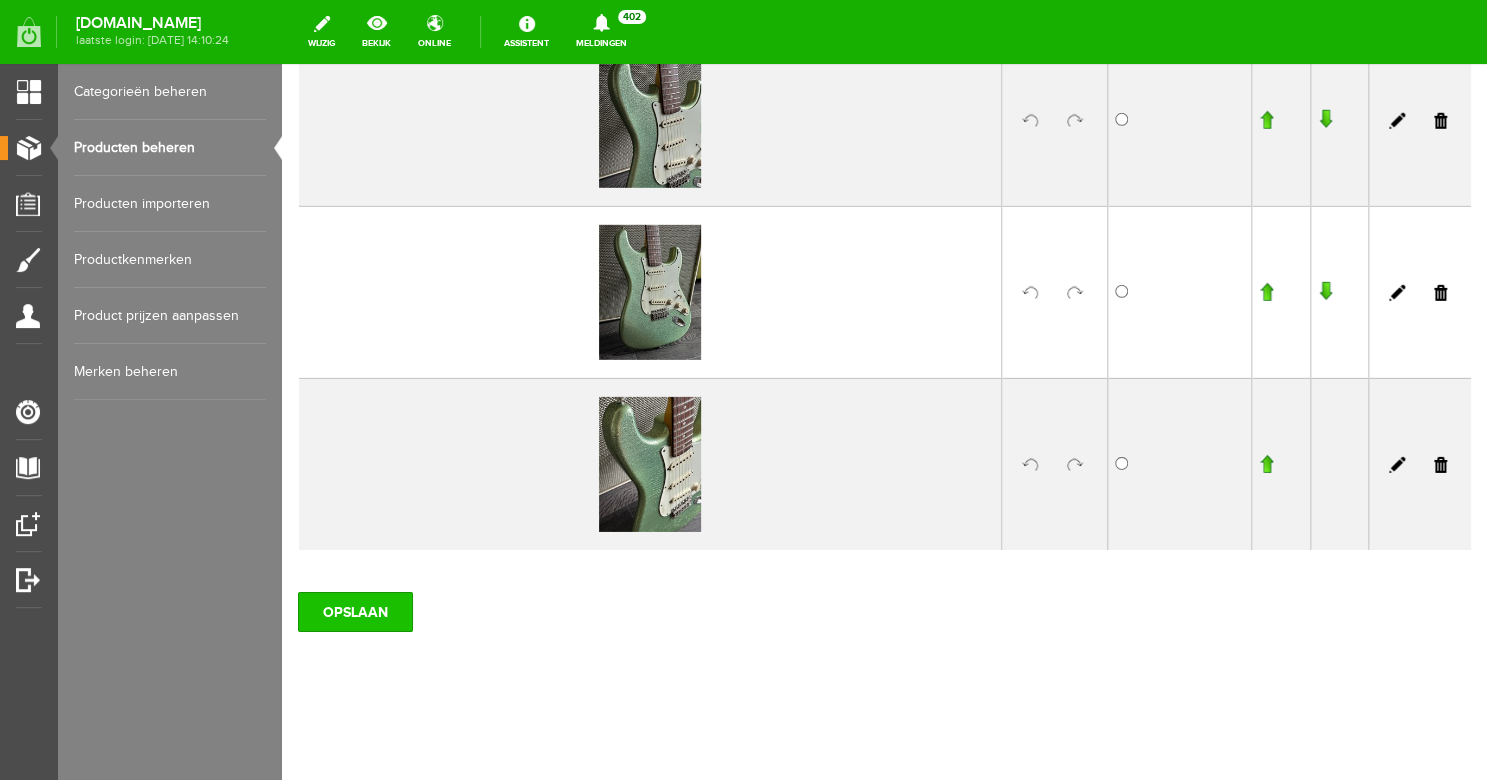 click on "OPSLAAN" at bounding box center (355, 612) 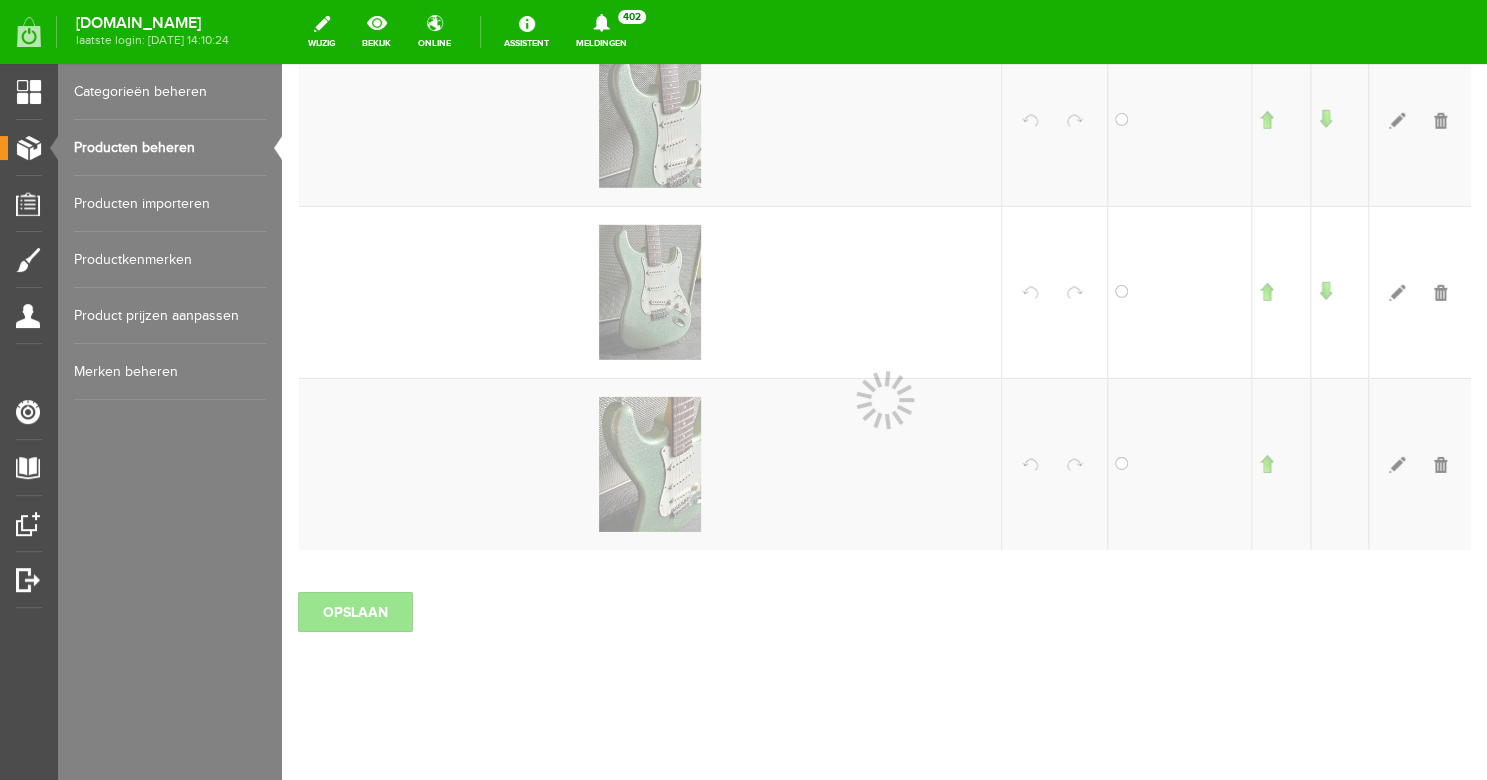scroll, scrollTop: 2274, scrollLeft: 0, axis: vertical 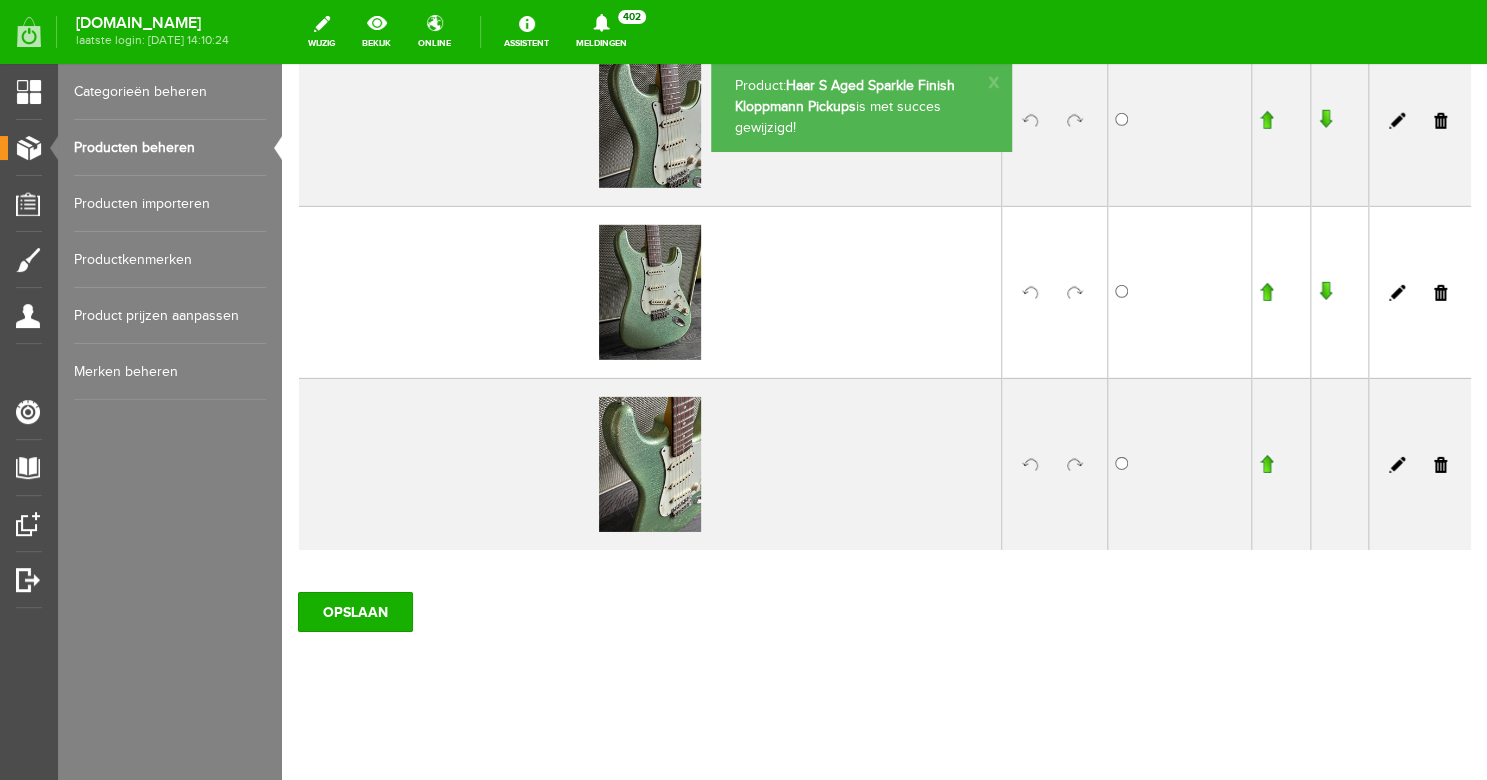 click on "Producten beheren" at bounding box center [170, 148] 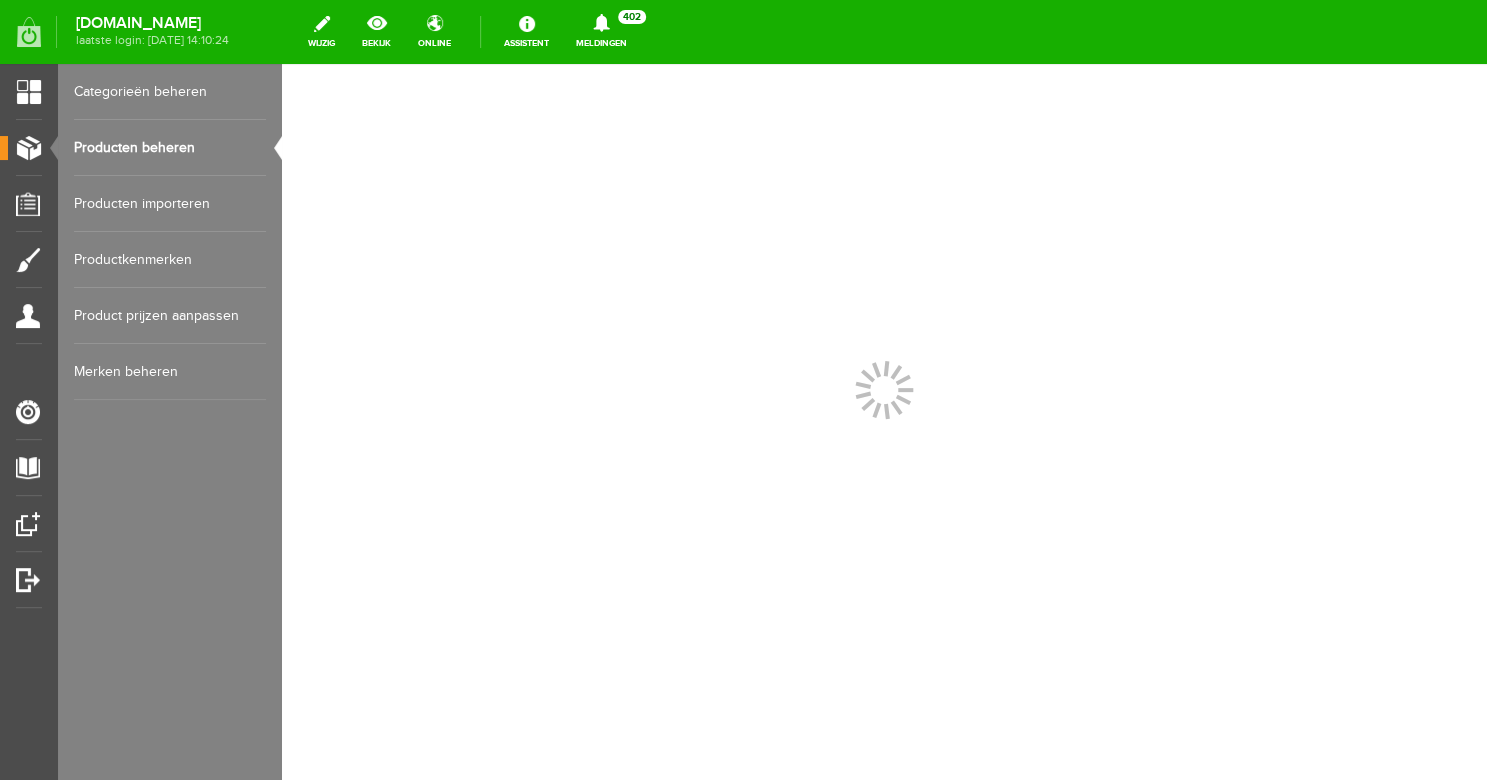 scroll, scrollTop: 0, scrollLeft: 0, axis: both 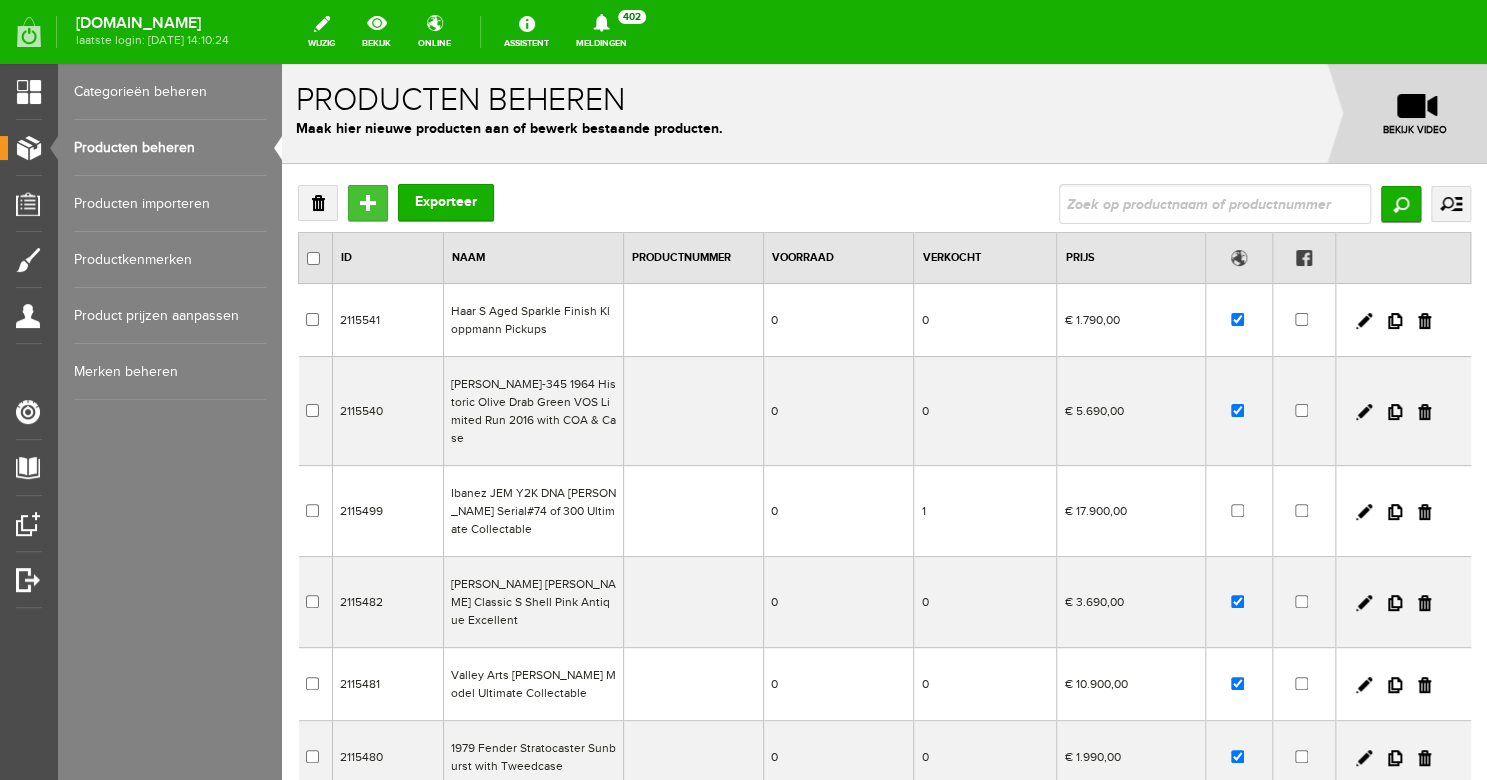 click on "Toevoegen" at bounding box center (368, 203) 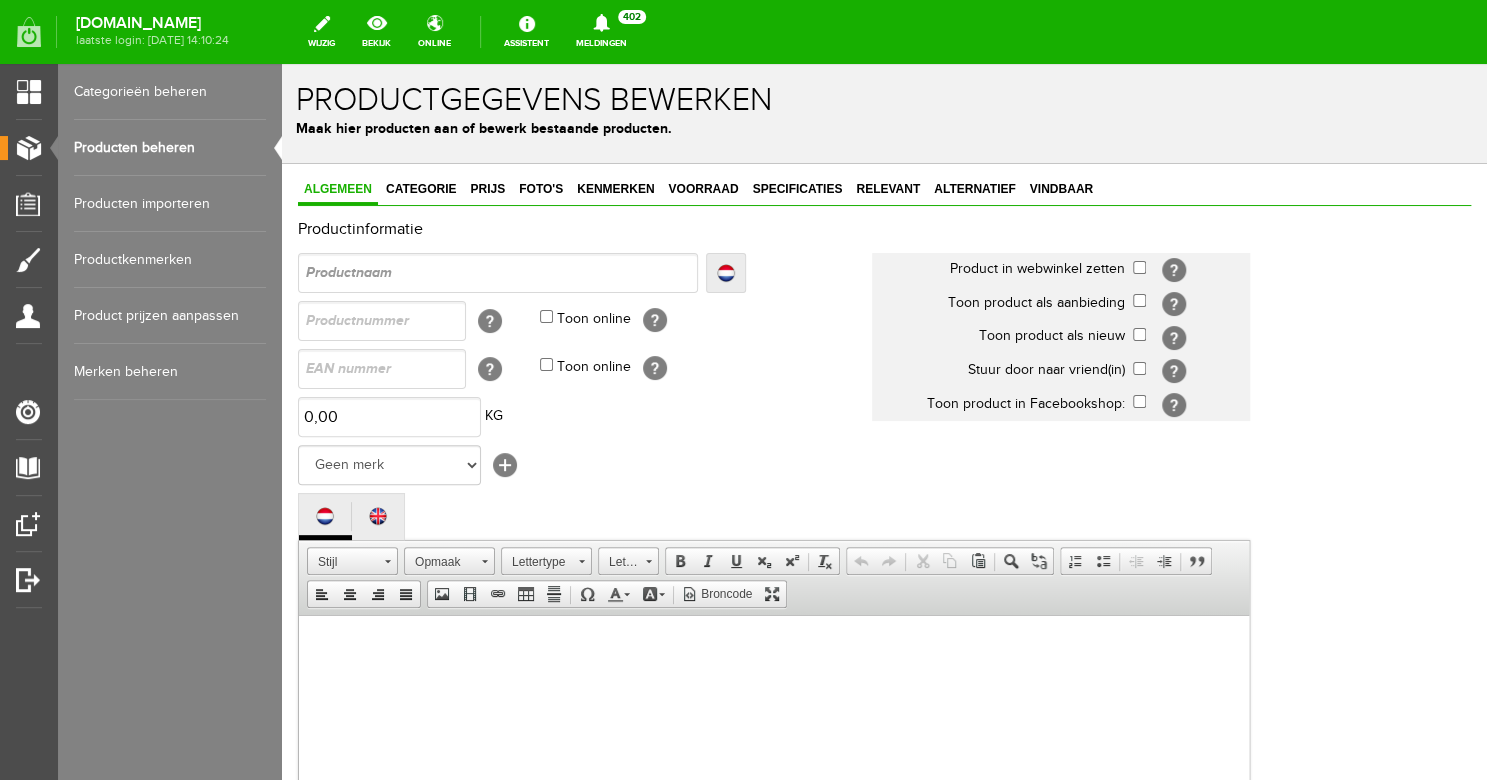scroll, scrollTop: 0, scrollLeft: 0, axis: both 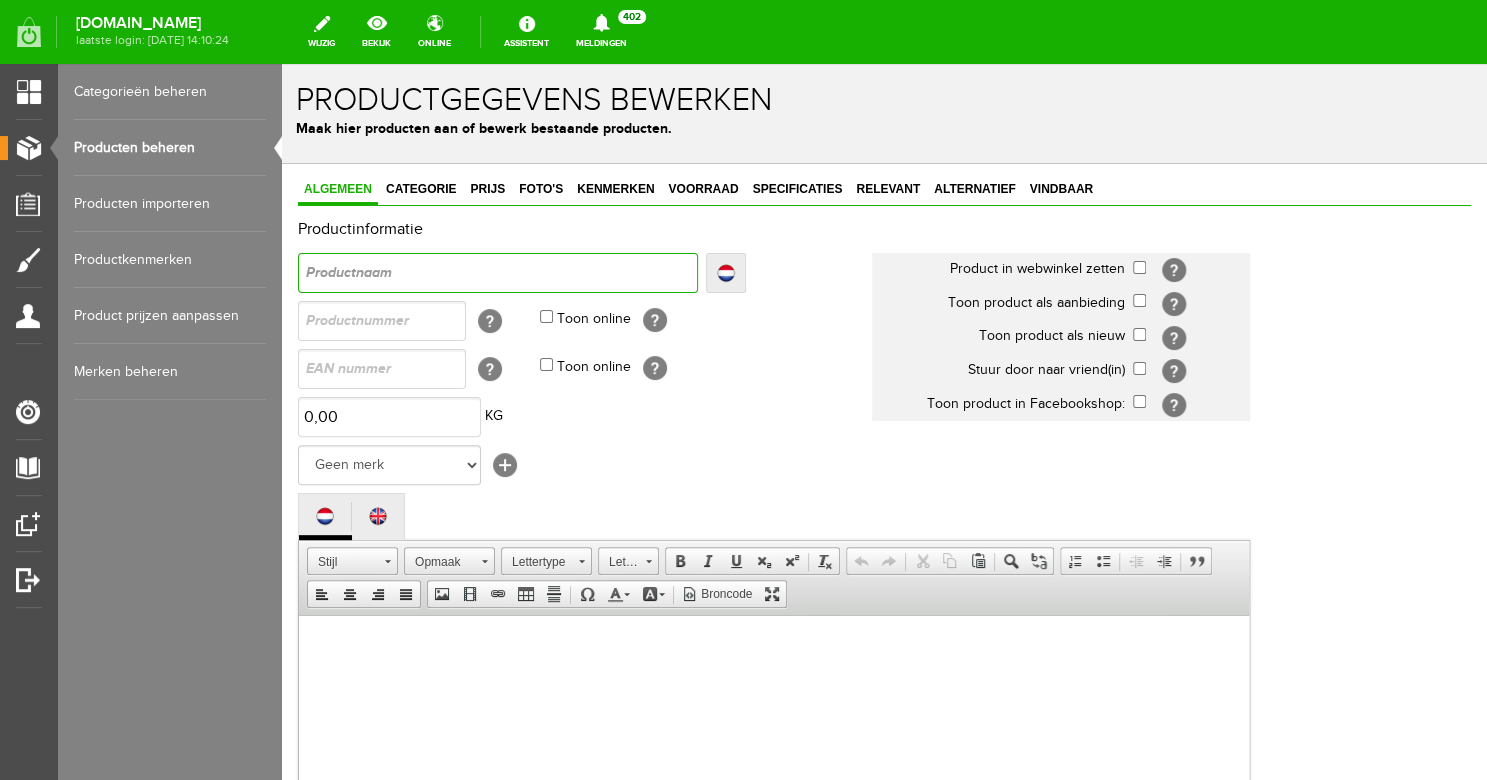 click at bounding box center (498, 273) 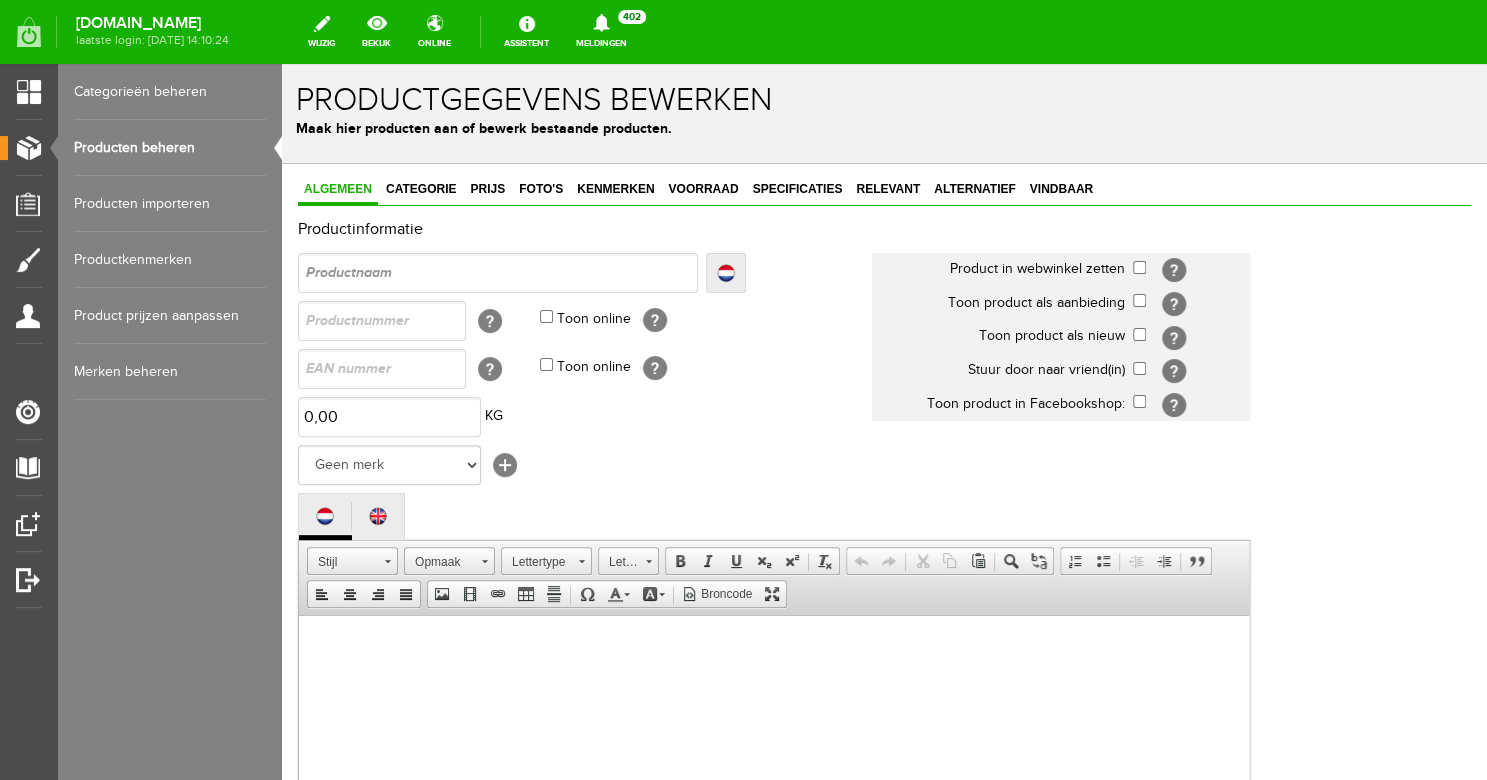 click on "Producten beheren" at bounding box center [170, 148] 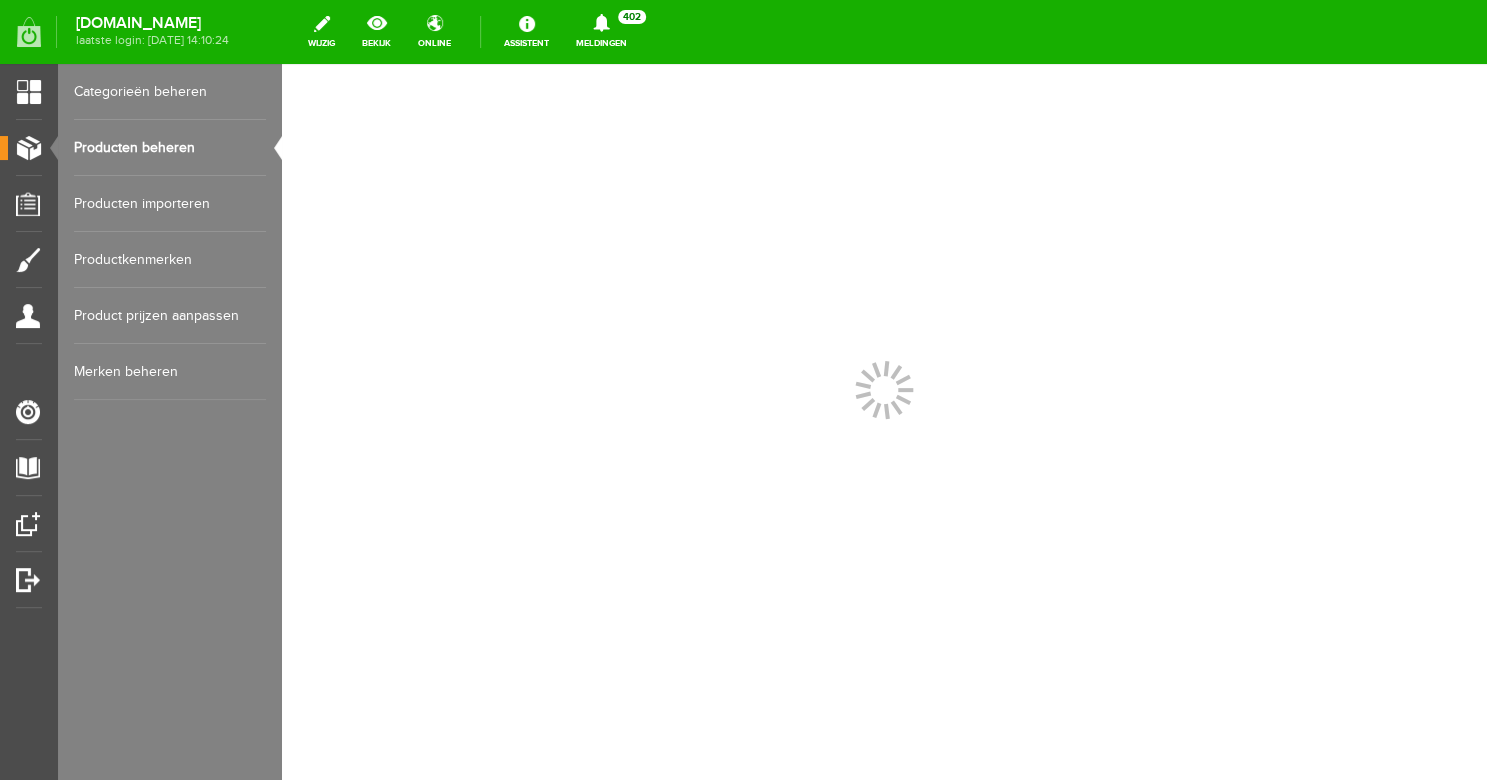 scroll, scrollTop: 0, scrollLeft: 0, axis: both 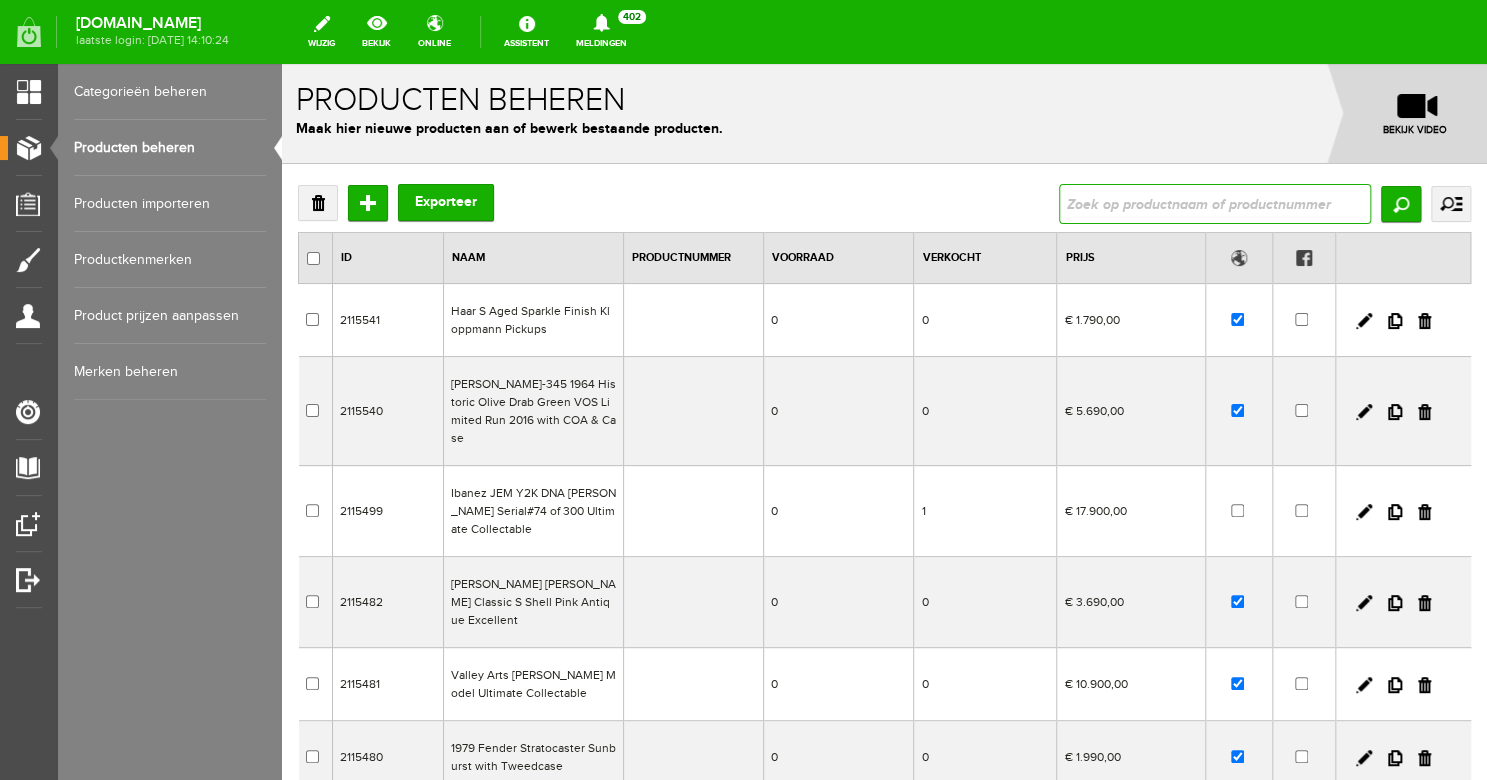 click at bounding box center [1215, 204] 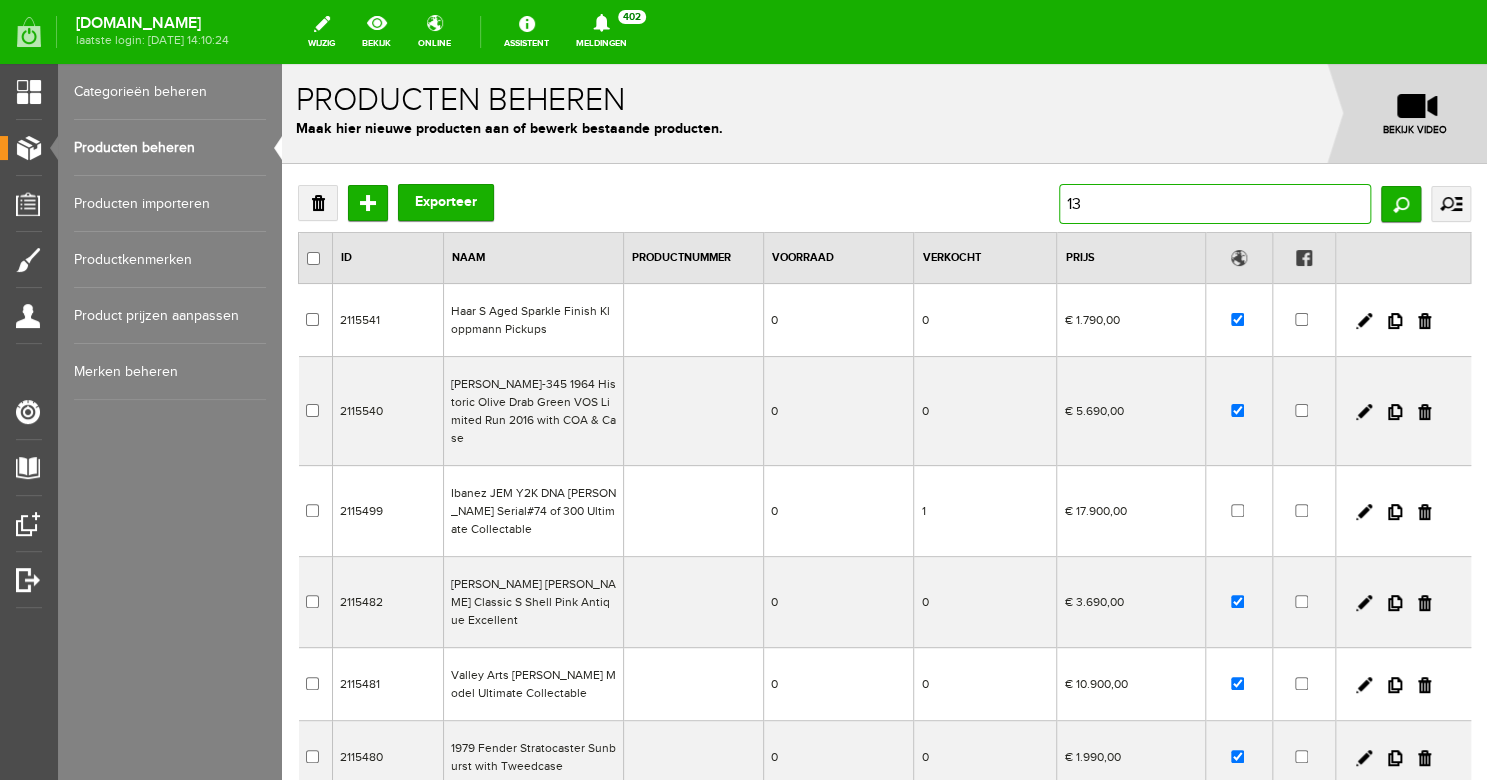 type on "137" 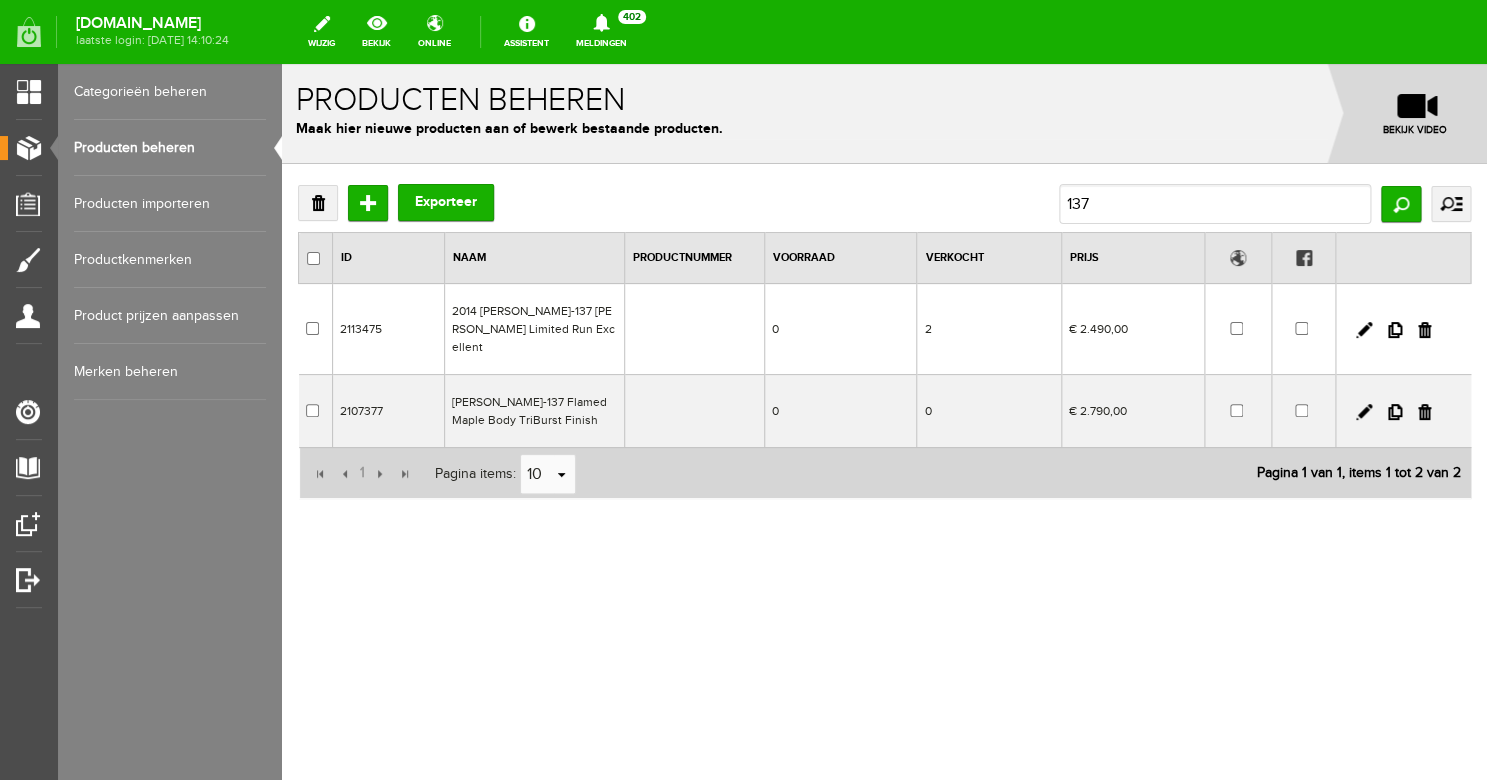 click on "[PERSON_NAME]-137 Flamed Maple Body TriBurst Finish" at bounding box center (534, 411) 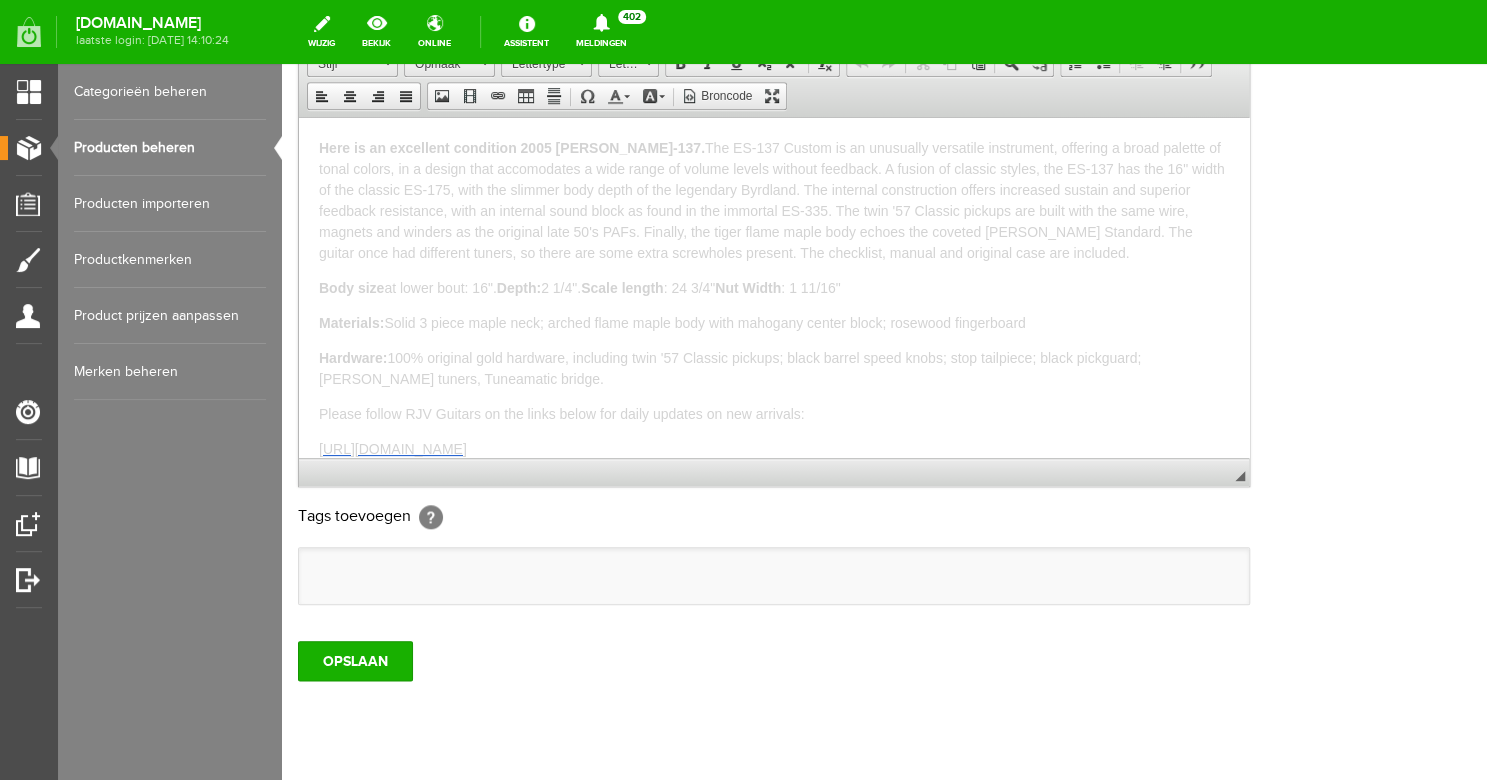 scroll, scrollTop: 72, scrollLeft: 0, axis: vertical 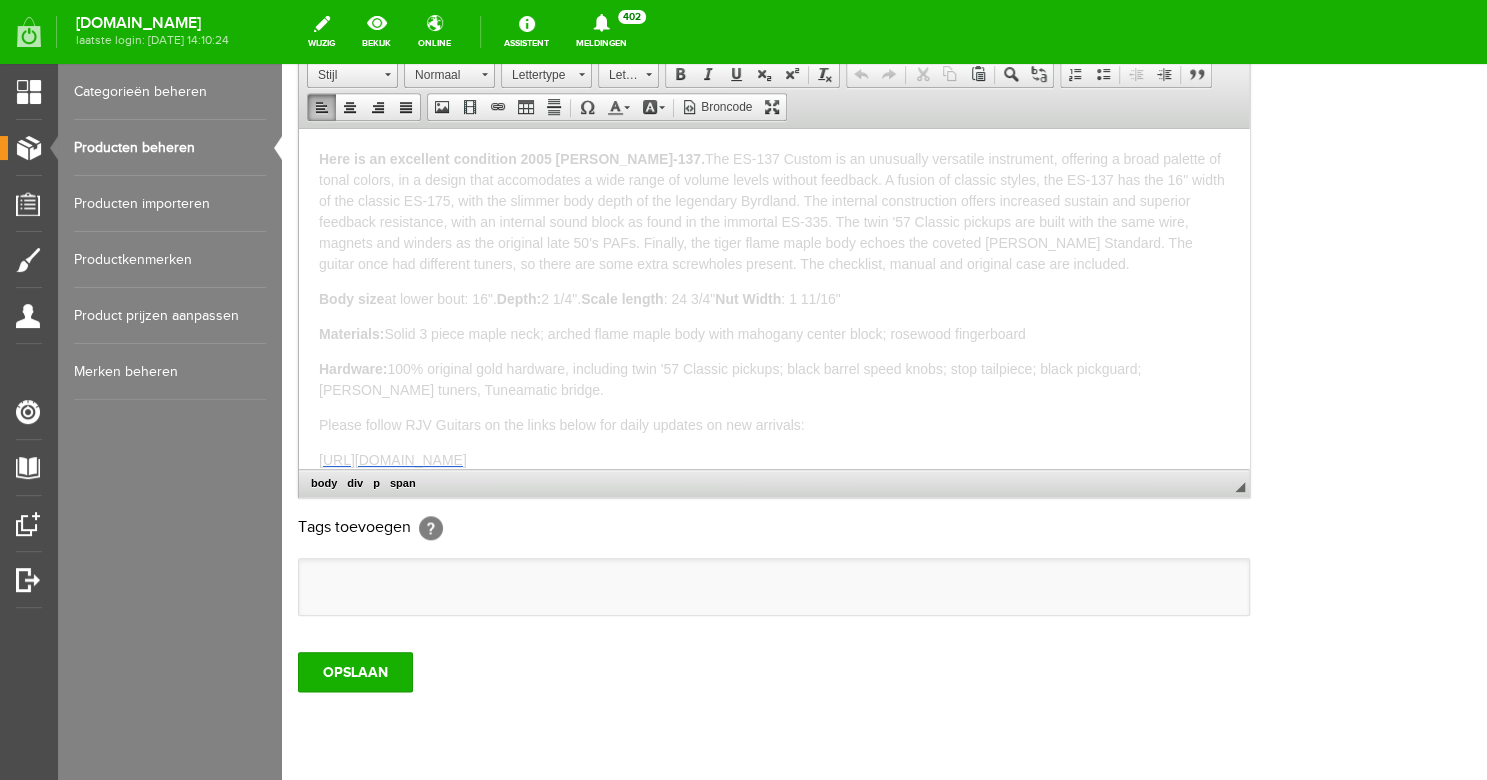 drag, startPoint x: 812, startPoint y: 458, endPoint x: 216, endPoint y: 21, distance: 739.0433 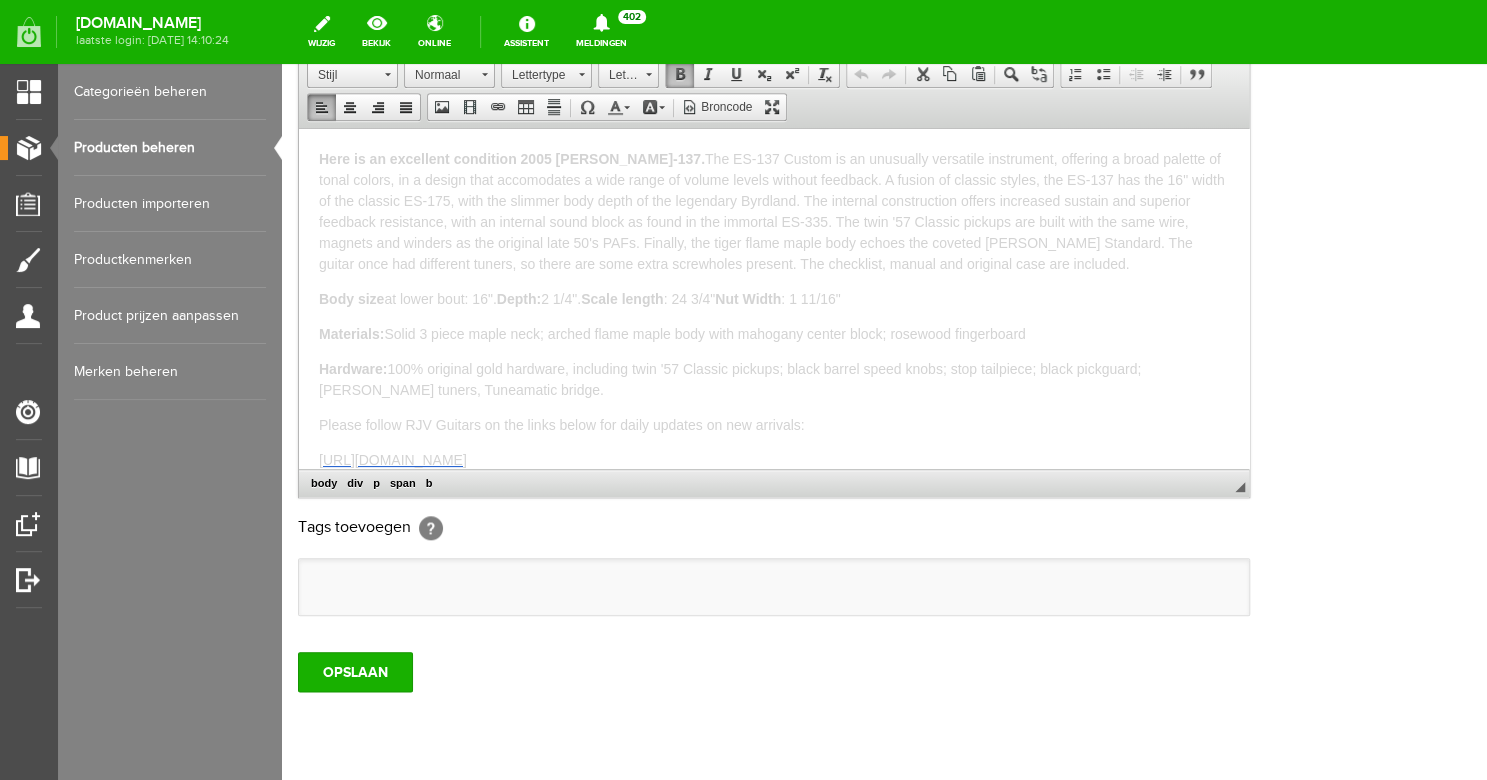 scroll, scrollTop: 508, scrollLeft: 0, axis: vertical 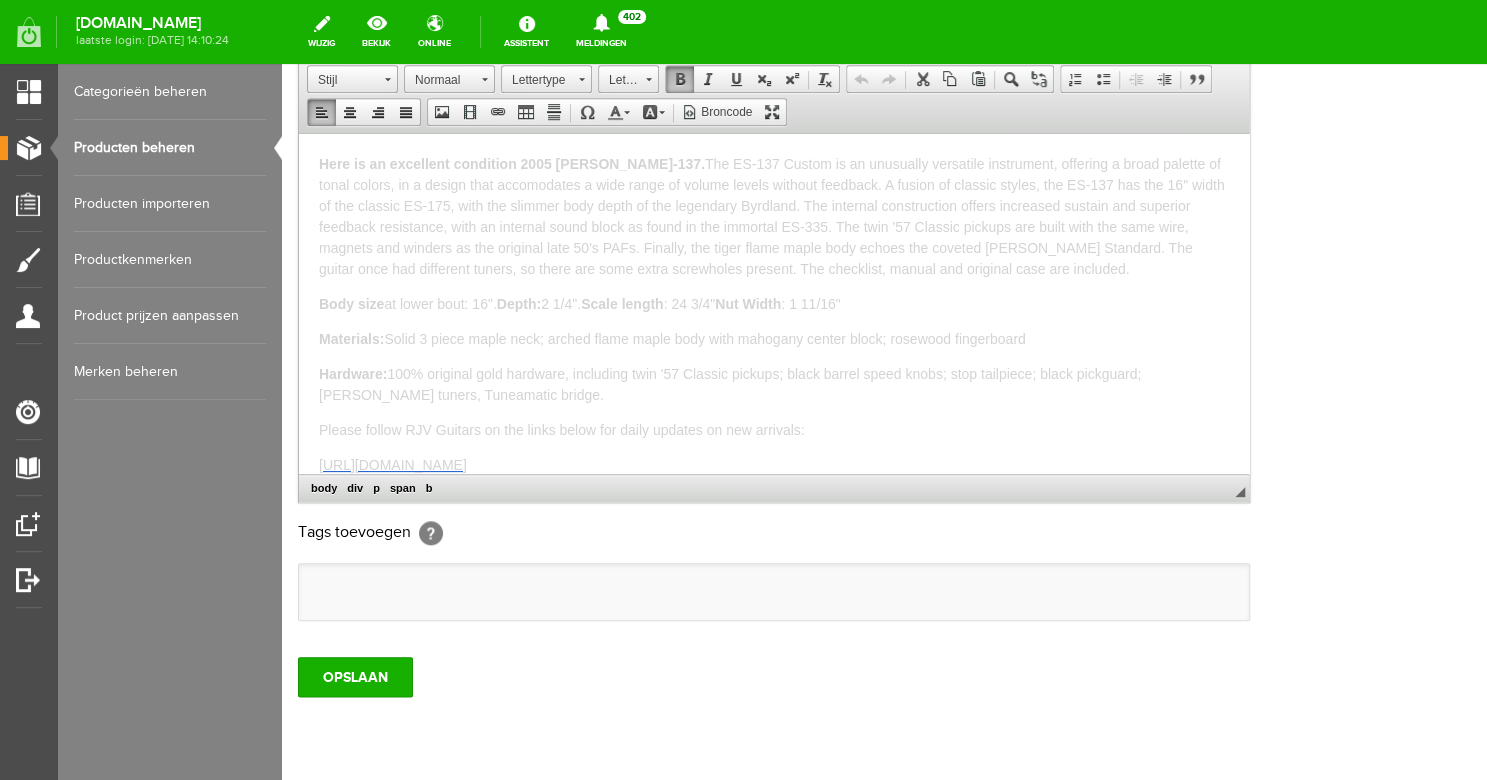 copy on "Here is an excellent condition 2005 [PERSON_NAME]-137.  The ES-137 Custom is an unusually versatile instrument, offering a broad palette of tonal colors, in a design that accomodates a wide range of volume levels without feedback. A fusion of classic styles, the ES-137 has the 16" width of the classic ES-175, with the slimmer body depth of the legendary Byrdland. The internal construction offers increased sustain and superior feedback resistance, with an internal sound block as found in the immortal ES-335. The twin '57 Classic pickups are built with the same wire, magnets and winders as the original late 50's PAFs. Finally, the tiger flame maple body echoes the coveted [PERSON_NAME] Standard. The guitar once had different tuners, so there are some extra screwholes present. The checklist, manual and original case are included. Body size  at lower bout: 16".  Depth:  2 1/4".  Scale length : 24 3/4"  Nut Width : 1 11/16" Materials:  Solid 3 piece maple neck; arched flame maple body with mahogany center block; rosewoo..." 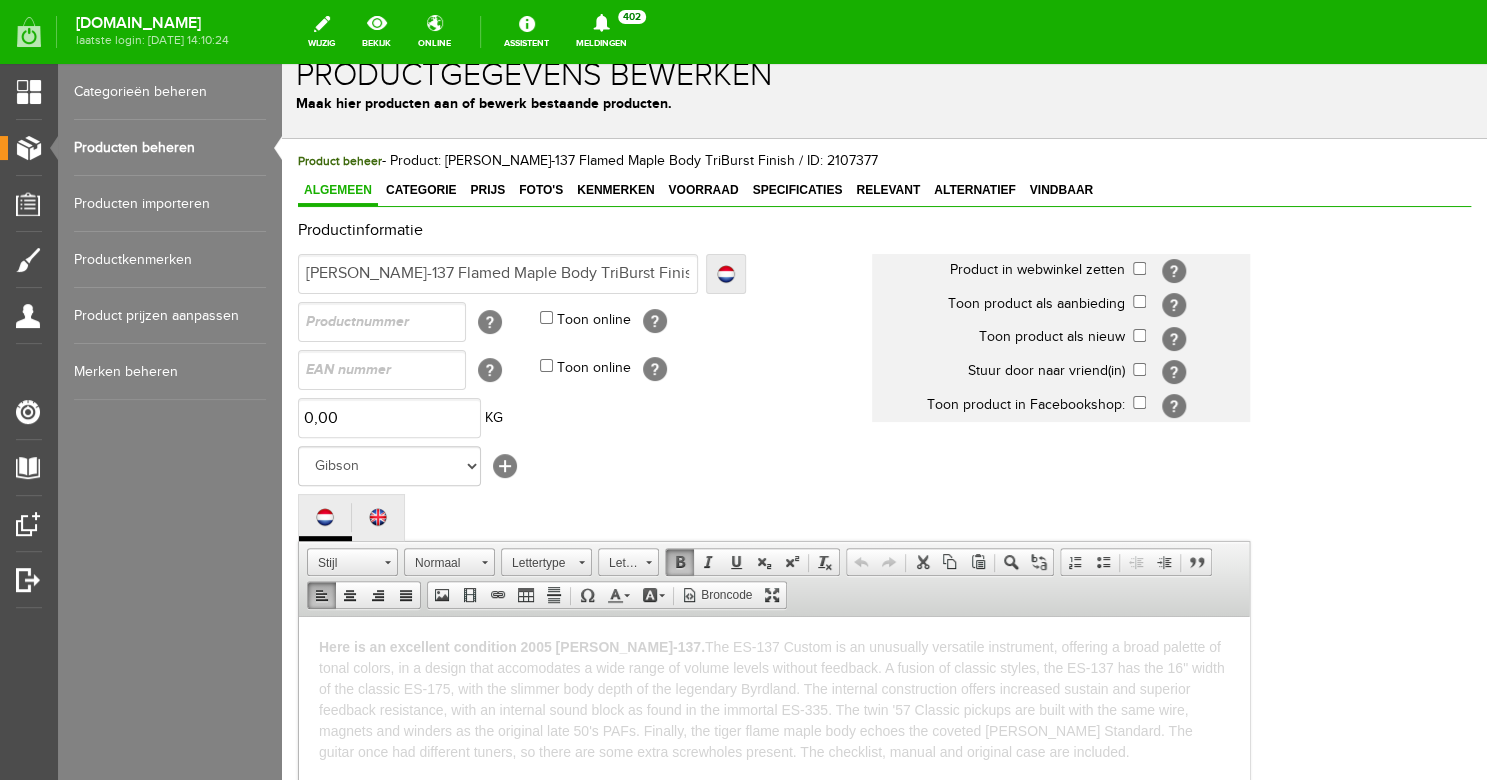 scroll, scrollTop: 0, scrollLeft: 0, axis: both 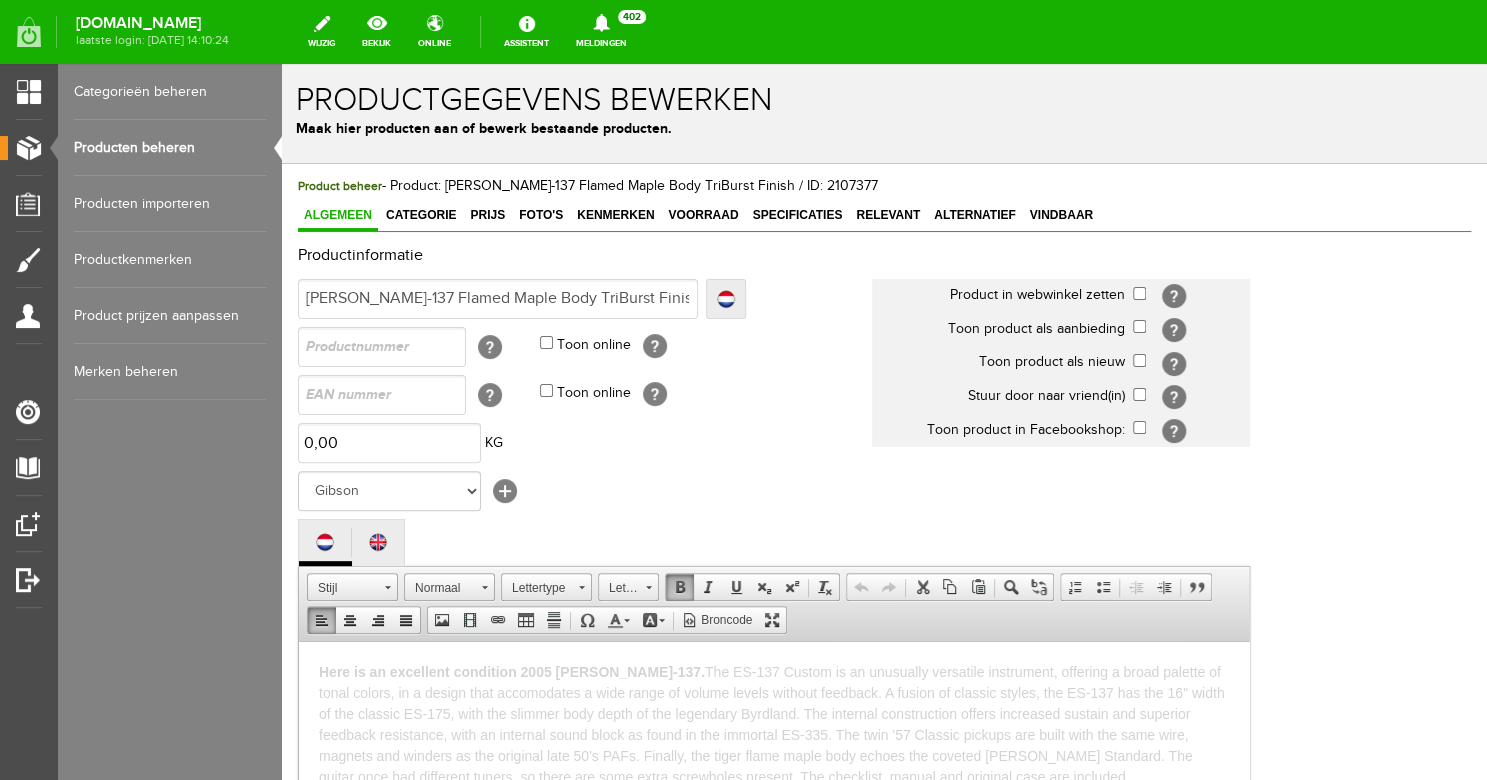 click on "Producten beheren" at bounding box center (170, 148) 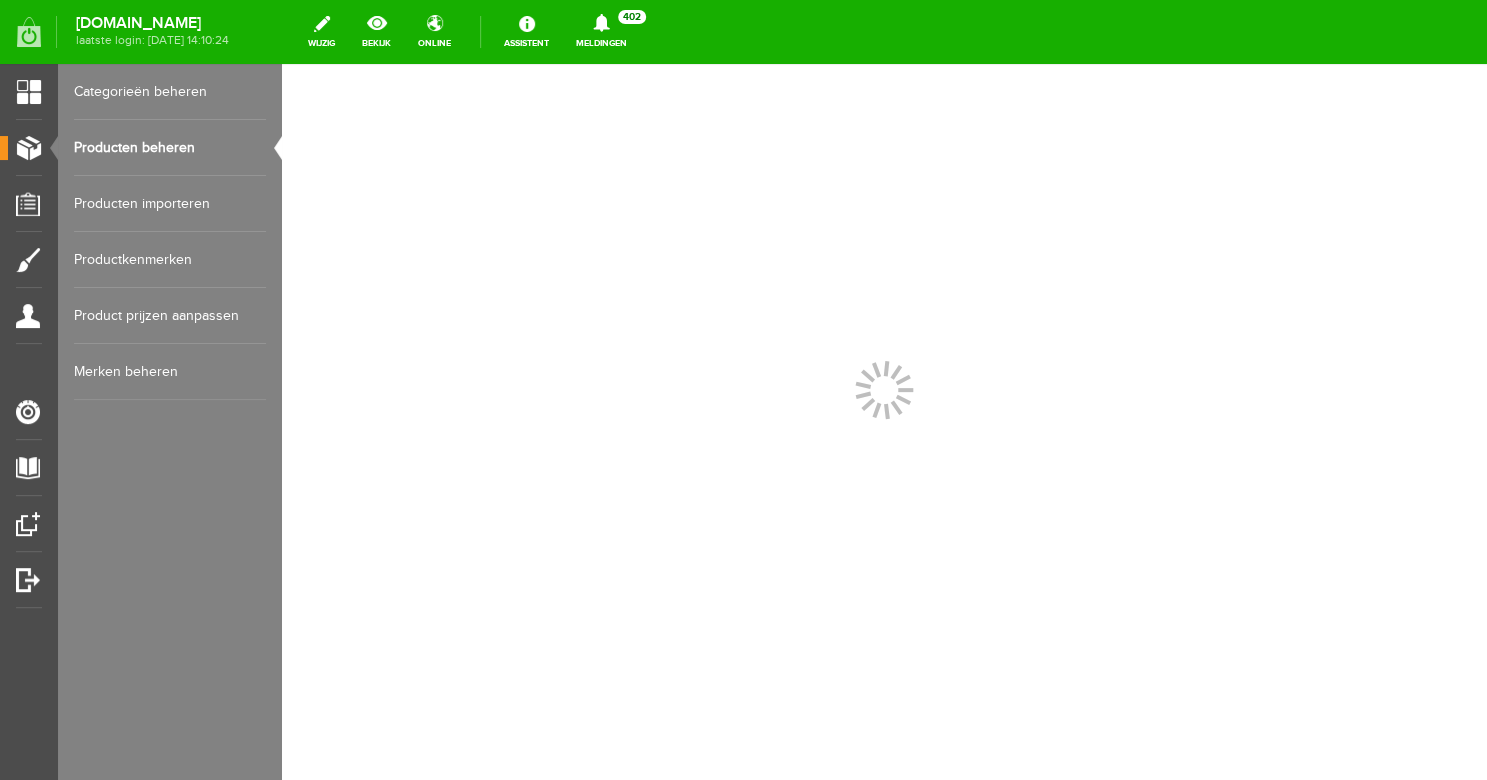 scroll, scrollTop: 0, scrollLeft: 0, axis: both 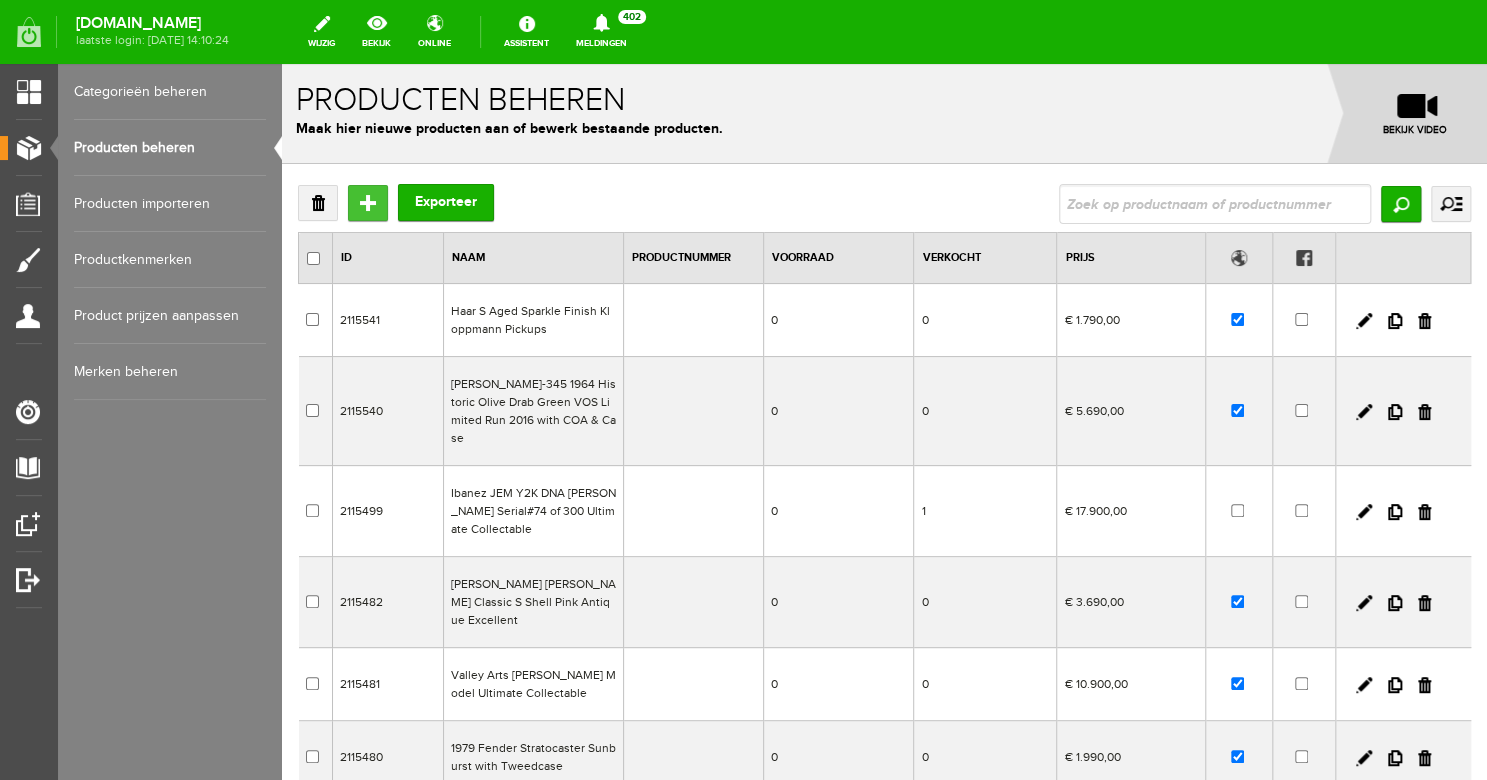 click on "Toevoegen" at bounding box center [368, 203] 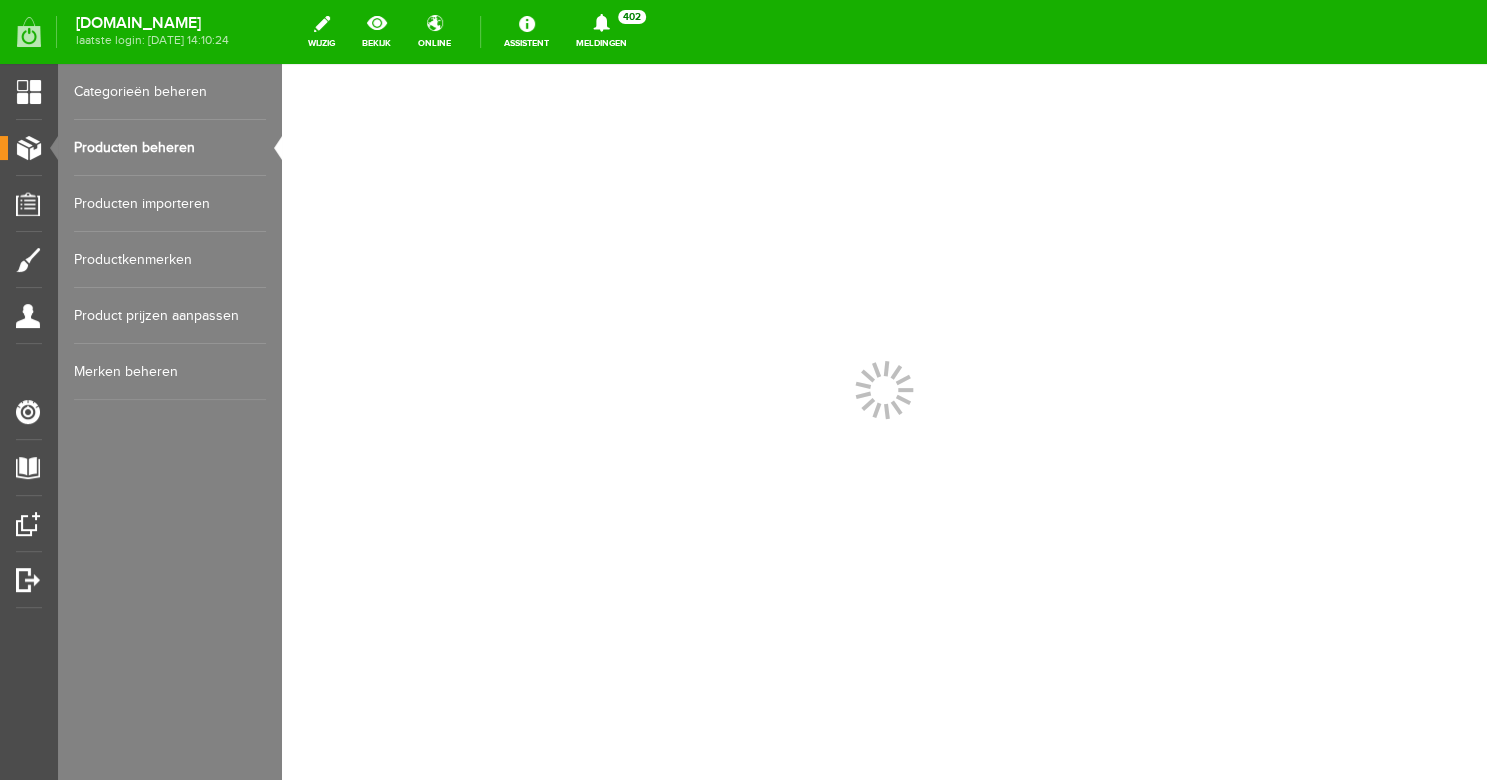 scroll, scrollTop: 0, scrollLeft: 0, axis: both 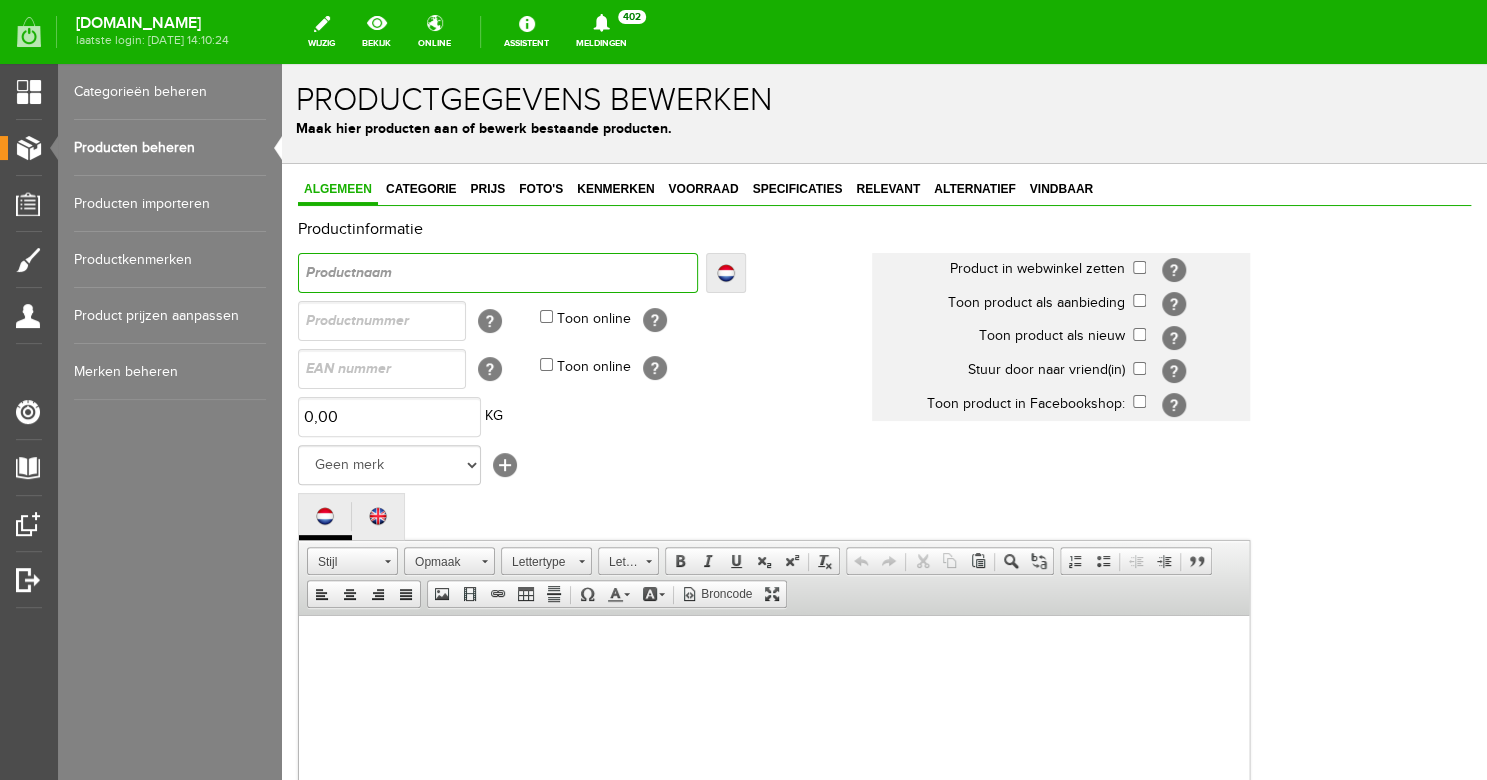 click at bounding box center [498, 273] 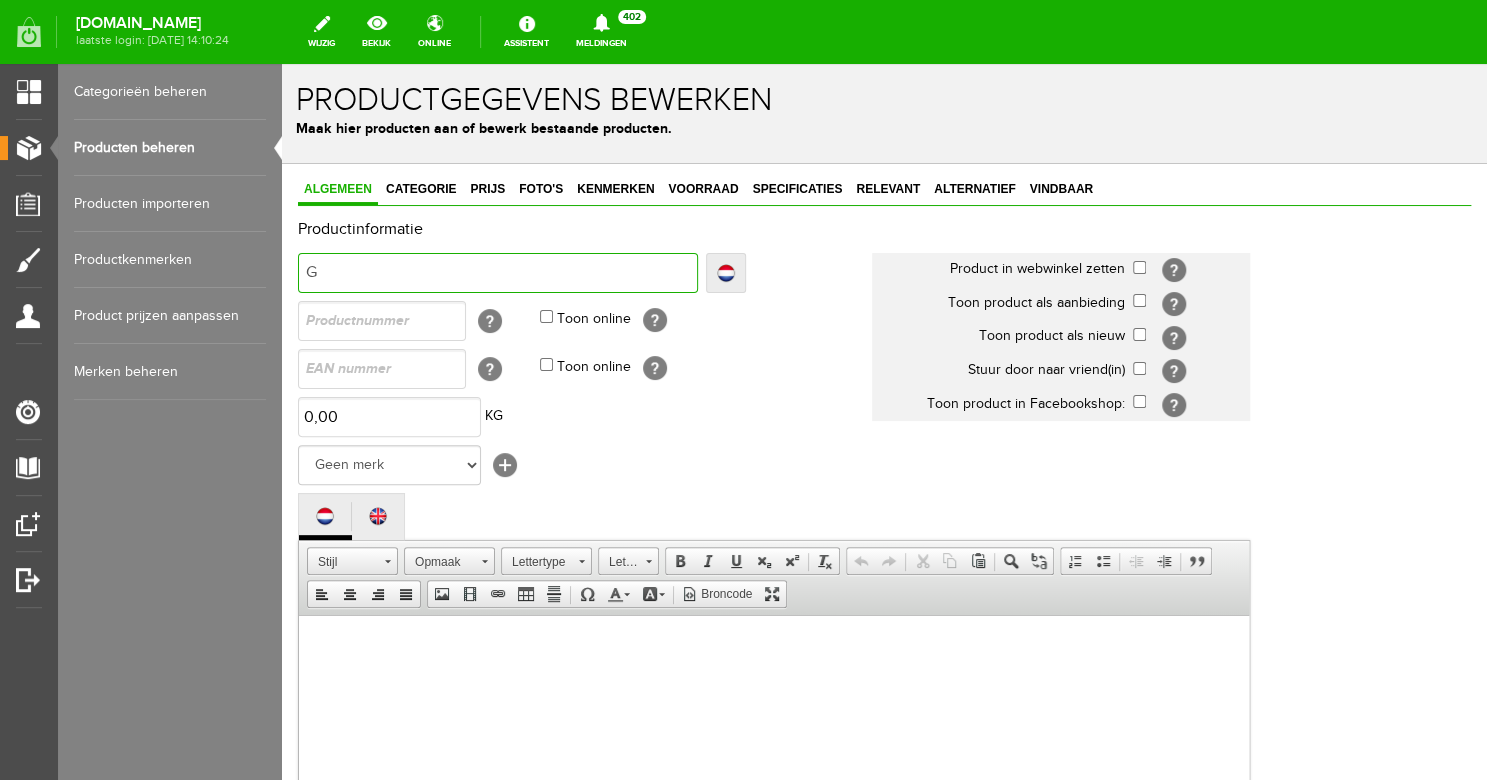 type on "G" 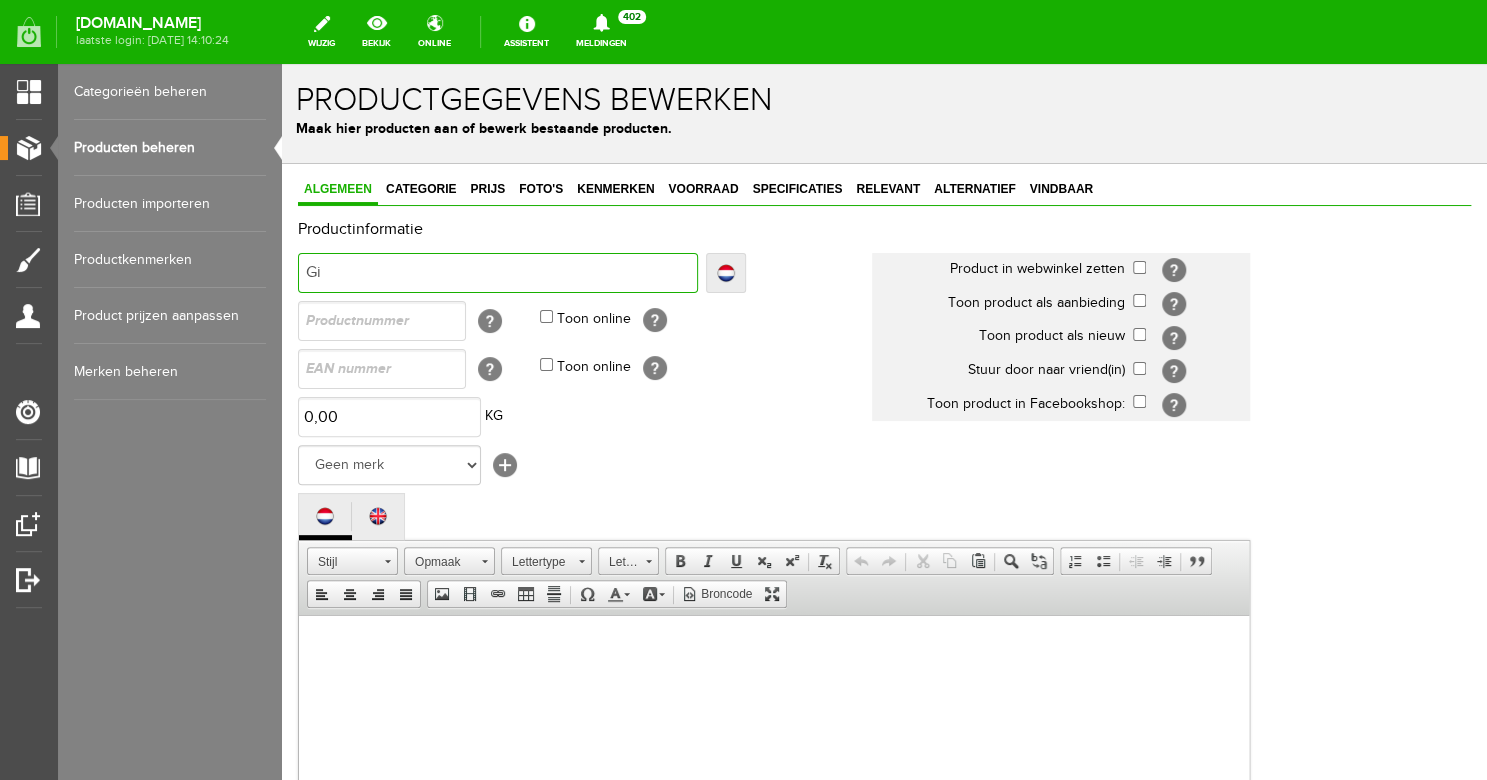 type on "Gi" 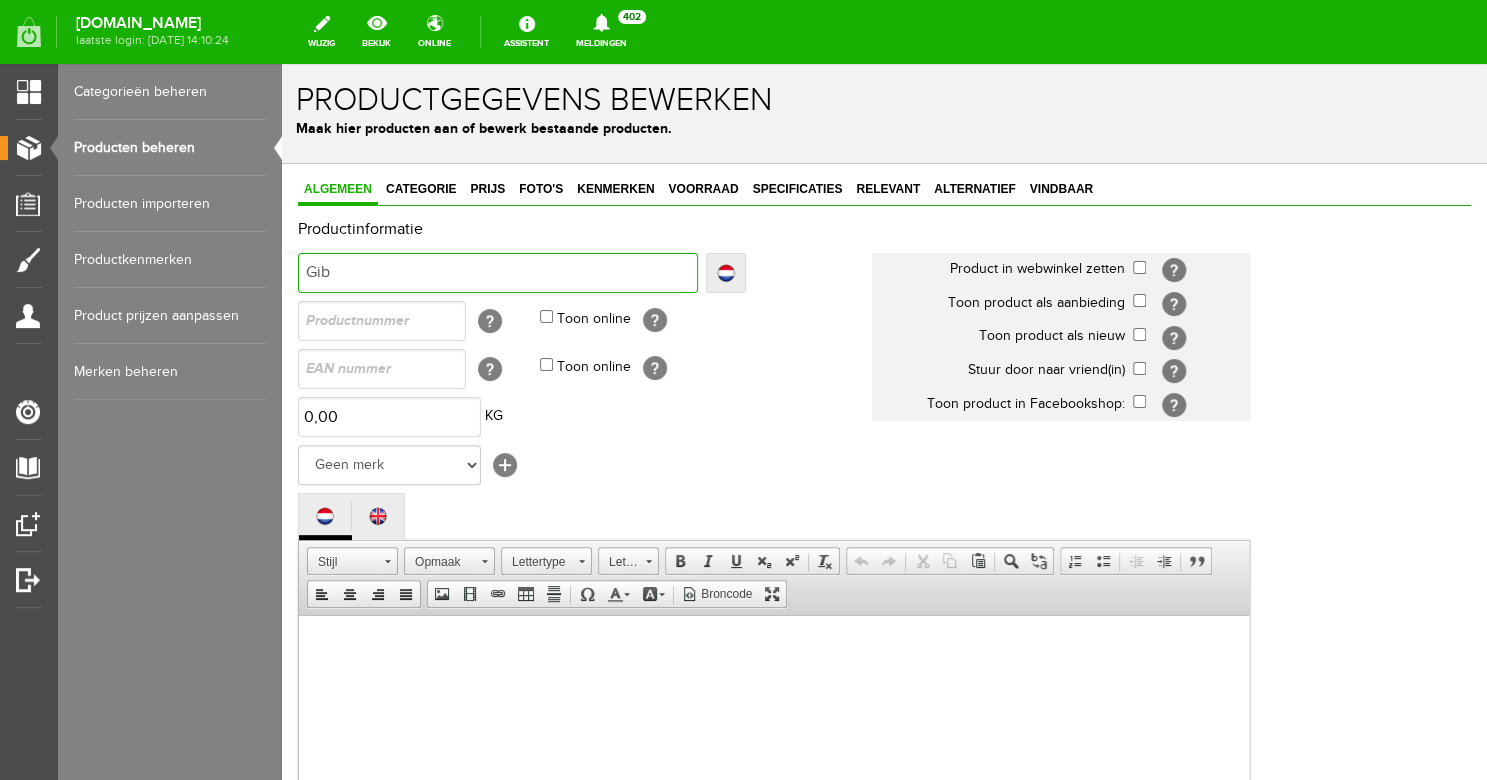 type on "Gib" 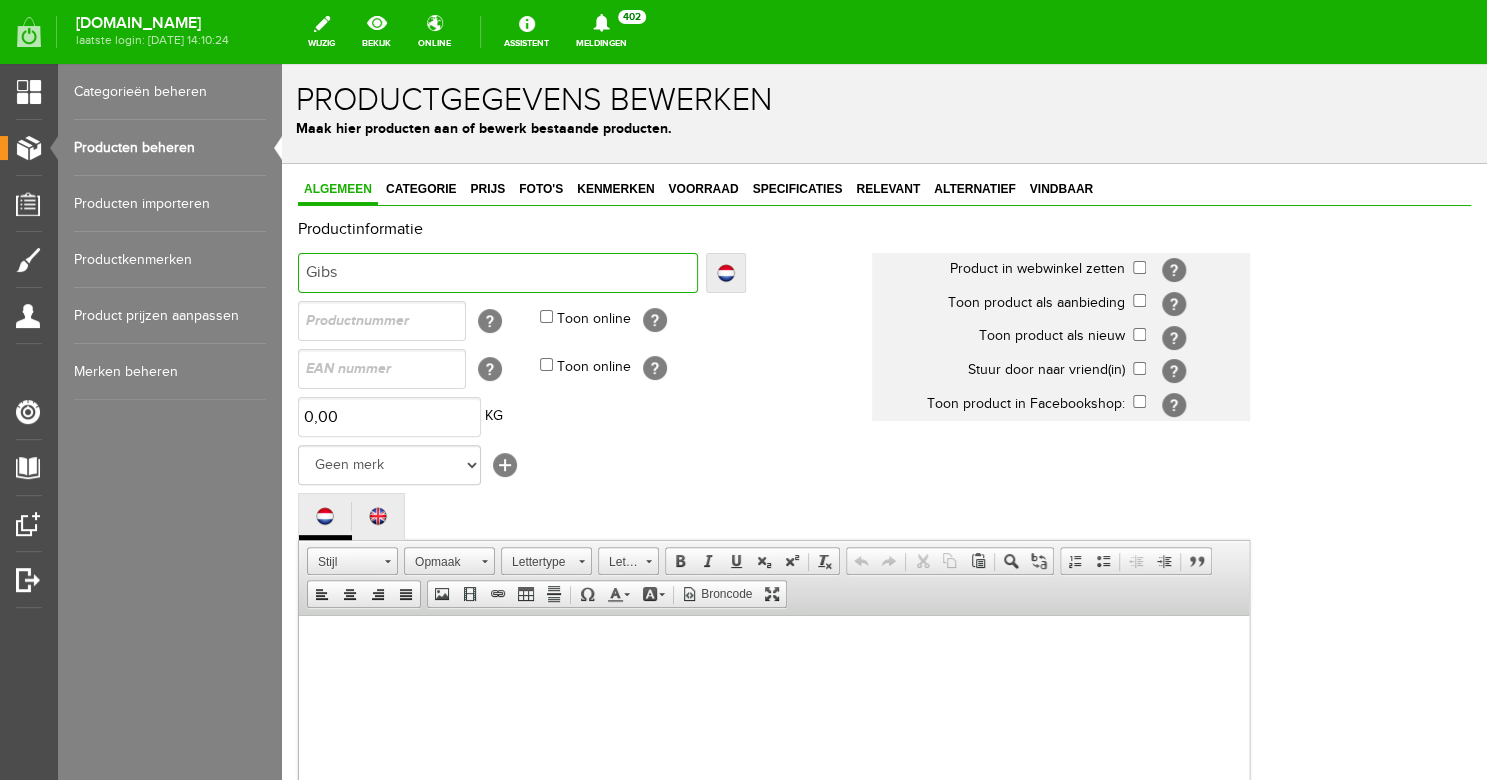 type on "Gibs" 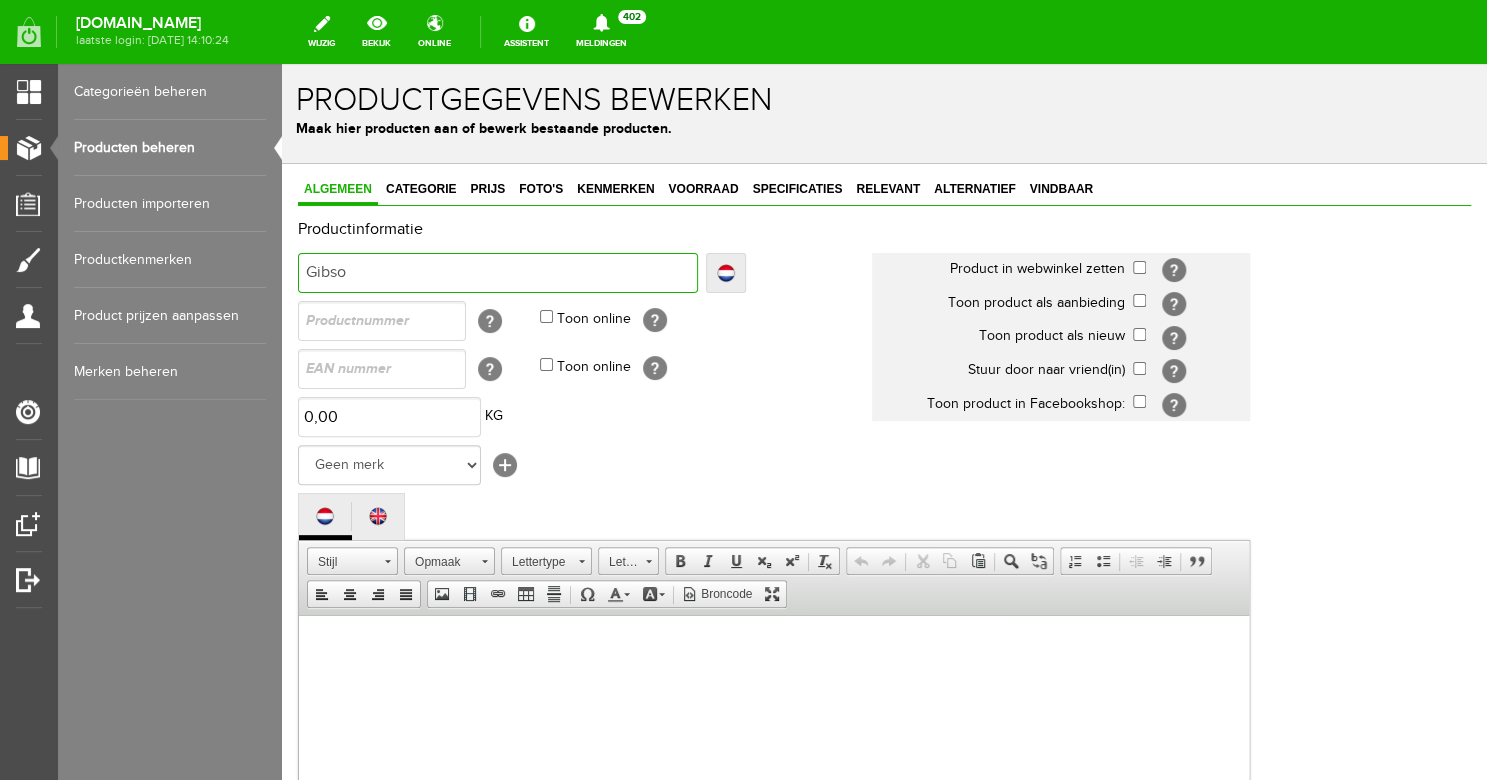 type on "Gibso" 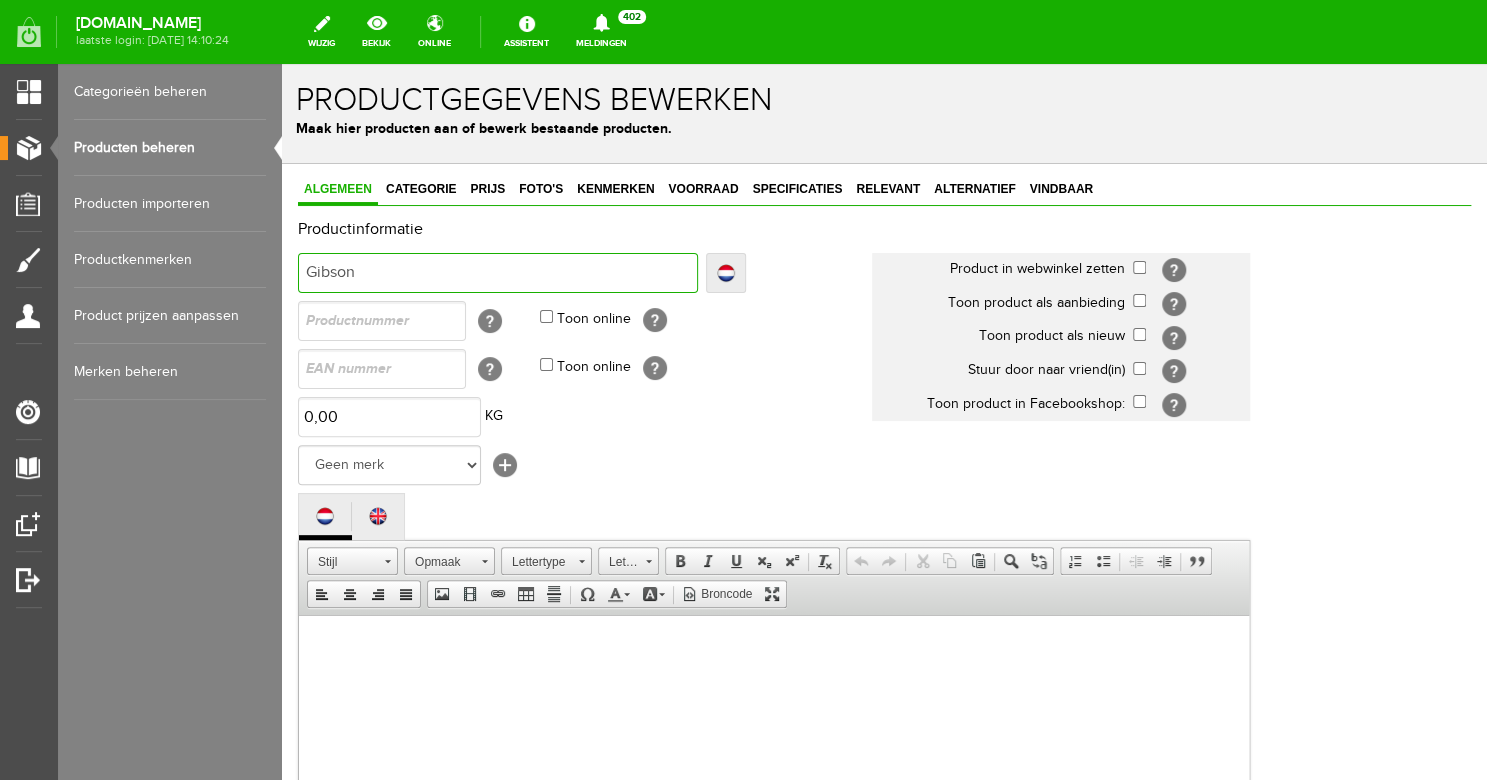 type on "Gibson" 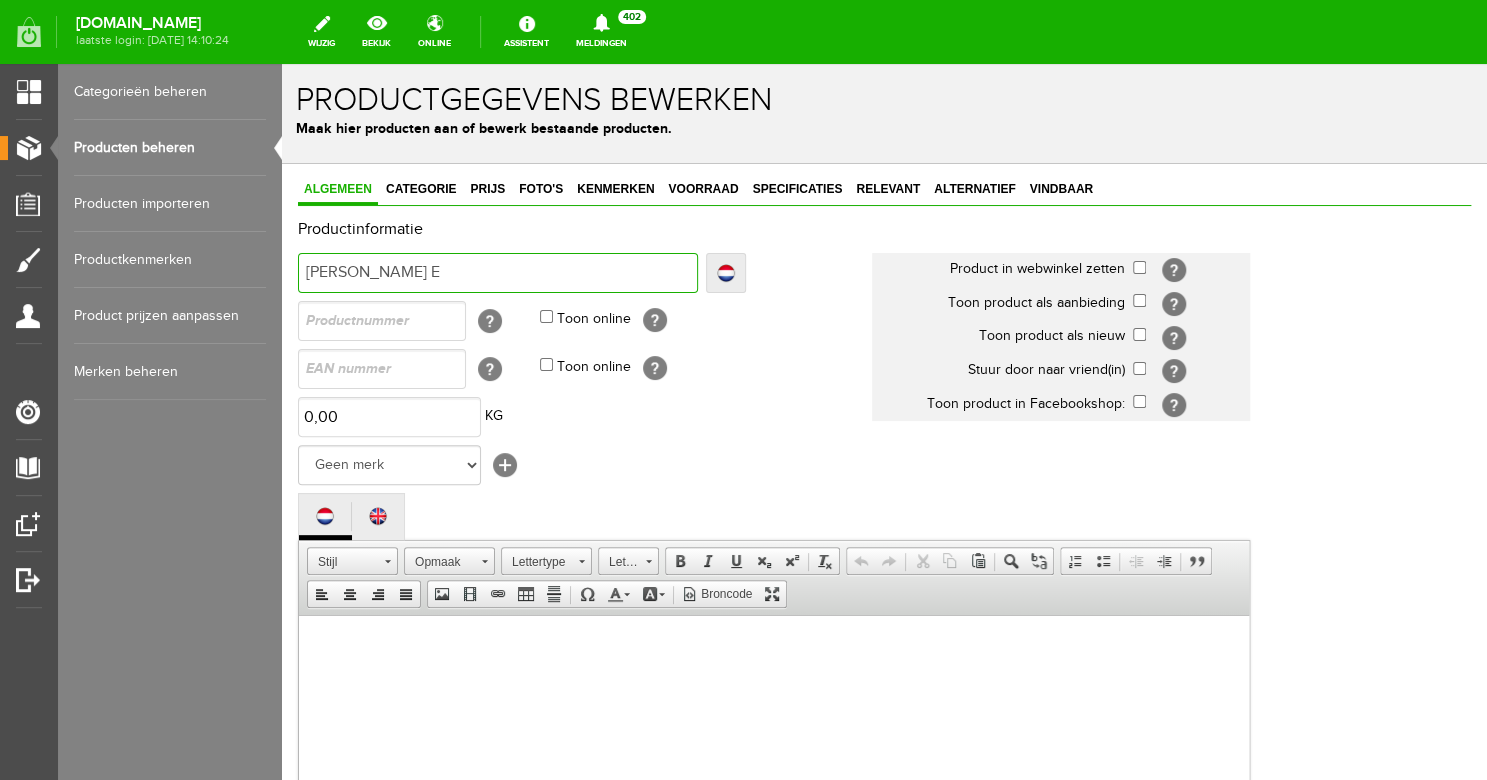 type on "[PERSON_NAME] E" 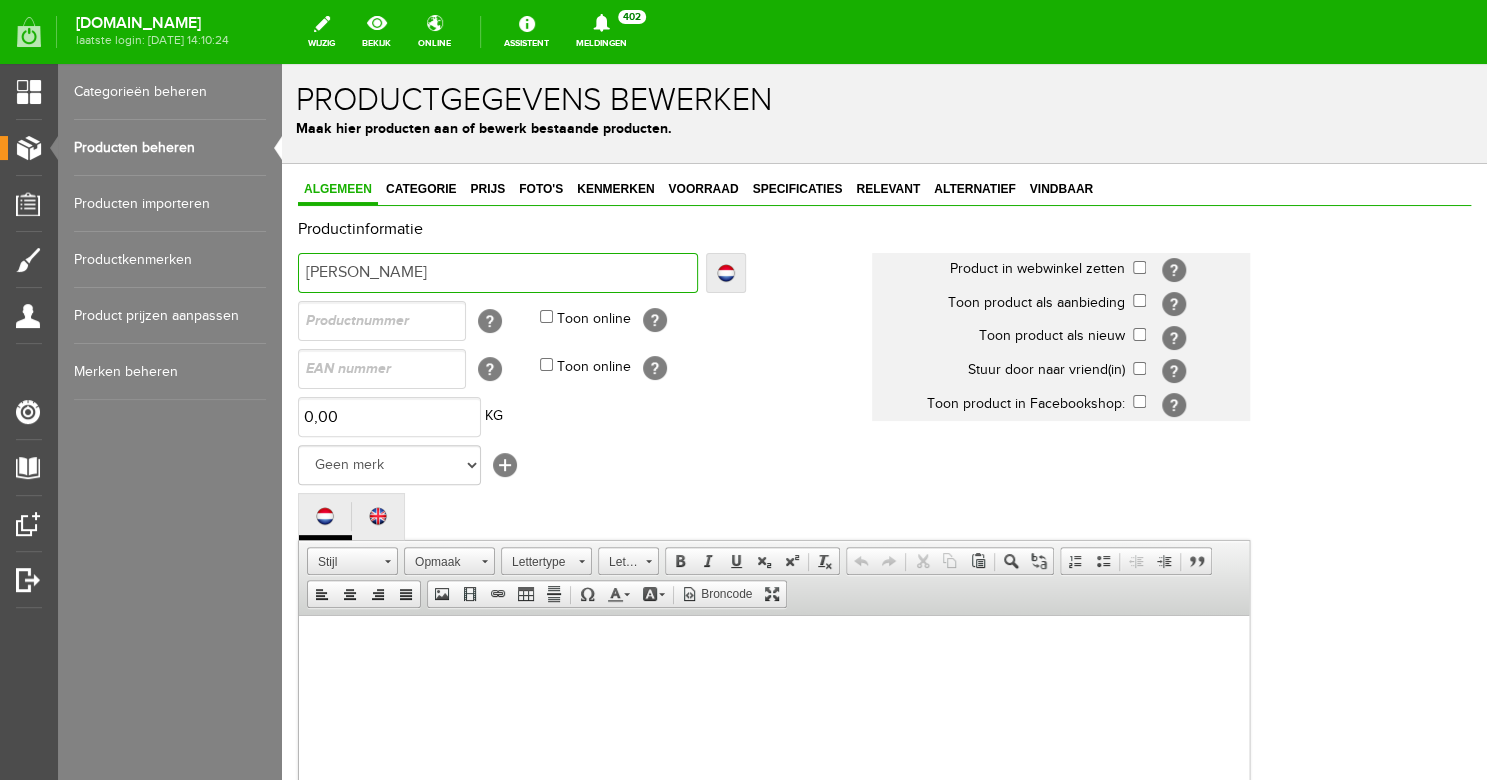 type on "[PERSON_NAME]" 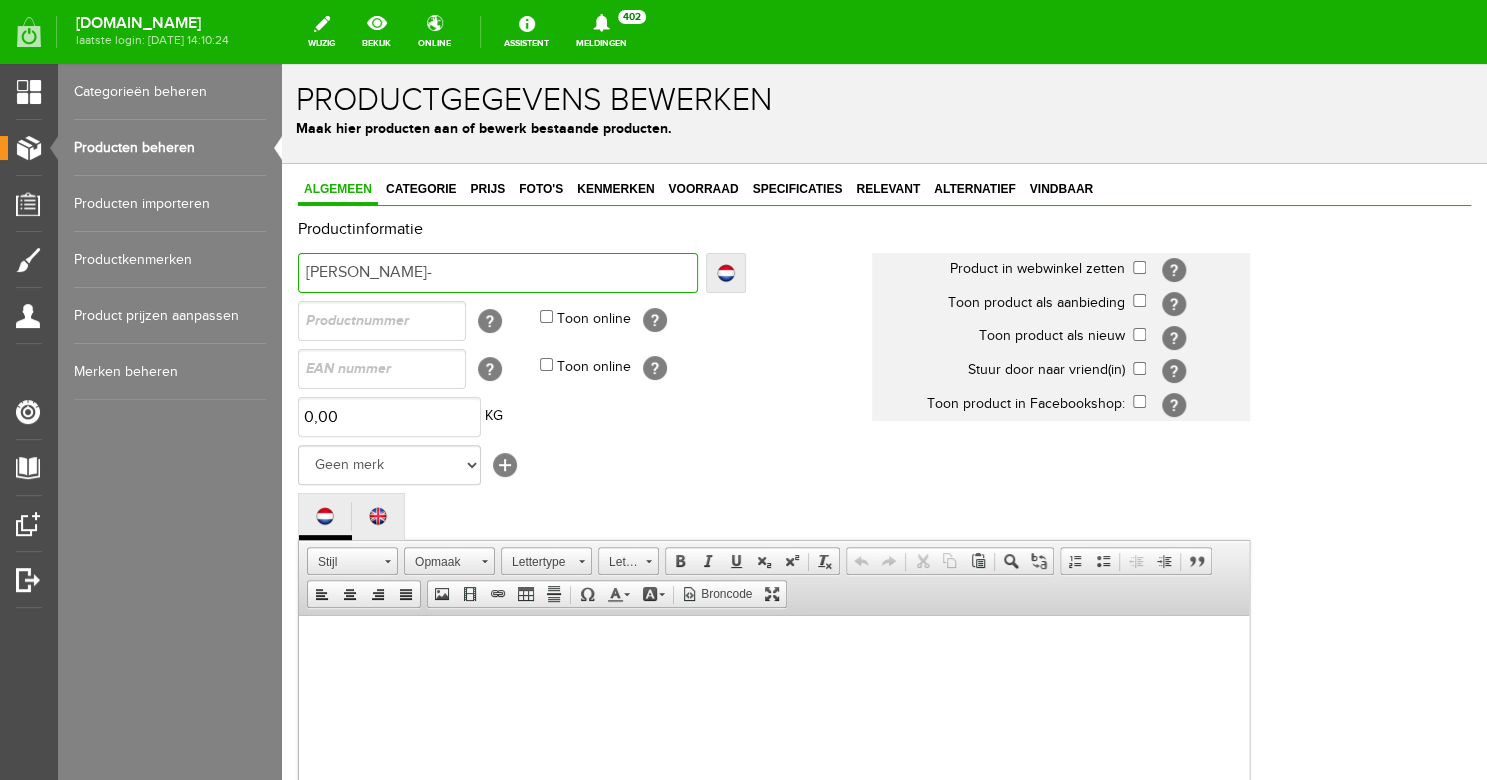 type on "[PERSON_NAME]-" 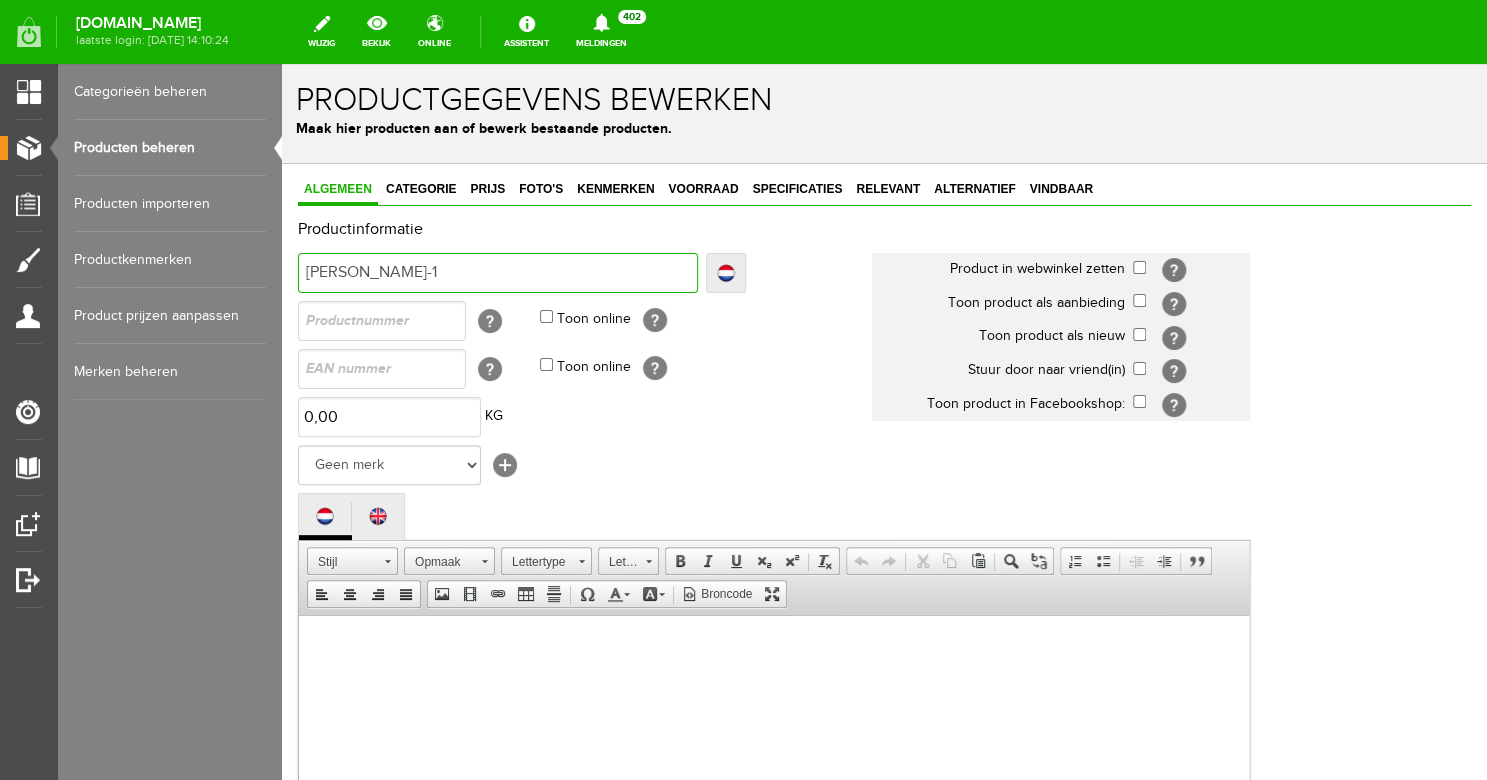 type on "[PERSON_NAME]-1" 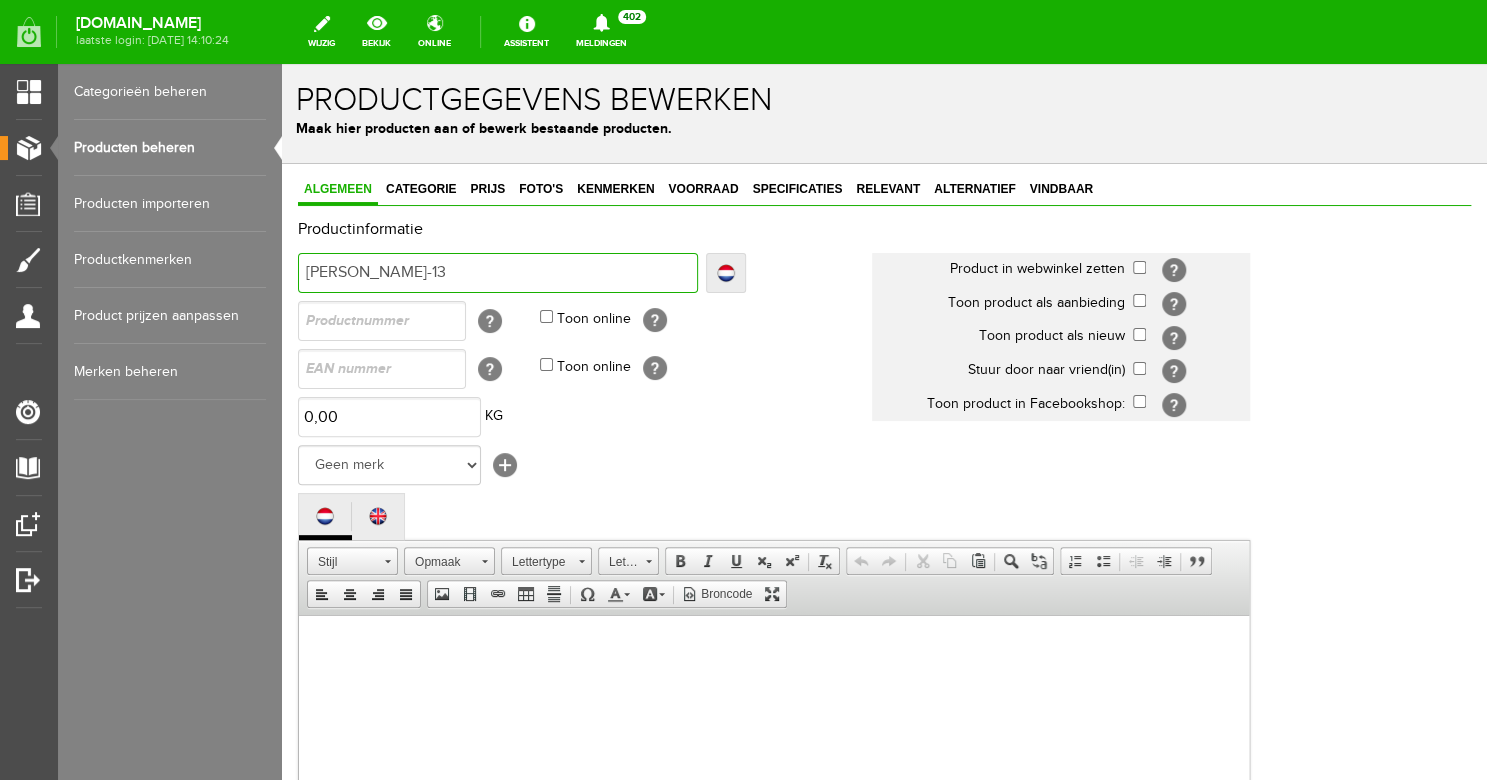 type on "[PERSON_NAME]-13" 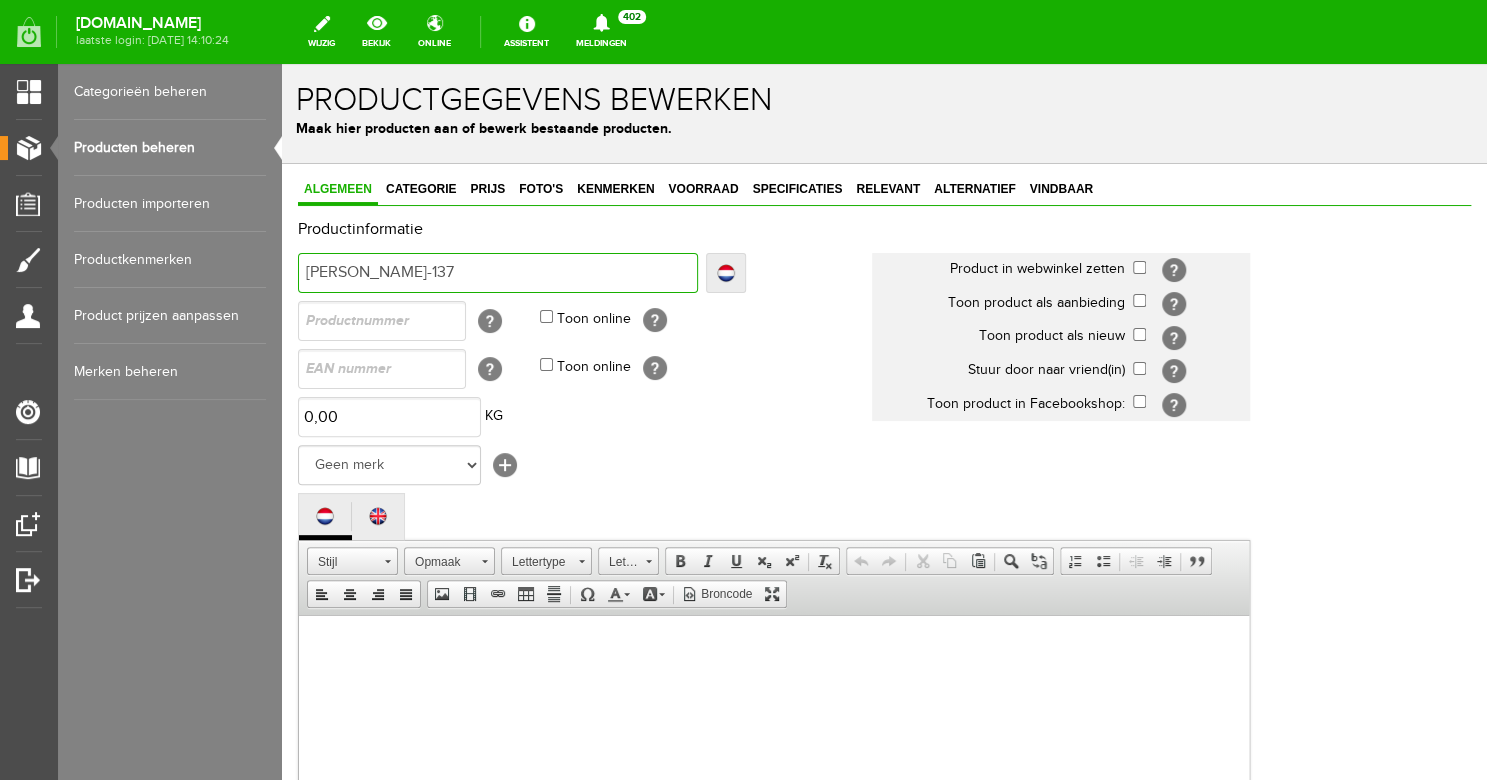 type on "[PERSON_NAME]-137" 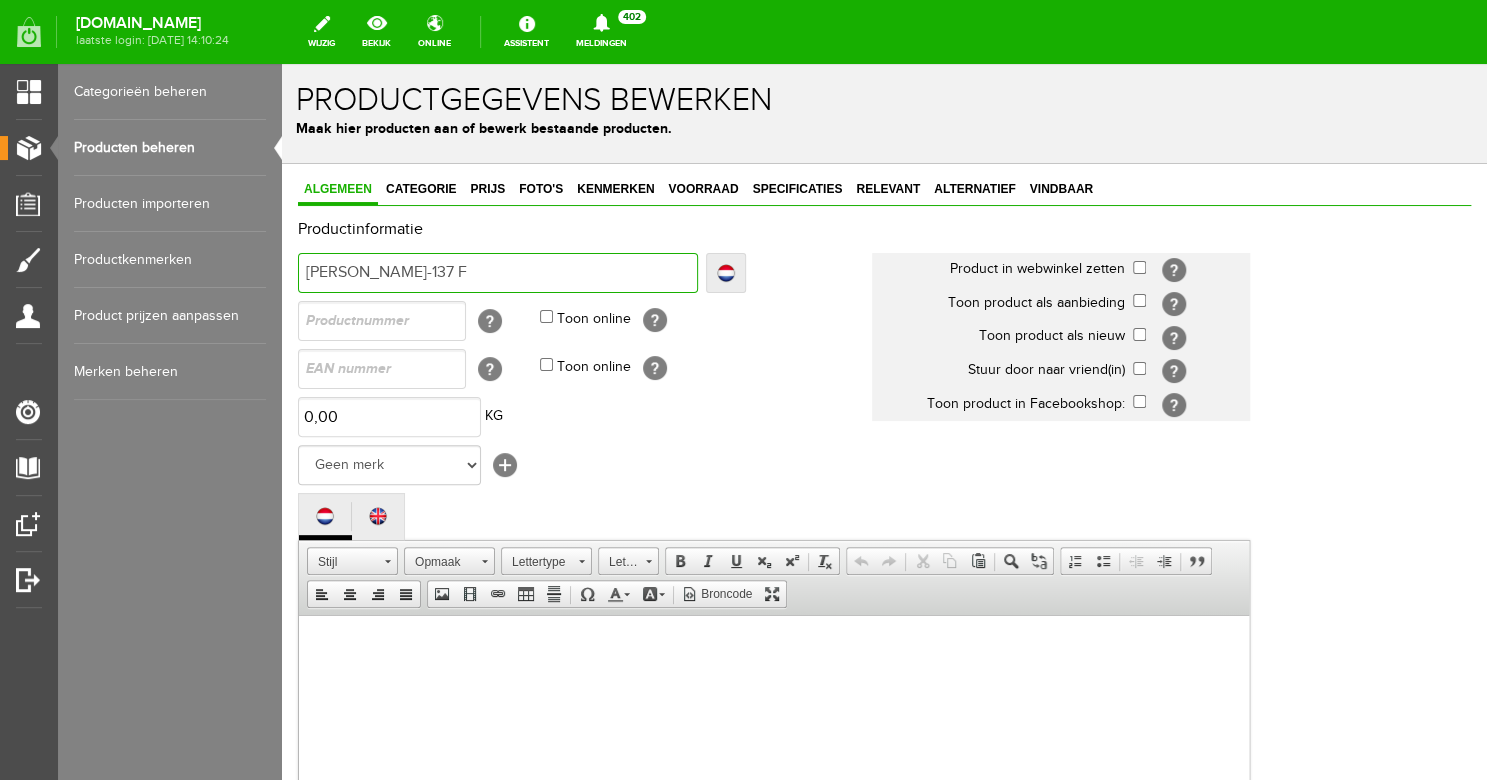 type on "[PERSON_NAME]-137 F" 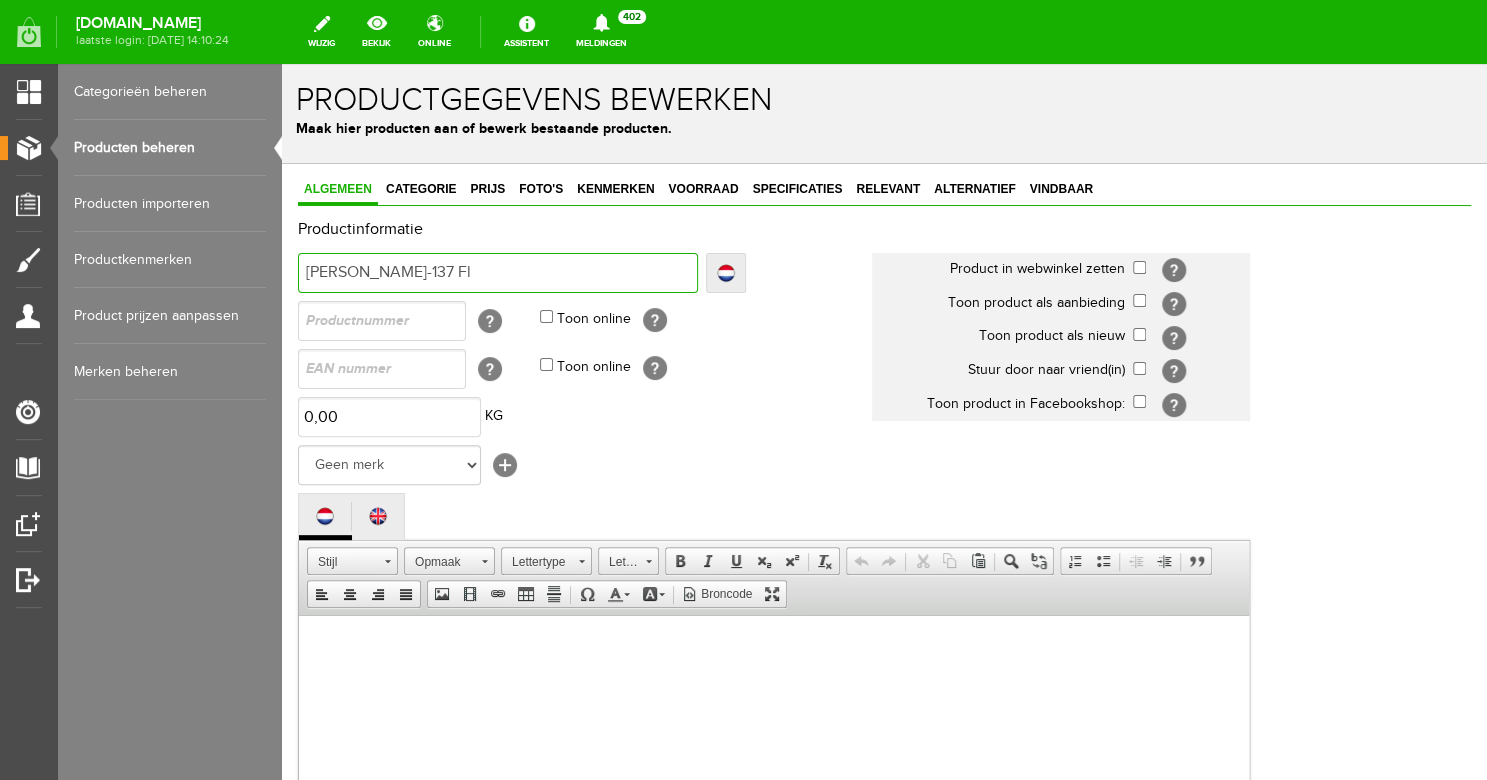type on "[PERSON_NAME]-137 Fl" 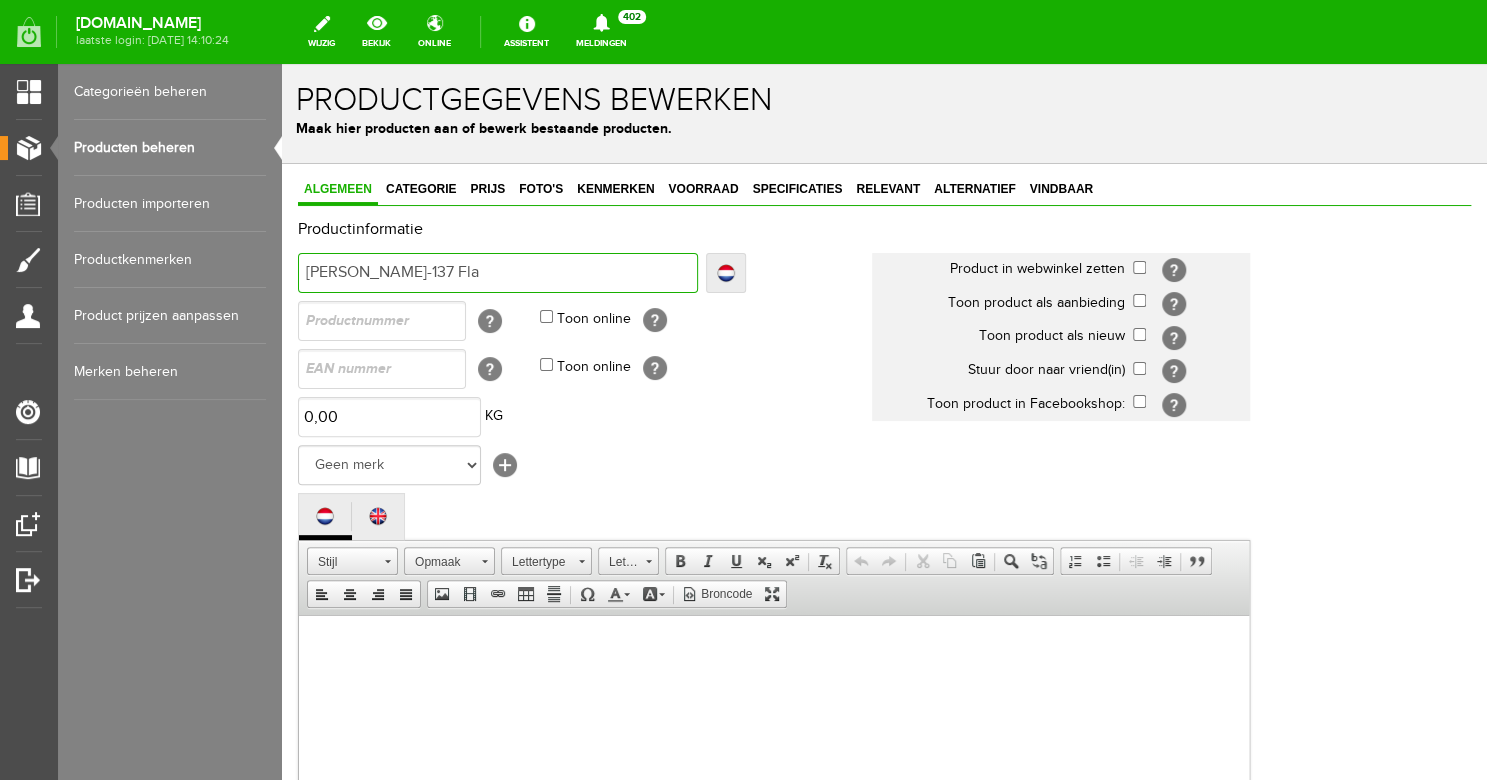 type on "[PERSON_NAME]-137 Fla" 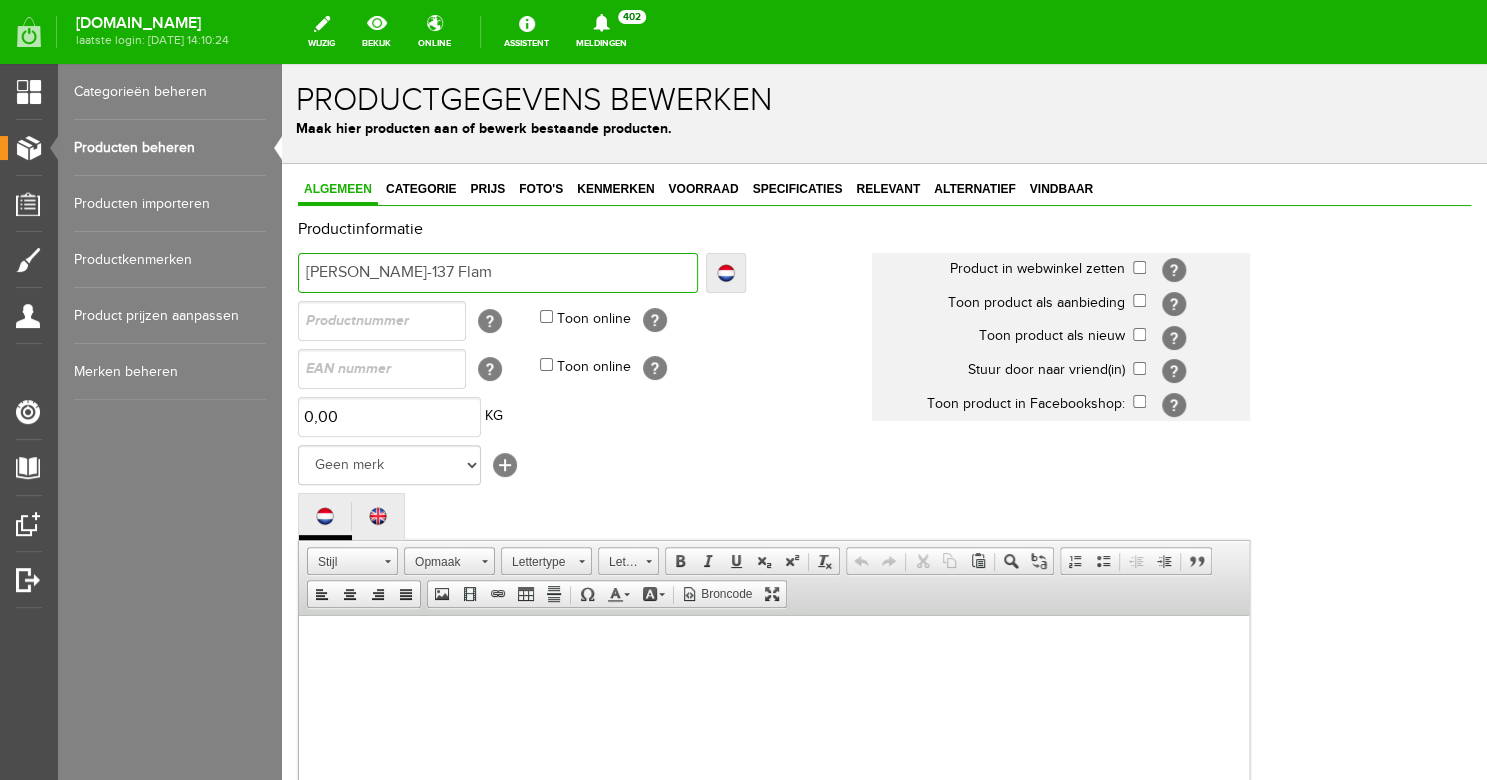 type on "[PERSON_NAME]-137 Flam" 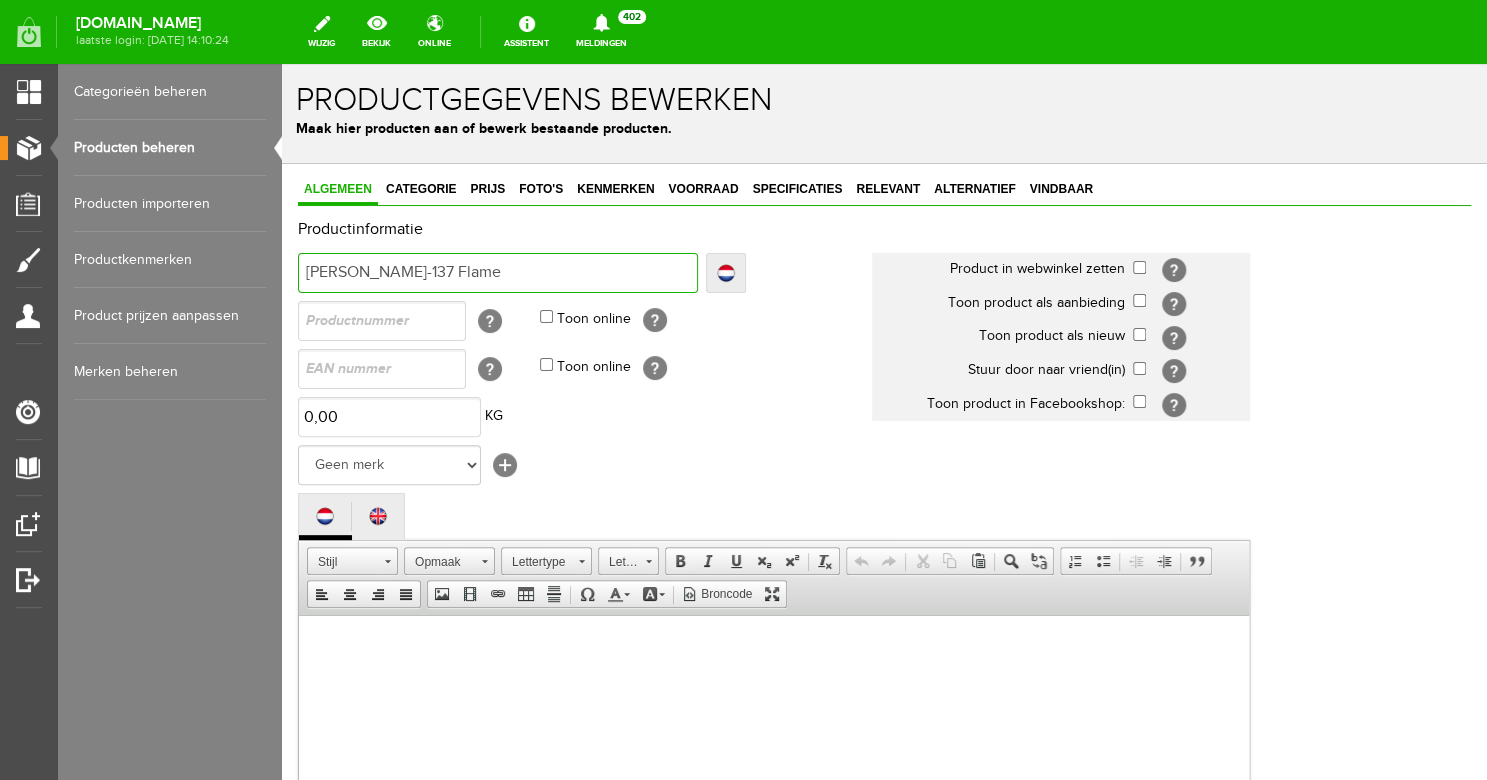 type on "[PERSON_NAME]-137 Flame" 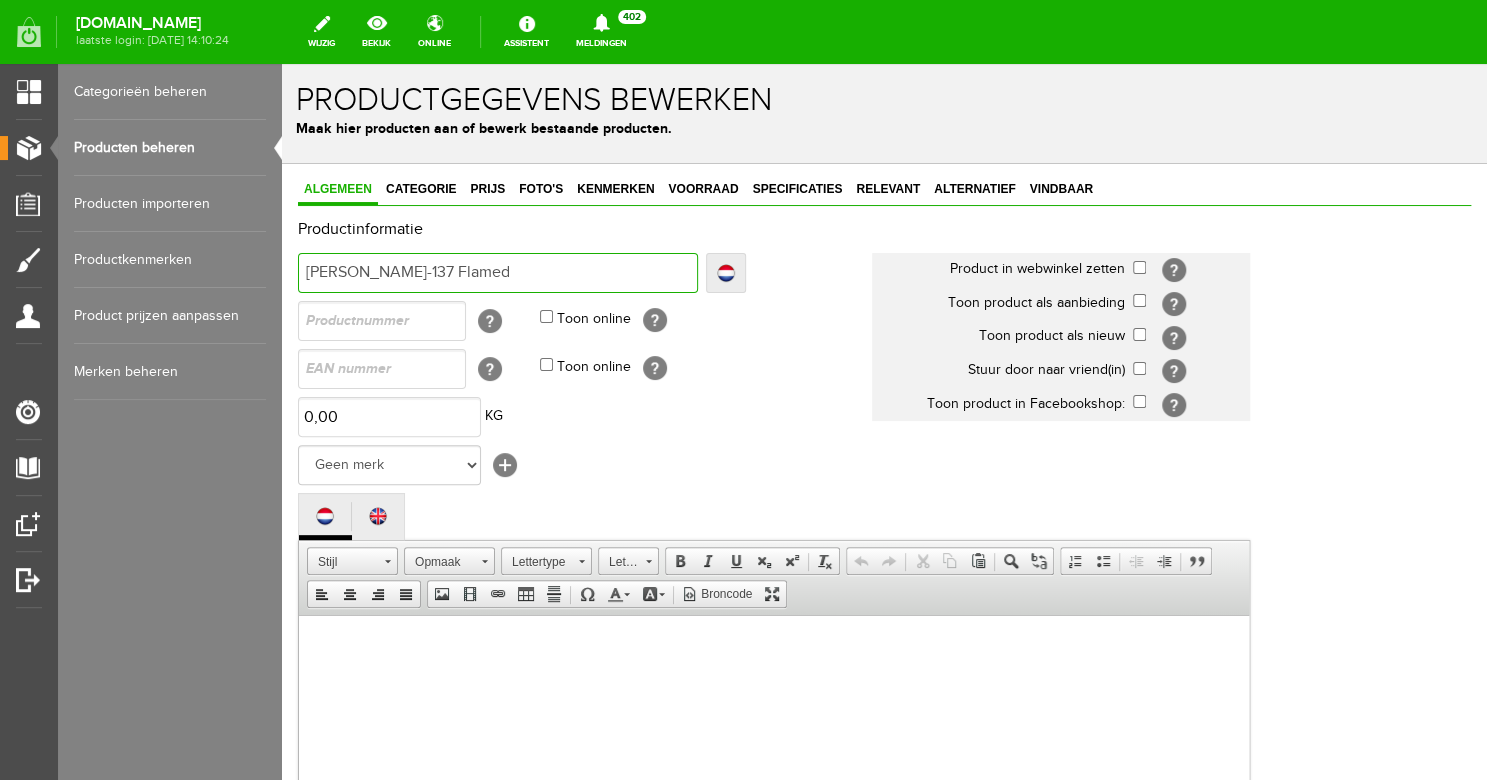 type on "[PERSON_NAME]-137 Flamed" 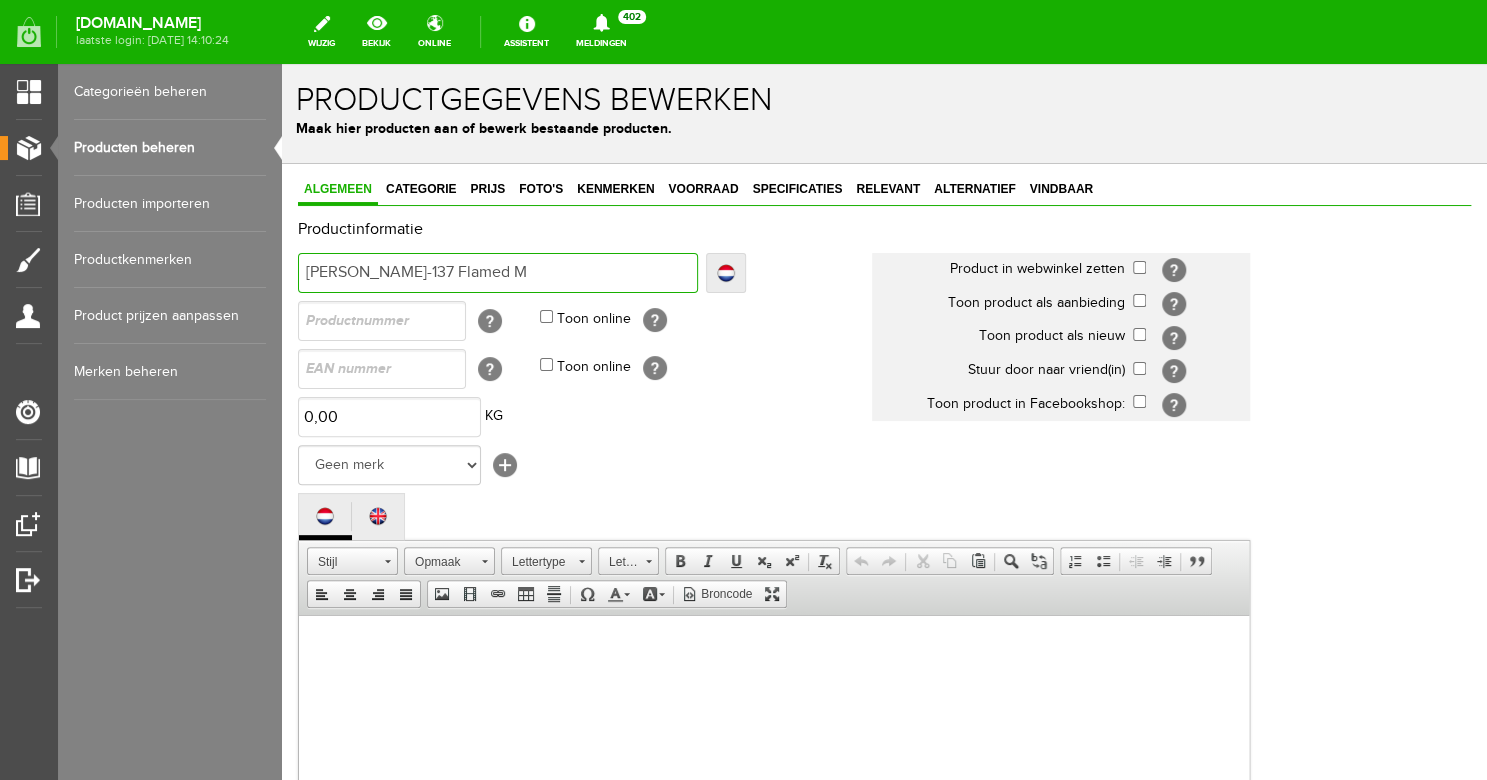 type on "[PERSON_NAME]-137 Flamed M" 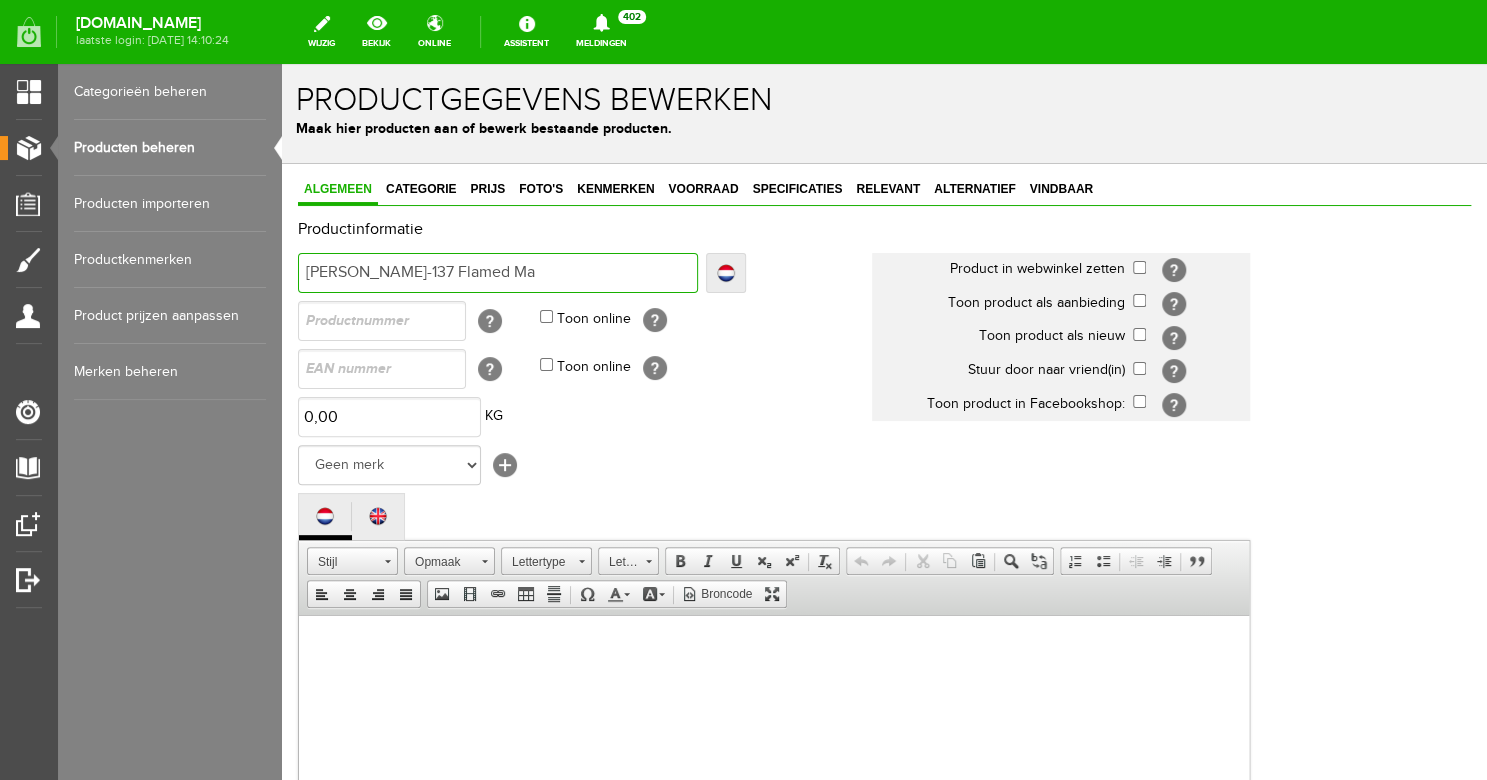 type on "[PERSON_NAME]-137 Flamed Ma" 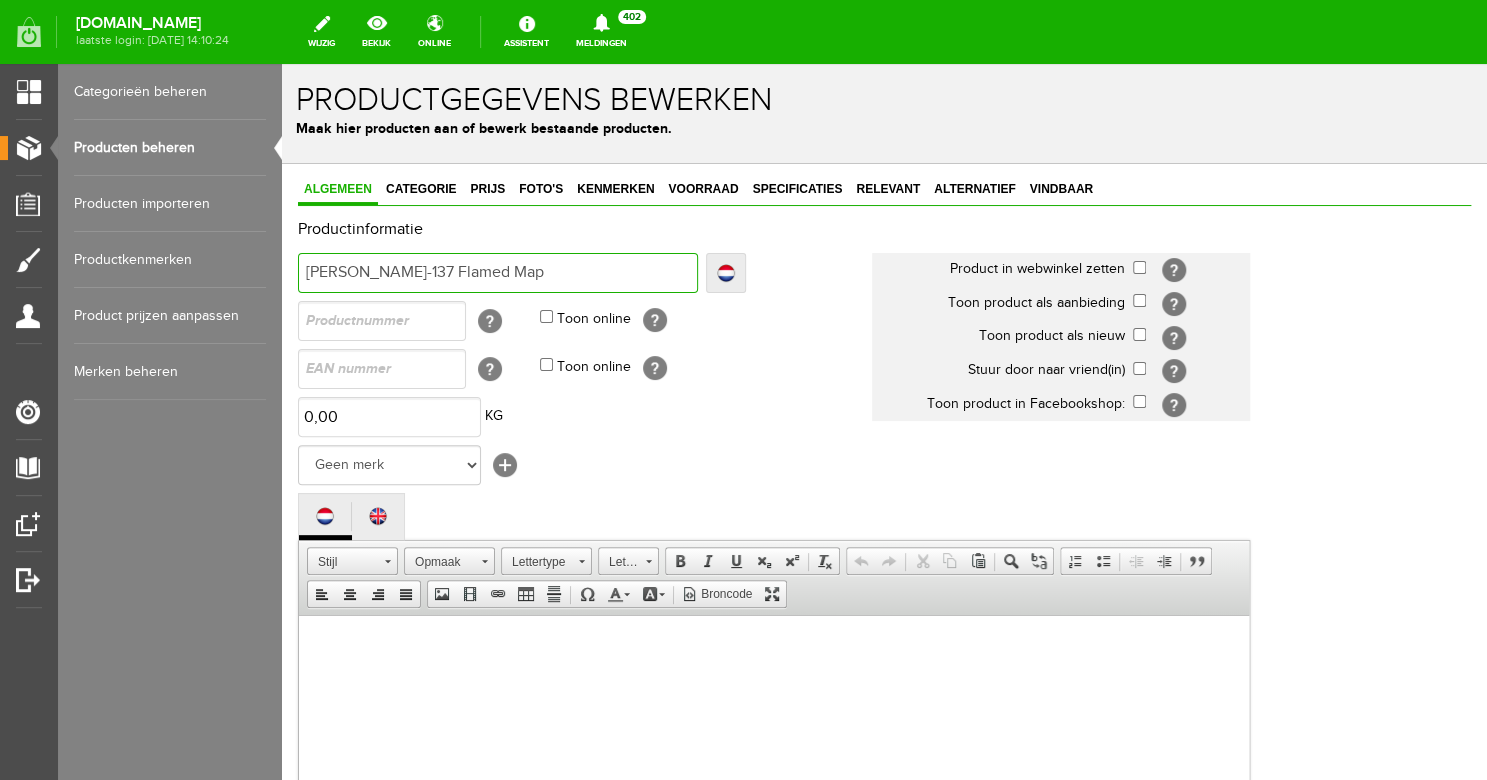 type on "[PERSON_NAME]-137 Flamed Map" 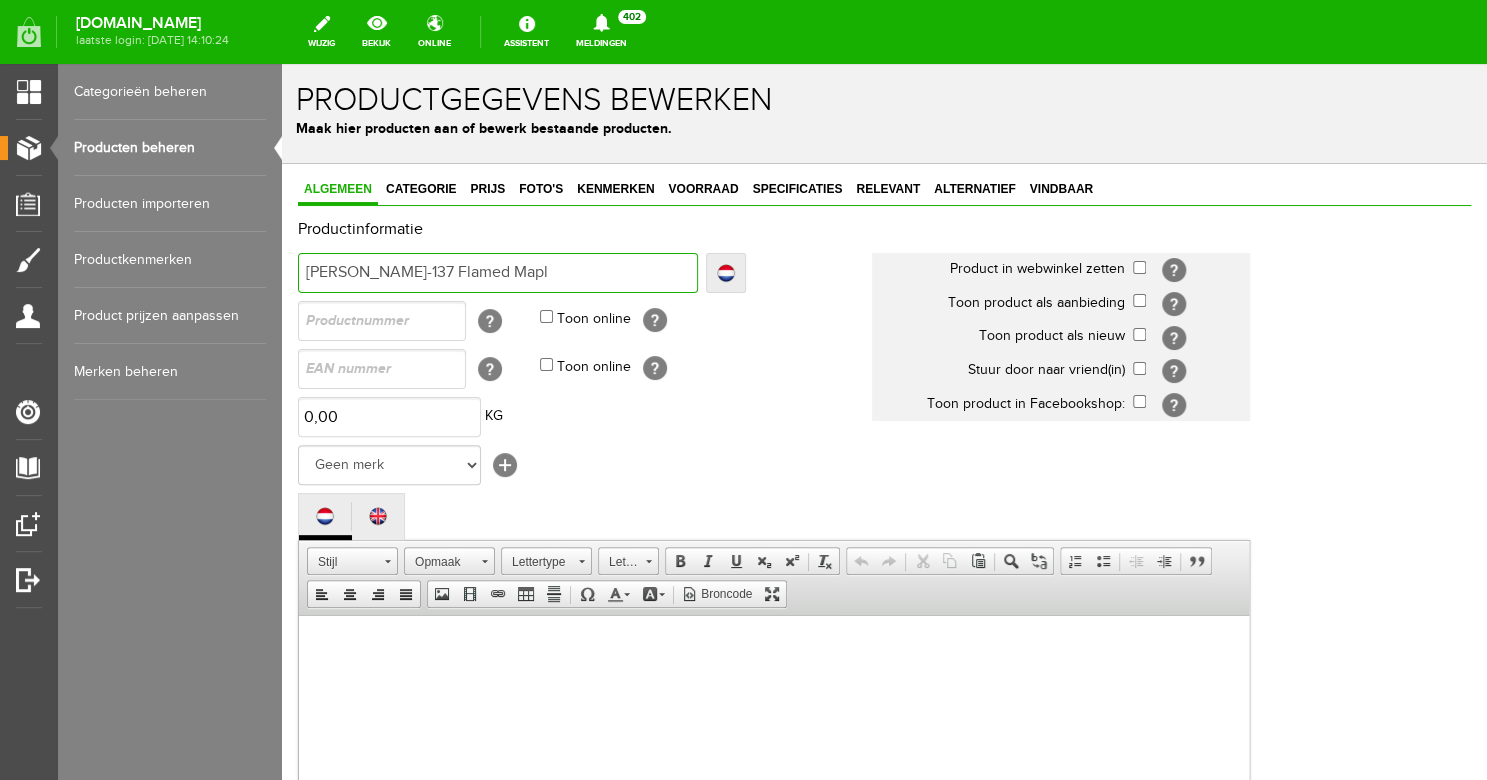 type on "[PERSON_NAME]-137 Flamed Mapl" 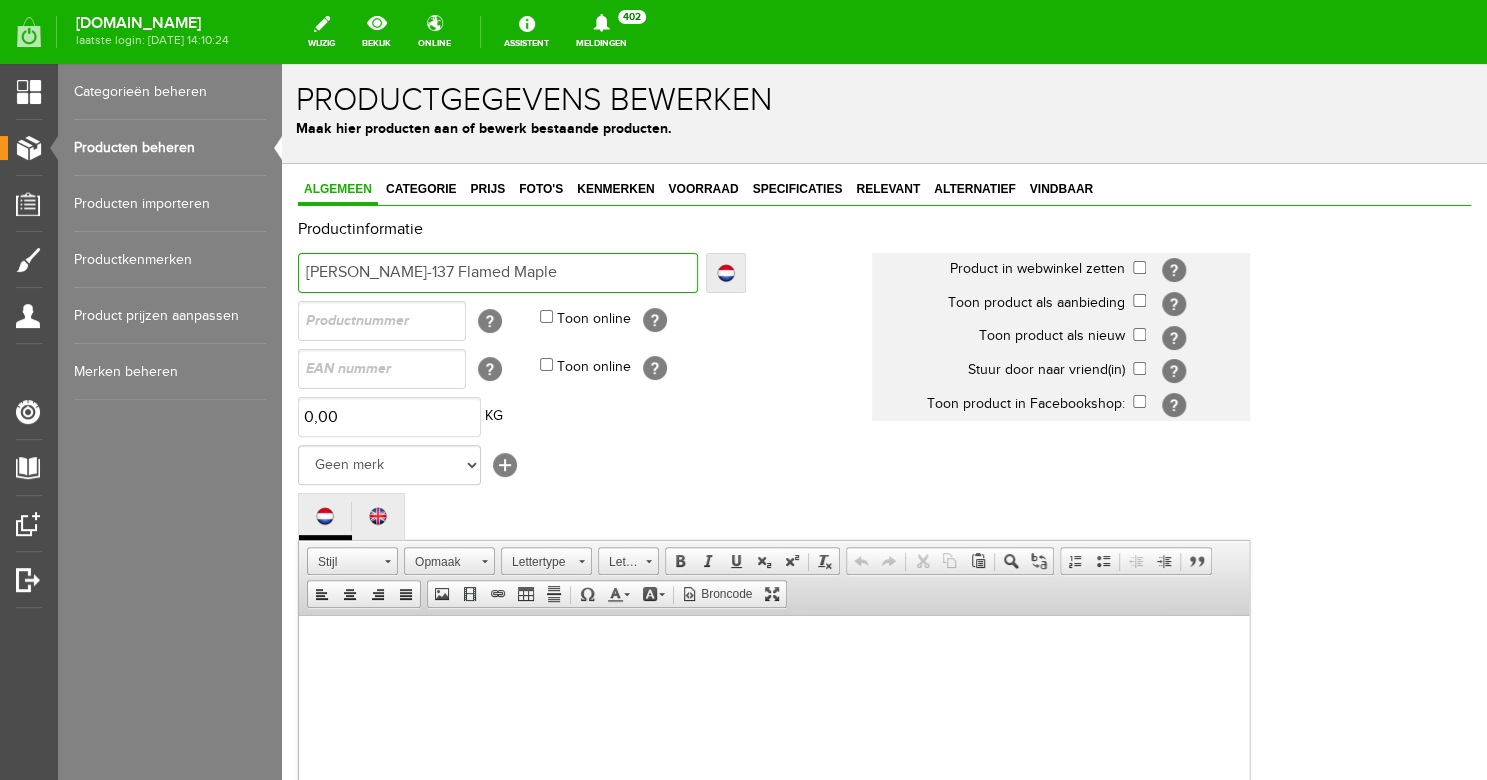 type on "[PERSON_NAME]-137 Flamed Maple" 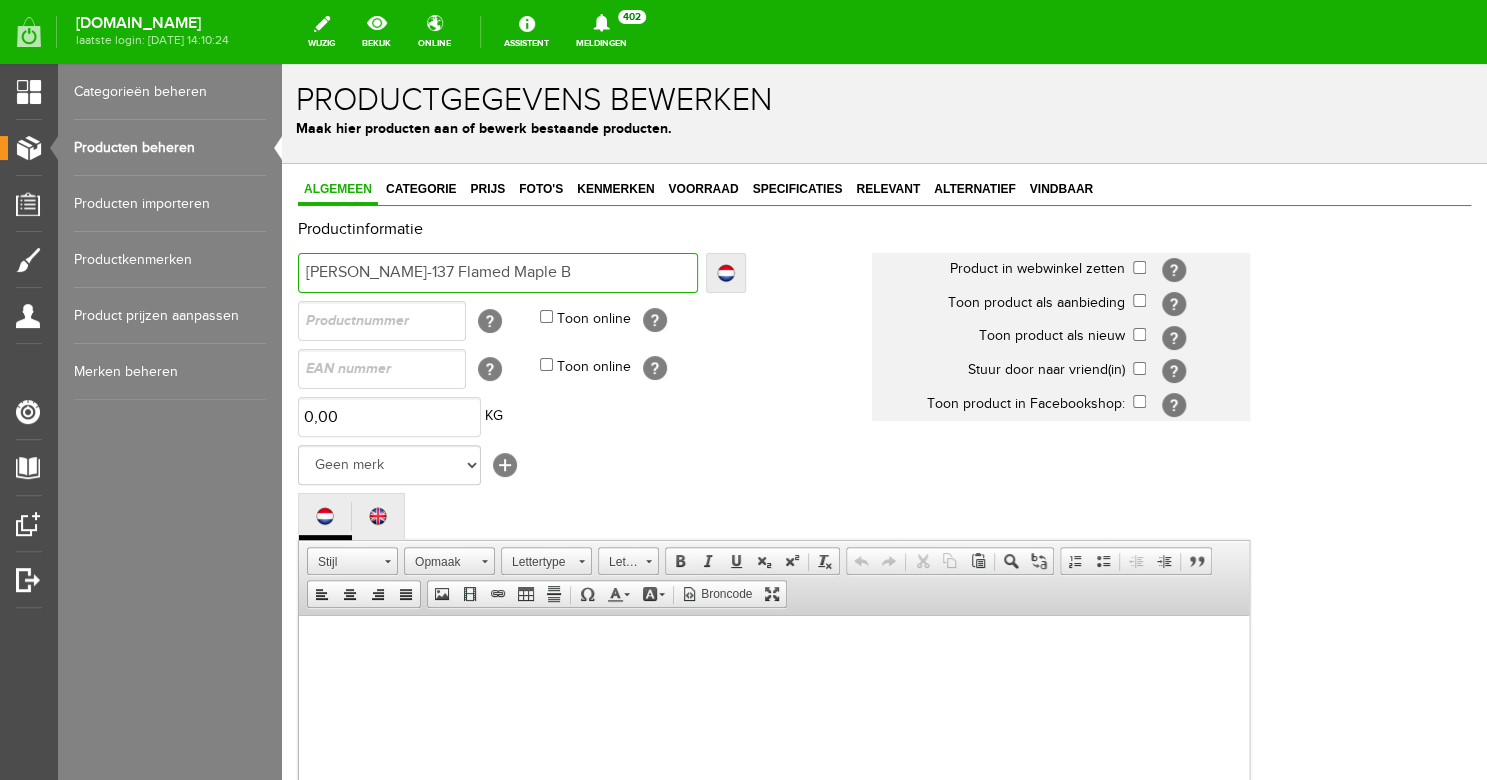 type on "[PERSON_NAME]-137 Flamed Maple B" 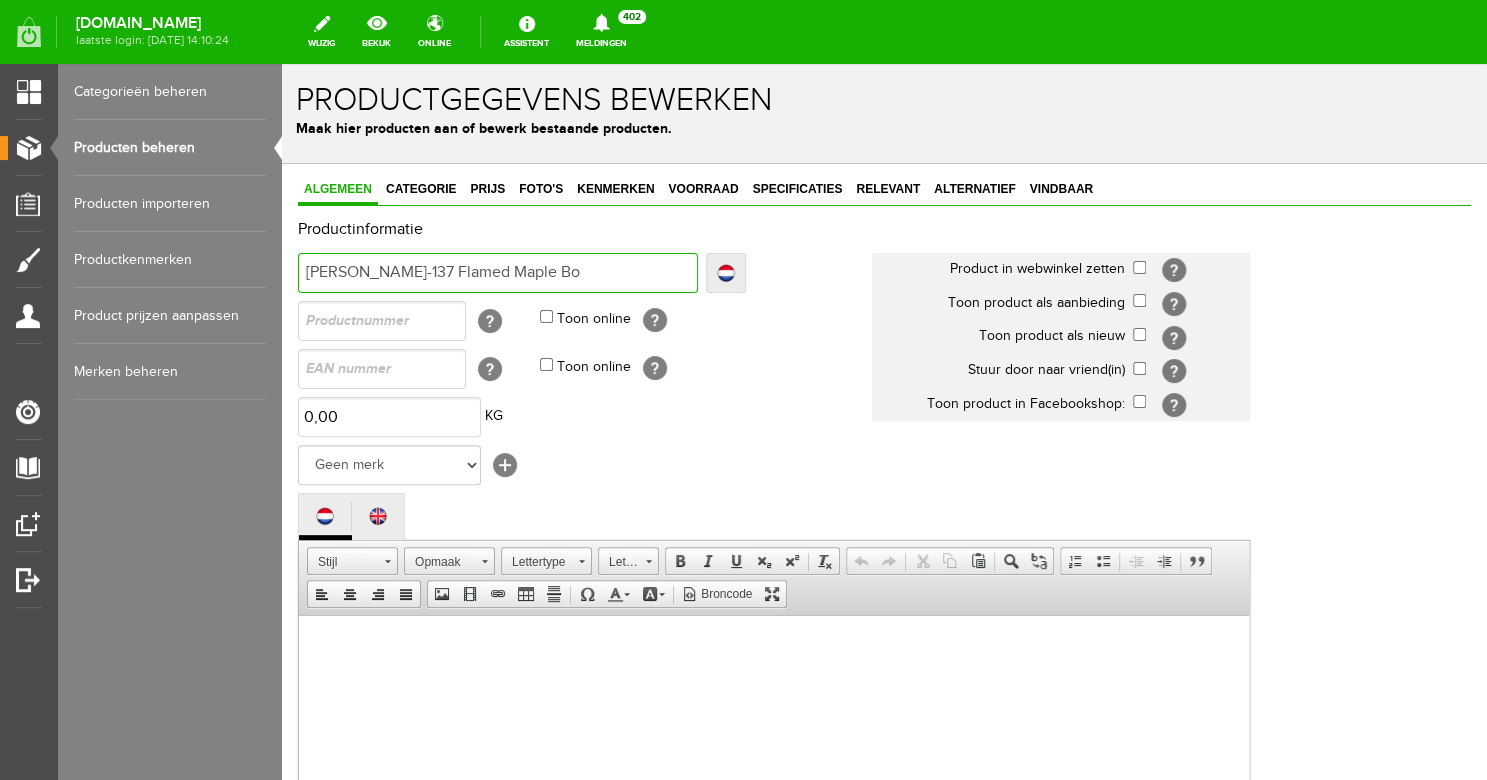 type on "[PERSON_NAME]-137 Flamed Maple Bo" 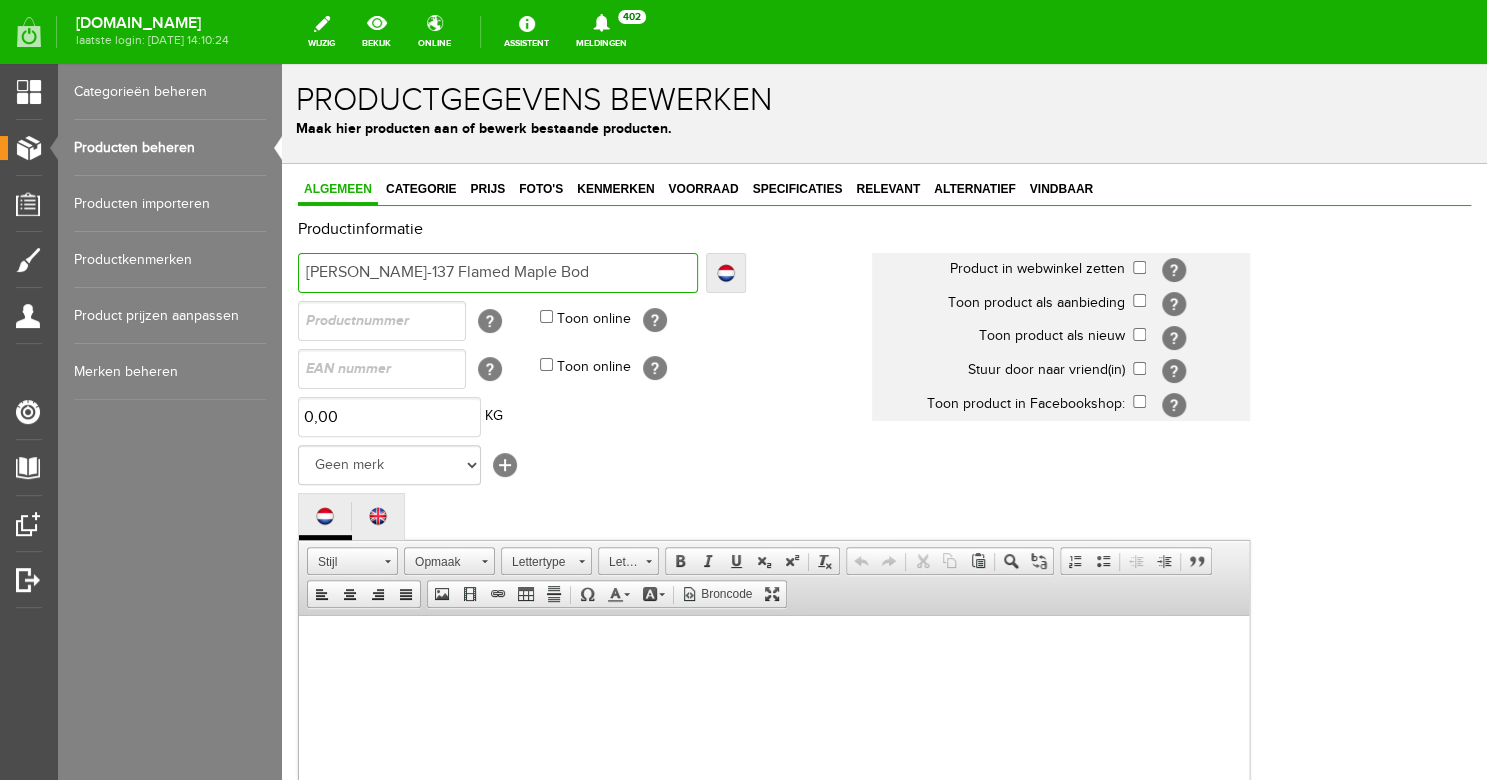 type on "[PERSON_NAME]-137 Flamed Maple Bod" 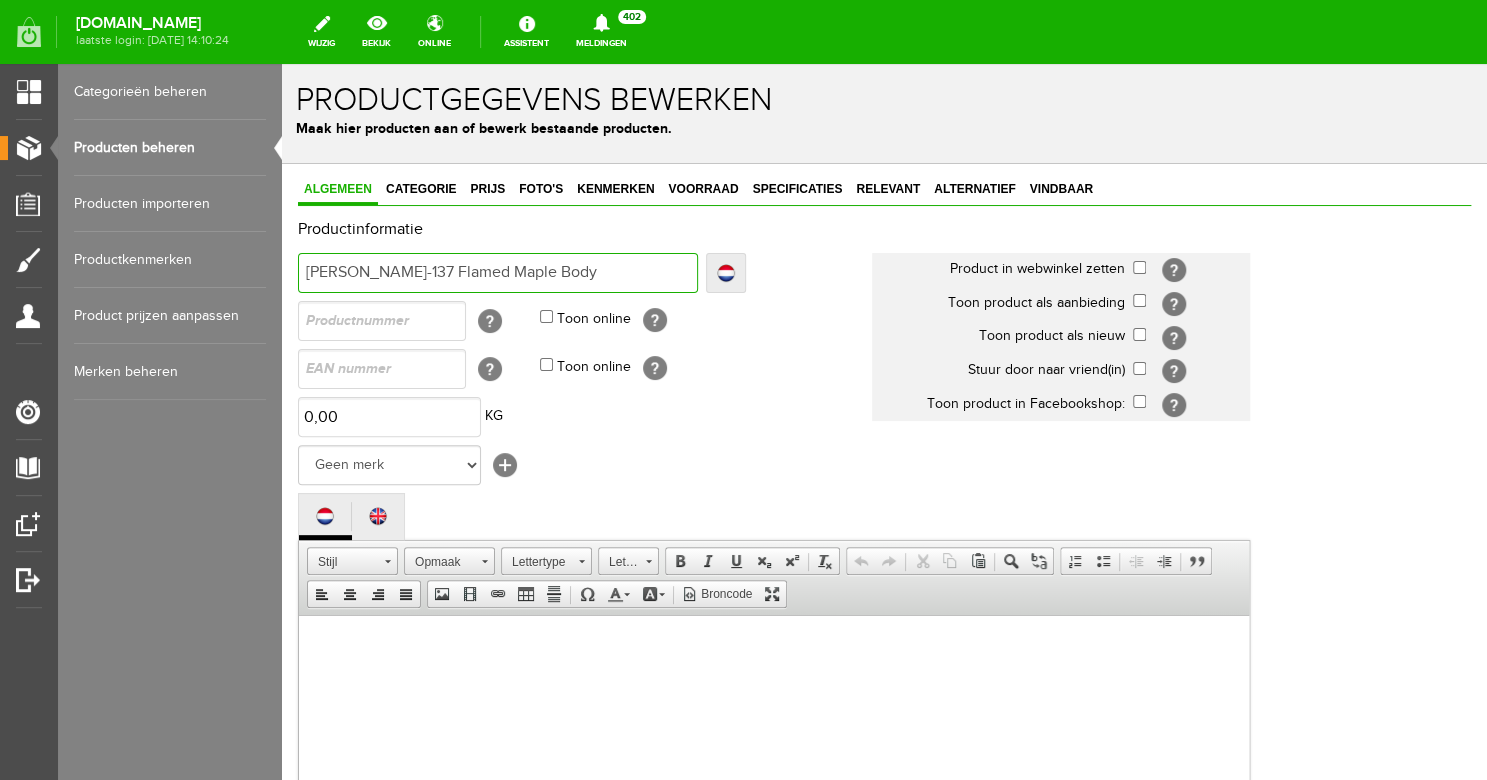 type on "[PERSON_NAME]-137 Flamed Maple Body" 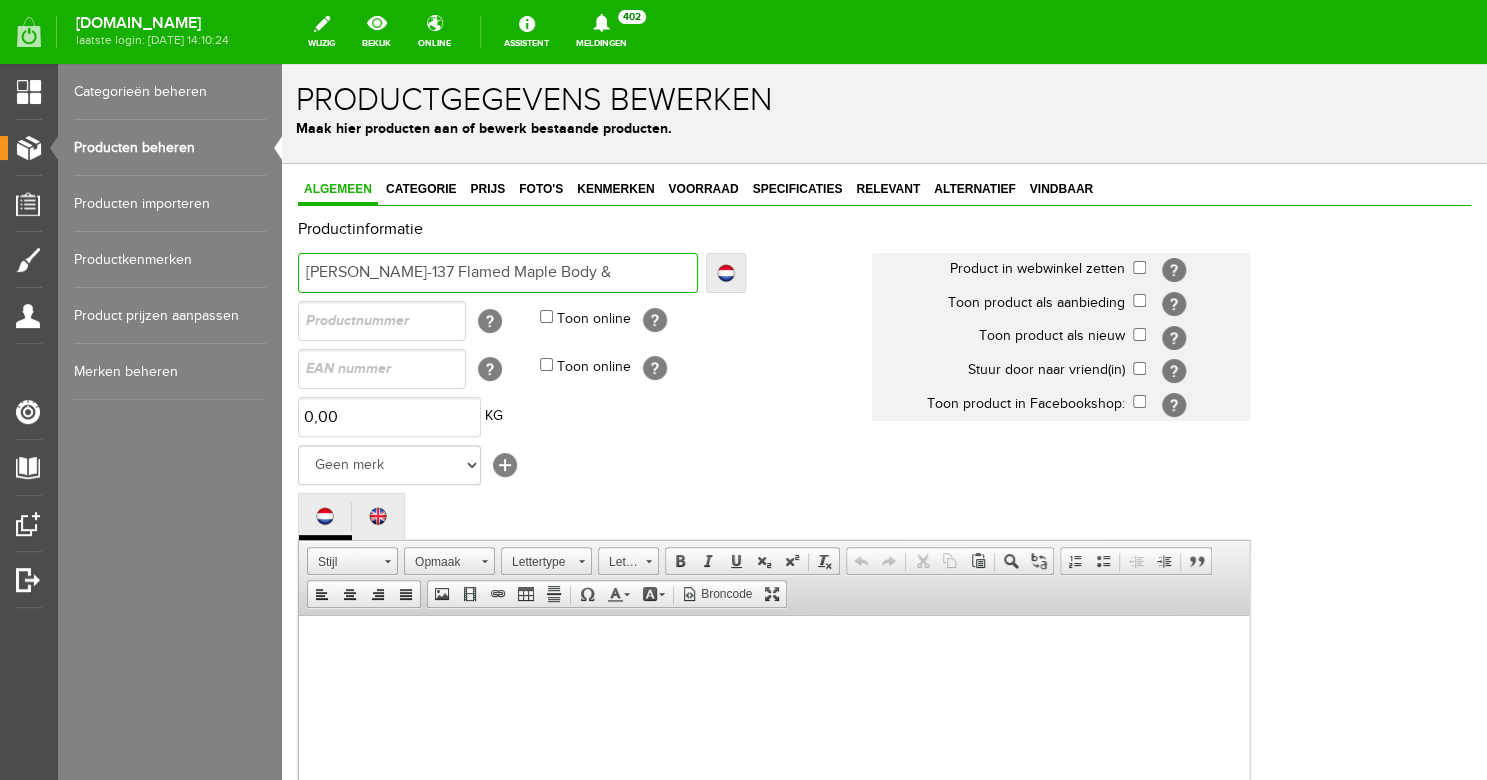 type on "[PERSON_NAME]-137 Flamed Maple Body &" 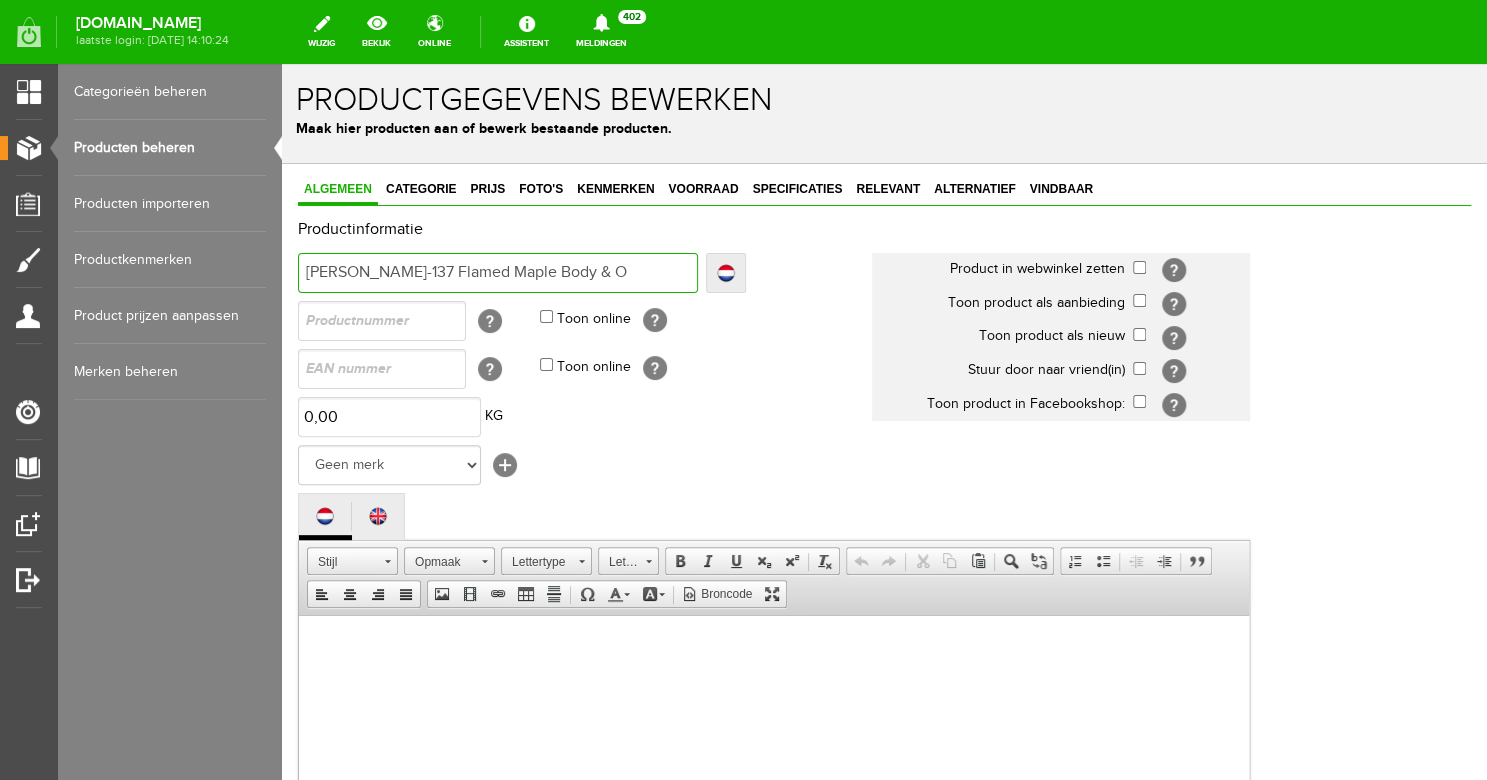 type on "[PERSON_NAME]-137 Flamed Maple Body & O" 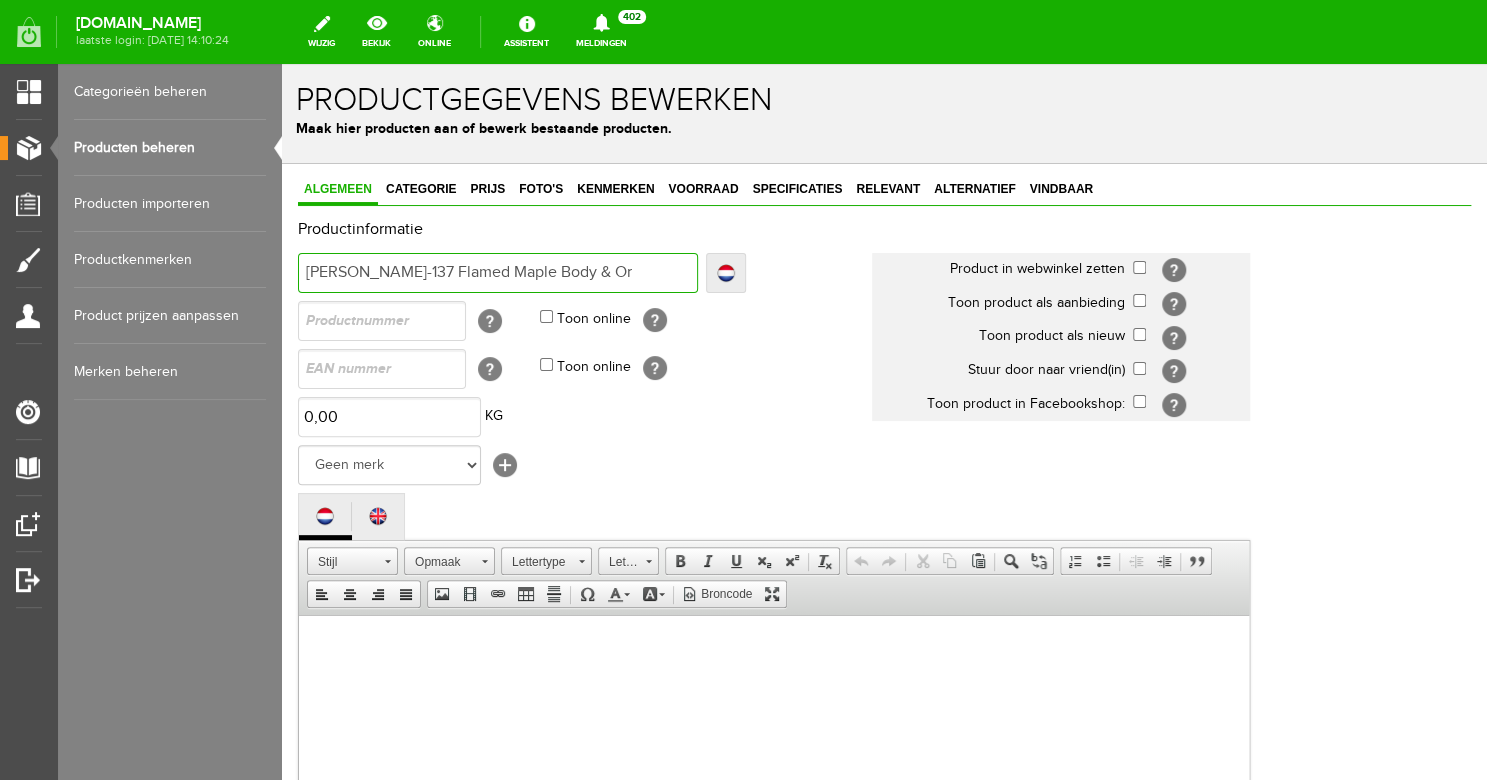type on "[PERSON_NAME]-137 Flamed Maple Body & Or" 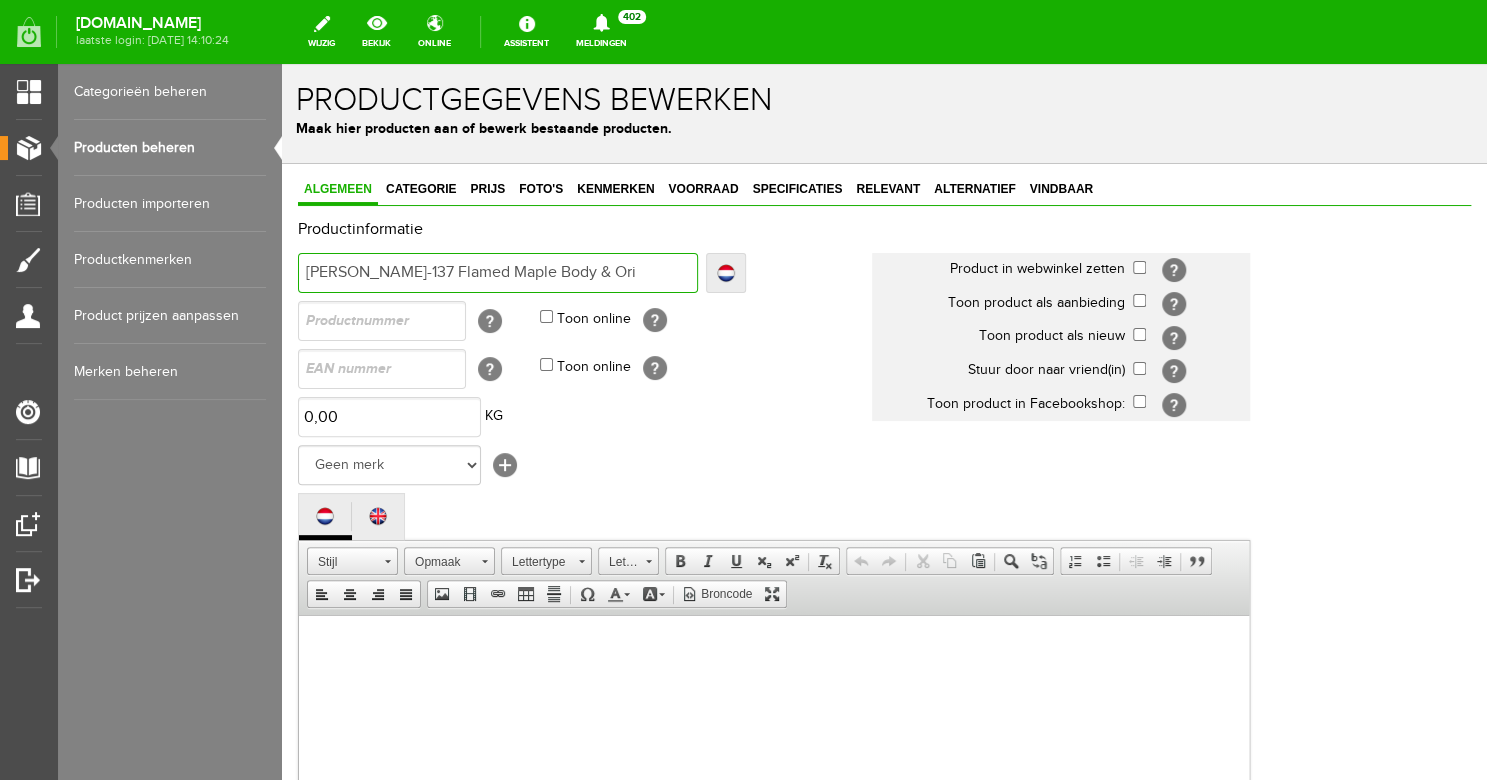 type on "[PERSON_NAME]-137 Flamed Maple Body & Ori" 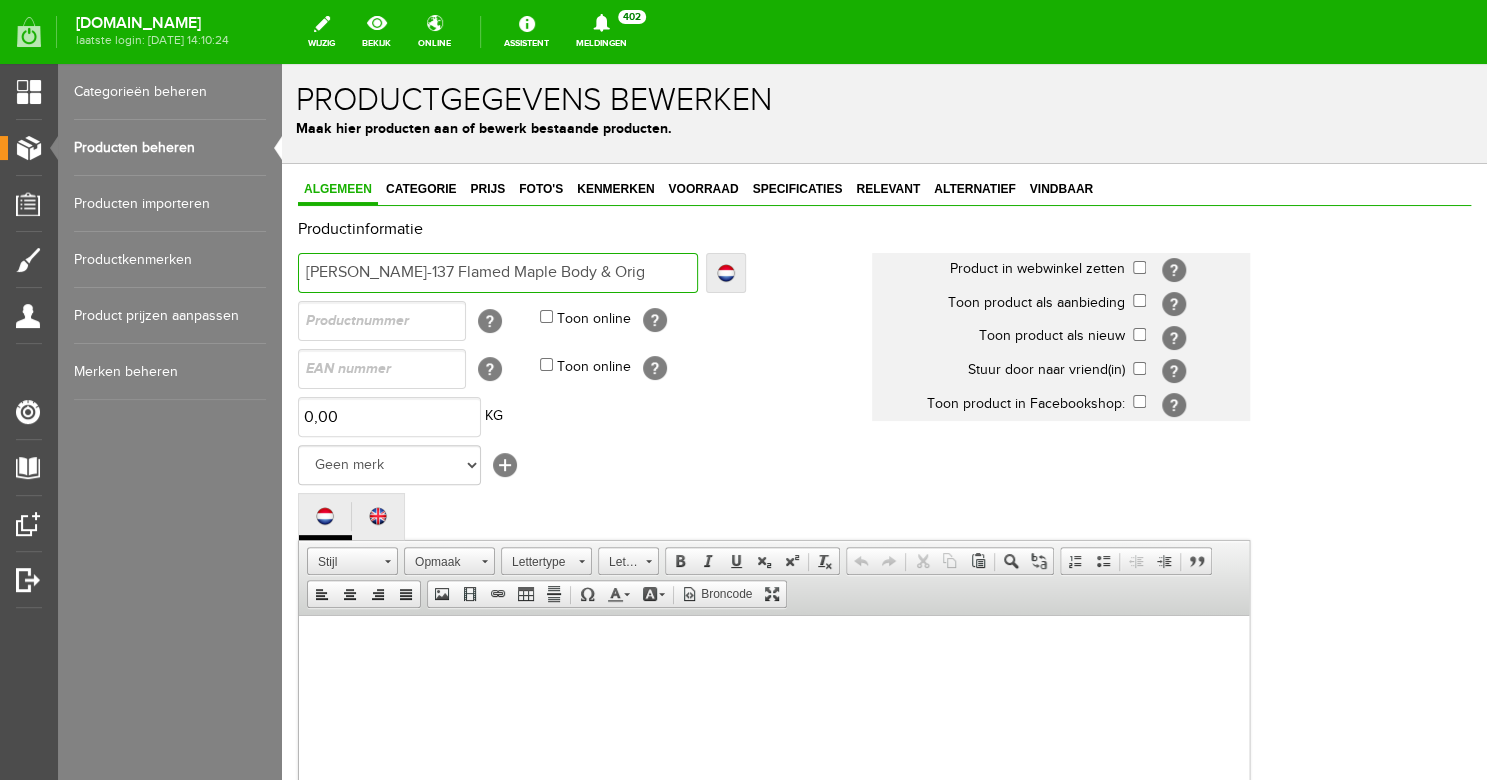 type on "[PERSON_NAME]-137 Flamed Maple Body & Orig" 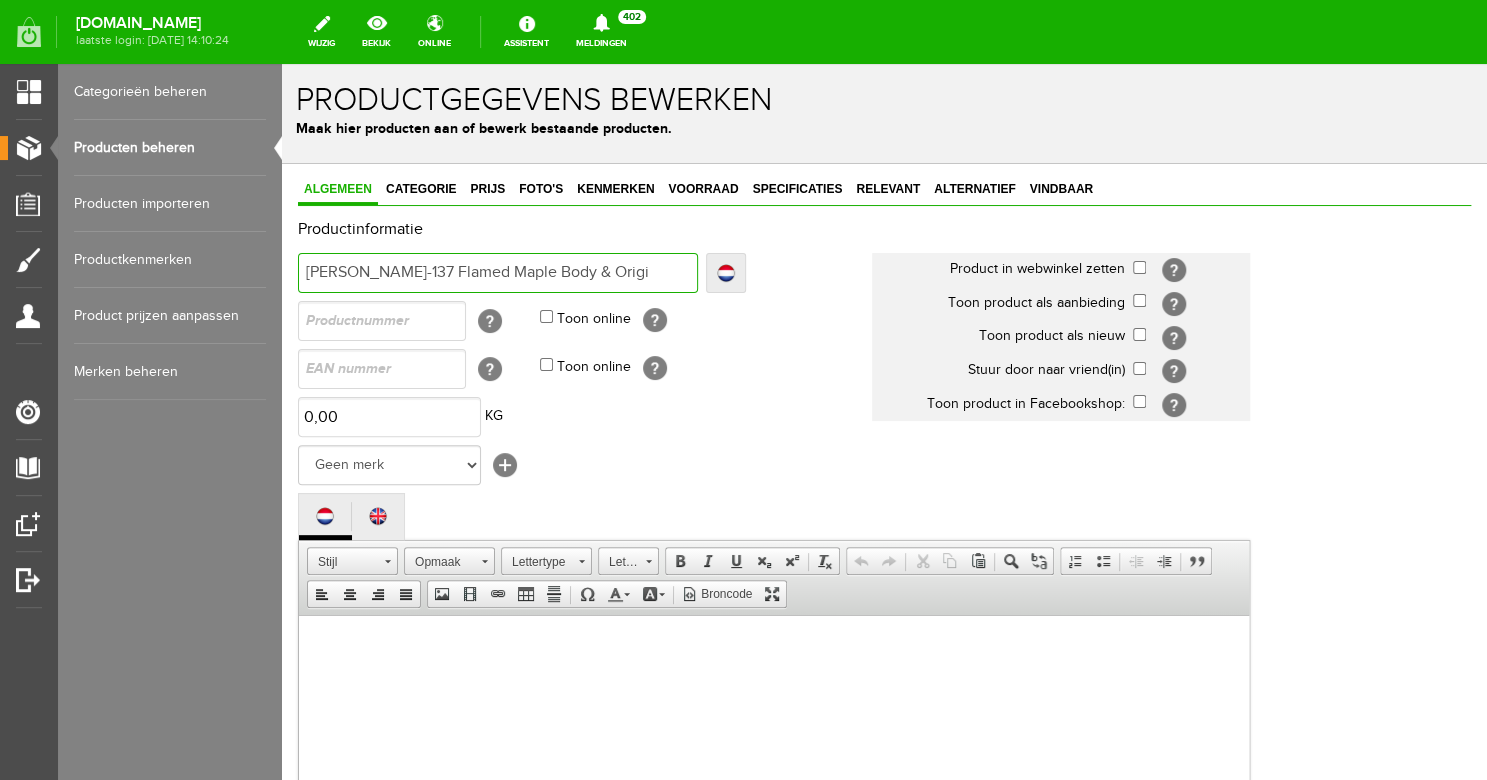 type on "[PERSON_NAME]-137 Flamed Maple Body & Origi" 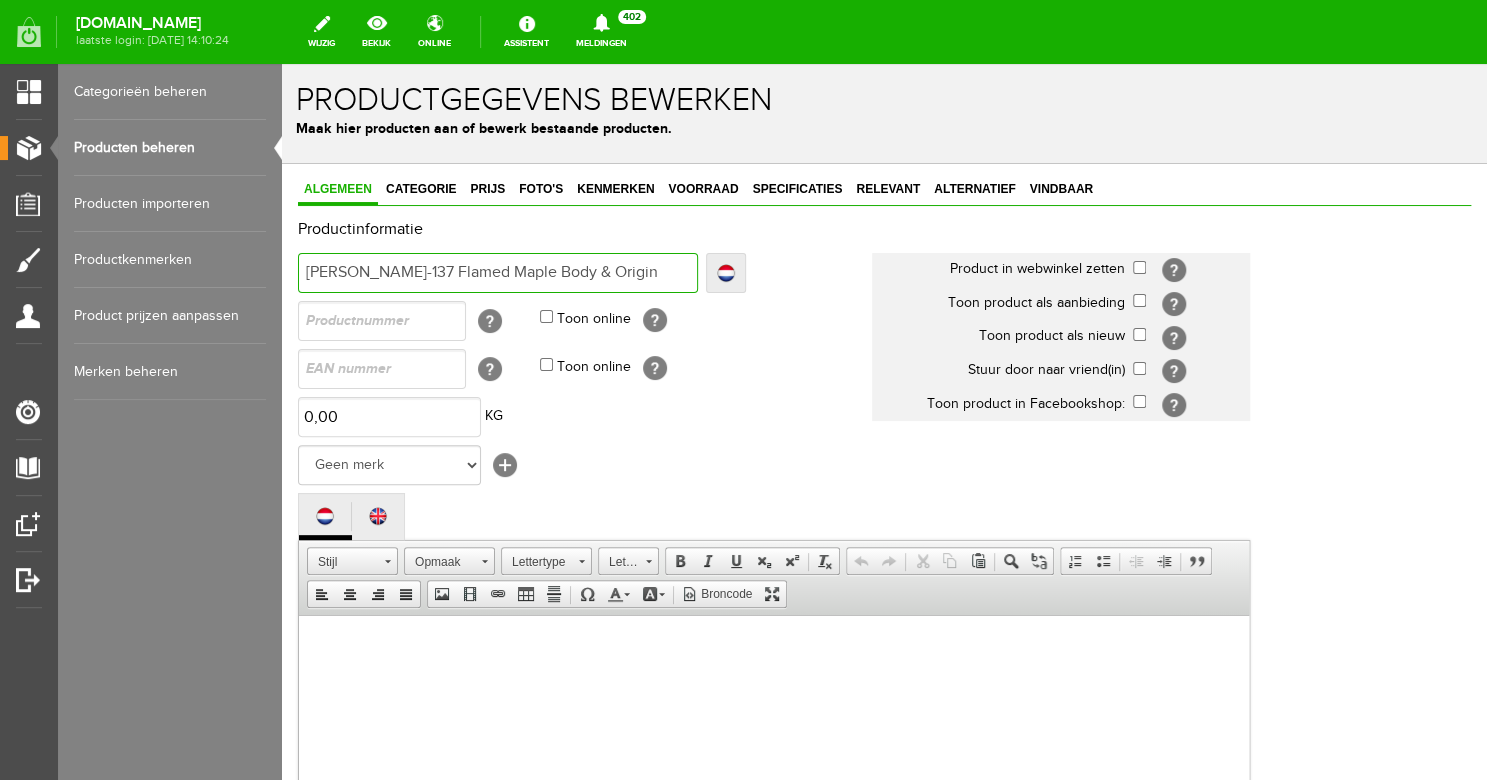 type on "[PERSON_NAME]-137 Flamed Maple Body & Origin" 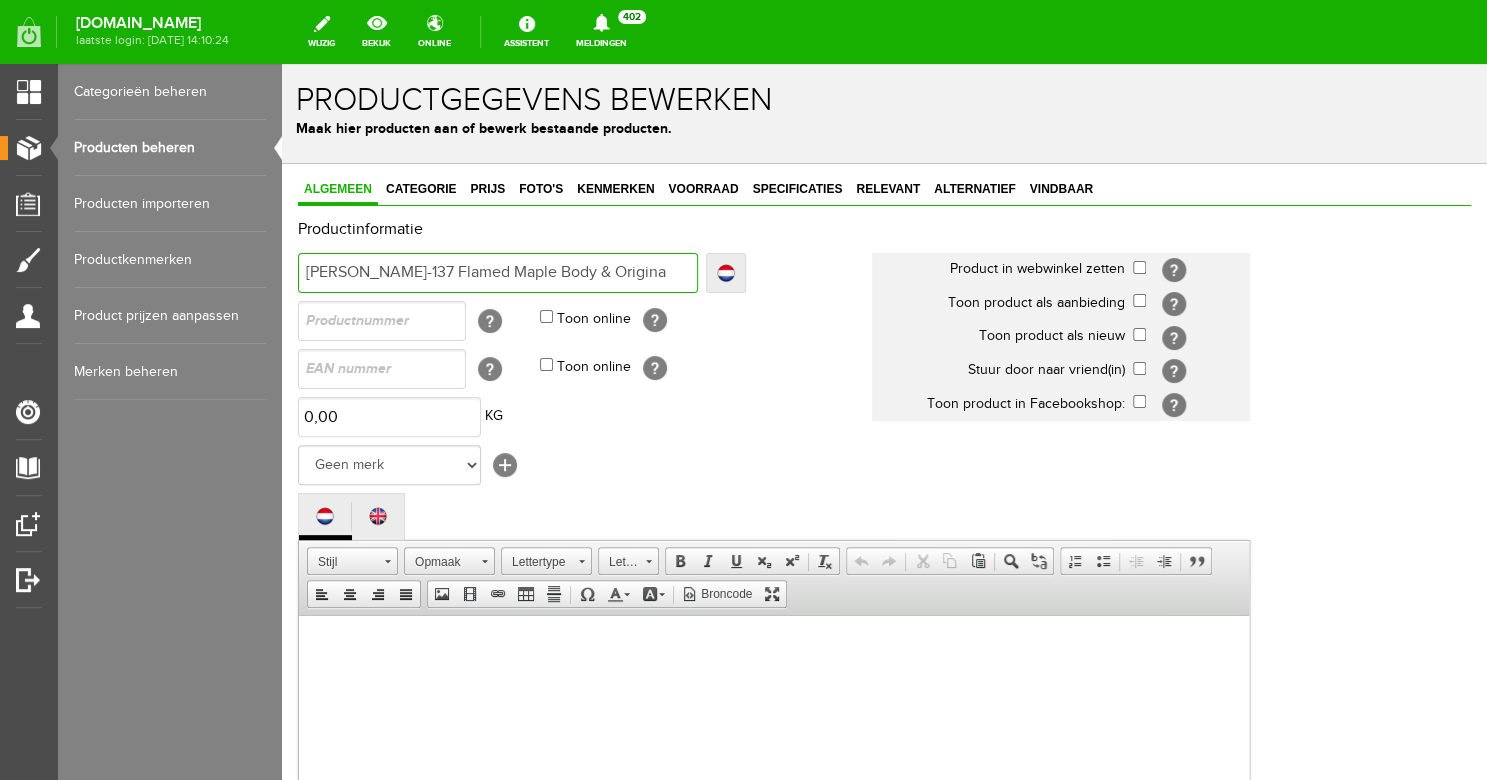 type on "[PERSON_NAME]-137 Flamed Maple Body & Origina" 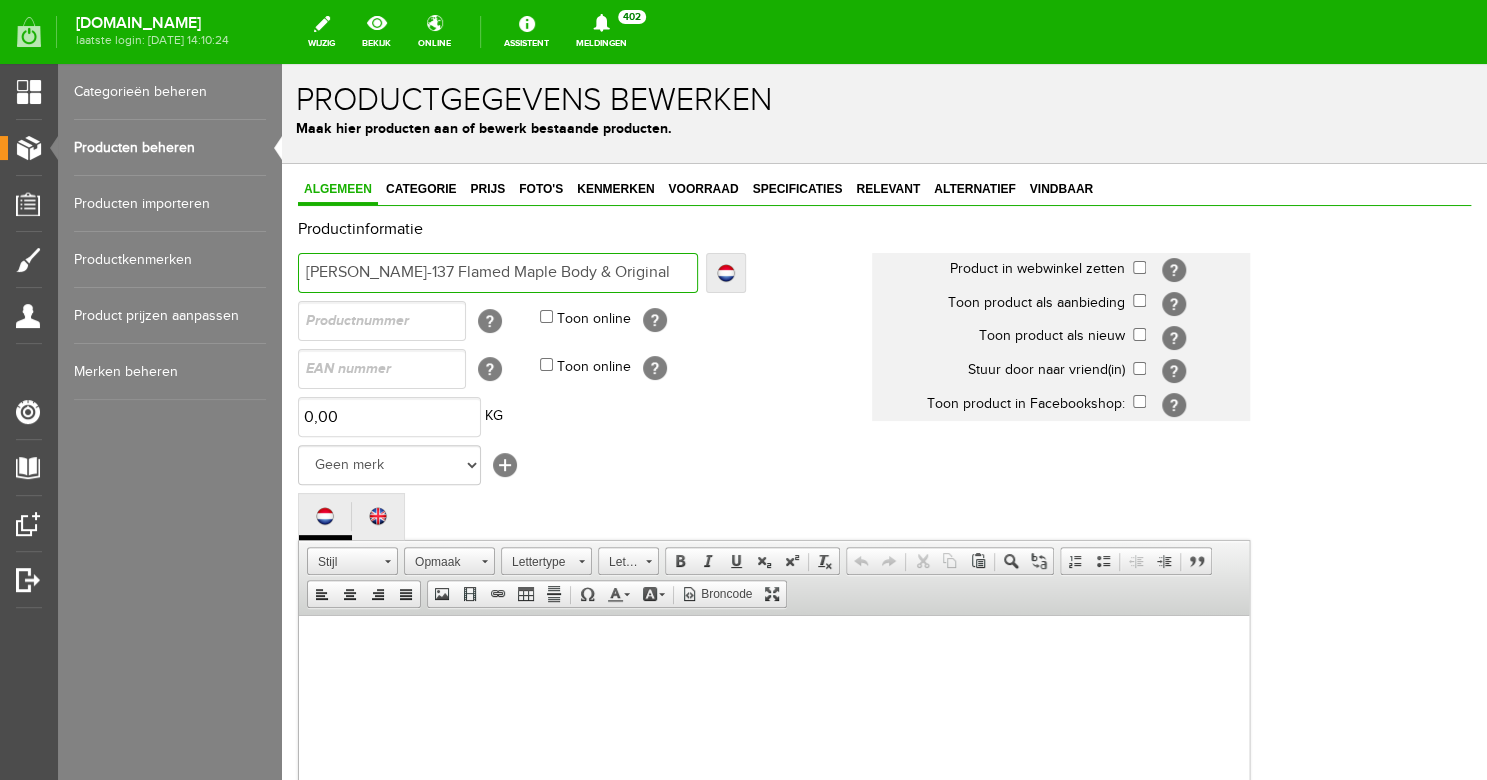 type on "[PERSON_NAME]-137 Flamed Maple Body & Original" 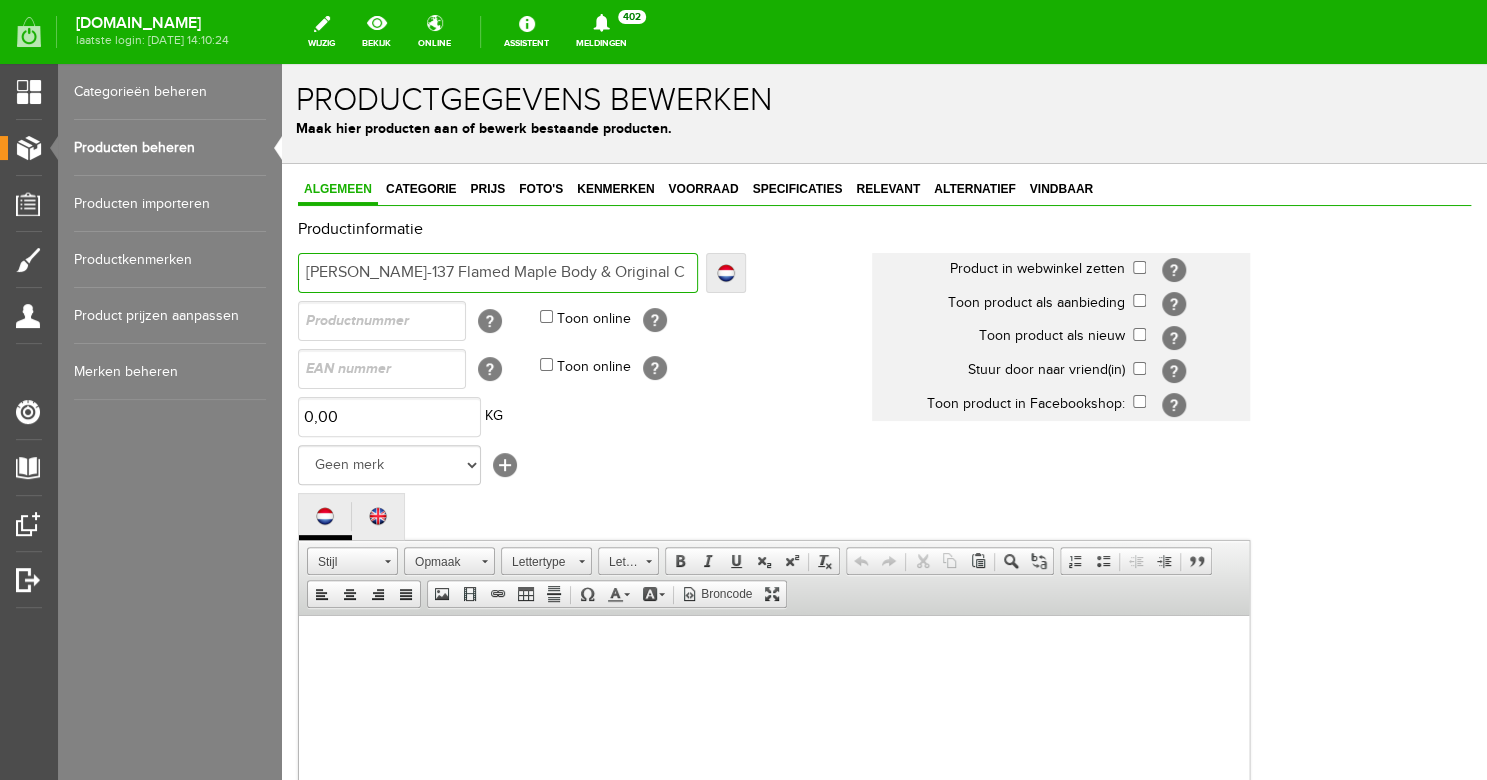 type on "[PERSON_NAME]-137 Flamed Maple Body & Original C" 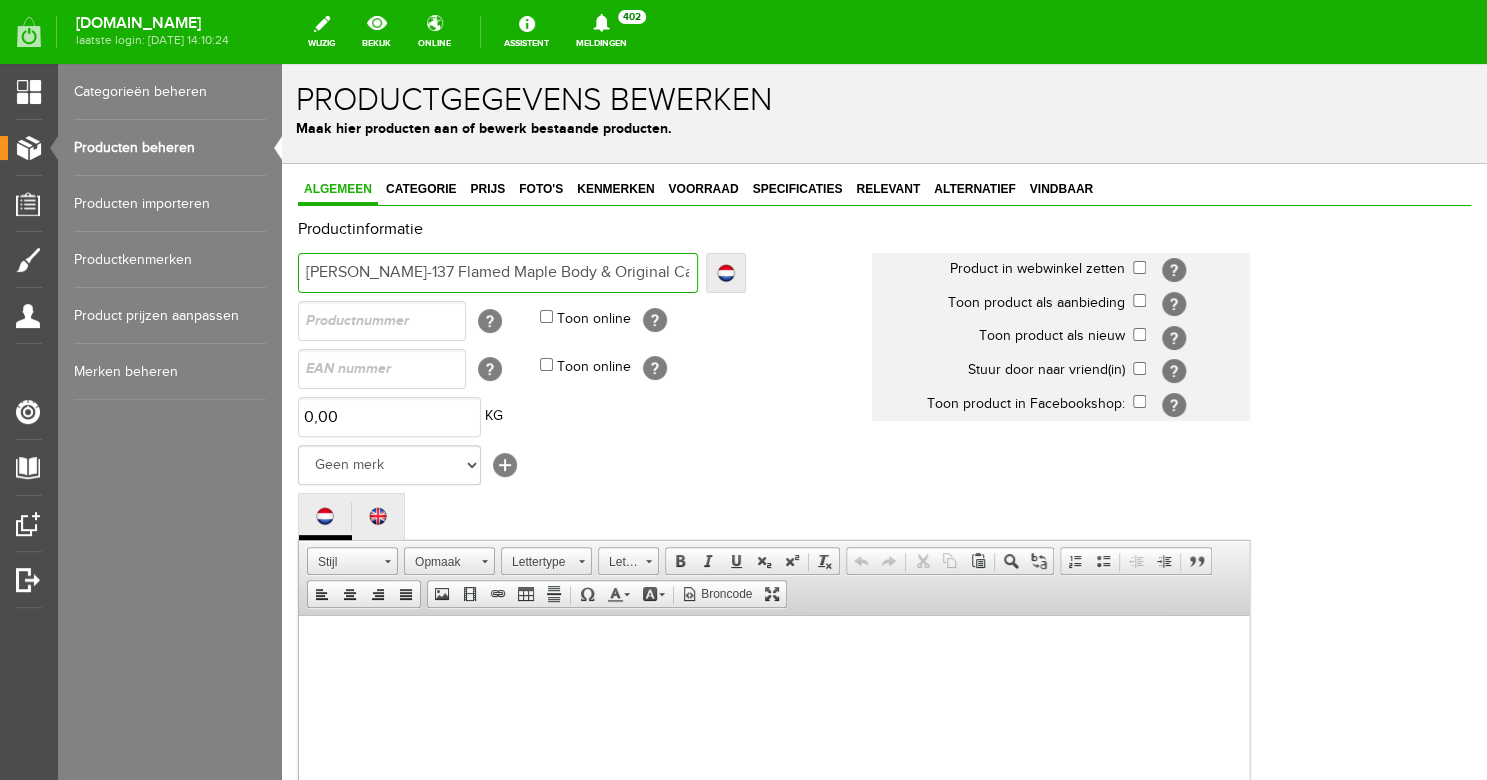 type on "[PERSON_NAME]-137 Flamed Maple Body & Original Ca" 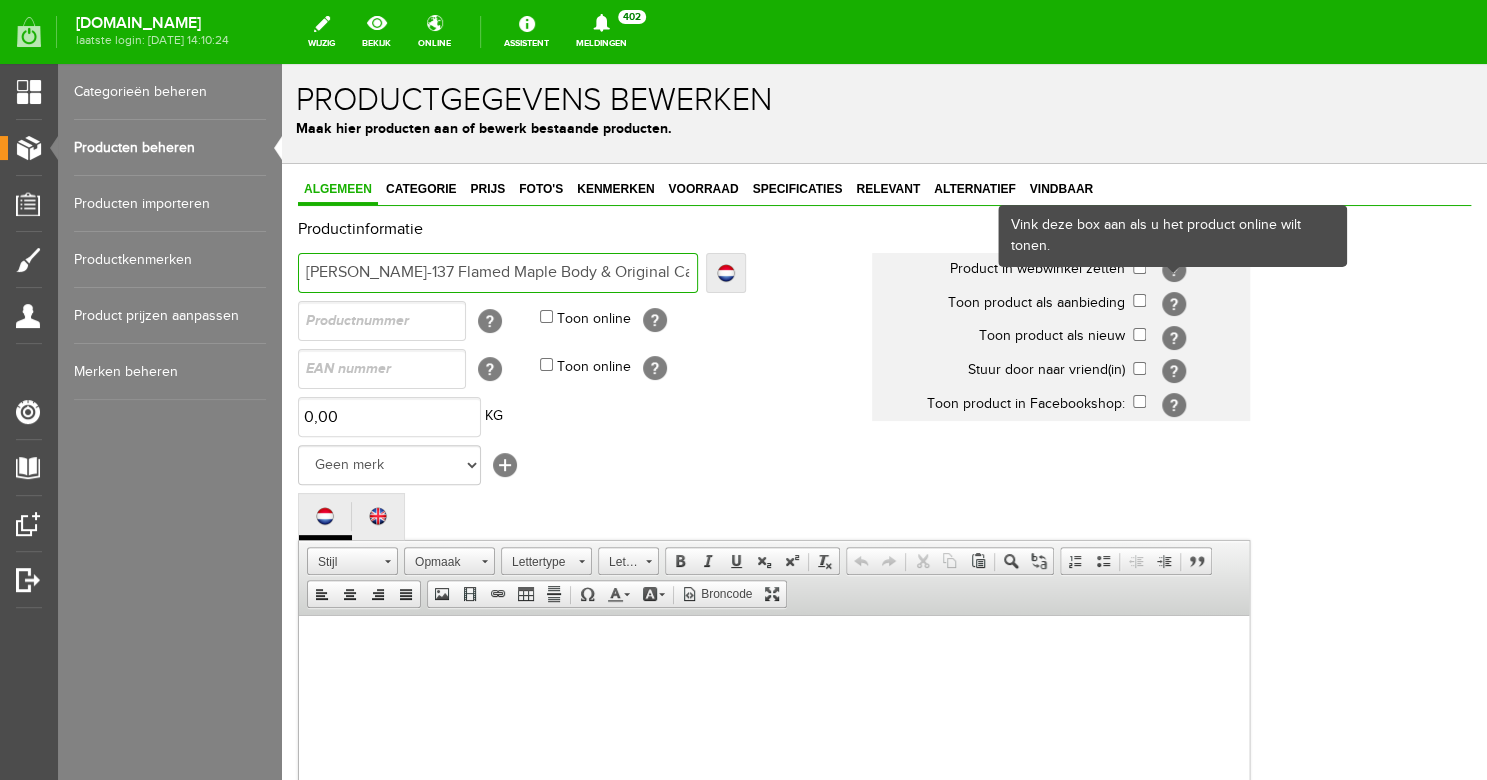 type on "[PERSON_NAME]-137 Flamed Maple Body & Original Case" 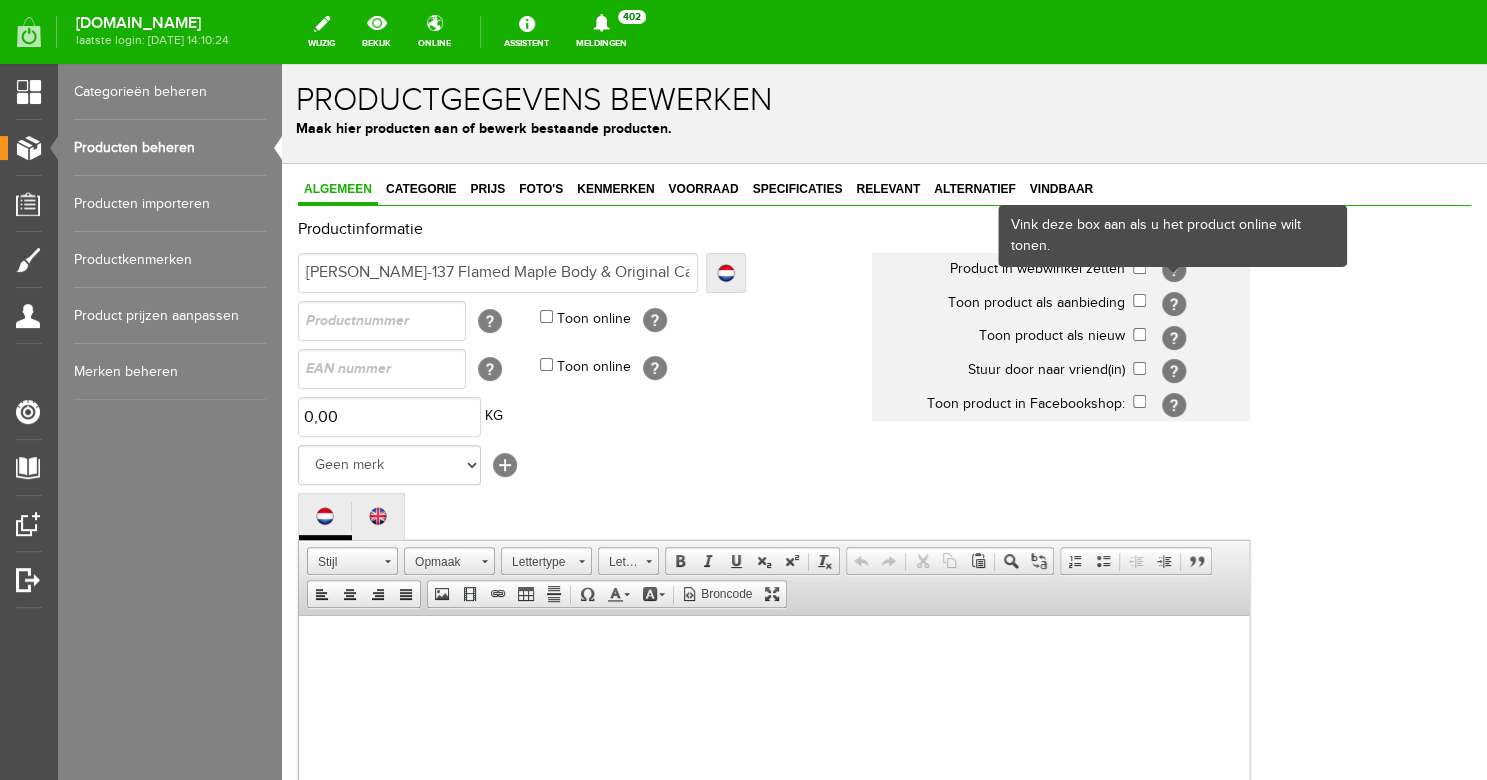 click on "Vink deze box aan als u het product  online wilt tonen." at bounding box center [1172, 236] 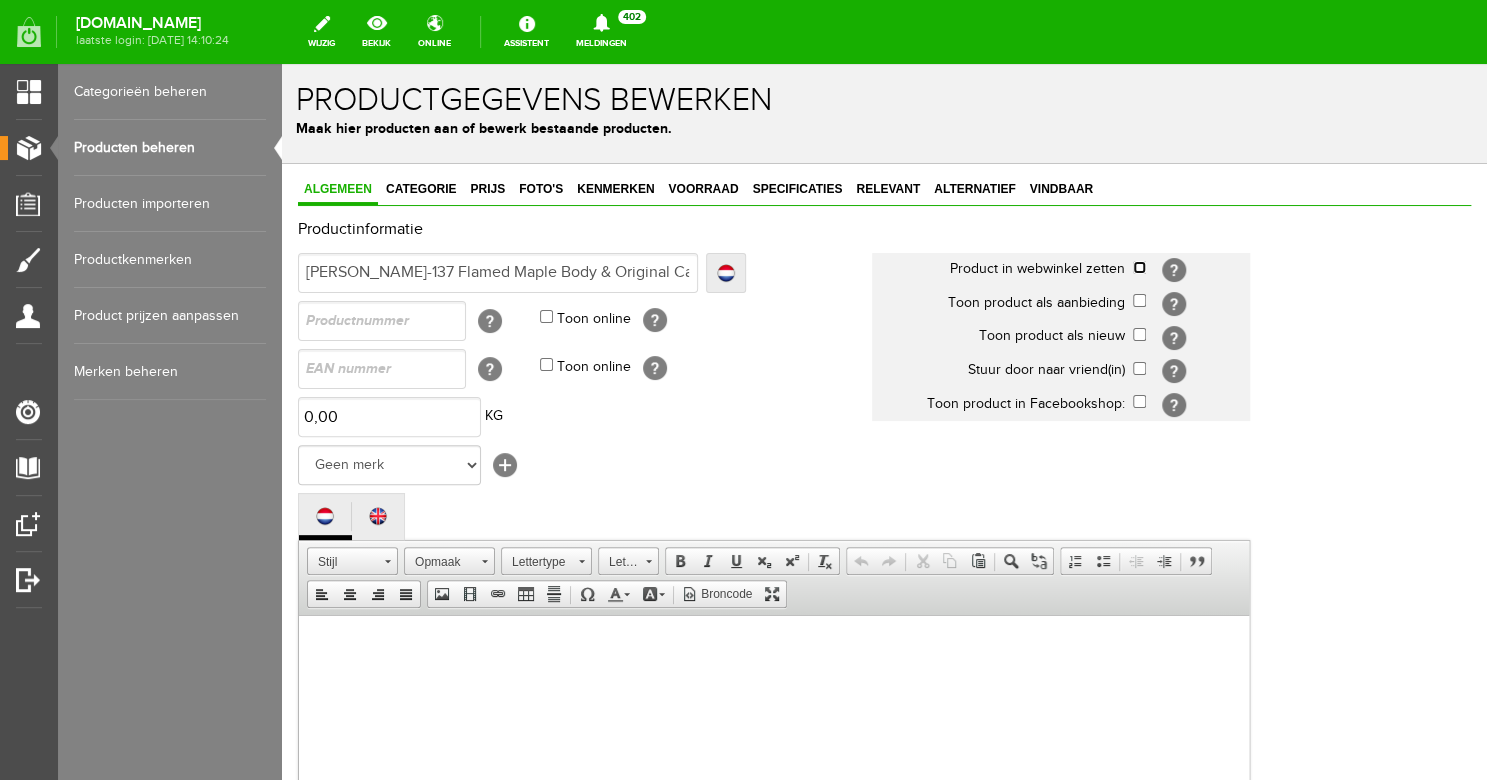 click at bounding box center (1139, 267) 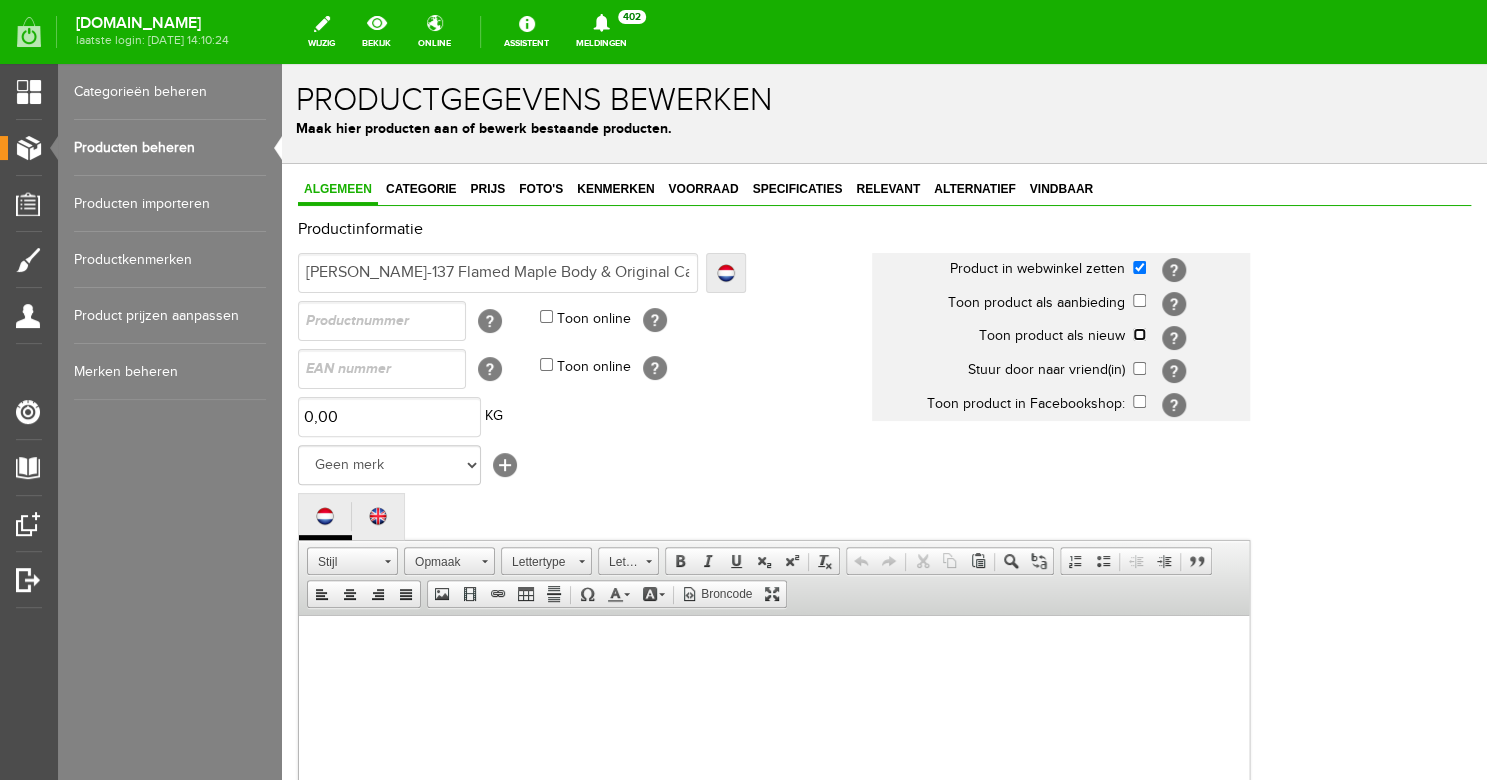 click at bounding box center [1139, 334] 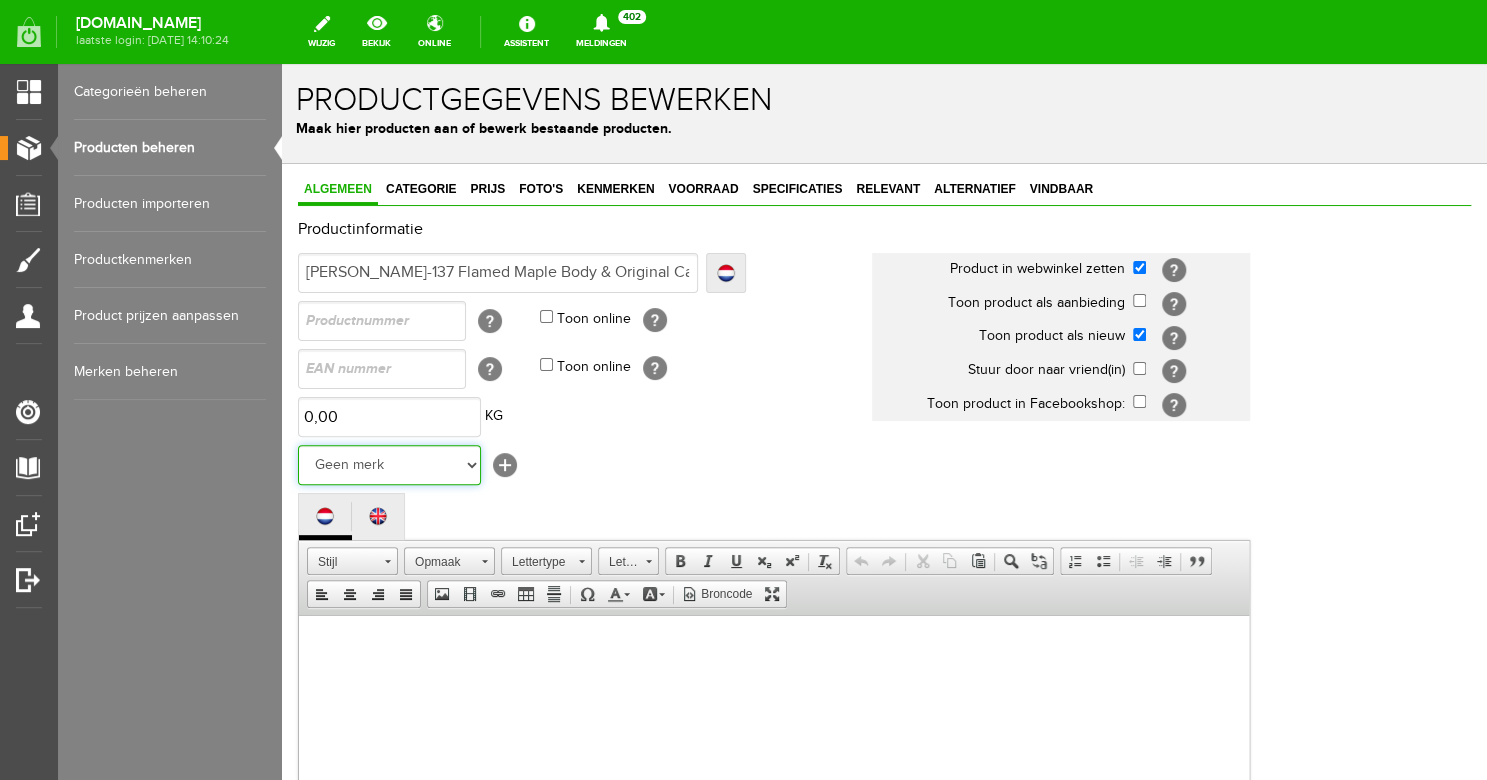 click on "Geen merk
Hymn
Peavey
Vox
Rickenbacker
[PERSON_NAME]
[PERSON_NAME]
[PERSON_NAME]
[PERSON_NAME]
[PERSON_NAME]
[PERSON_NAME]
Hook
Gretsch
[PERSON_NAME]
The Heritage
Haar
ESP
[PERSON_NAME]
EVH
Duesenberg
Marshall
Music Man
[PERSON_NAME]
Fender
Ibanez
PRS [PERSON_NAME]
Other brands" at bounding box center (389, 465) 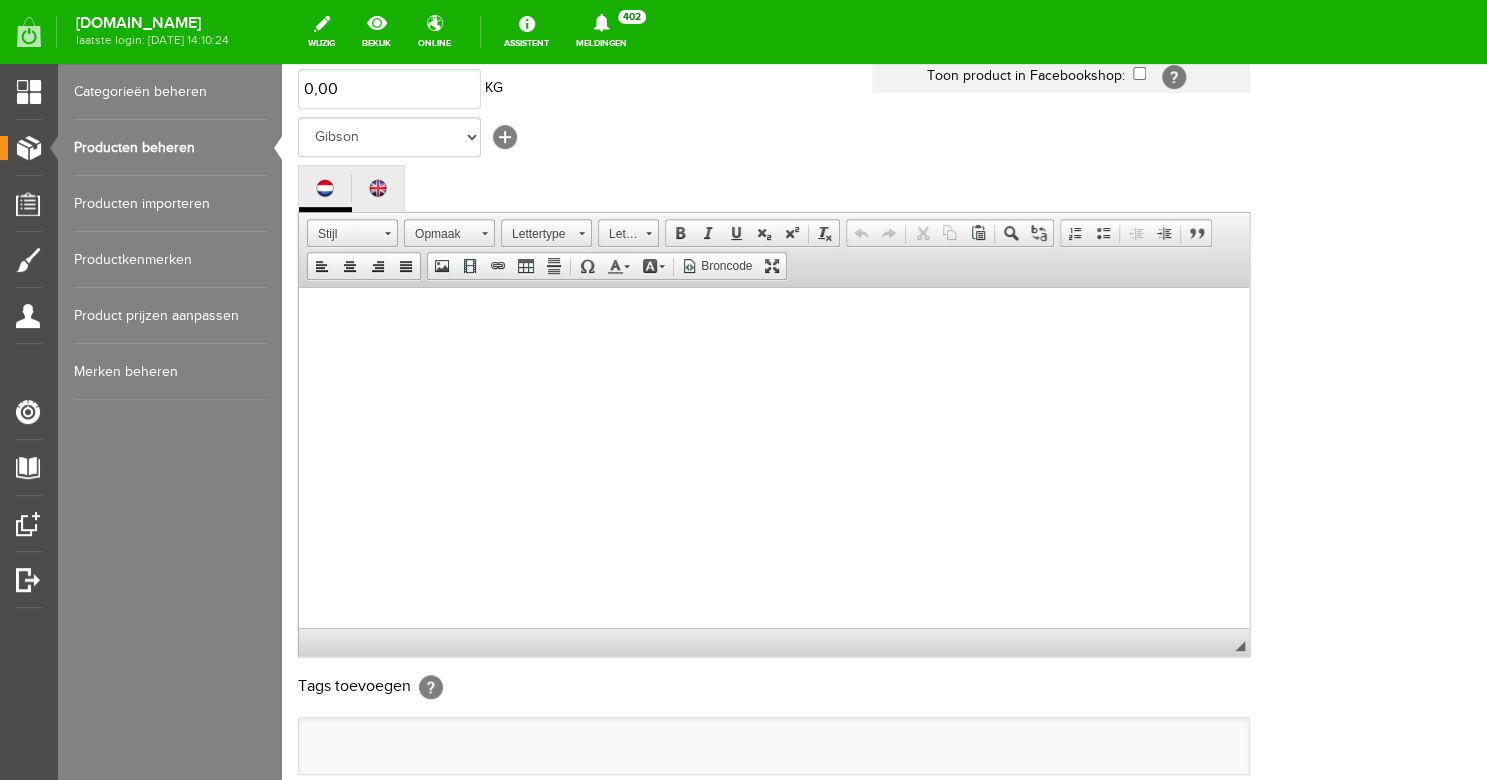 scroll, scrollTop: 336, scrollLeft: 0, axis: vertical 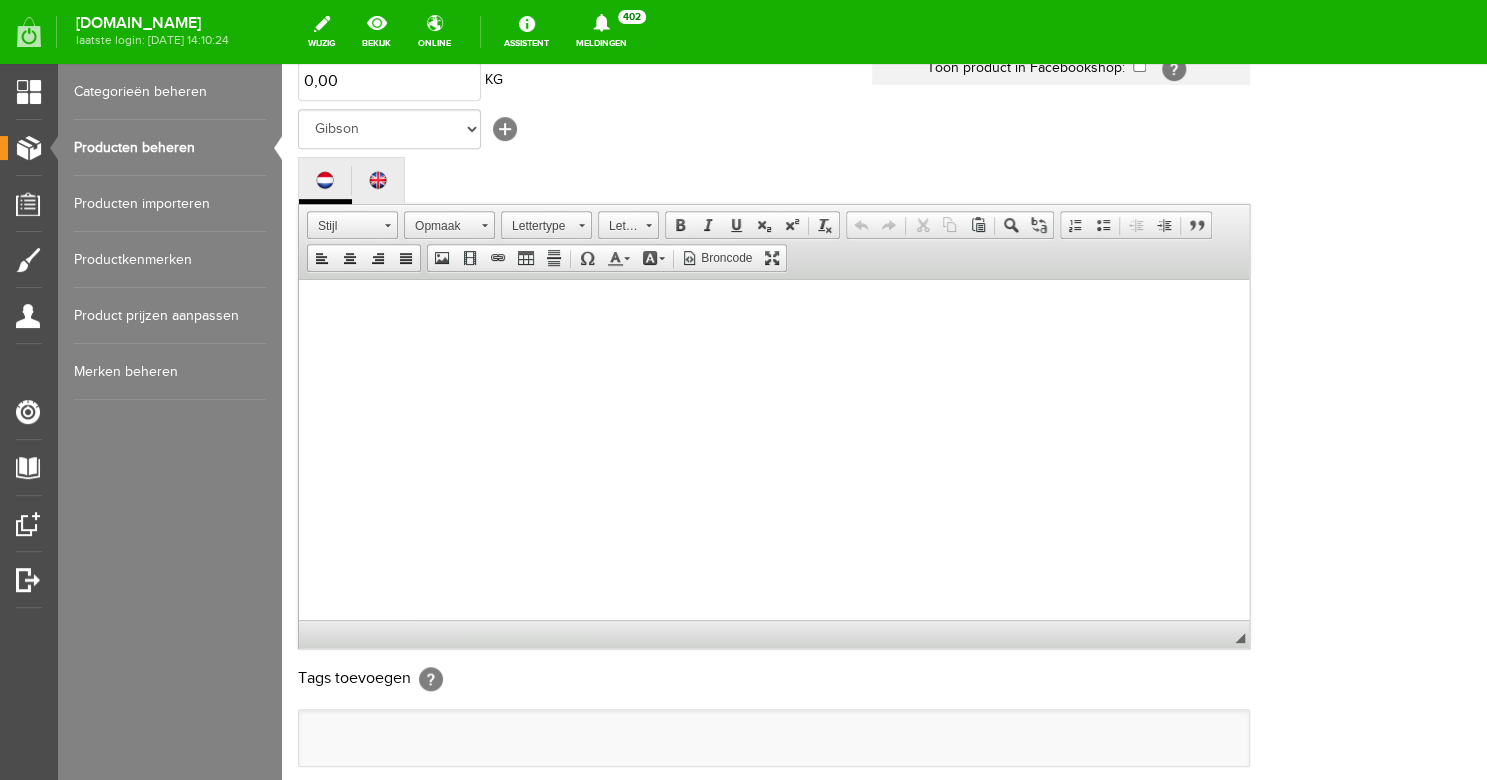 click at bounding box center [774, 469] 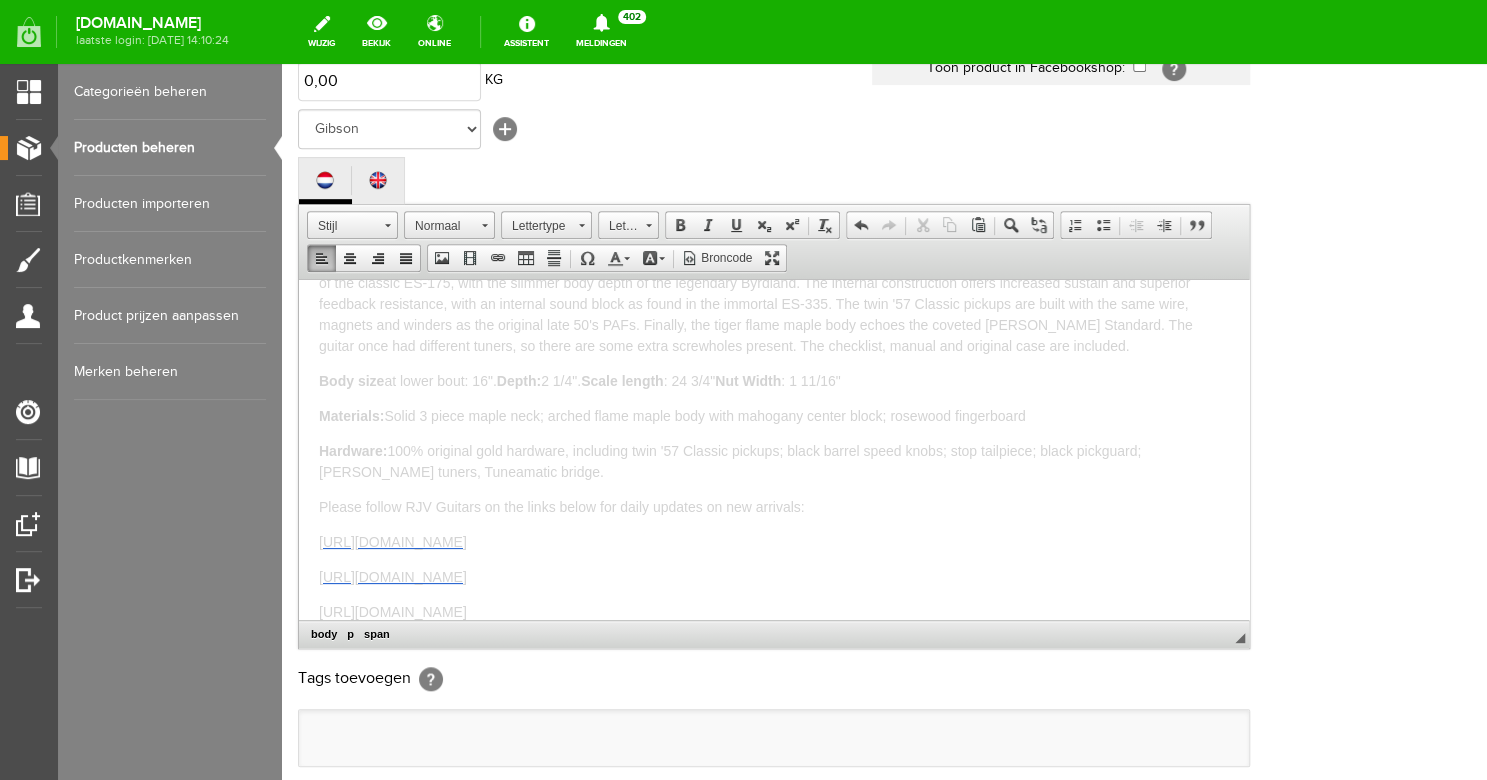scroll, scrollTop: 0, scrollLeft: 0, axis: both 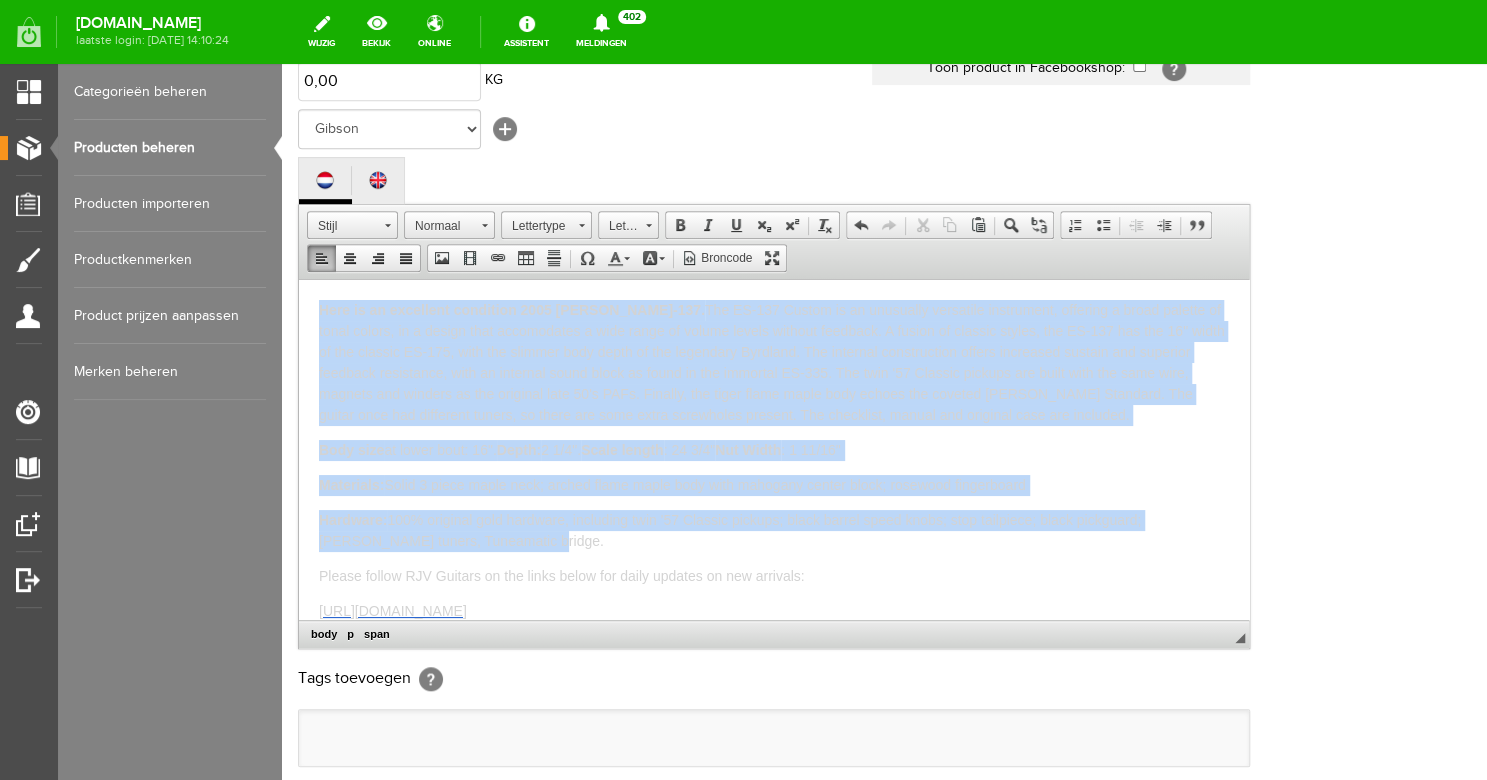 drag, startPoint x: 513, startPoint y: 536, endPoint x: 318, endPoint y: 463, distance: 208.21623 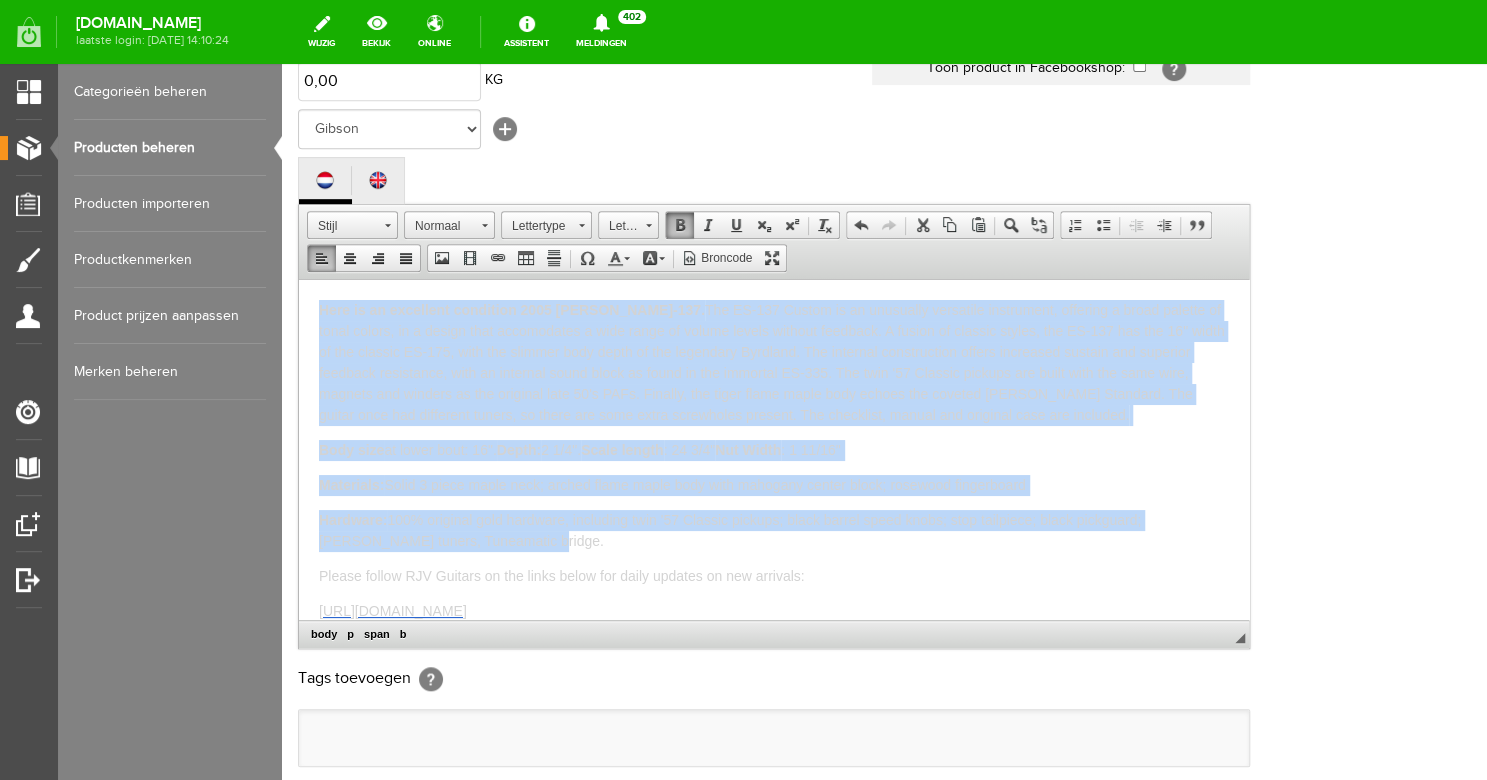click at bounding box center (680, 225) 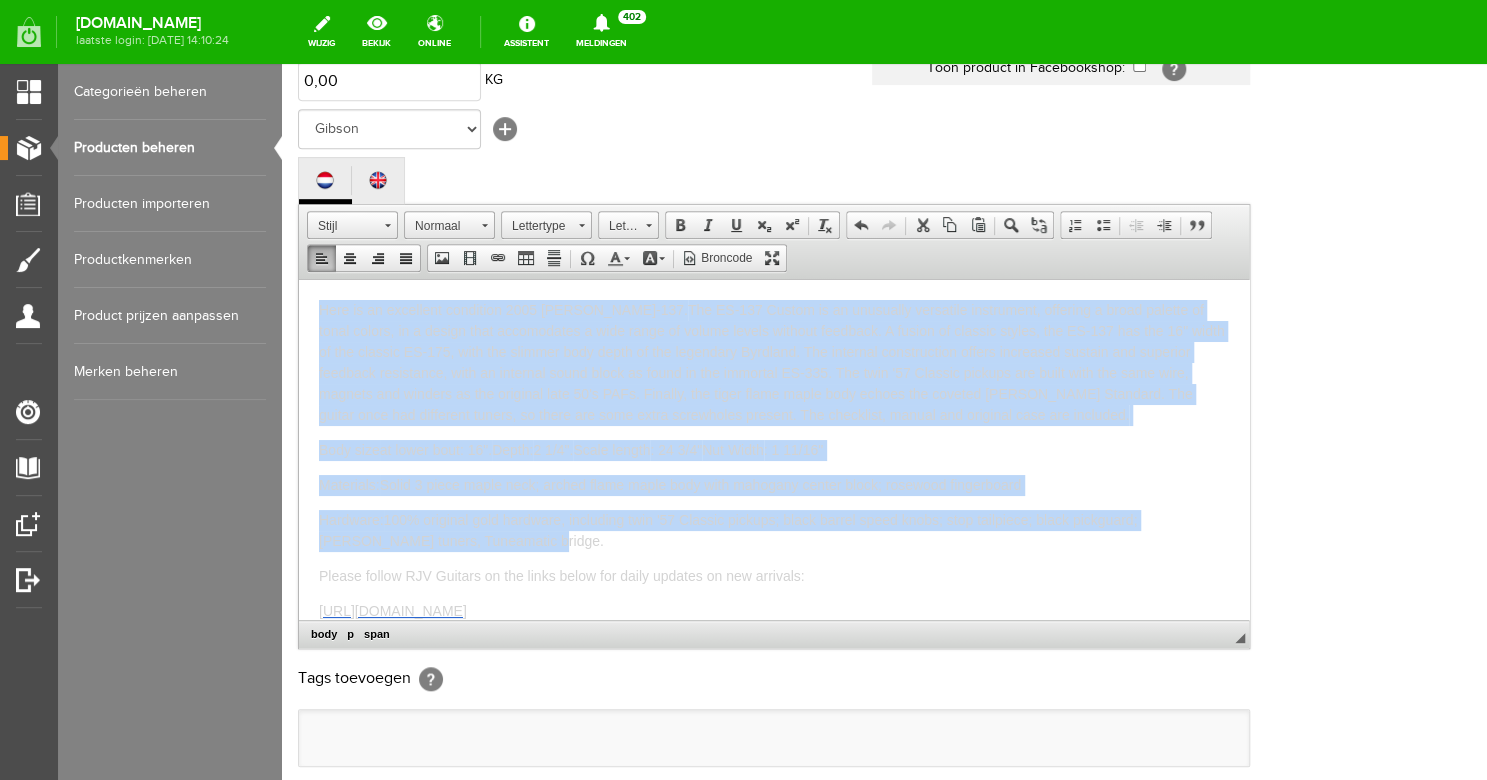click on "Here is an excellent condition 2005 [PERSON_NAME]-137.  The ES-137 Custom is an unusually versatile instrument, offering a broad palette of tonal colors, in a design that accomodates a wide range of volume levels without feedback. A fusion of classic styles, the ES-137 has the 16" width of the classic ES-175, with the slimmer body depth of the legendary Byrdland. The internal construction offers increased sustain and superior feedback resistance, with an internal sound block as found in the immortal ES-335. The twin '57 Classic pickups are built with the same wire, magnets and winders as the original late 50's PAFs. Finally, the tiger flame maple body echoes the coveted [PERSON_NAME] Standard. The guitar once had different tuners, so there are some extra screwholes present. The checklist, manual and original case are included." at bounding box center [771, 361] 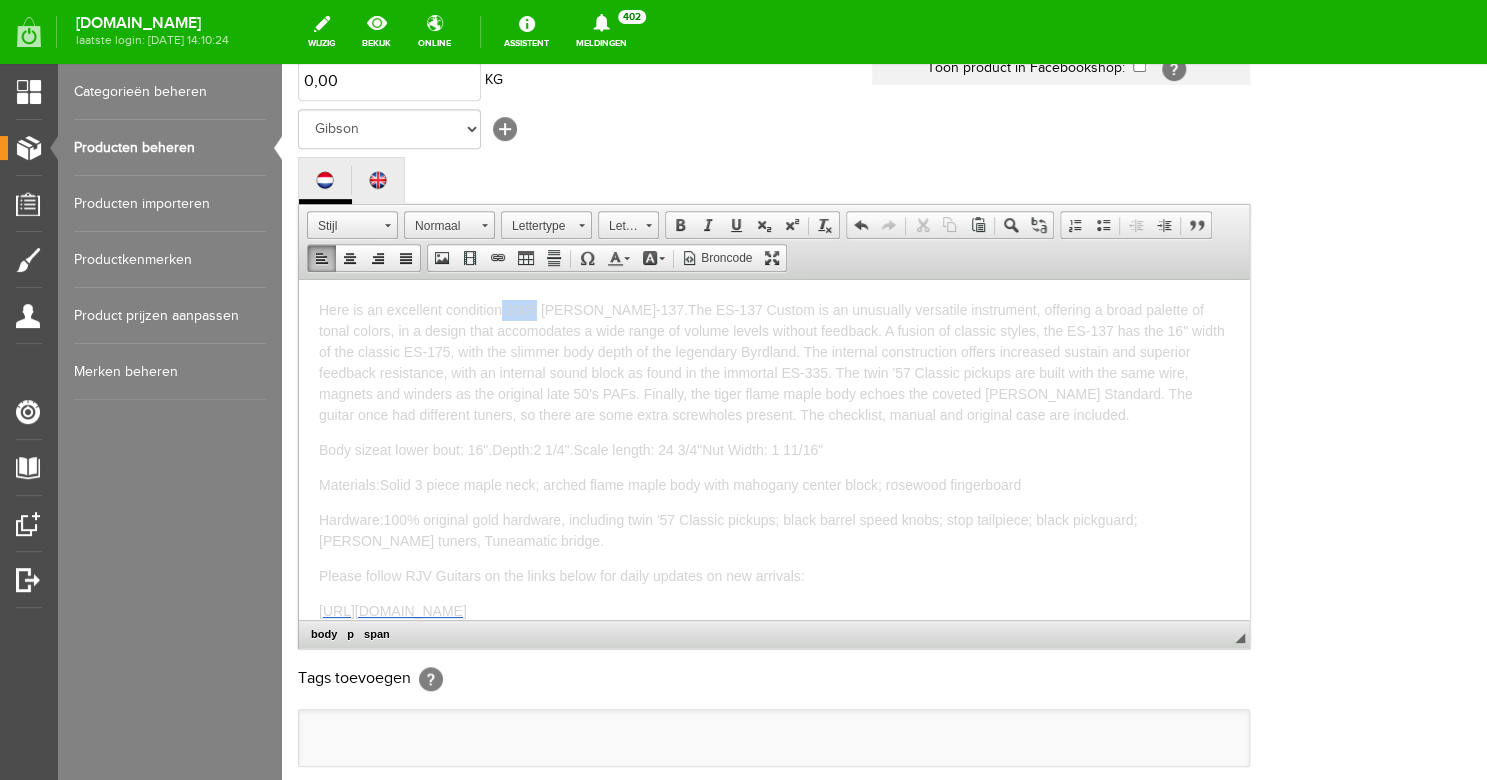 drag, startPoint x: 536, startPoint y: 312, endPoint x: 501, endPoint y: 312, distance: 35 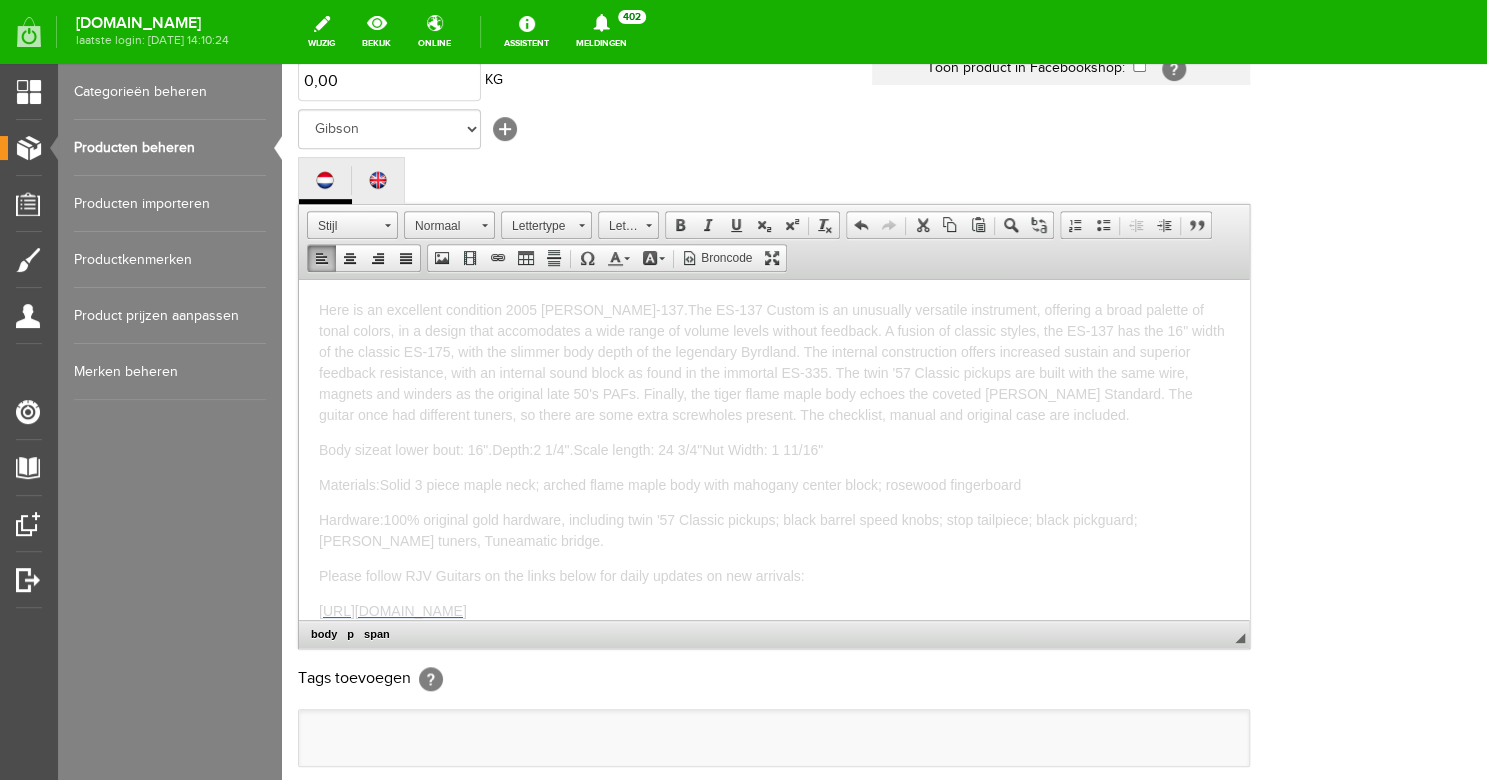 click on "Here is an excellent condition 2005 [PERSON_NAME]-137.  The ES-137 Custom is an unusually versatile instrument, offering a broad palette of tonal colors, in a design that accomodates a wide range of volume levels without feedback. A fusion of classic styles, the ES-137 has the 16" width of the classic ES-175, with the slimmer body depth of the legendary Byrdland. The internal construction offers increased sustain and superior feedback resistance, with an internal sound block as found in the immortal ES-335. The twin '57 Classic pickups are built with the same wire, magnets and winders as the original late 50's PAFs. Finally, the tiger flame maple body echoes the coveted [PERSON_NAME] Standard. The guitar once had different tuners, so there are some extra screwholes present. The checklist, manual and original case are included." at bounding box center (771, 361) 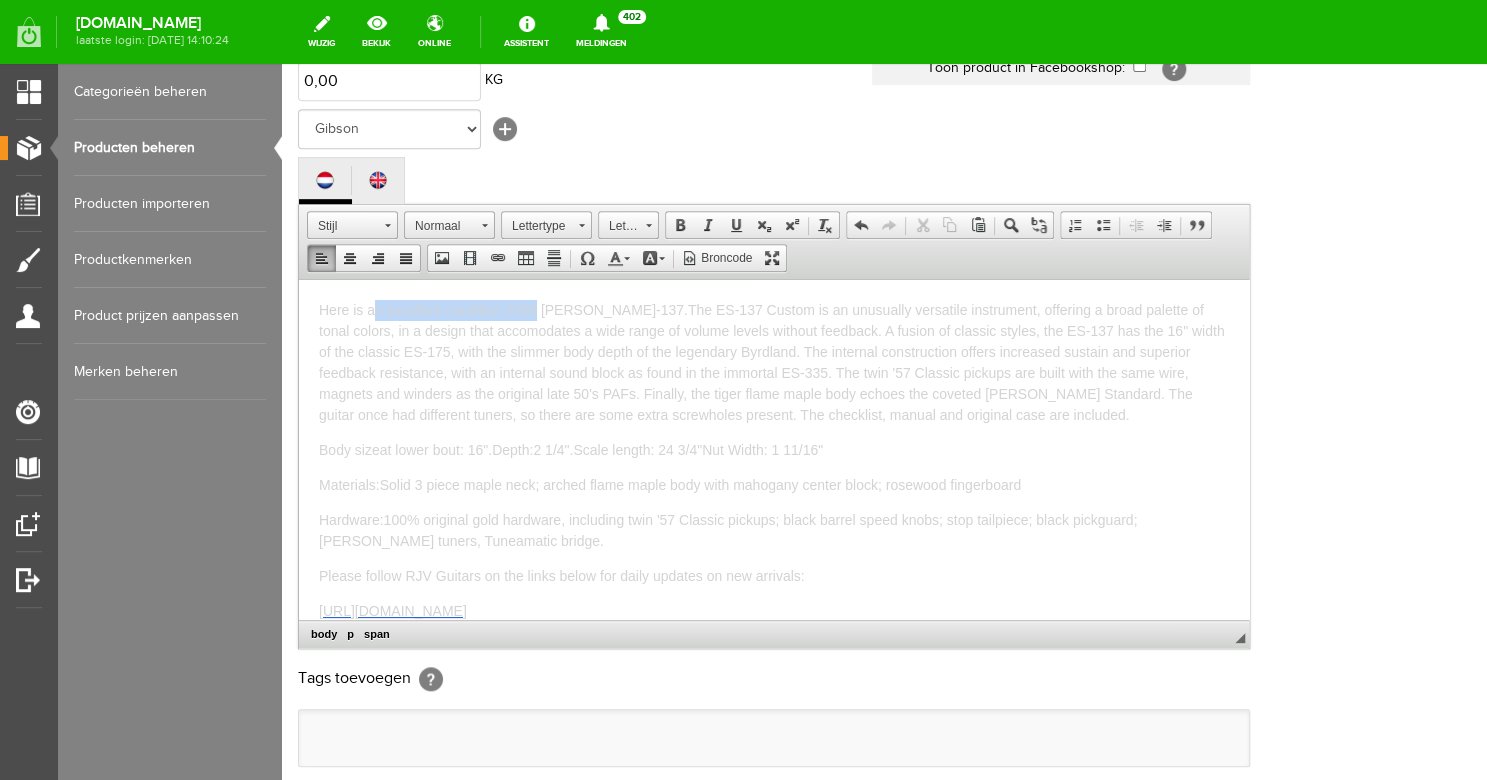 drag, startPoint x: 537, startPoint y: 310, endPoint x: 377, endPoint y: 311, distance: 160.00313 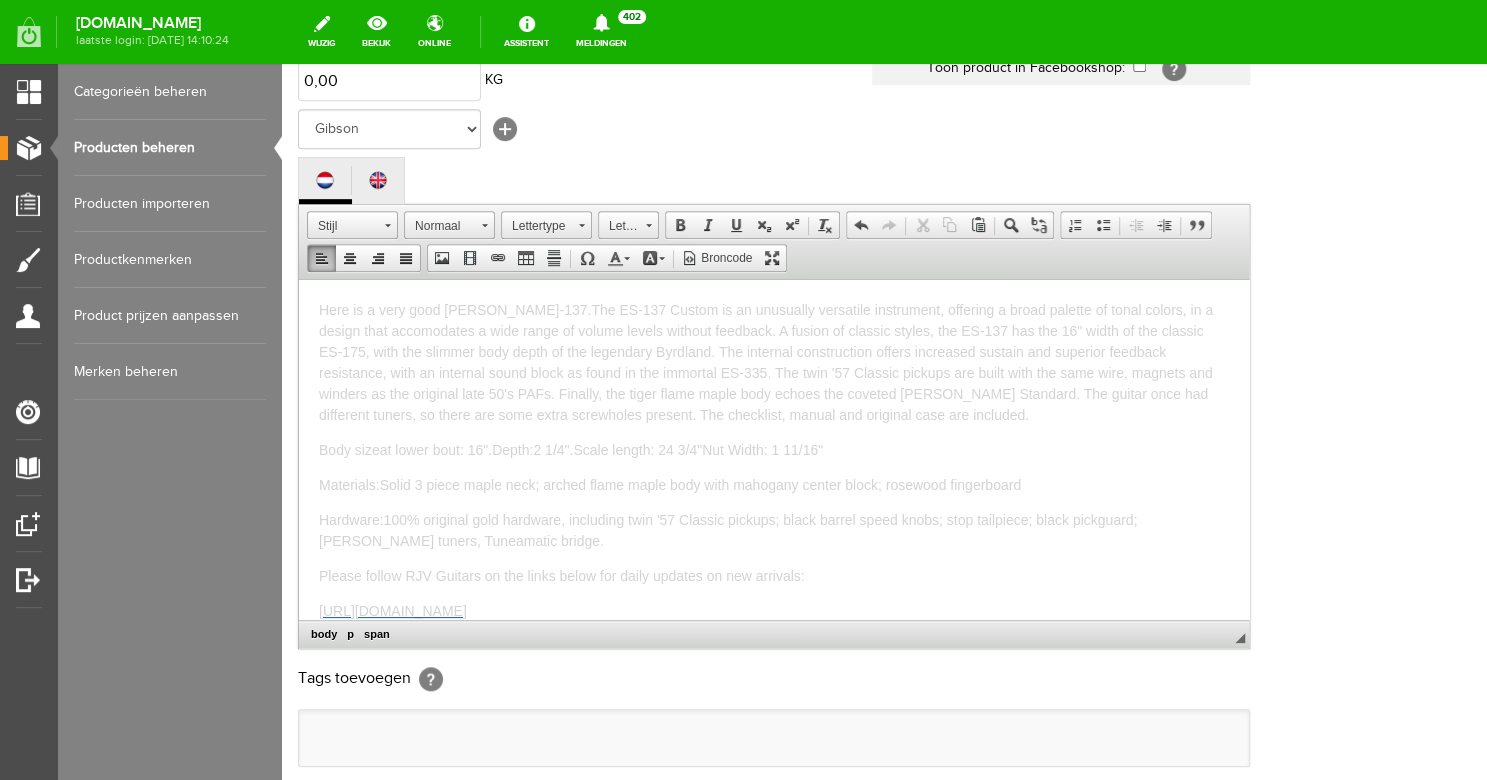 click on "Here is a very good [PERSON_NAME]-137.  The ES-137 Custom is an unusually versatile instrument, offering a broad palette of tonal colors, in a design that accomodates a wide range of volume levels without feedback. A fusion of classic styles, the ES-137 has the 16" width of the classic ES-175, with the slimmer body depth of the legendary Byrdland. The internal construction offers increased sustain and superior feedback resistance, with an internal sound block as found in the immortal ES-335. The twin '57 Classic pickups are built with the same wire, magnets and winders as the original late 50's PAFs. Finally, the tiger flame maple body echoes the coveted [PERSON_NAME] Standard. The guitar once had different tuners, so there are some extra screwholes present. The checklist, manual and original case are included." at bounding box center (766, 361) 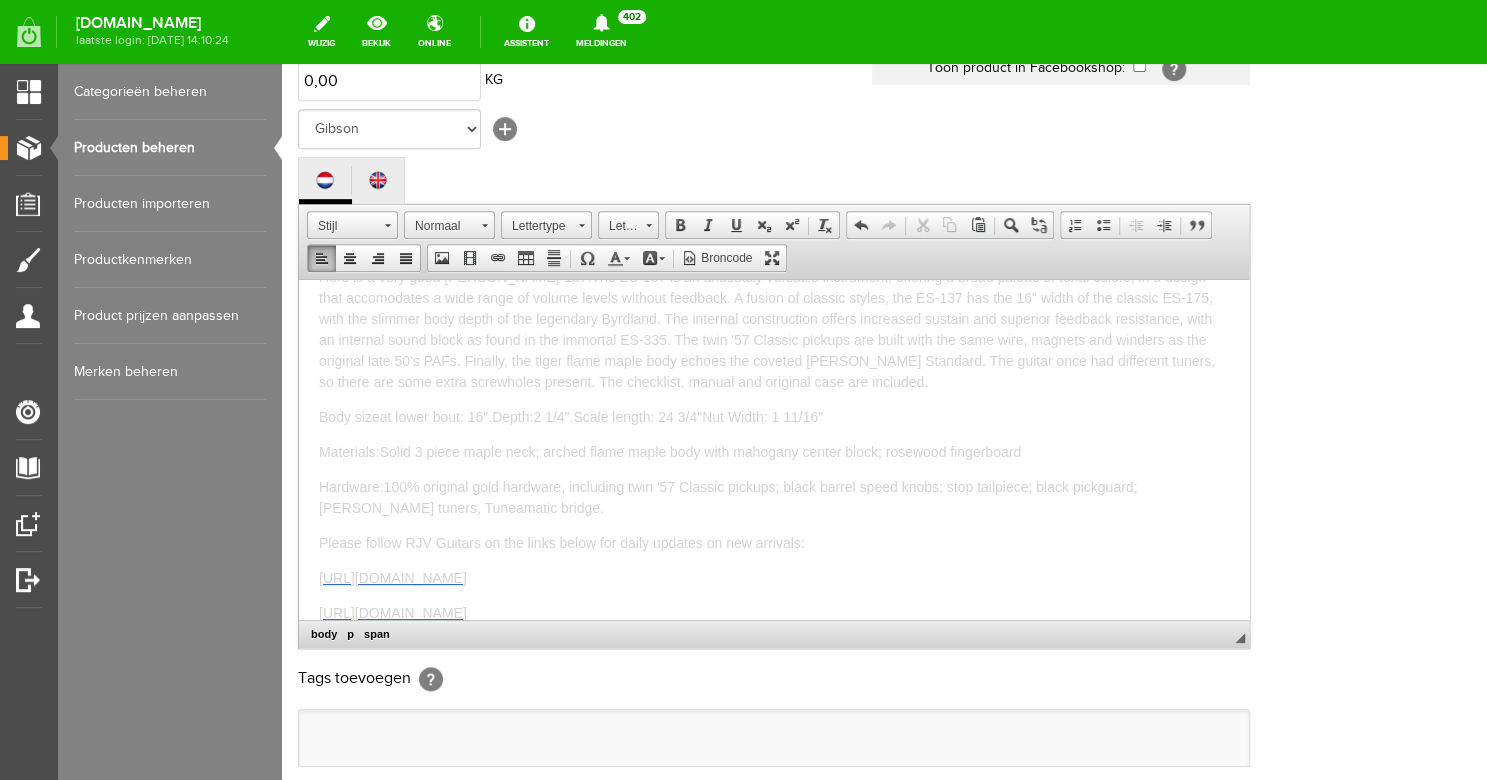 scroll, scrollTop: 37, scrollLeft: 0, axis: vertical 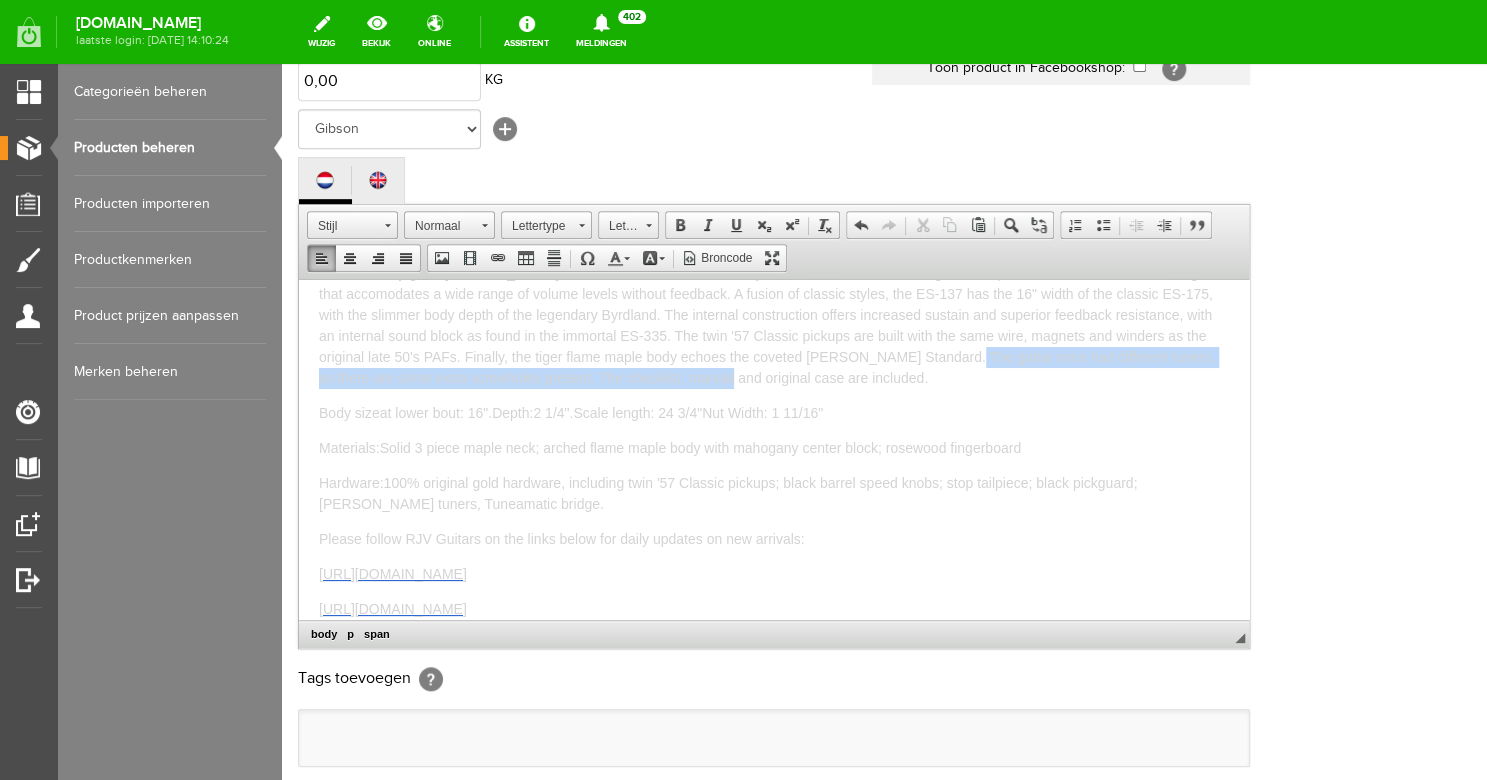 drag, startPoint x: 712, startPoint y: 375, endPoint x: 958, endPoint y: 359, distance: 246.51978 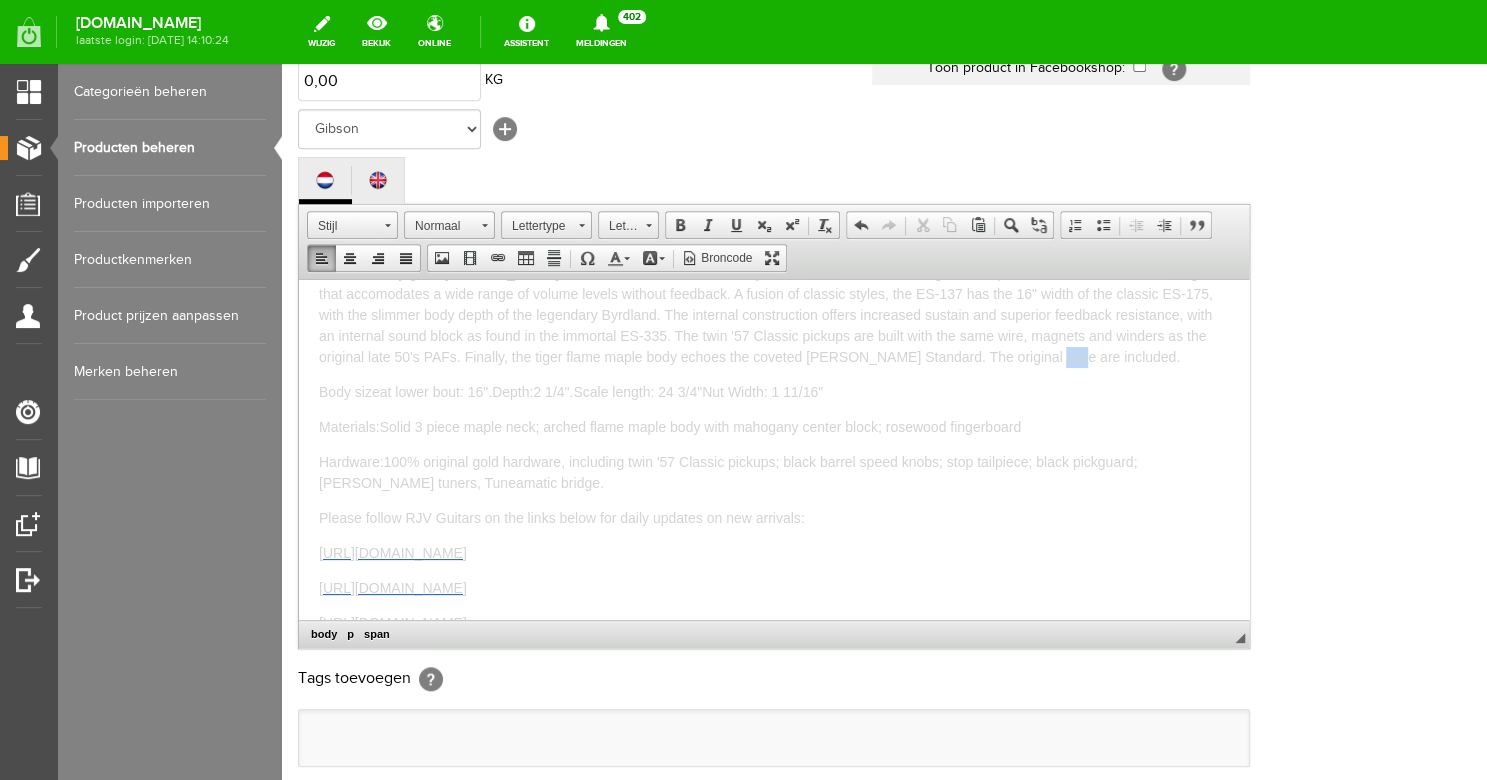 drag, startPoint x: 1061, startPoint y: 358, endPoint x: 1042, endPoint y: 355, distance: 19.235384 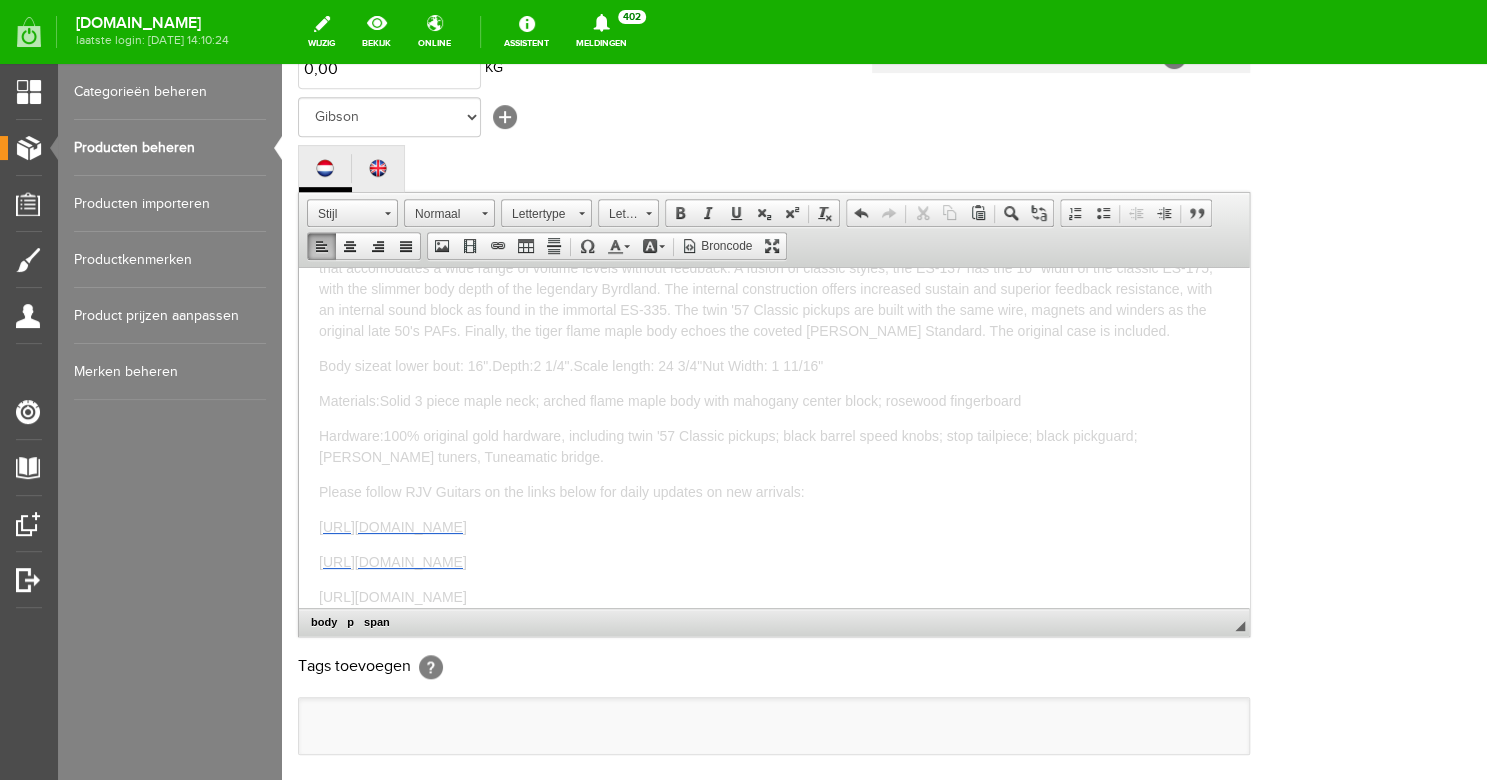 scroll, scrollTop: 353, scrollLeft: 0, axis: vertical 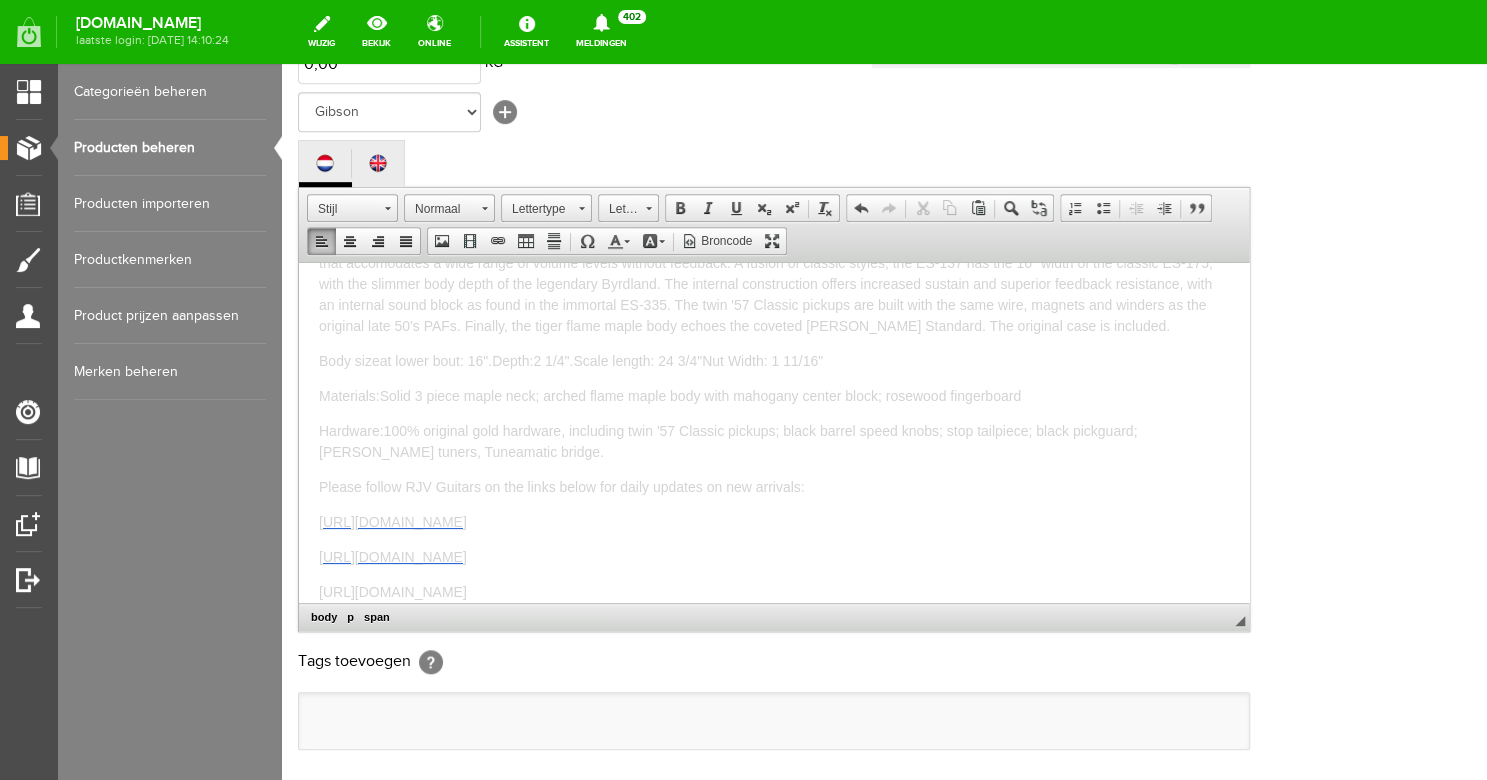 click on "Hardware:  100% original gold hardware, including twin '57 Classic pickups; black barrel speed knobs; stop tailpiece; black pickguard; [PERSON_NAME] tuners, Tuneamatic bridge." at bounding box center [728, 440] 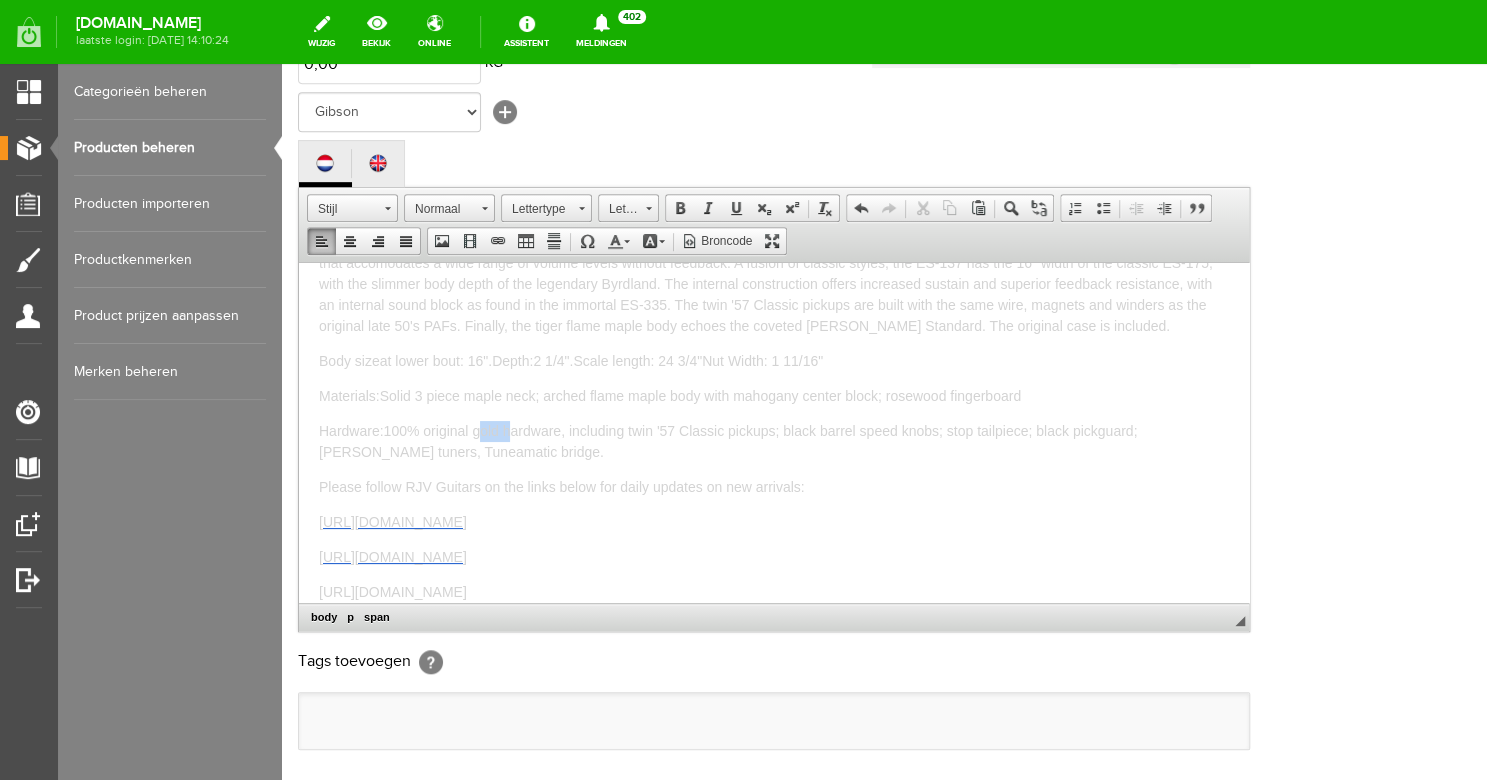 drag, startPoint x: 505, startPoint y: 429, endPoint x: 476, endPoint y: 432, distance: 29.15476 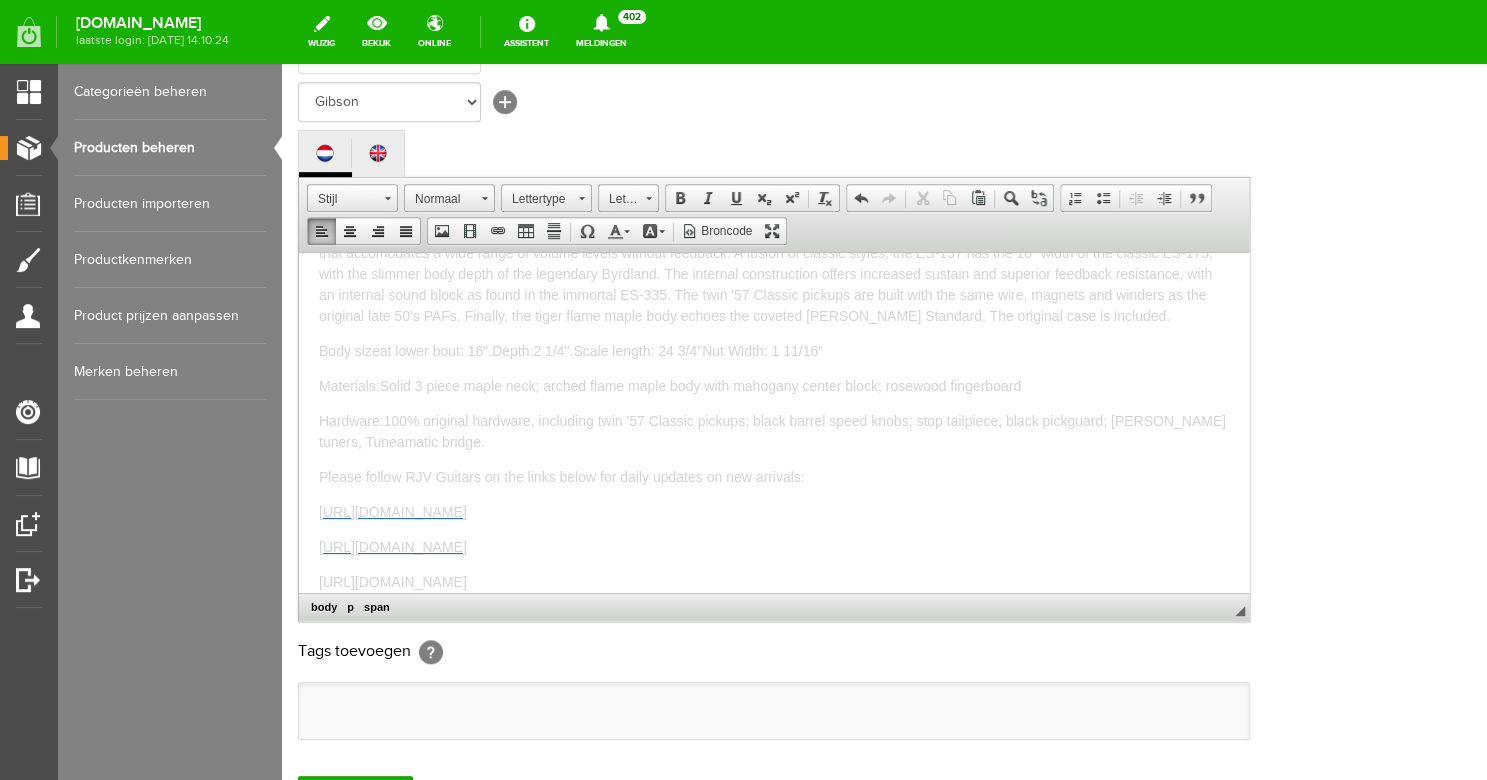 scroll, scrollTop: 364, scrollLeft: 0, axis: vertical 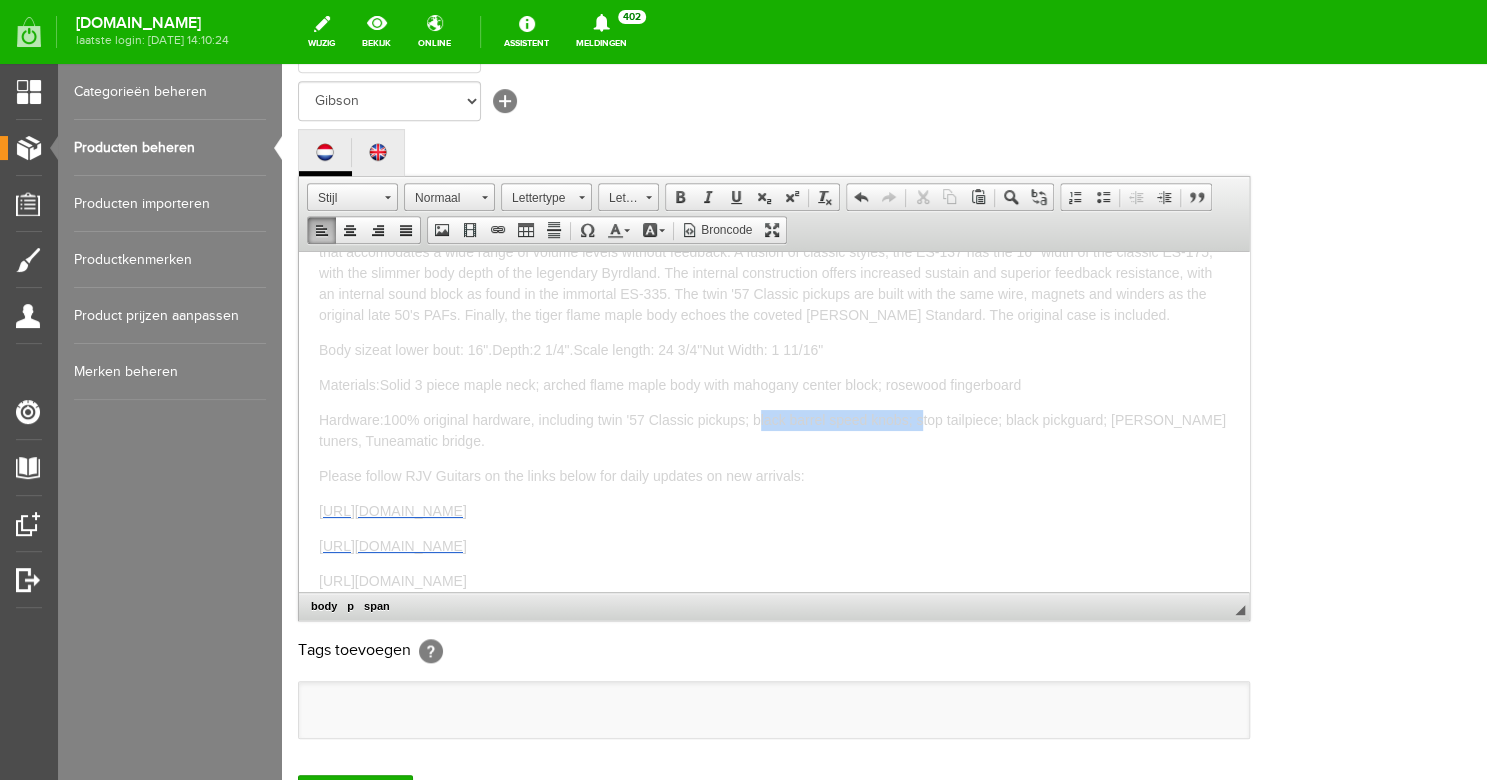 drag, startPoint x: 920, startPoint y: 419, endPoint x: 756, endPoint y: 414, distance: 164.0762 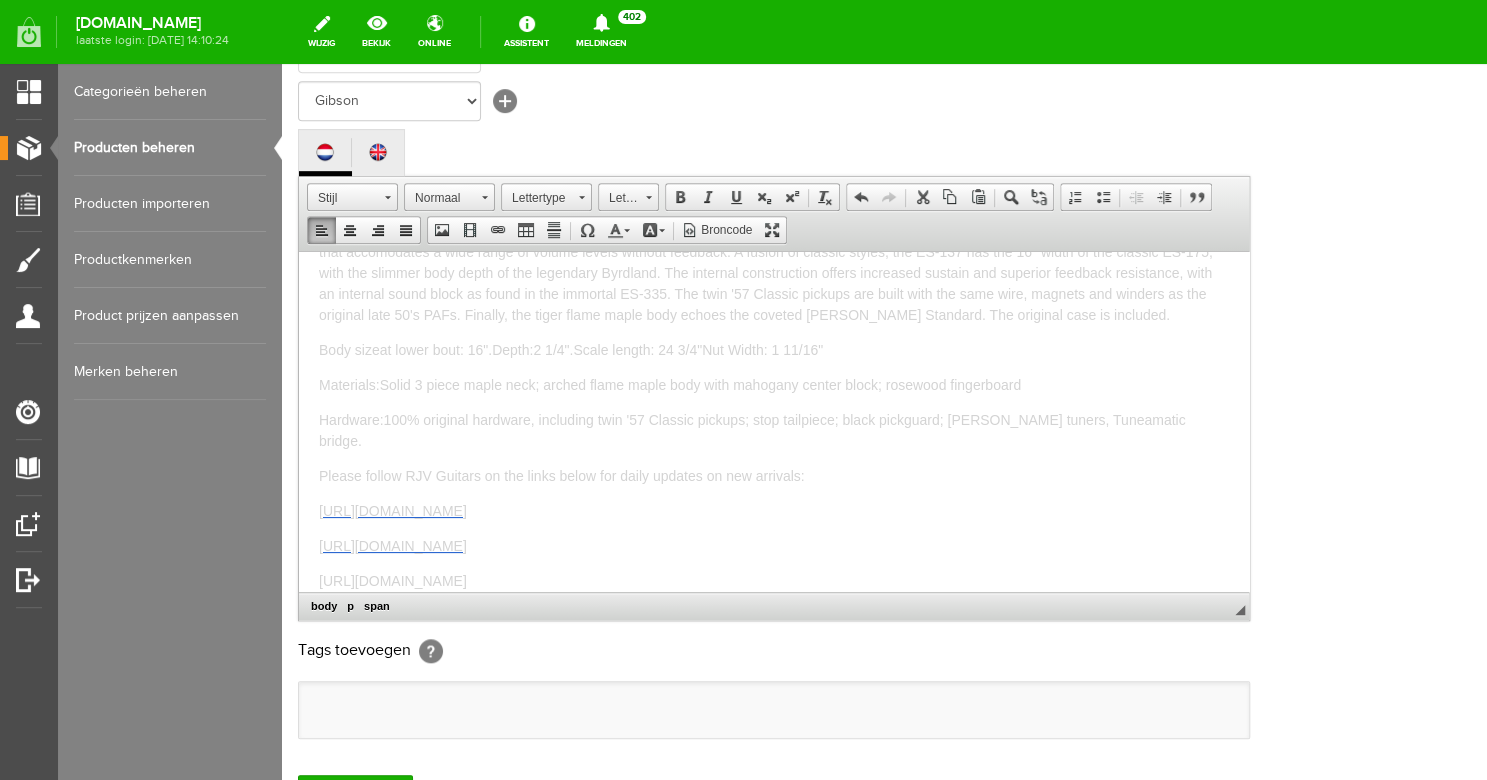 scroll, scrollTop: 30, scrollLeft: 0, axis: vertical 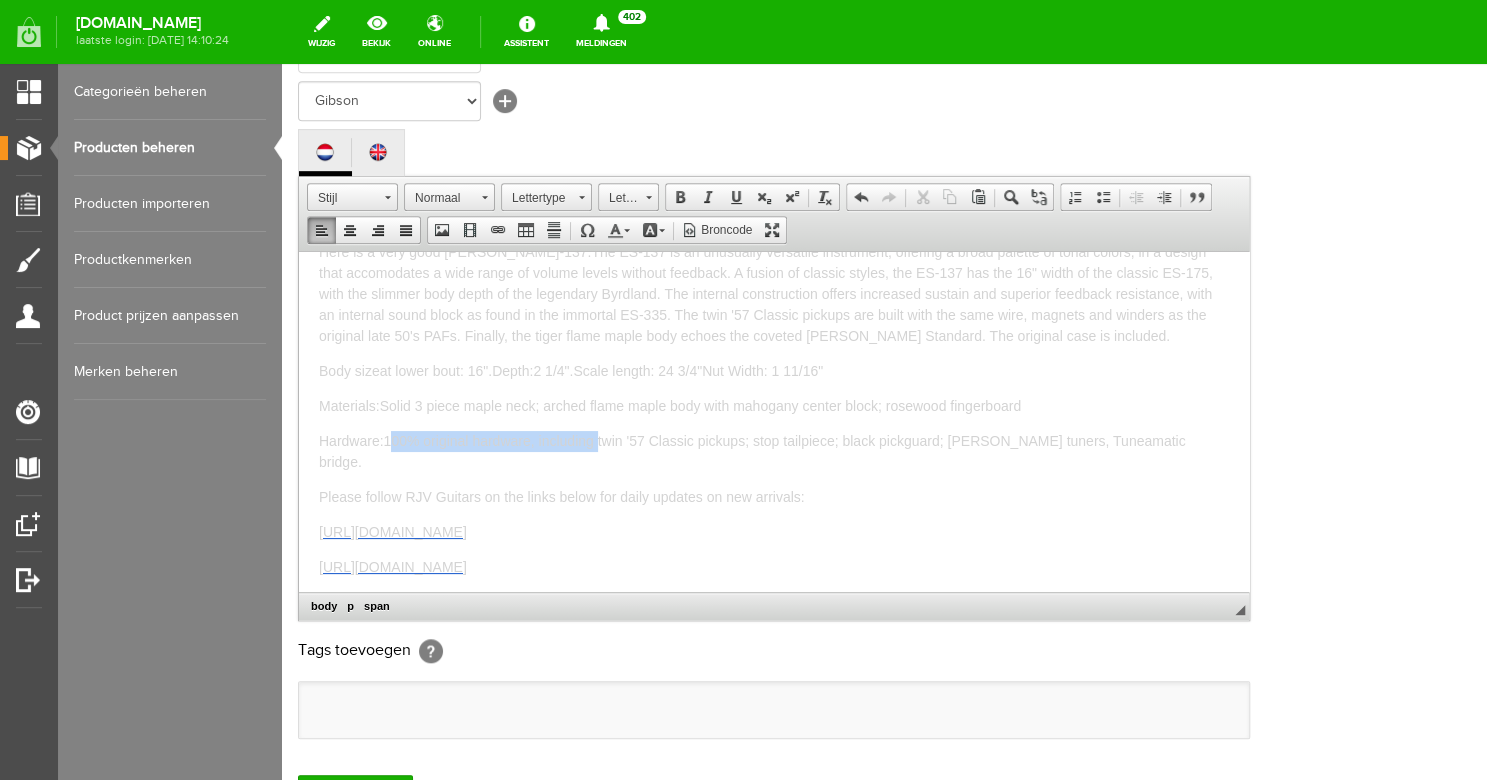 drag, startPoint x: 599, startPoint y: 438, endPoint x: 389, endPoint y: 433, distance: 210.05951 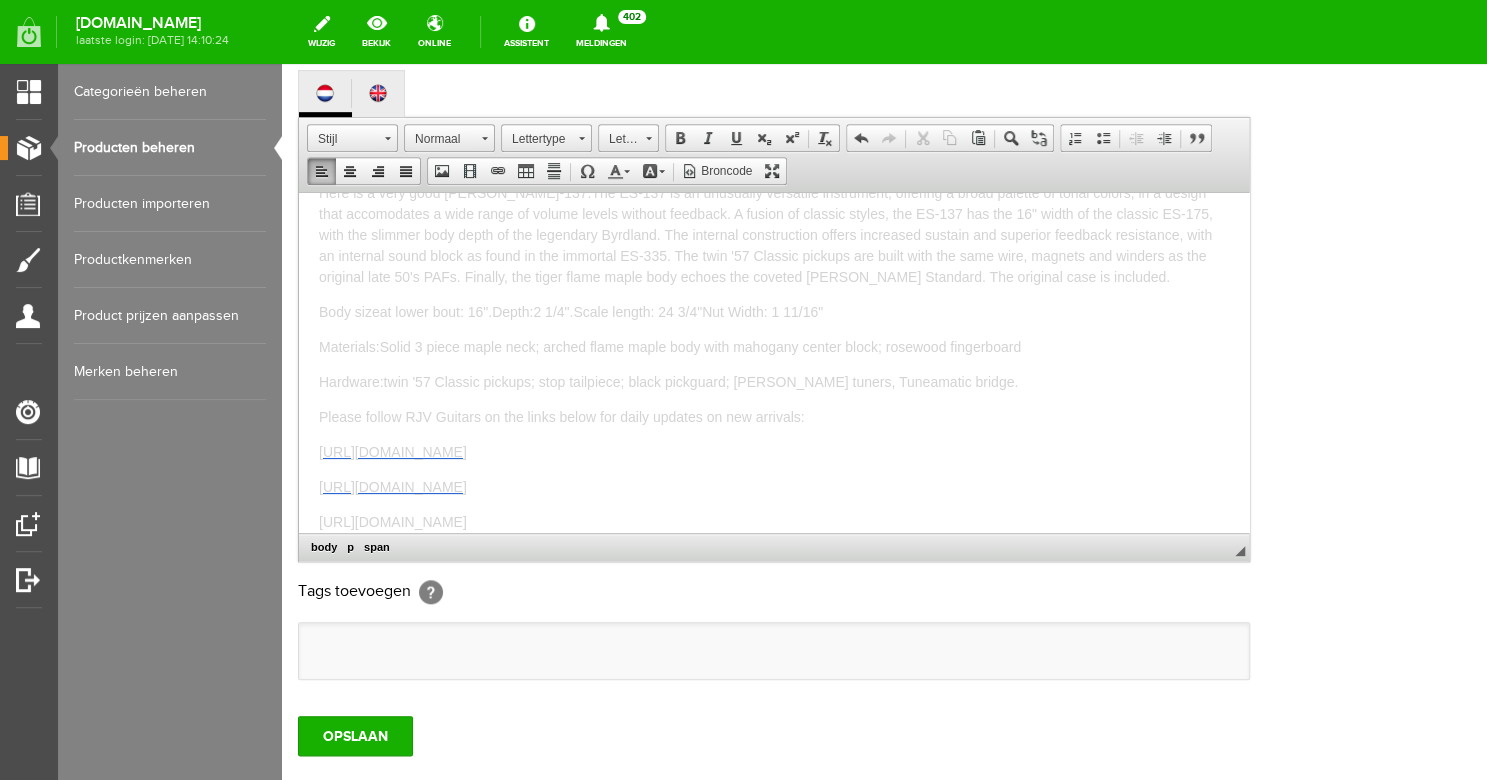 scroll, scrollTop: 446, scrollLeft: 0, axis: vertical 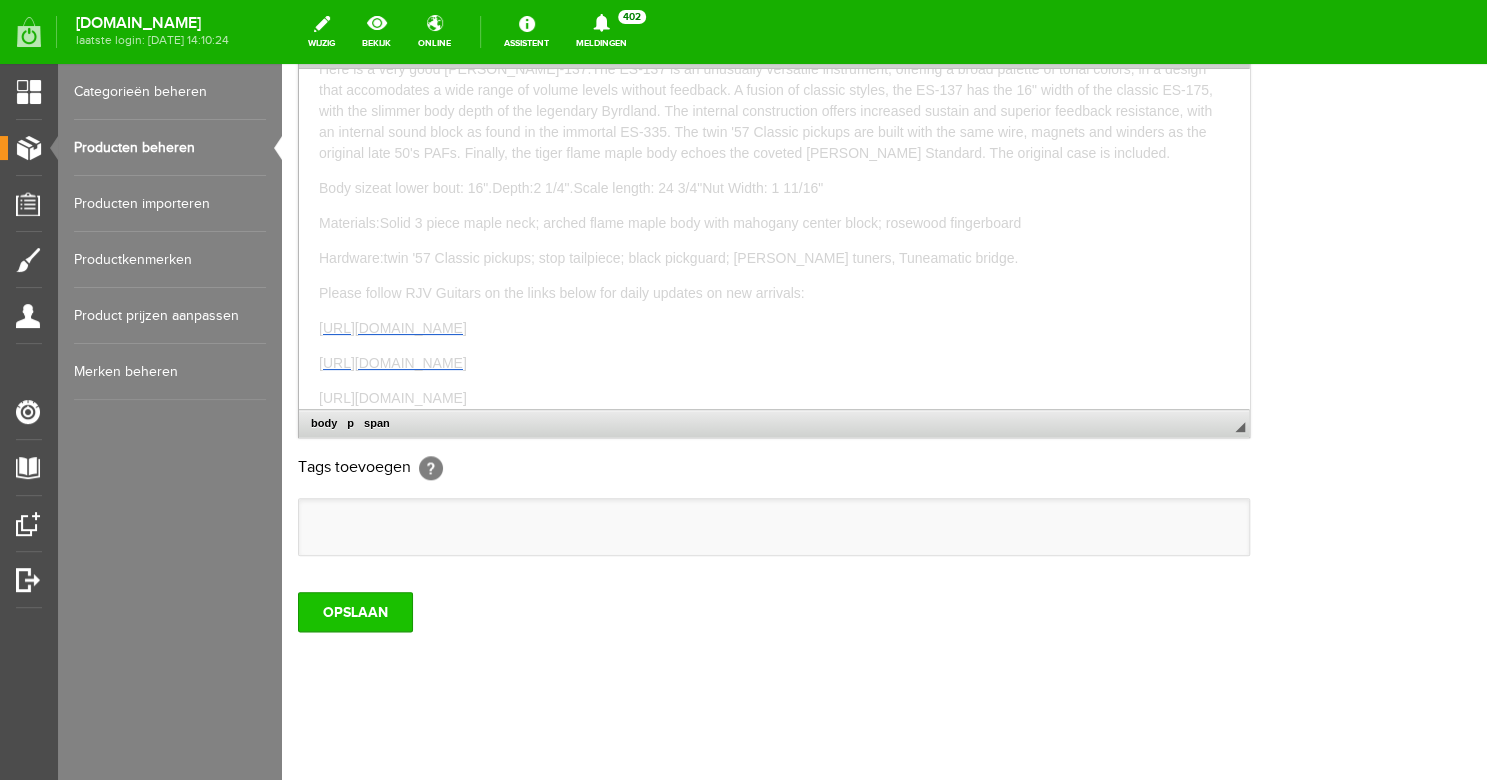click on "OPSLAAN" at bounding box center [355, 612] 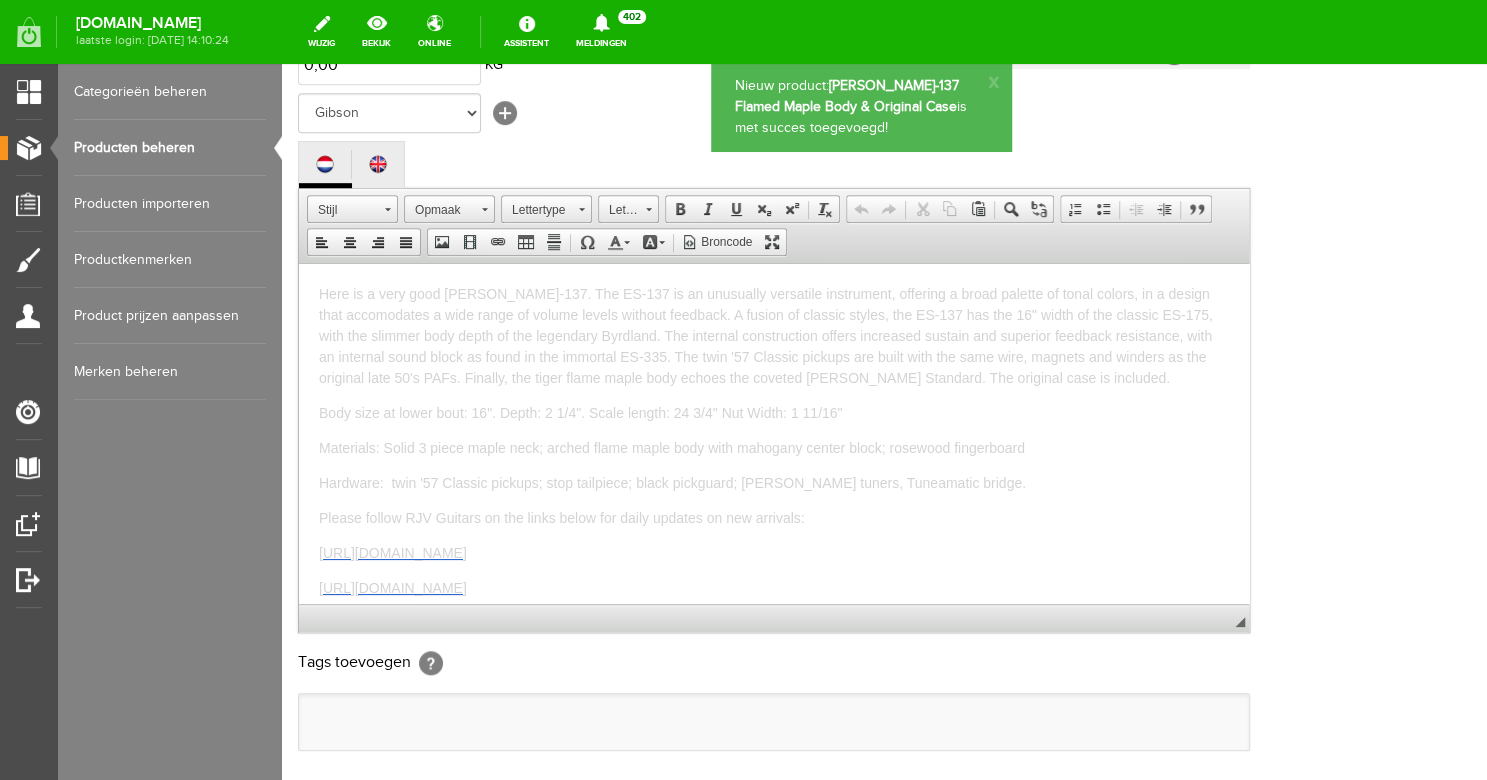 scroll, scrollTop: 0, scrollLeft: 0, axis: both 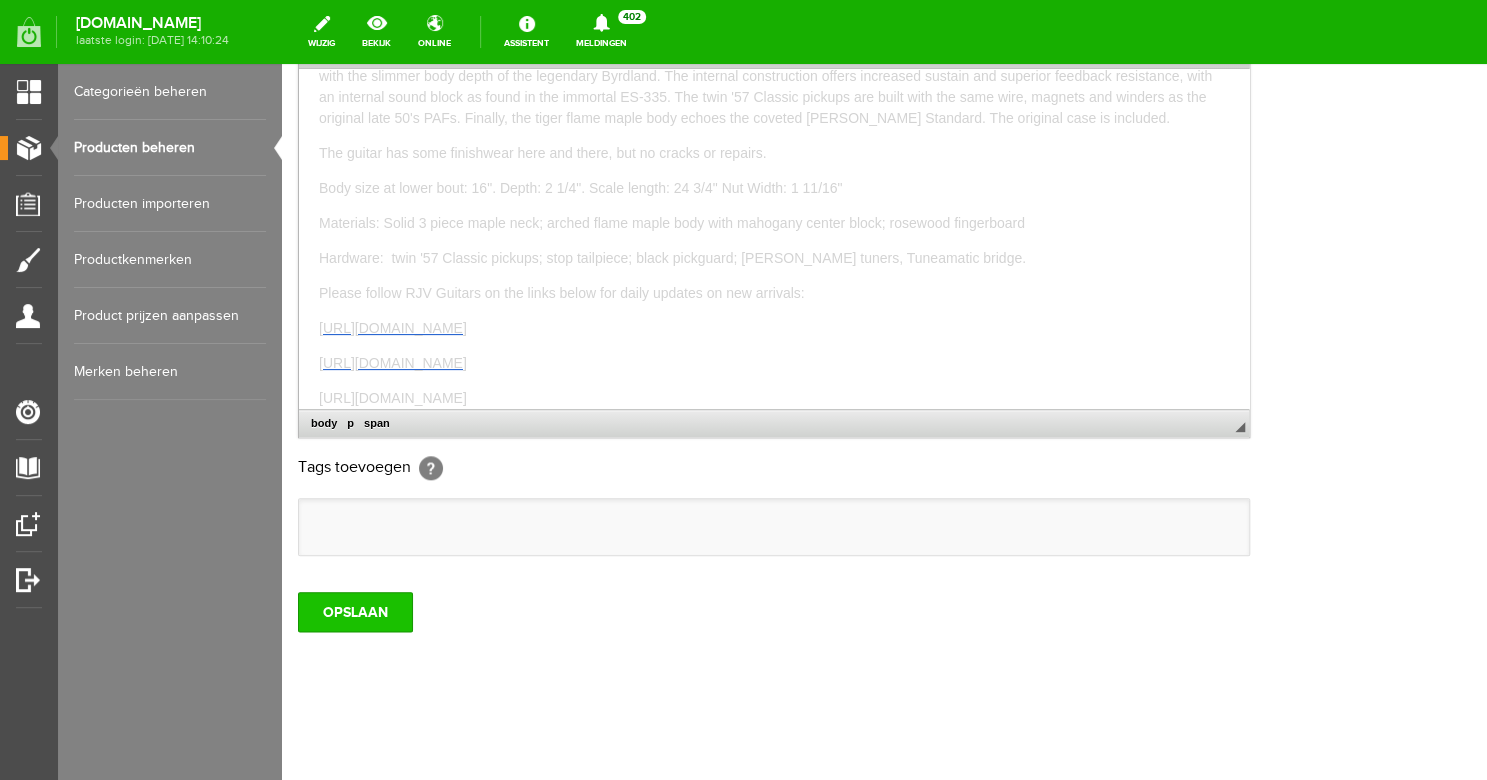 click on "OPSLAAN" at bounding box center [355, 612] 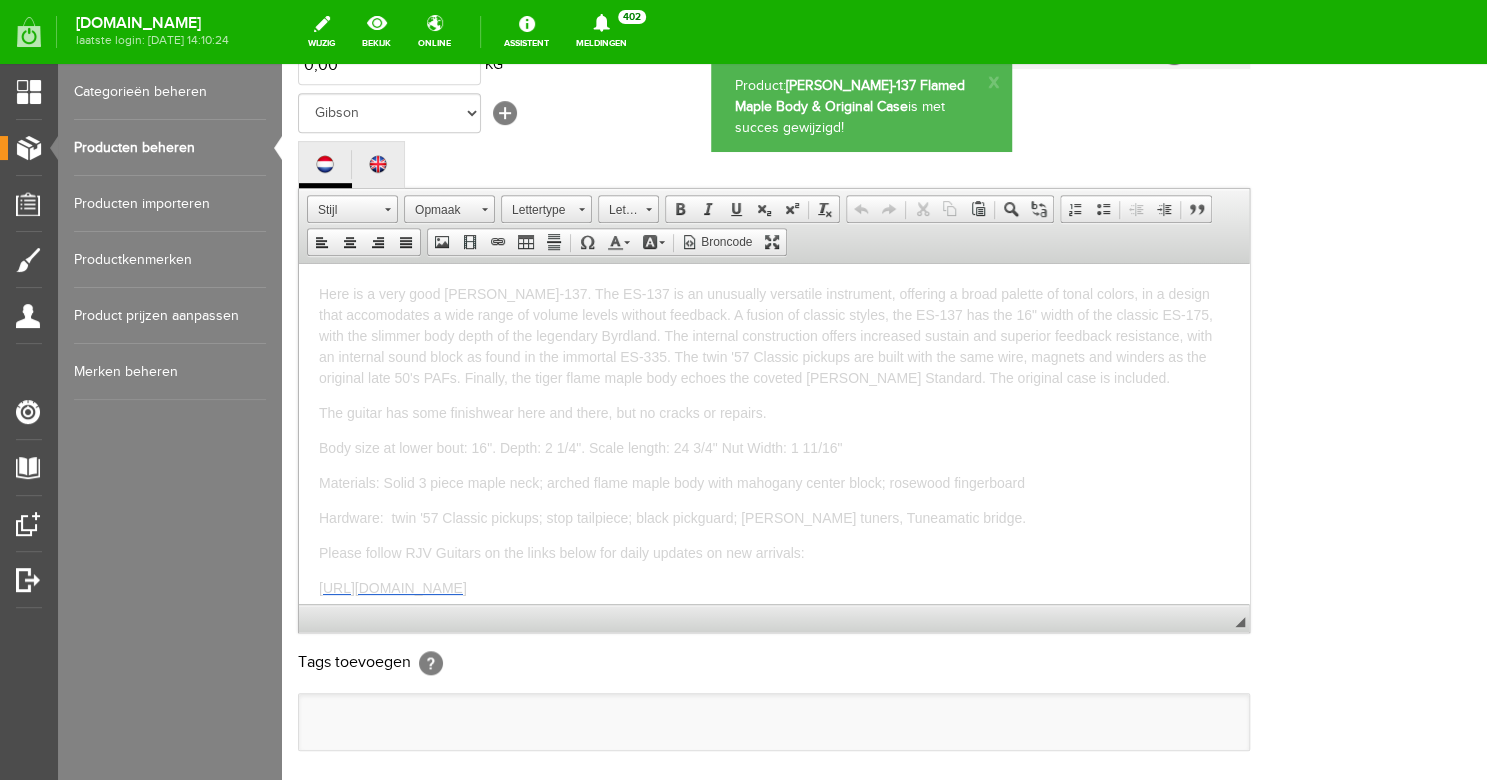 scroll, scrollTop: 0, scrollLeft: 0, axis: both 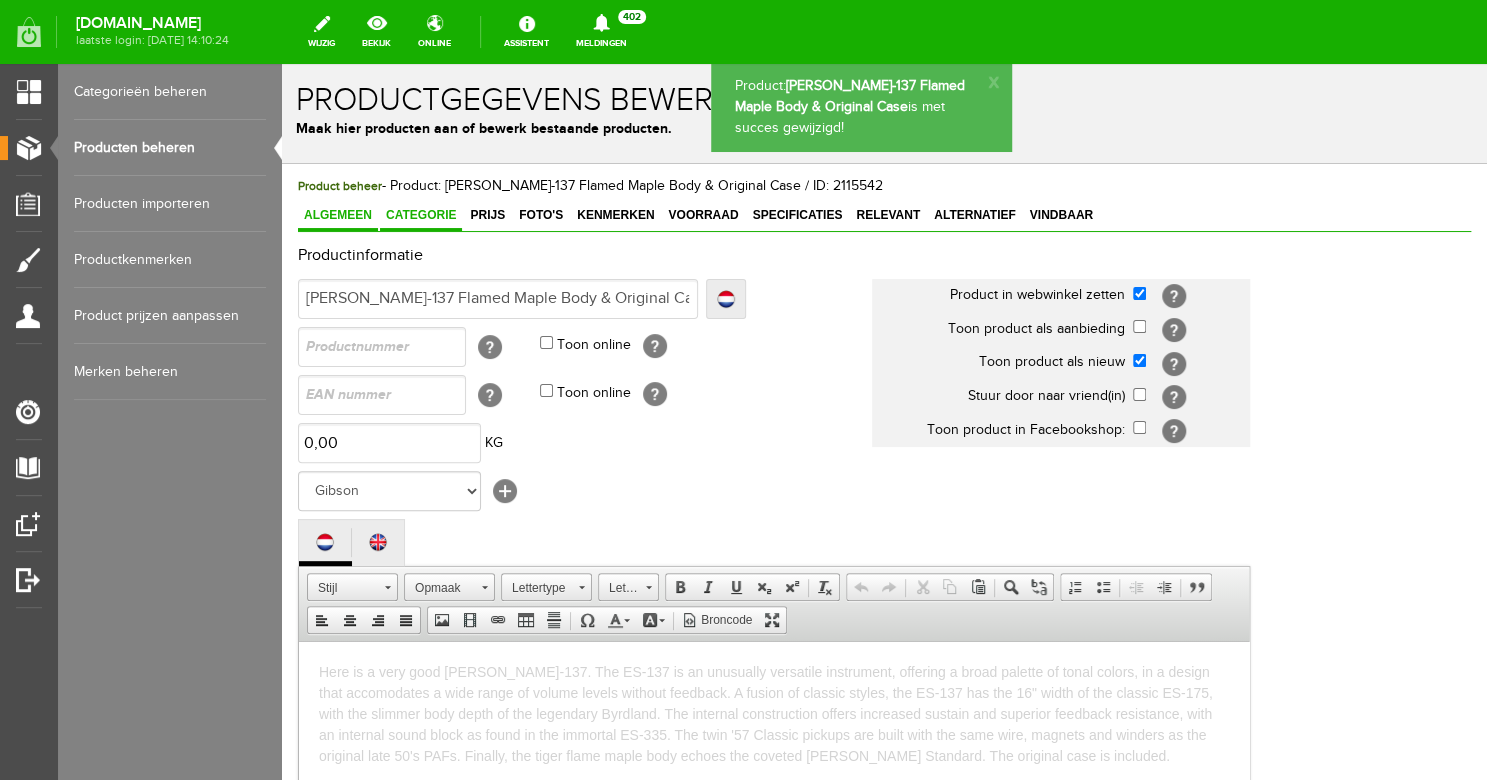 click on "Categorie" at bounding box center (421, 215) 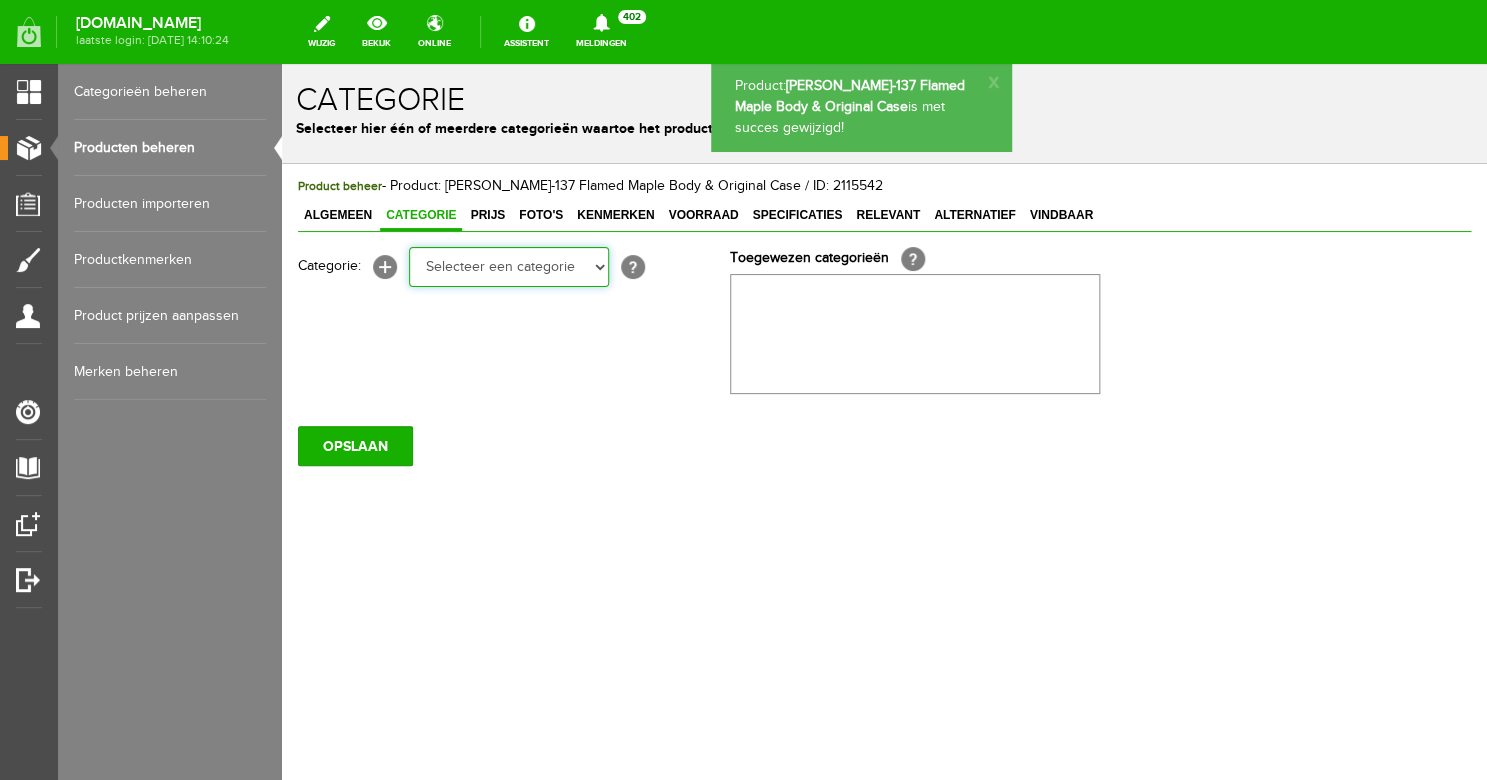 click on "Electric guitars" at bounding box center (282, 64) 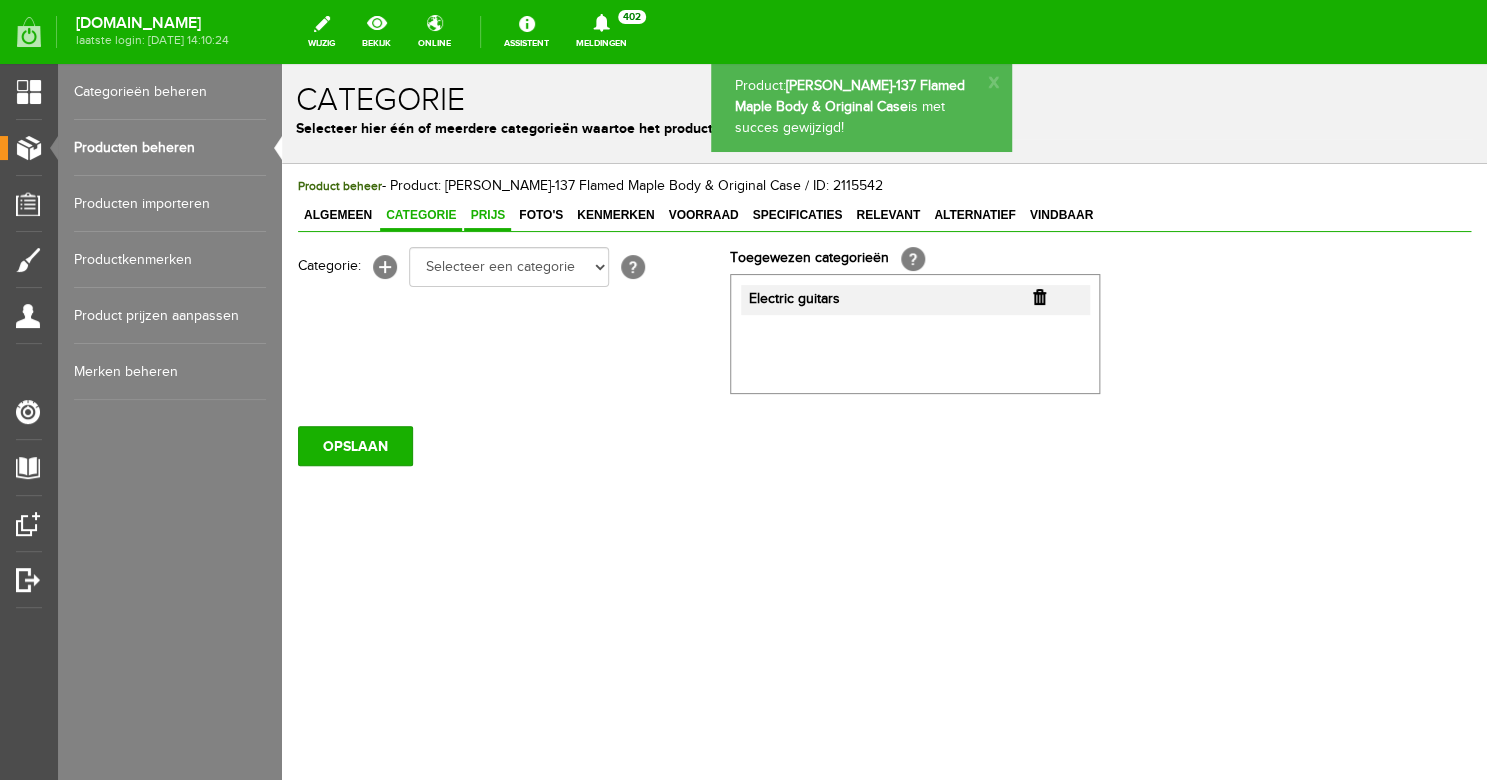 click on "Prijs" at bounding box center (487, 215) 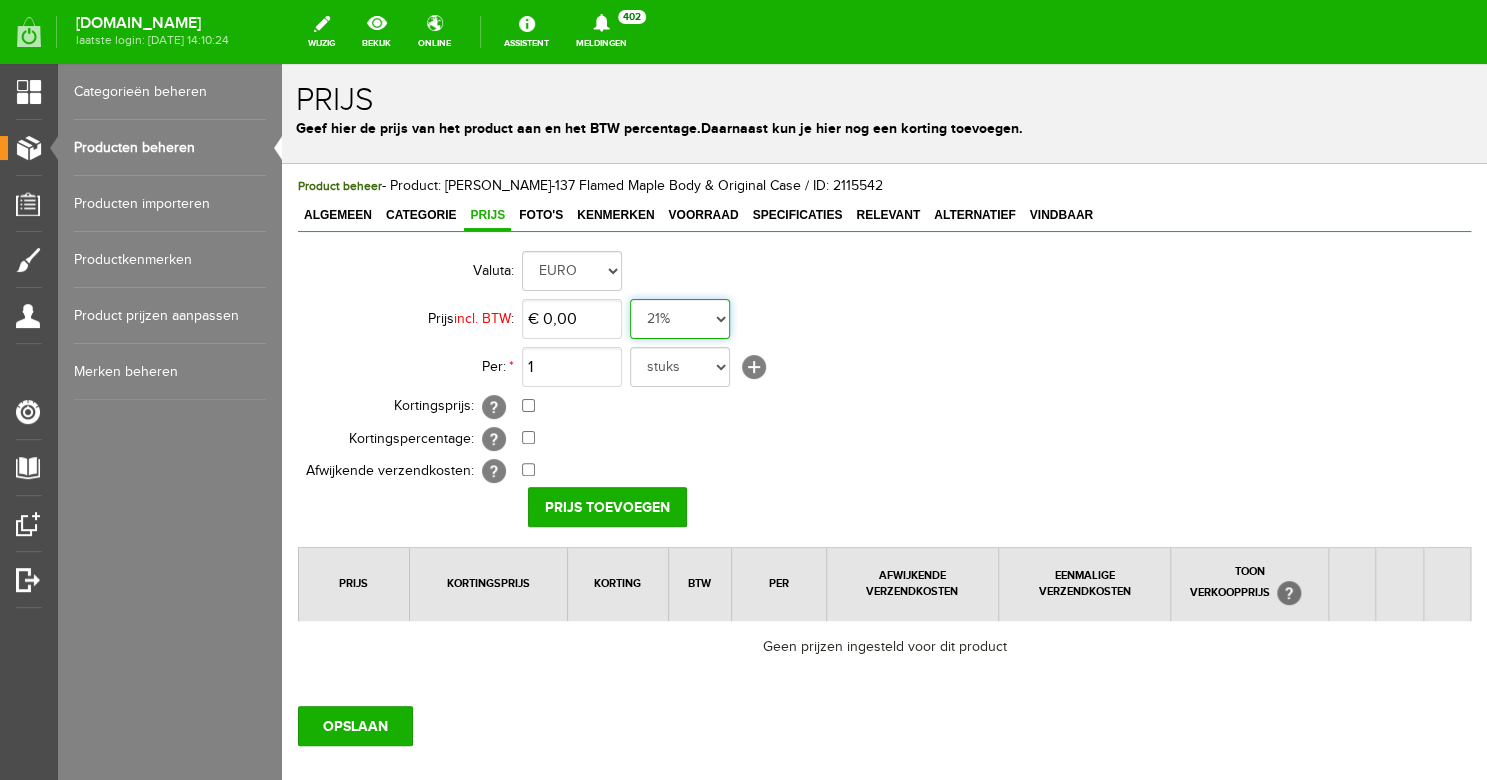 click on "0%" at bounding box center [282, 64] 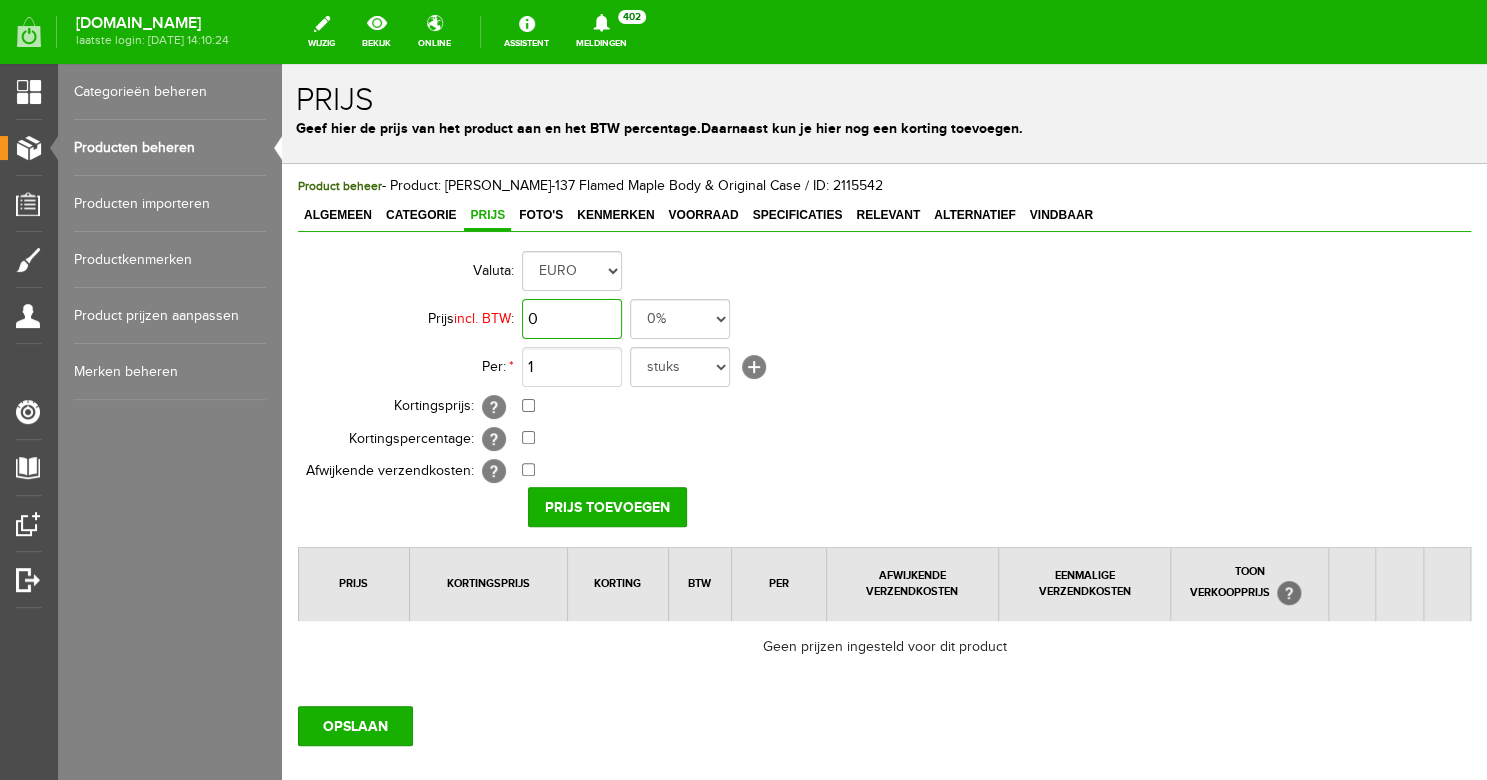 click on "0" at bounding box center [572, 319] 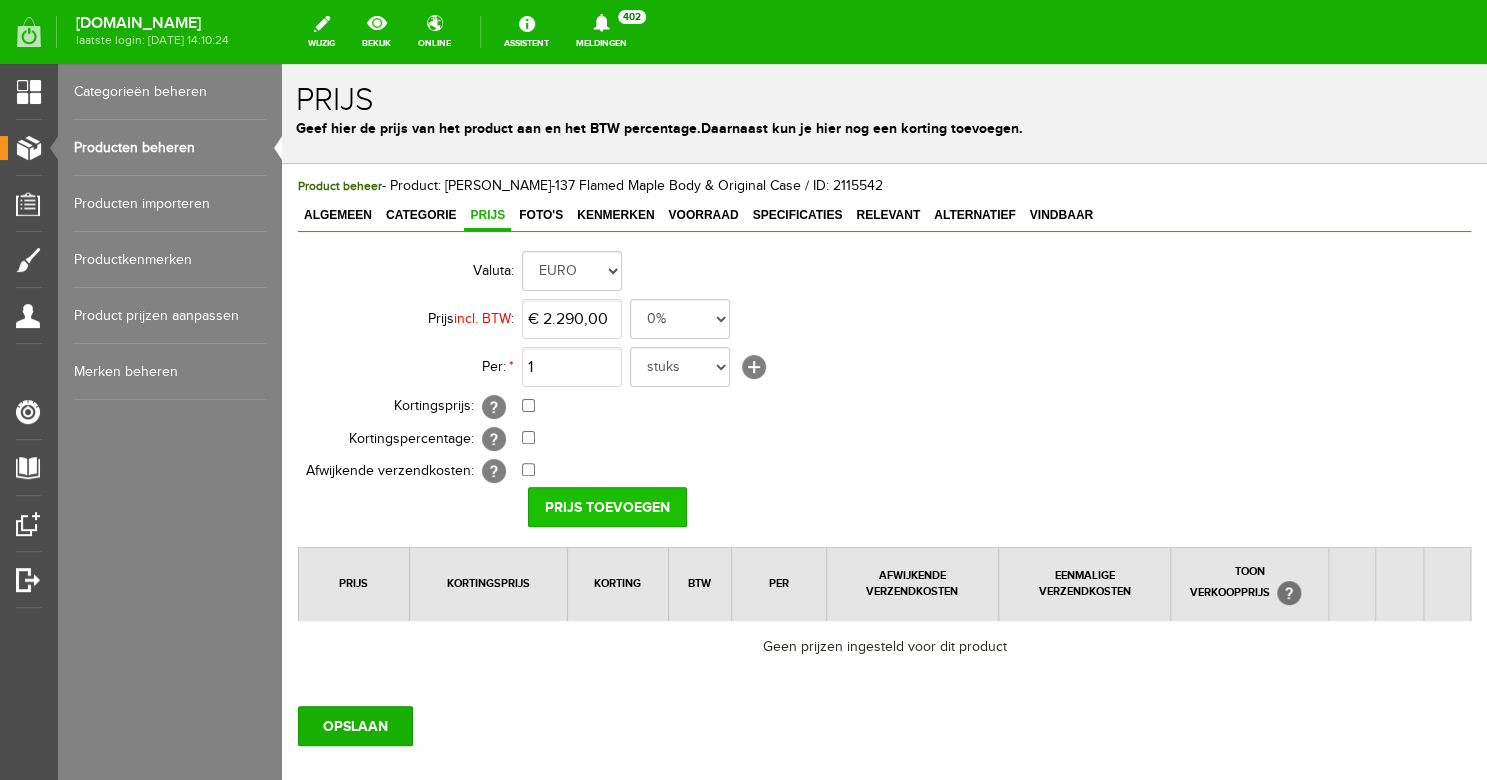click on "Prijs toevoegen" at bounding box center [607, 507] 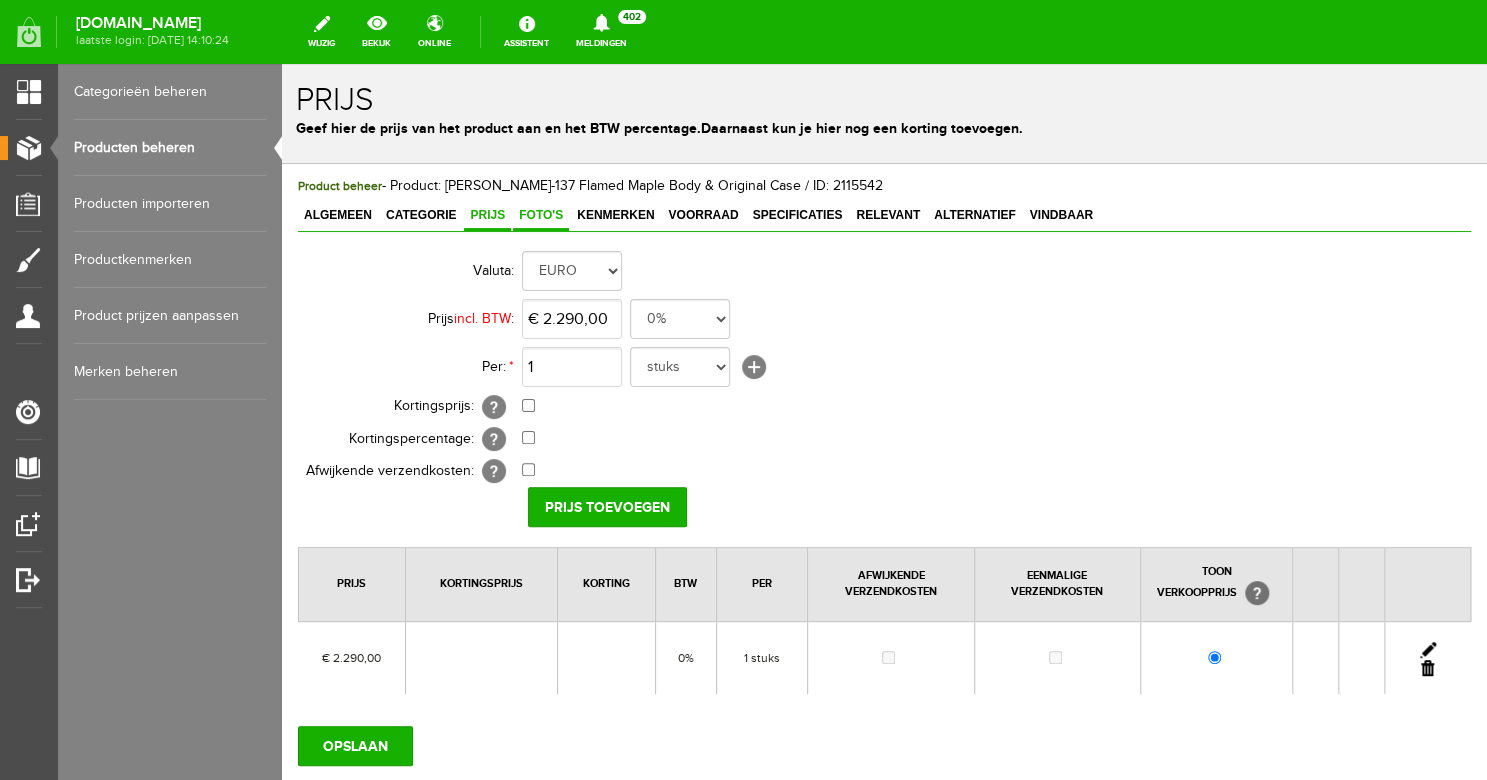 click on "Foto's" at bounding box center [541, 215] 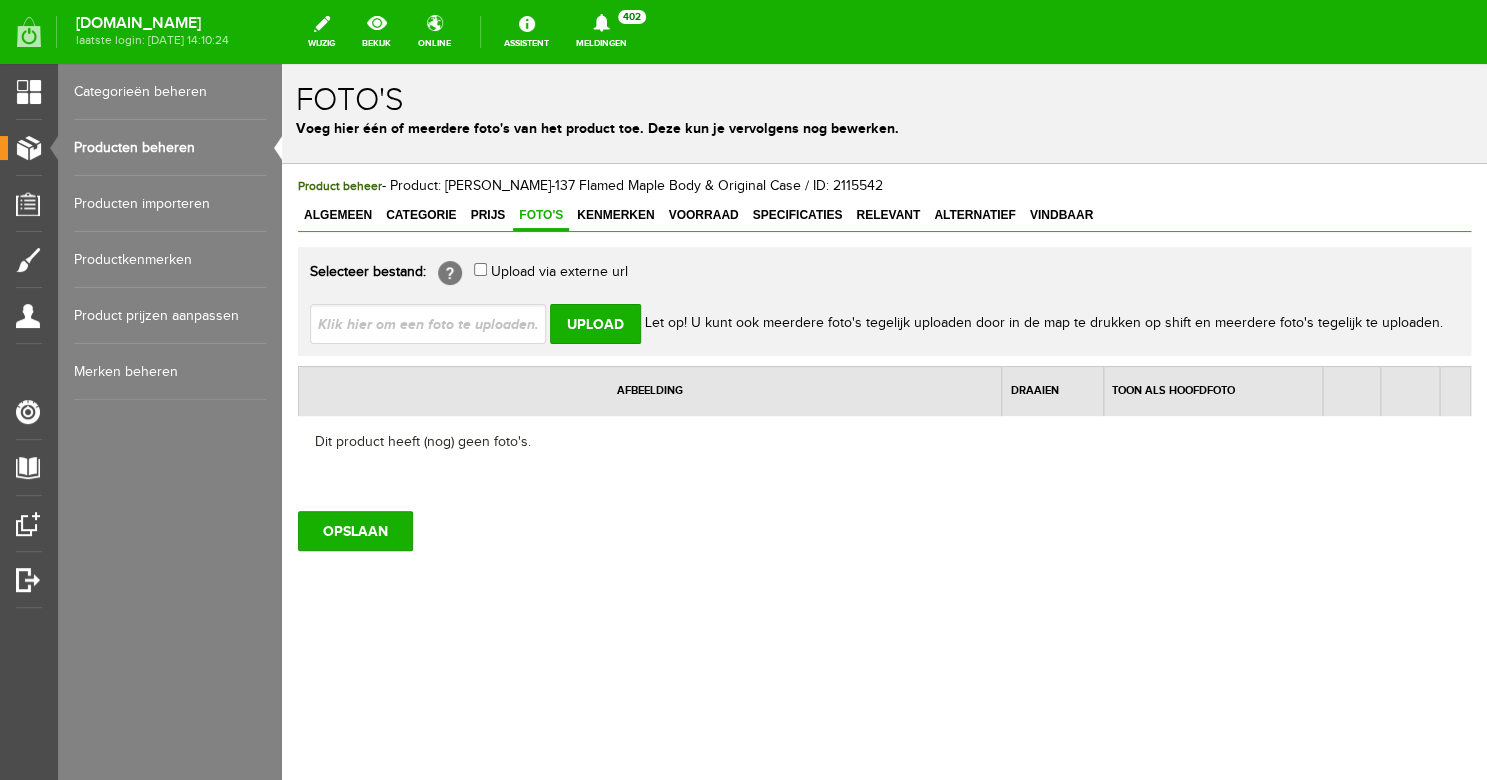 click at bounding box center [436, 323] 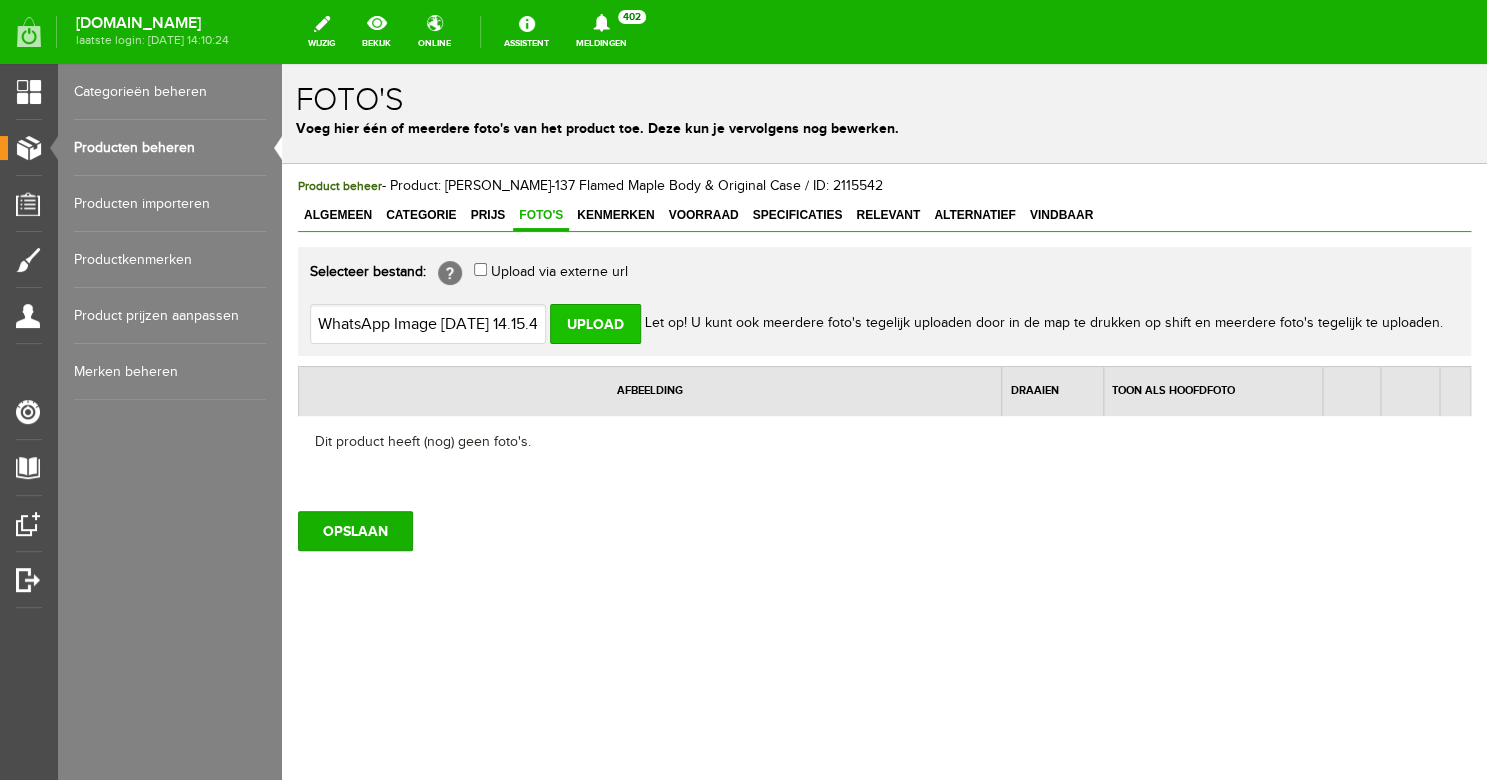 click on "Upload" at bounding box center [595, 324] 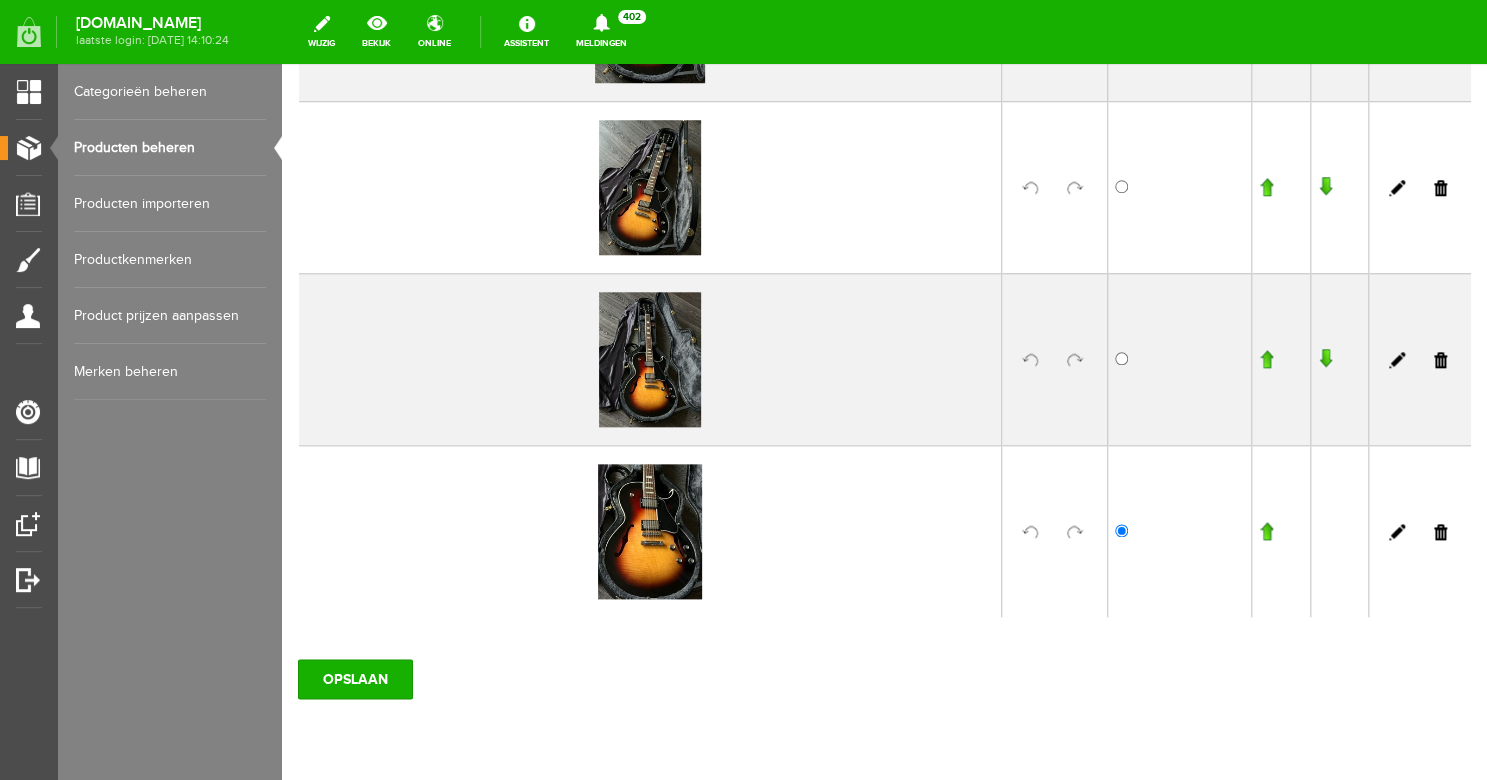 scroll, scrollTop: 726, scrollLeft: 0, axis: vertical 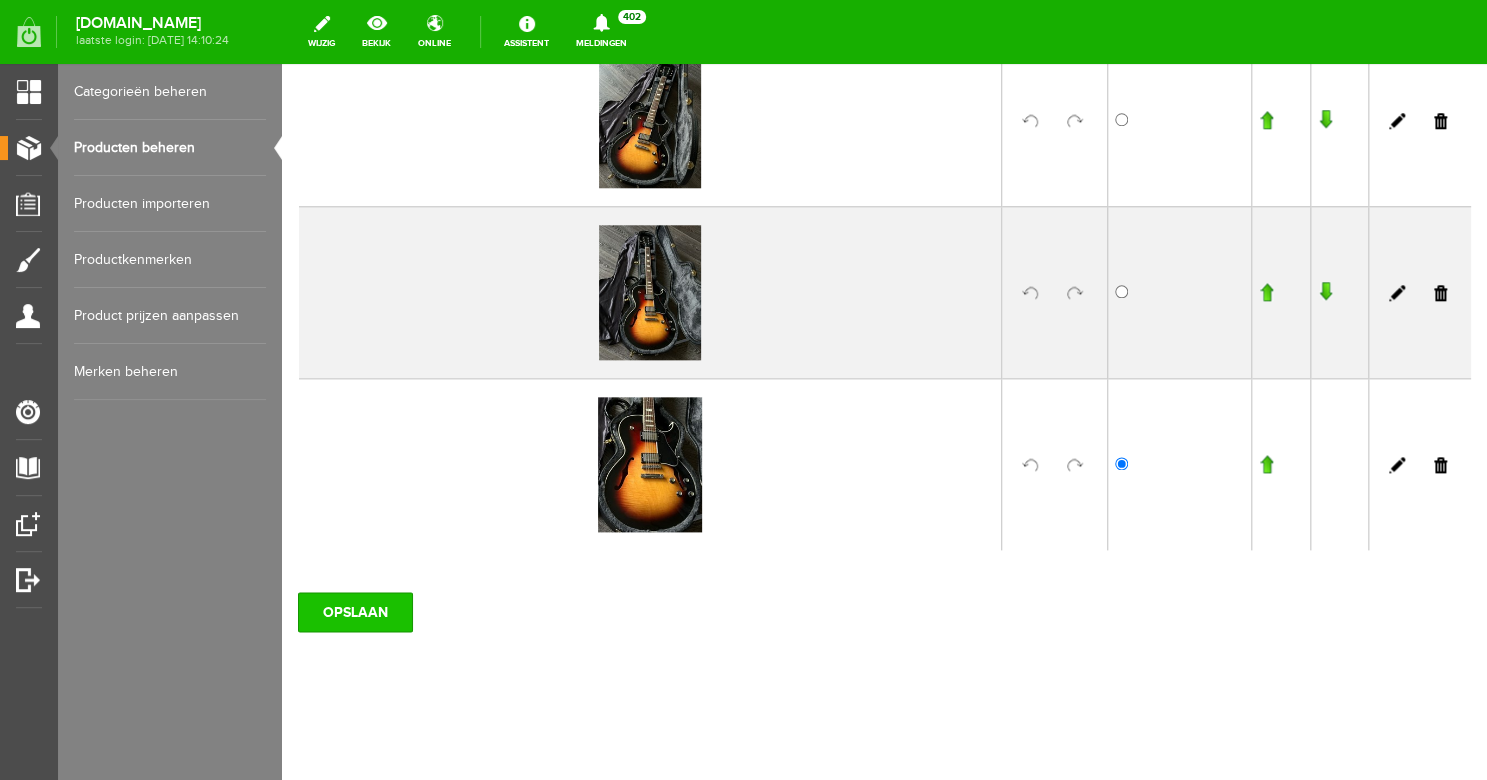 click on "OPSLAAN" at bounding box center (355, 612) 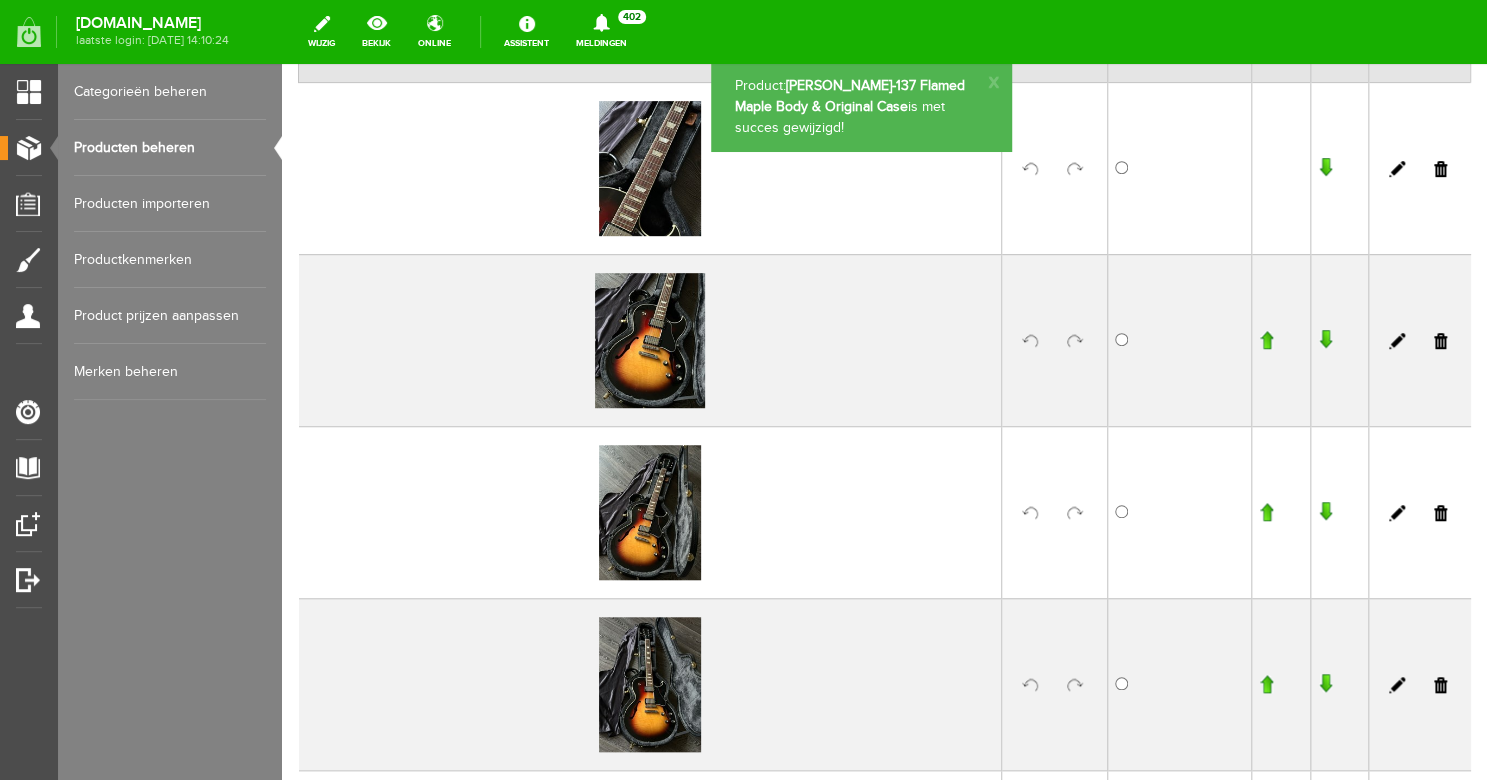 click at bounding box center (1054, 684) 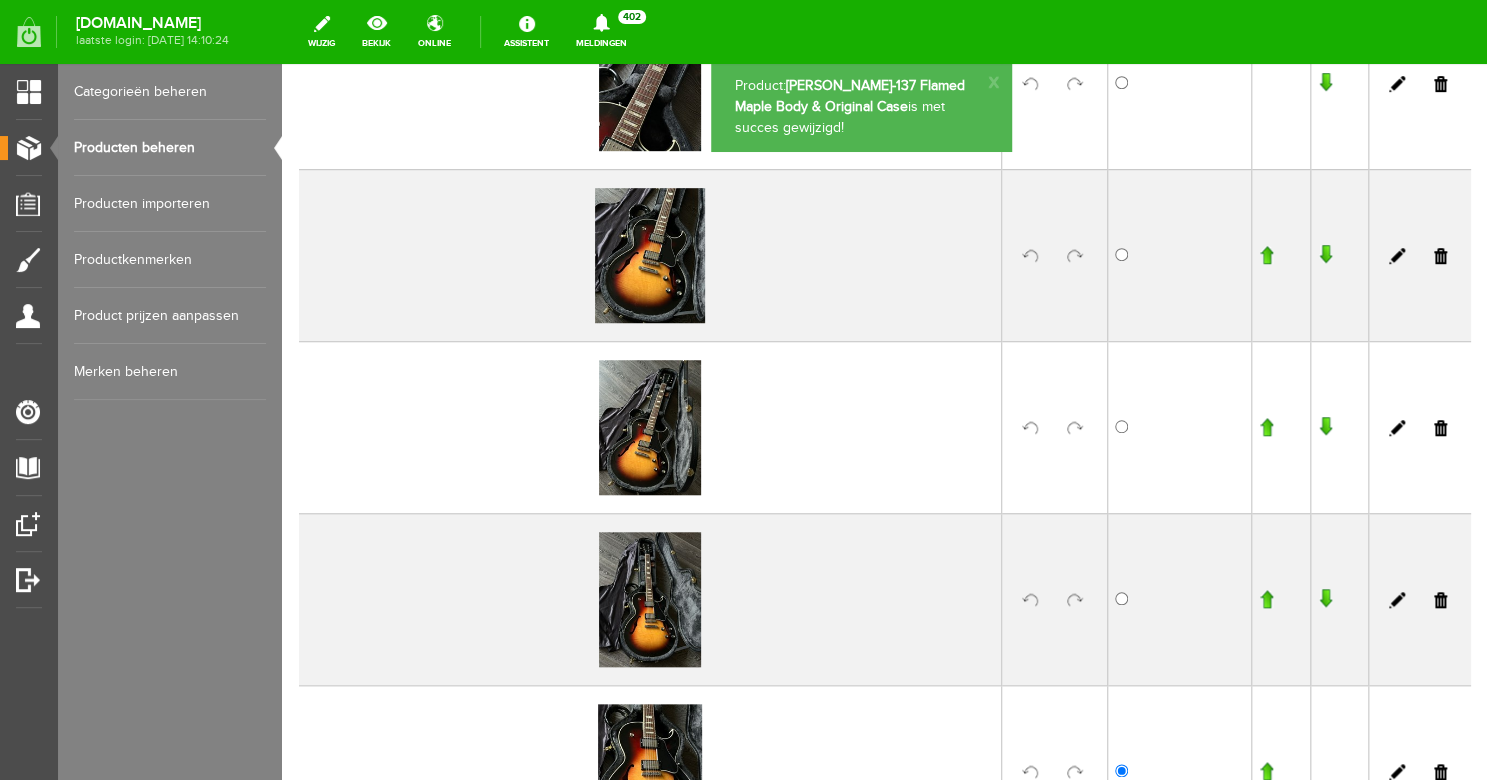 scroll, scrollTop: 464, scrollLeft: 0, axis: vertical 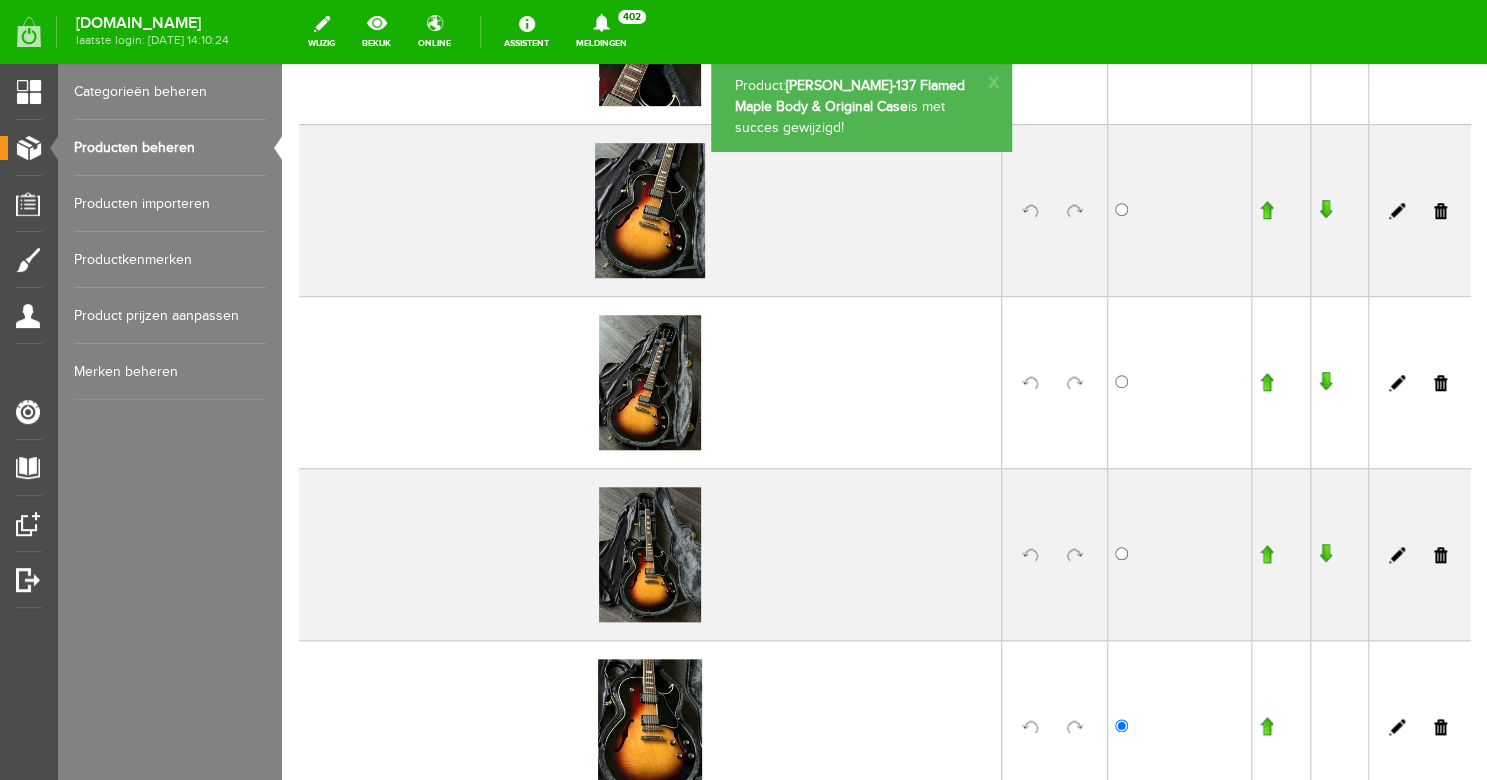 click at bounding box center [1266, 554] 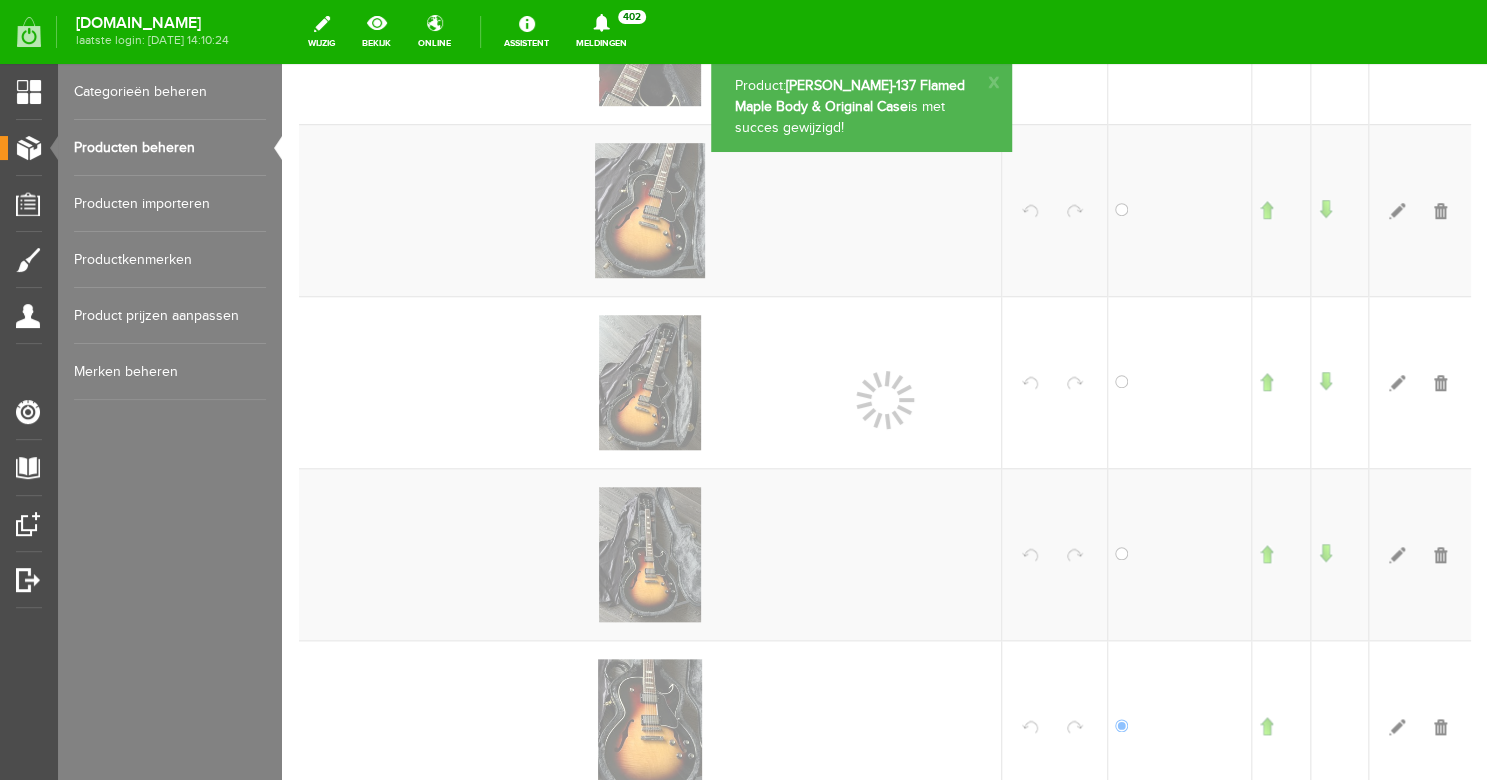 scroll, scrollTop: 464, scrollLeft: 0, axis: vertical 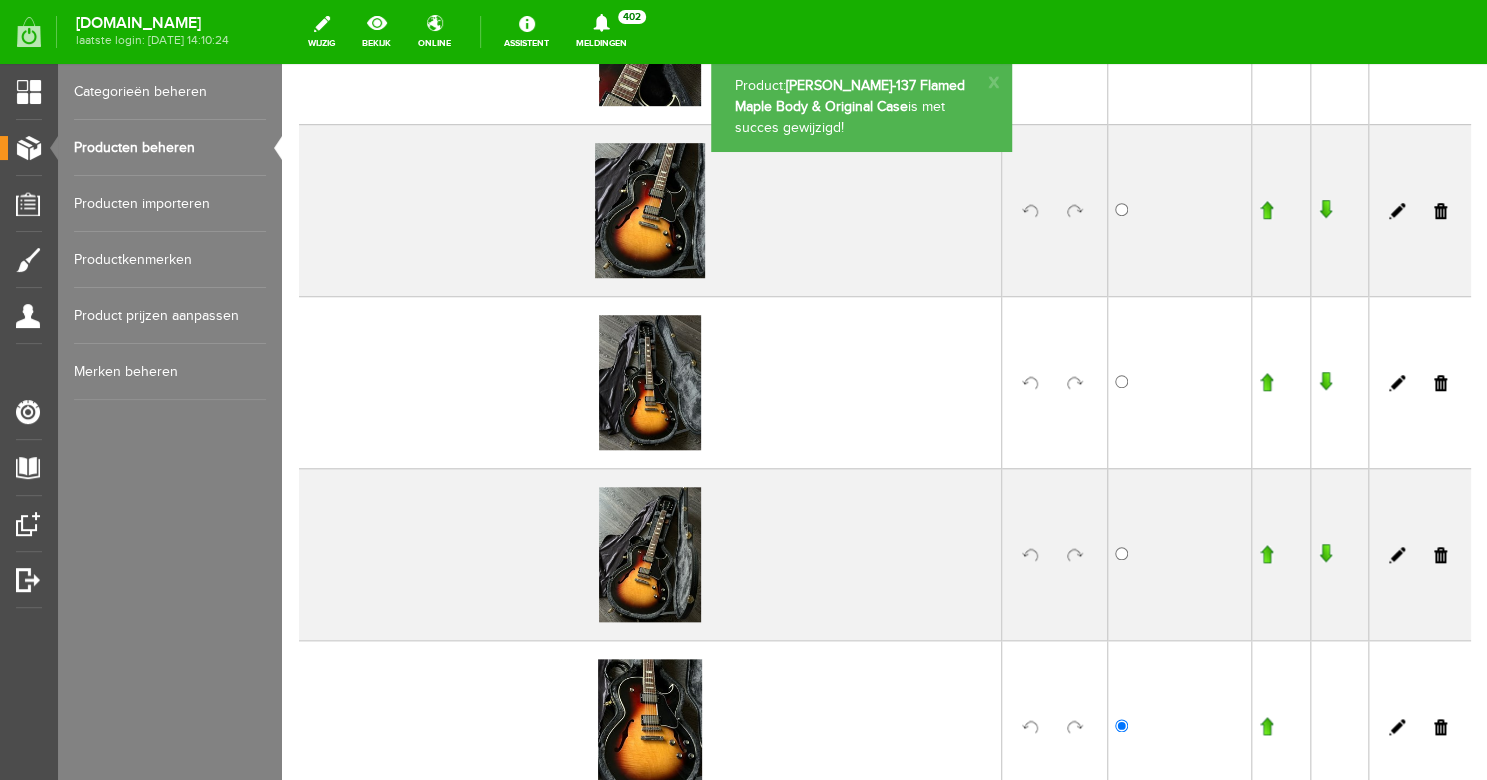 click at bounding box center (1266, 382) 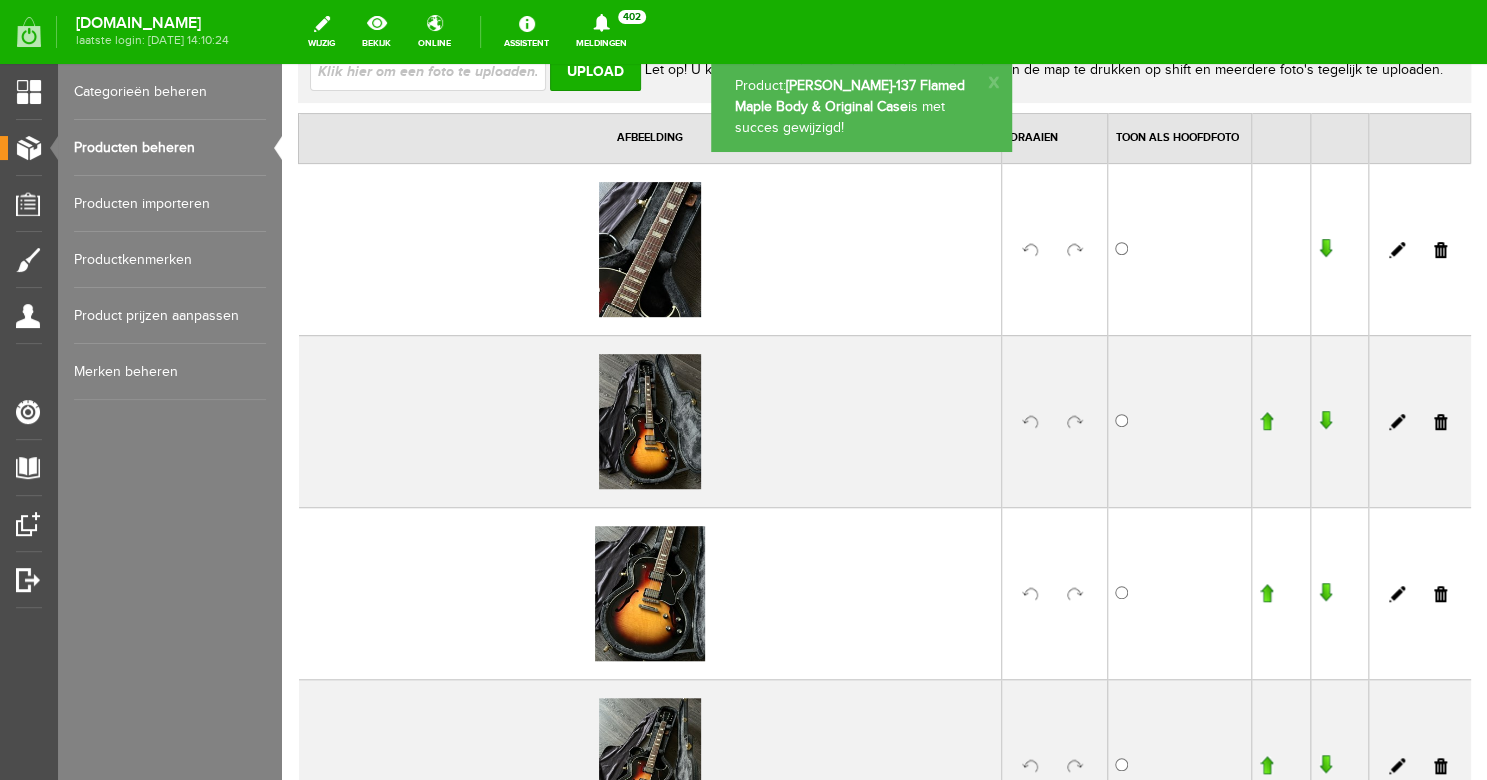 scroll, scrollTop: 207, scrollLeft: 0, axis: vertical 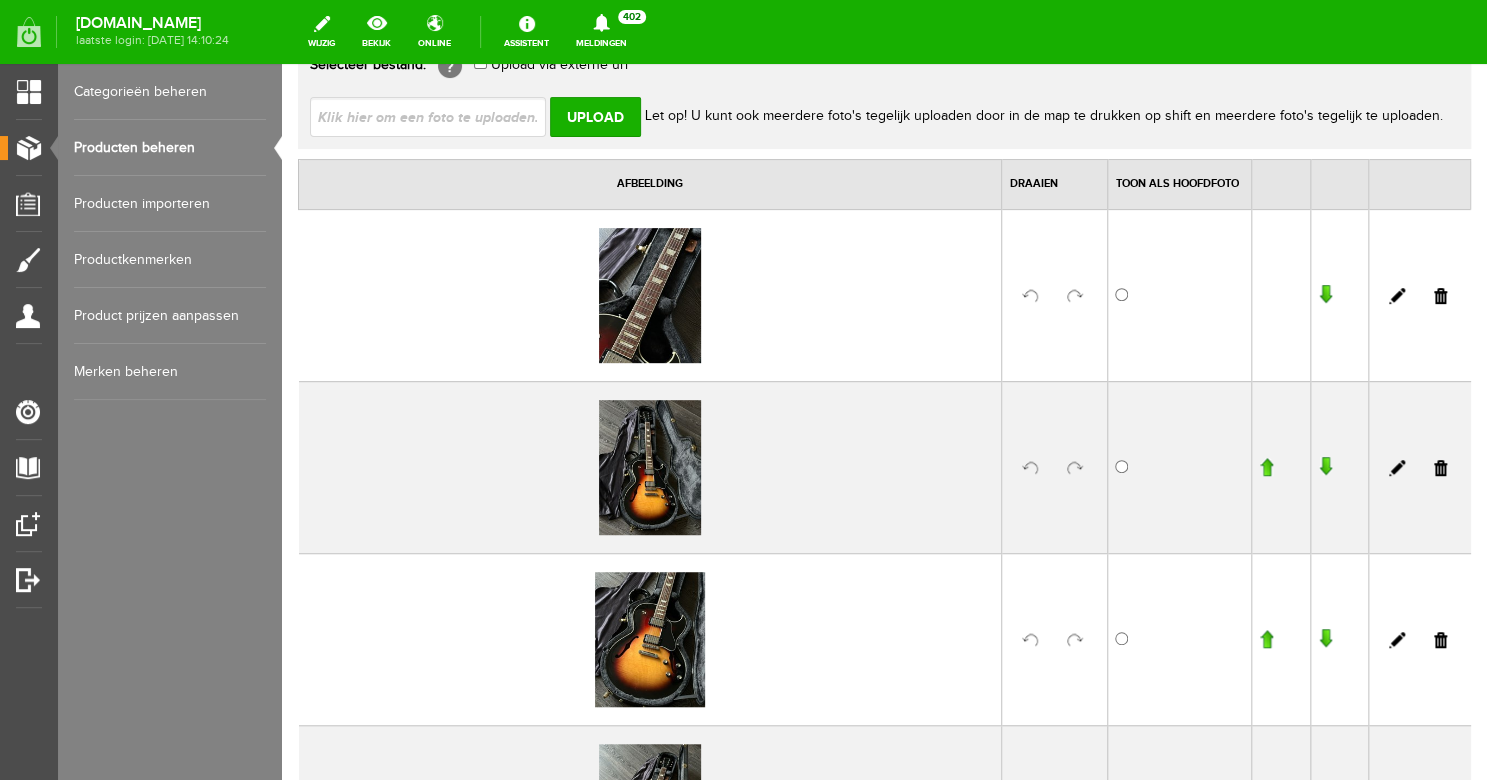 click at bounding box center (1266, 467) 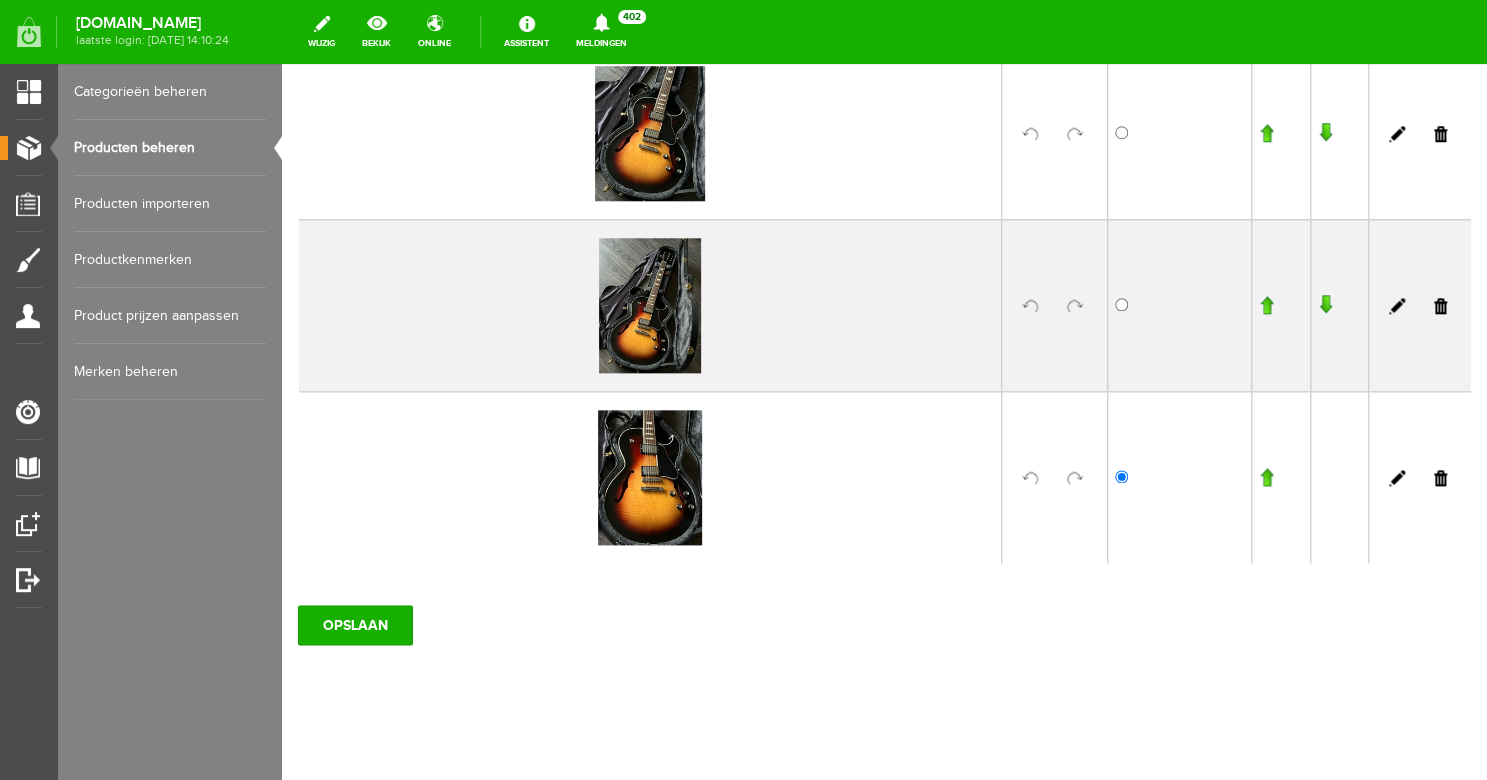 scroll, scrollTop: 726, scrollLeft: 0, axis: vertical 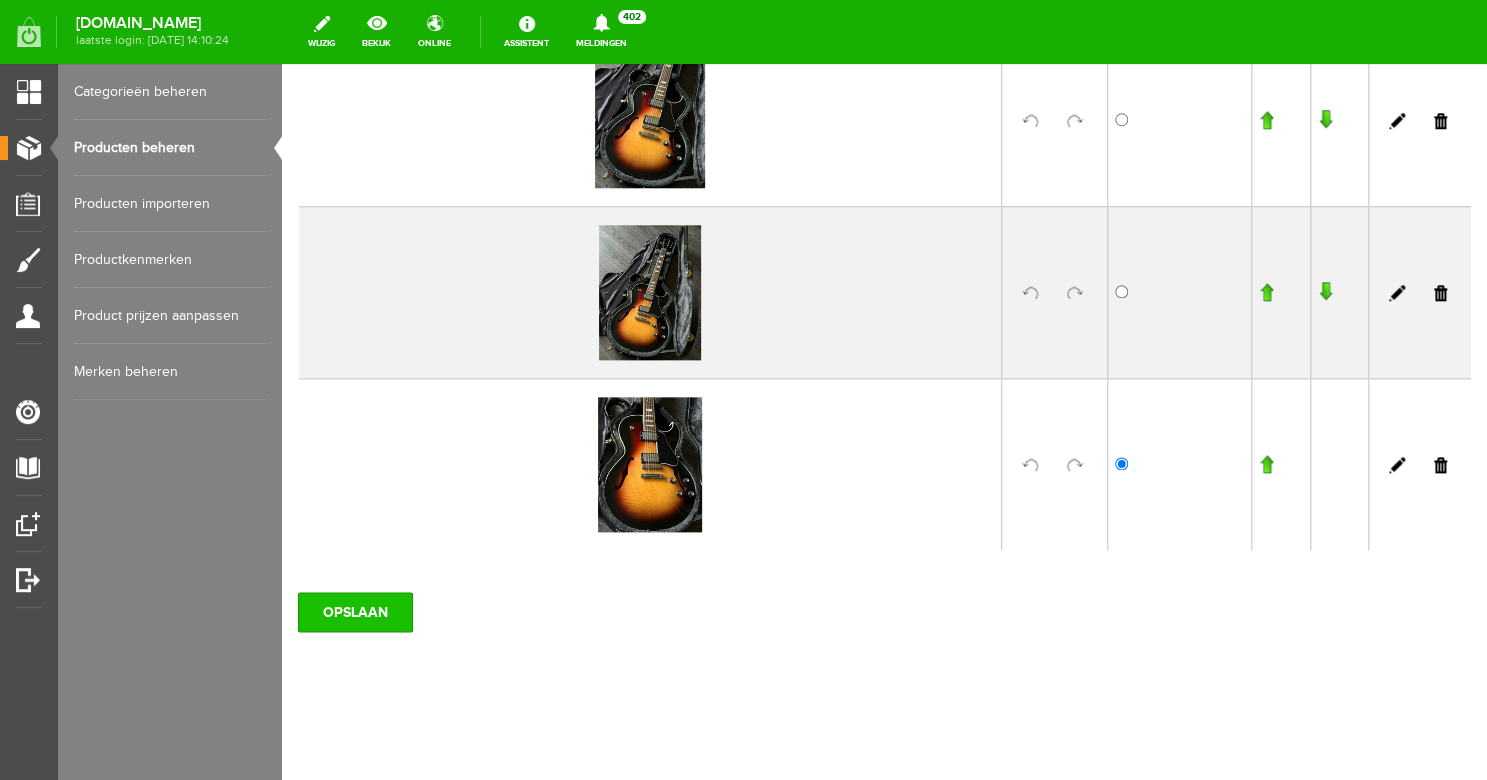 click on "OPSLAAN" at bounding box center (355, 612) 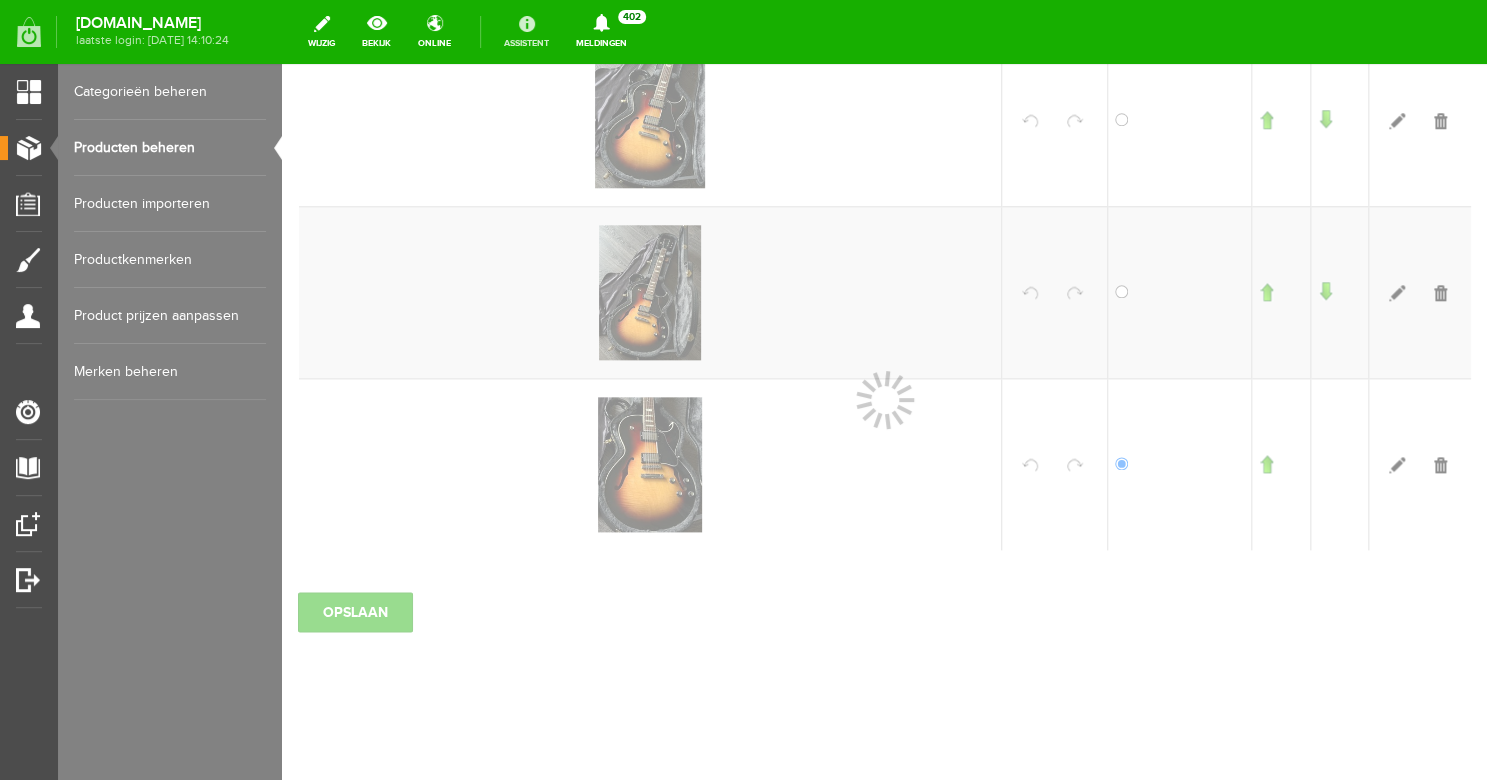 scroll, scrollTop: 726, scrollLeft: 0, axis: vertical 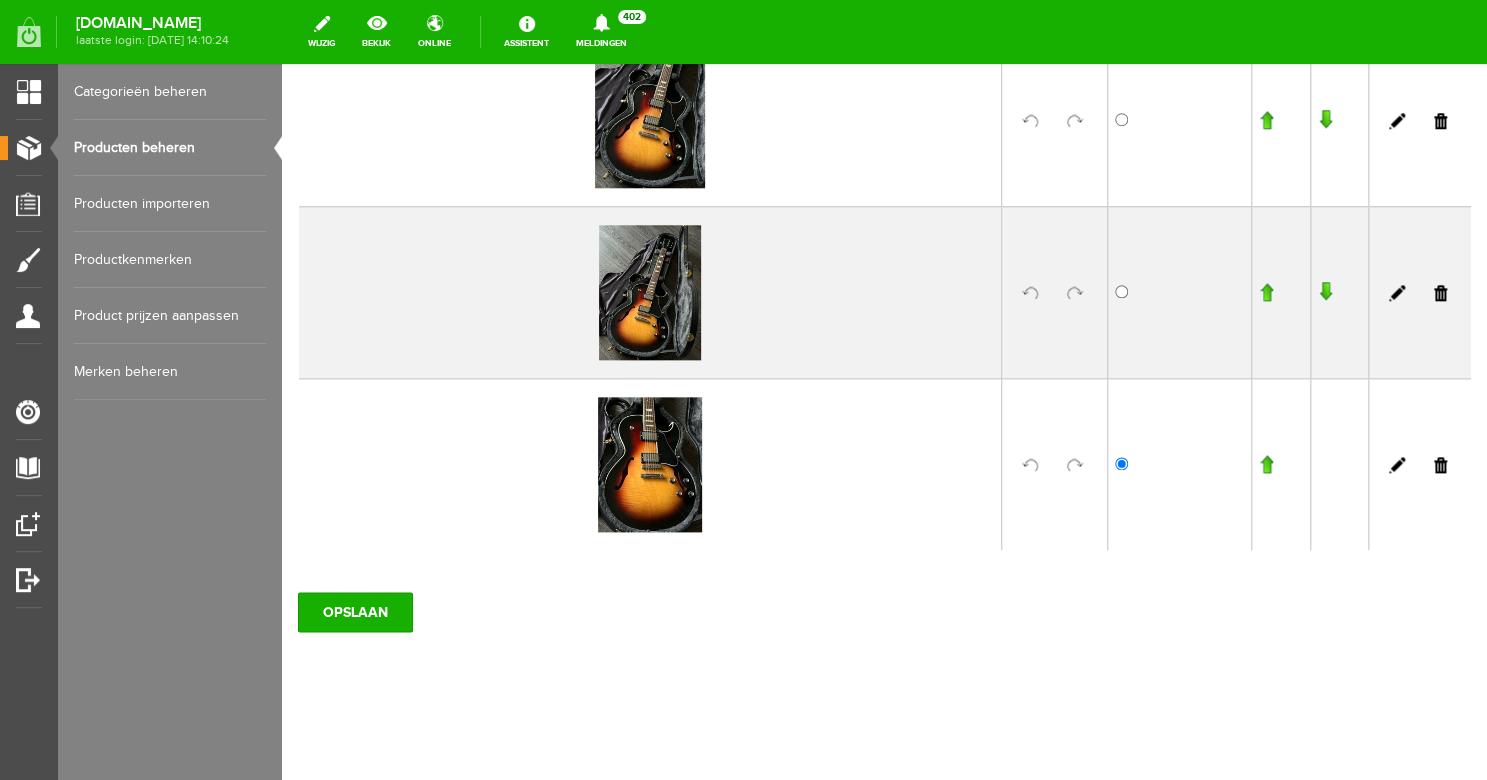 click on "Producten beheren" at bounding box center [170, 148] 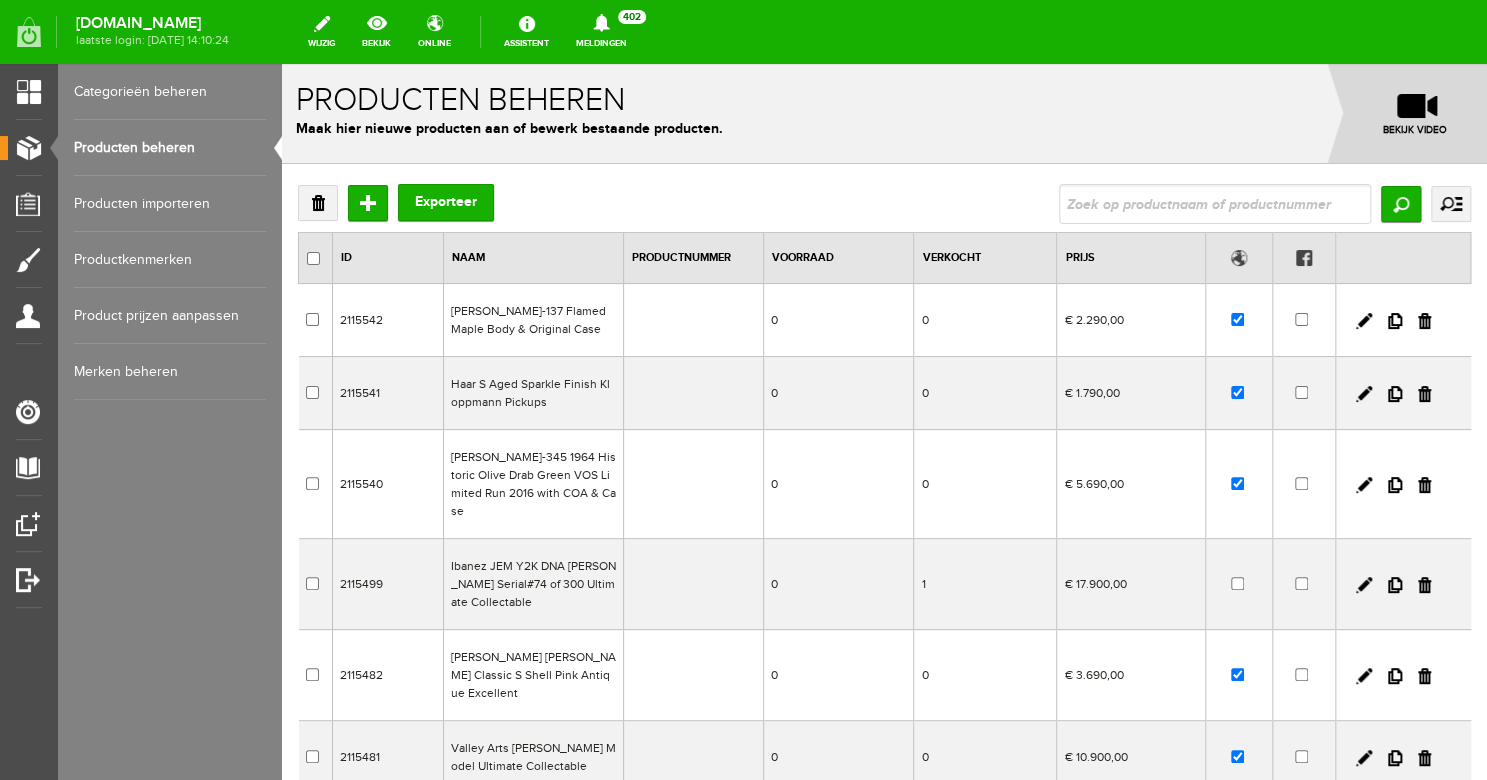 scroll, scrollTop: 0, scrollLeft: 0, axis: both 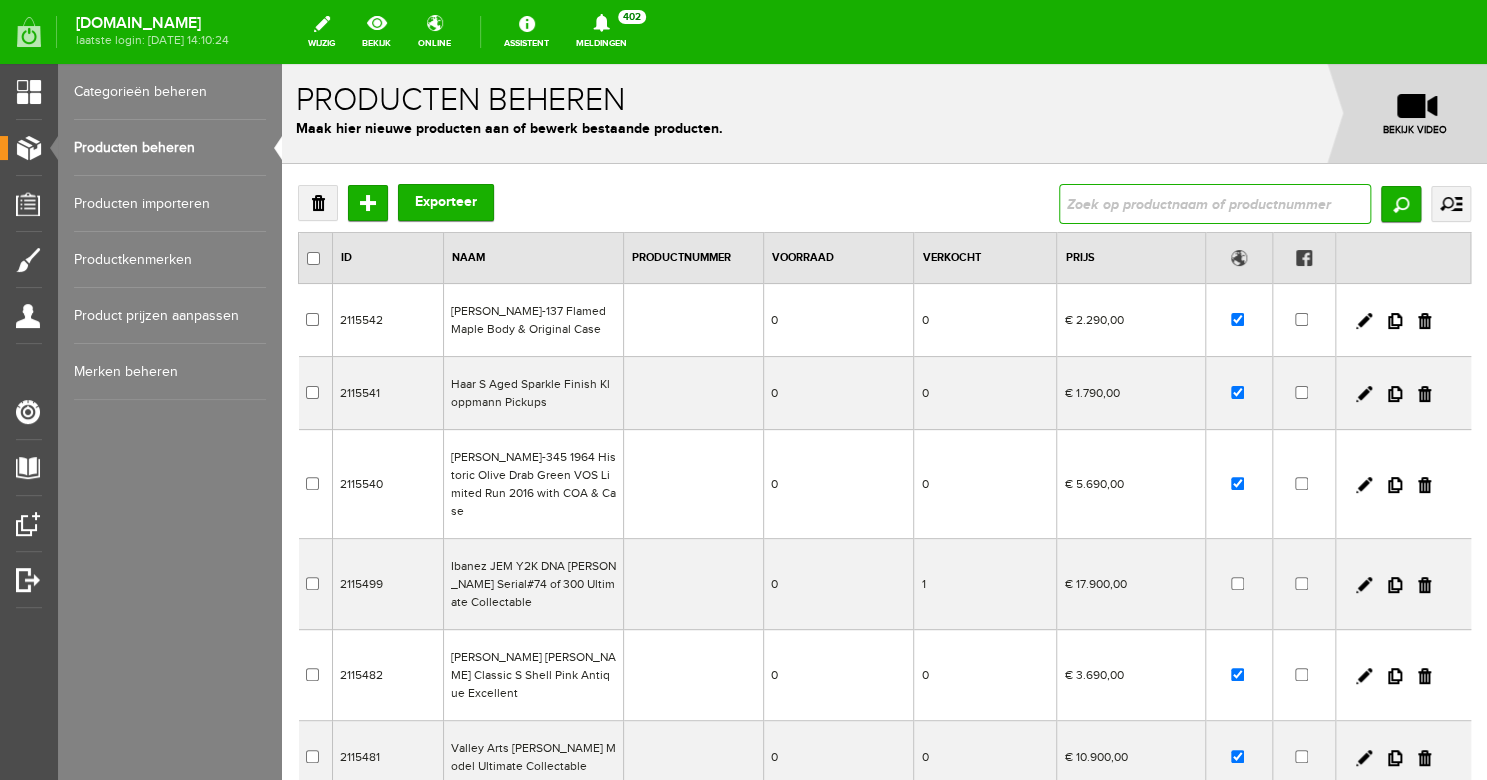 click at bounding box center [1215, 204] 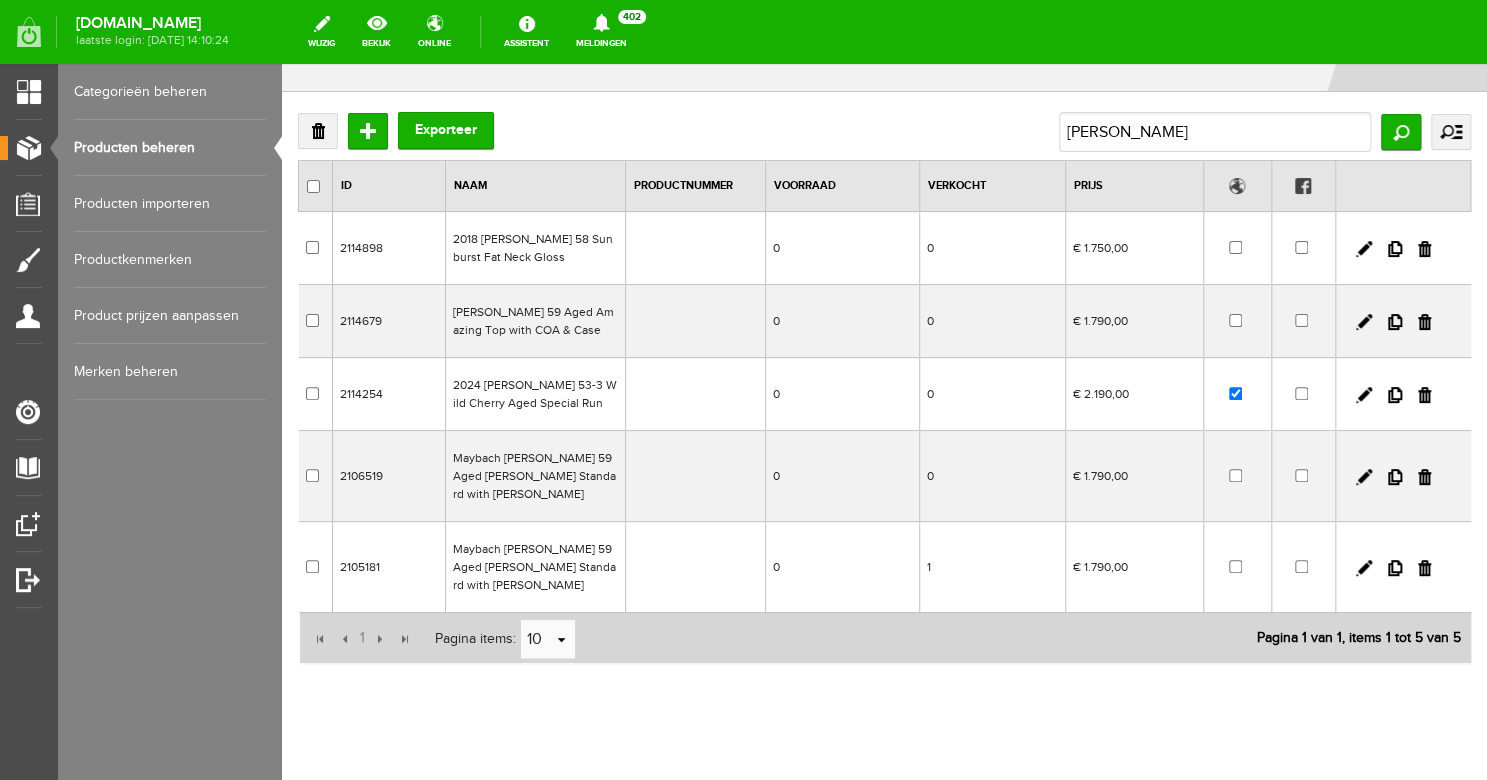 scroll, scrollTop: 80, scrollLeft: 0, axis: vertical 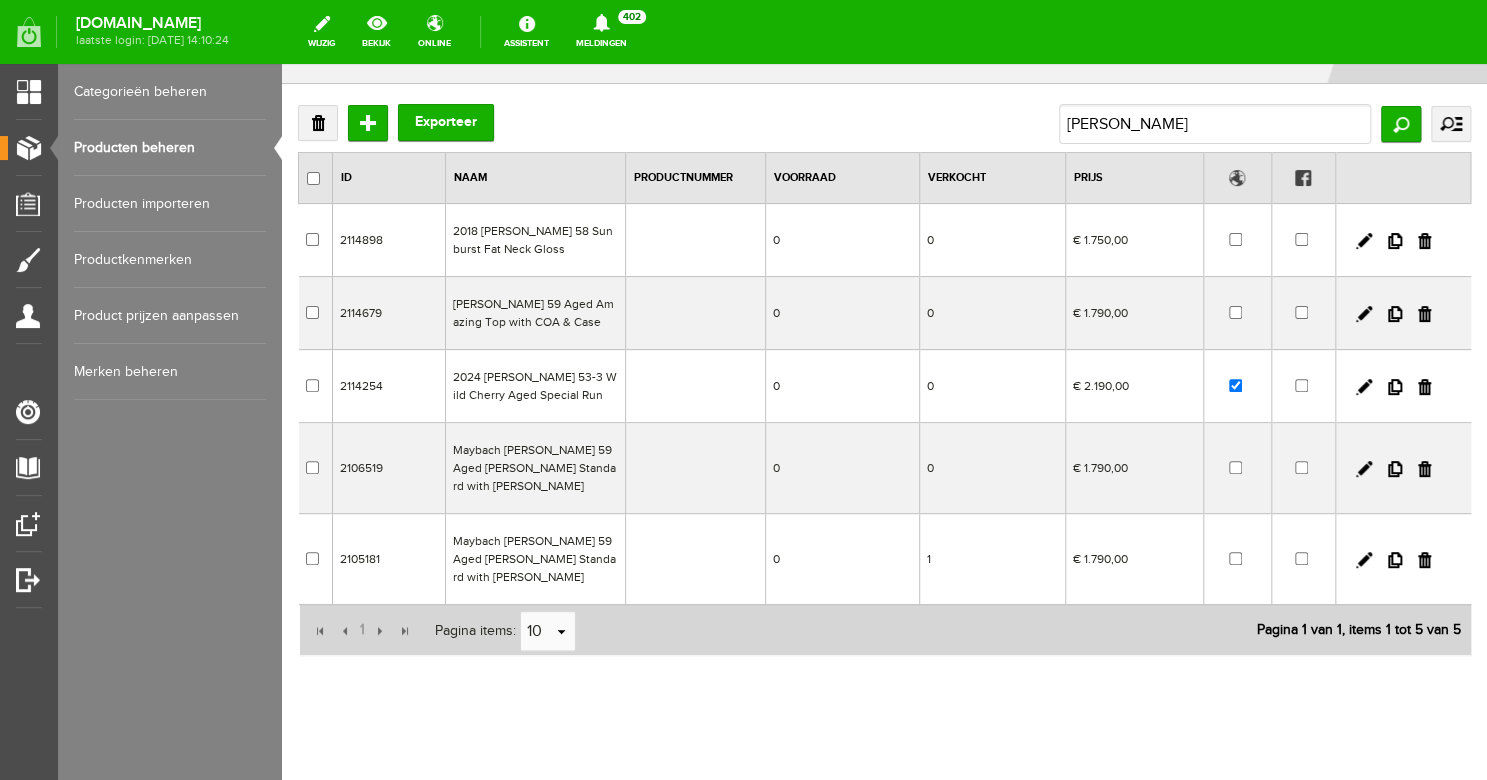 click on "[PERSON_NAME] 59 Aged Amazing Top with COA & Case" at bounding box center (535, 313) 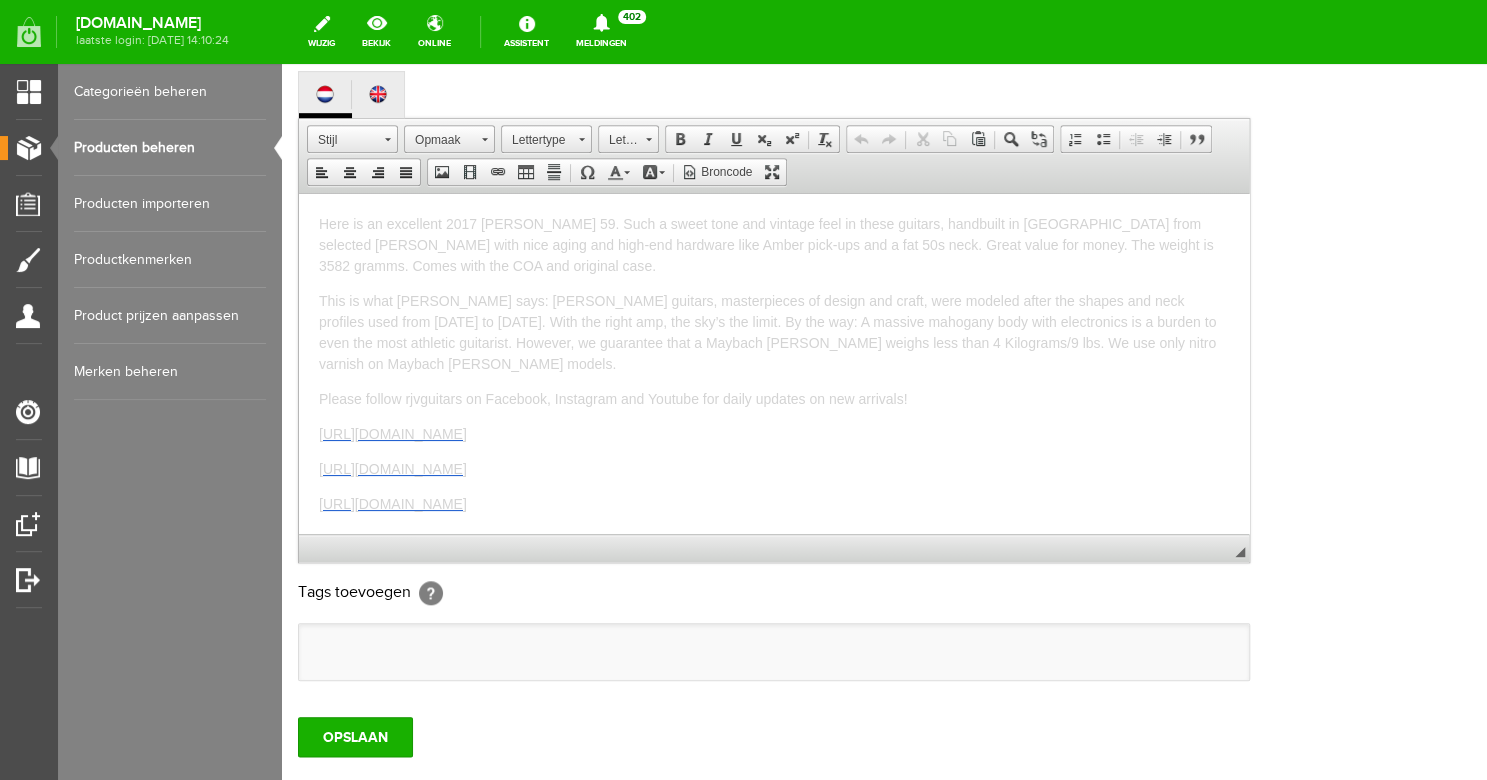 scroll, scrollTop: 500, scrollLeft: 0, axis: vertical 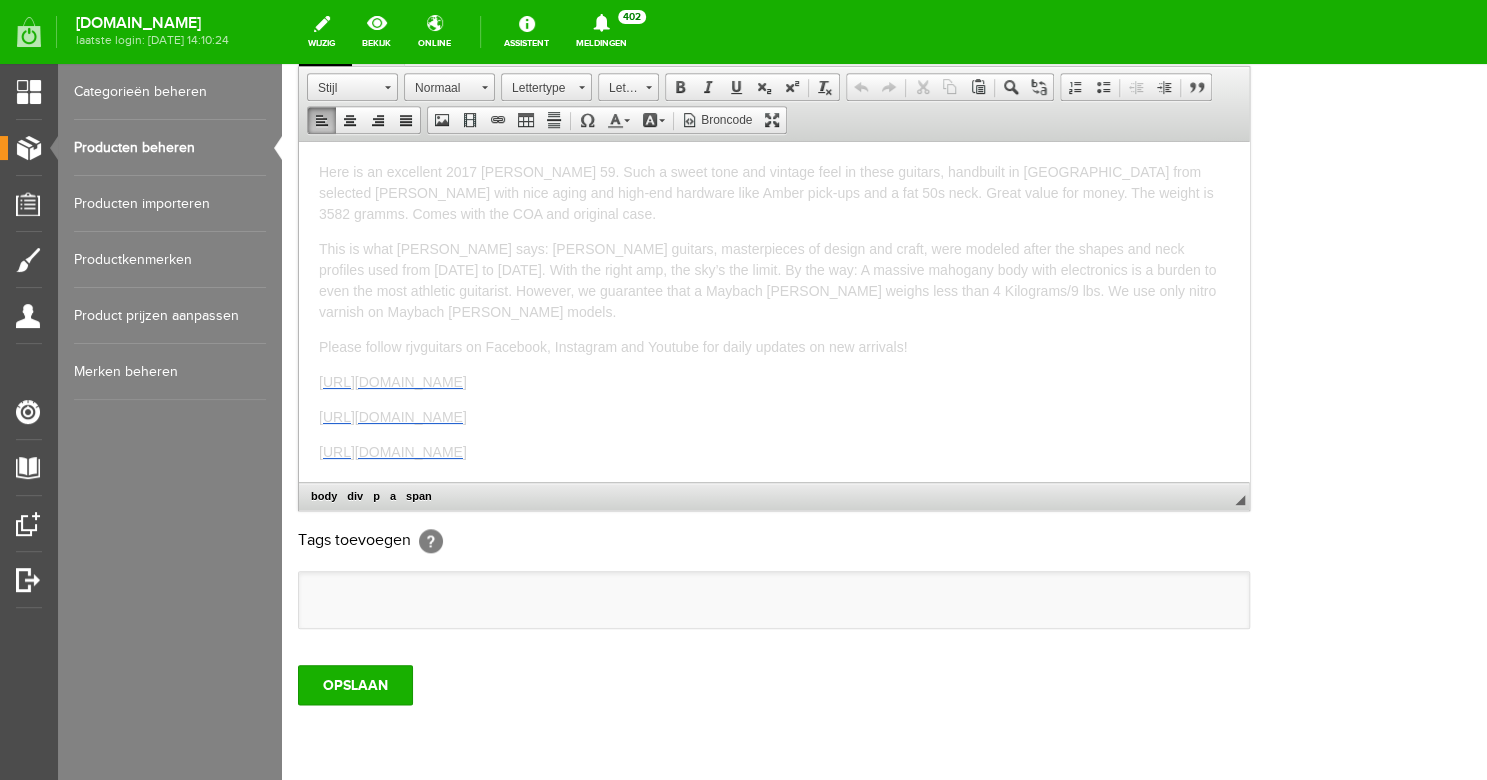 drag, startPoint x: 740, startPoint y: 425, endPoint x: 300, endPoint y: 227, distance: 482.49768 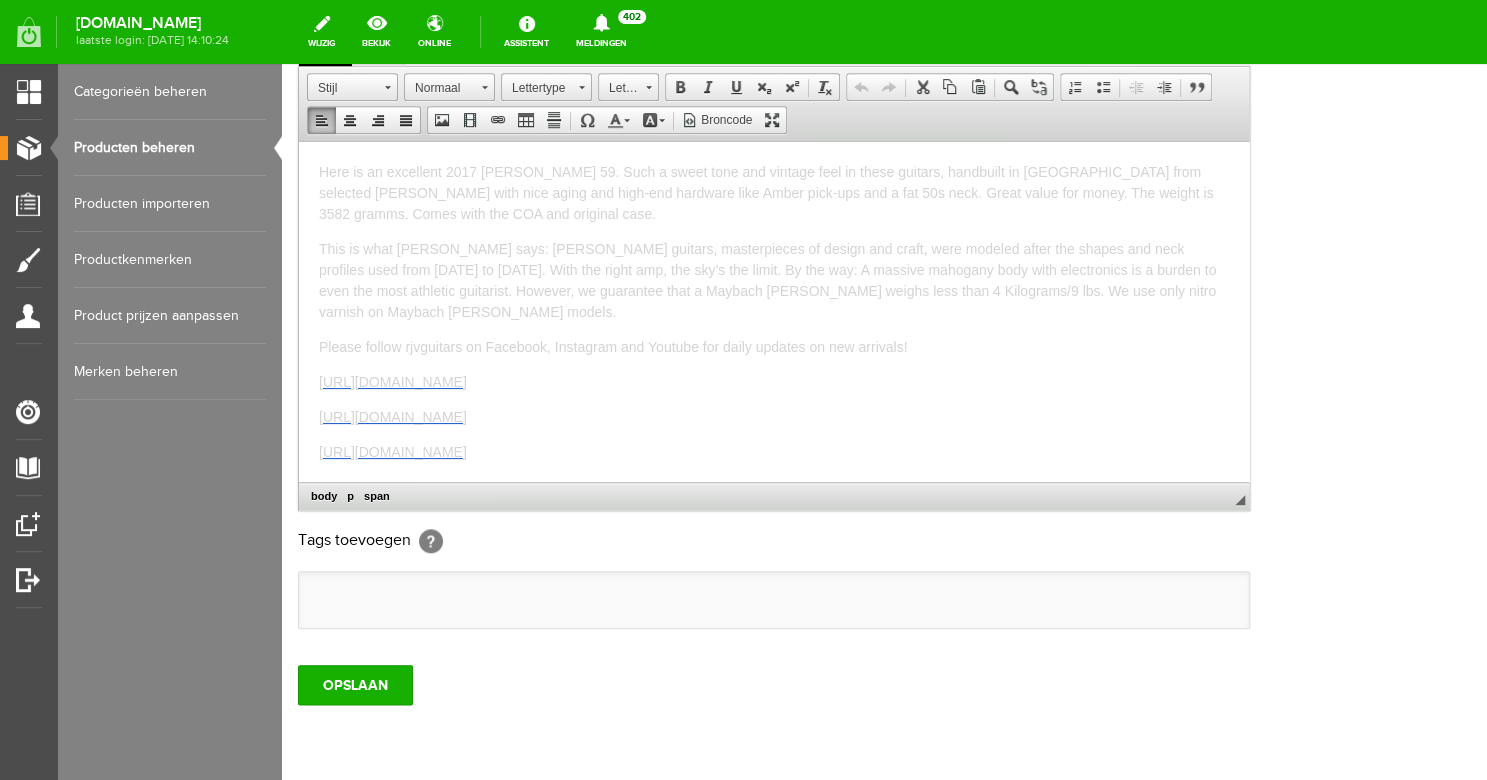 copy on "Here is an excellent 2017 [PERSON_NAME] 59. Such a sweet tone and vintage feel in these guitars, handbuilt in [GEOGRAPHIC_DATA] from selected [PERSON_NAME] with nice aging and high-end hardware like Amber pick-ups and a fat 50s neck. Great value for money. The weight is 3582 gramms. Comes with the COA and original case. This is what [PERSON_NAME] says: [PERSON_NAME] guitars, masterpieces of design and craft, were modeled after the shapes and neck profiles used from [DATE] to [DATE]. With the right amp, the sky’s the limit. By the way: A massive mahogany body with electronics is a burden to even the most athletic guitarist. However, we guarantee that a Maybach [PERSON_NAME] weighs less than 4 Kilograms/9 lbs. We use only nitro varnish on Maybach [PERSON_NAME] models. Please follow rjvguitars on Facebook, Instagram and Youtube for daily updates on new arrivals! [URL][DOMAIN_NAME] [URL][DOMAIN_NAME] [URL][DOMAIN_NAME]" 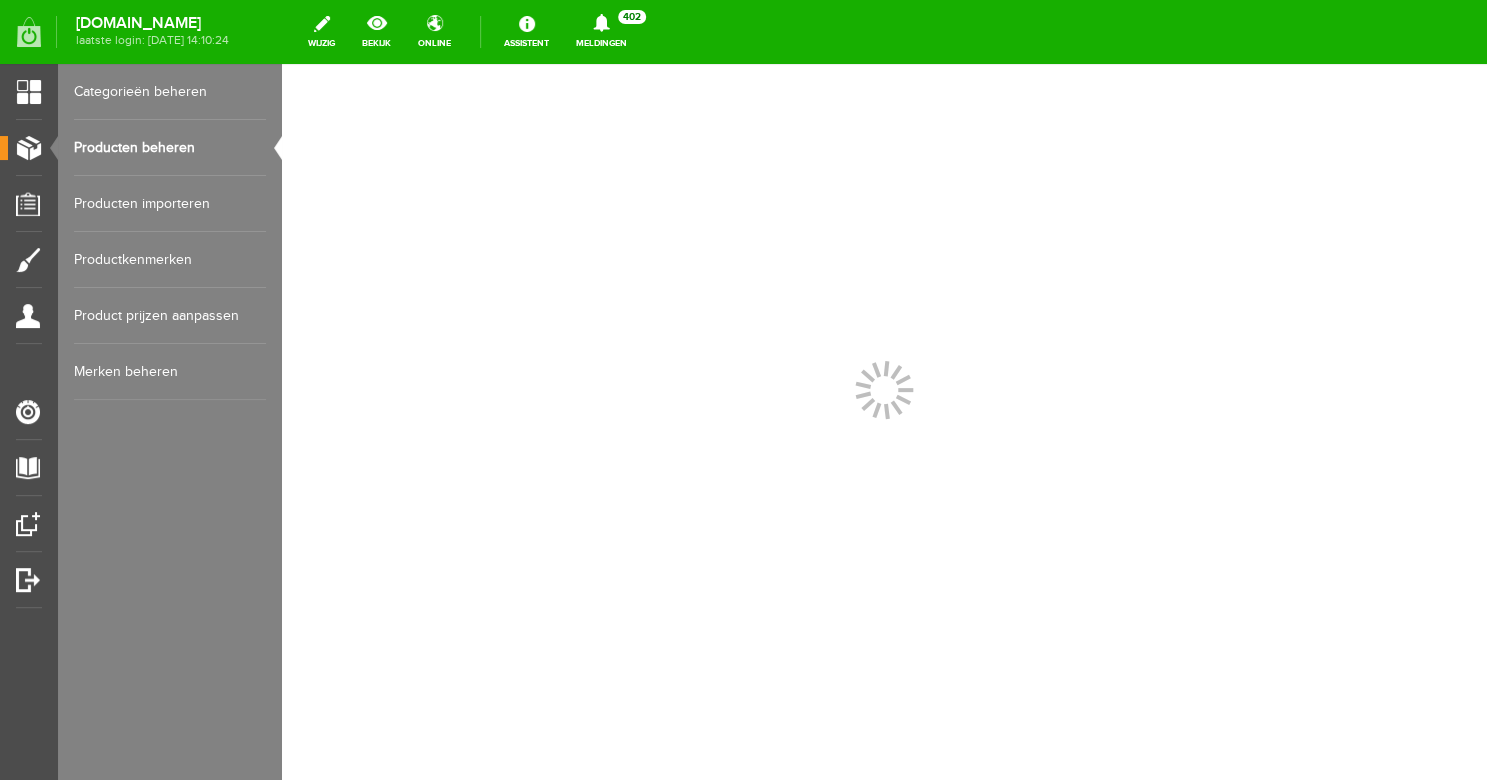 scroll, scrollTop: 0, scrollLeft: 0, axis: both 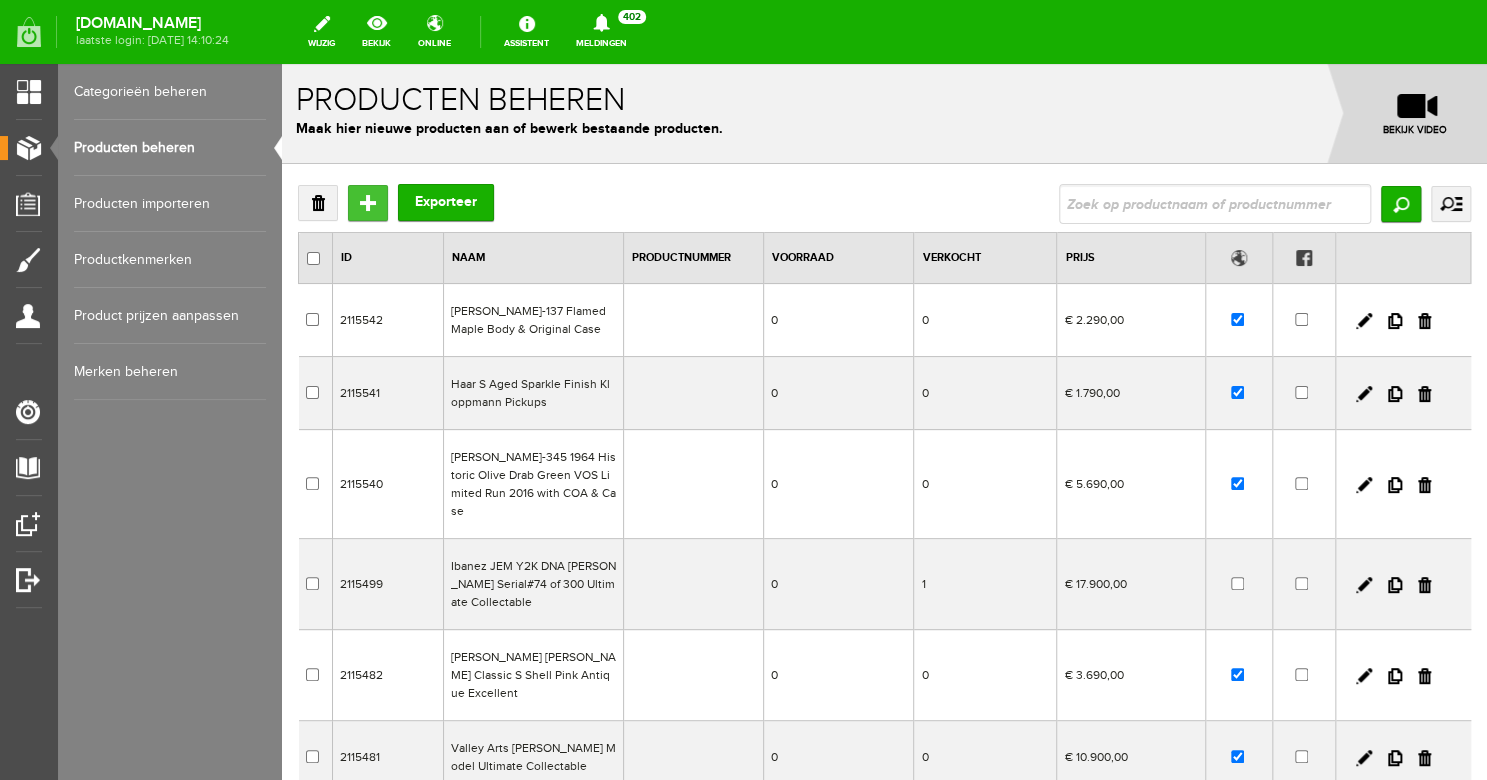 drag, startPoint x: 363, startPoint y: 210, endPoint x: 645, endPoint y: 274, distance: 289.17123 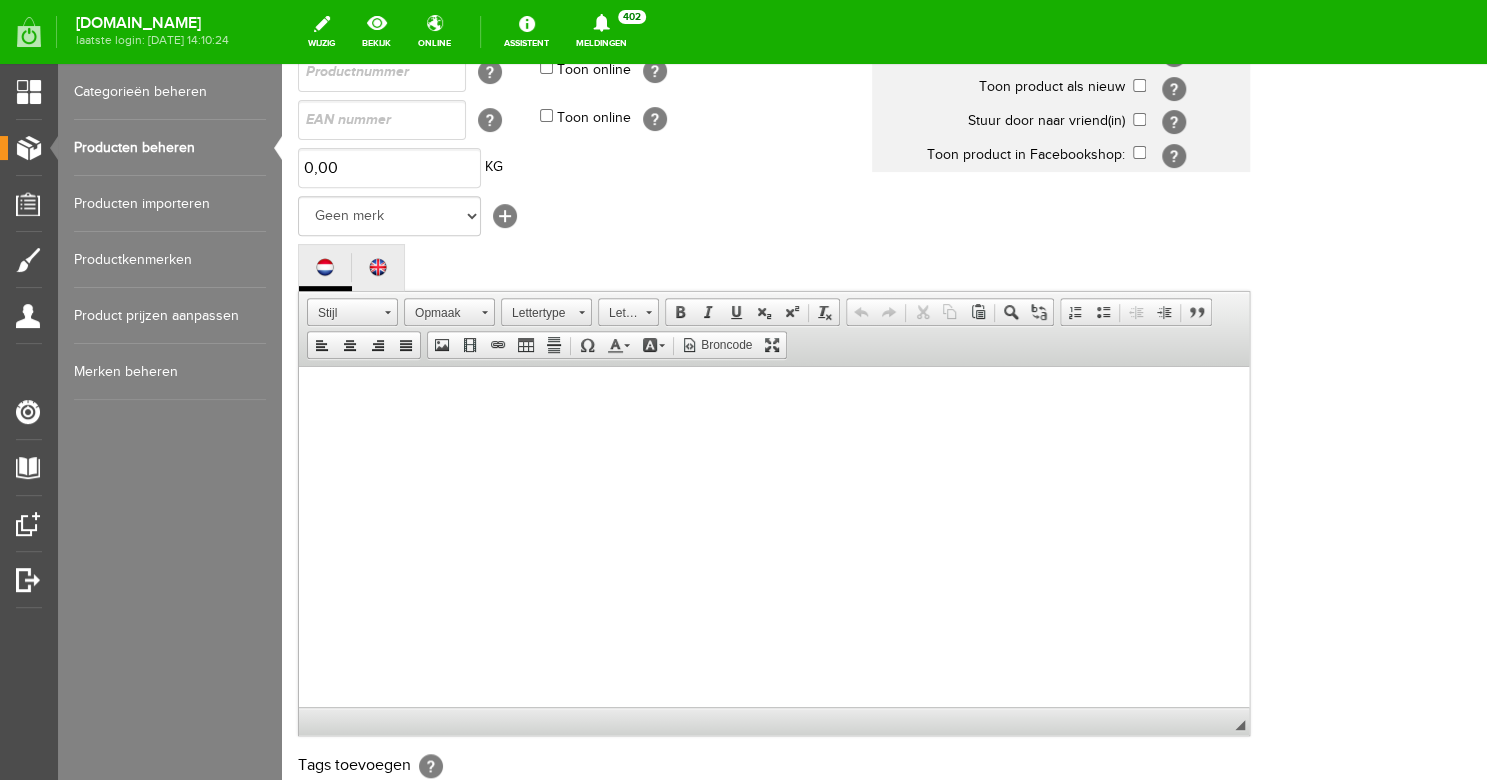 scroll, scrollTop: 272, scrollLeft: 0, axis: vertical 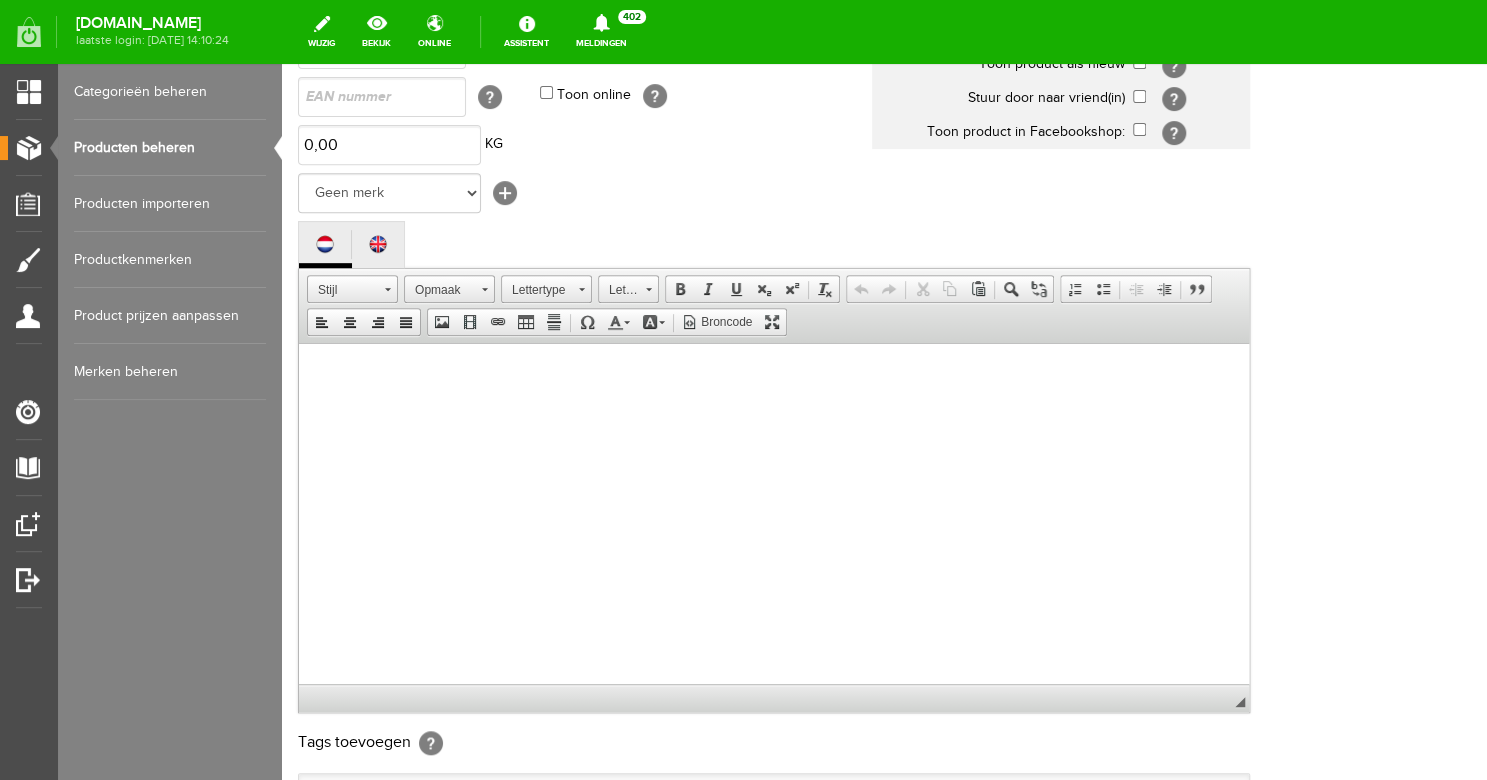click at bounding box center (774, 533) 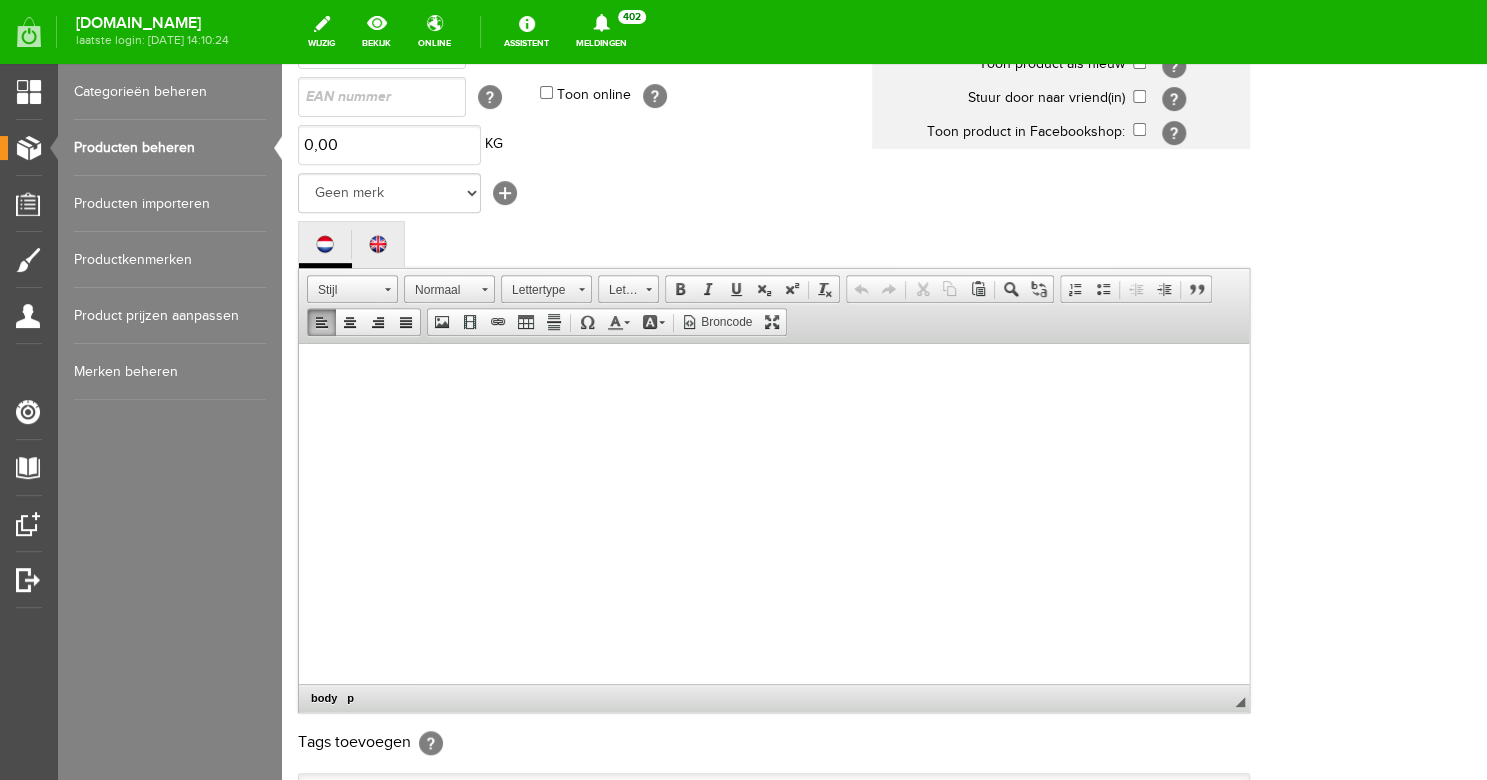 scroll, scrollTop: 6, scrollLeft: 0, axis: vertical 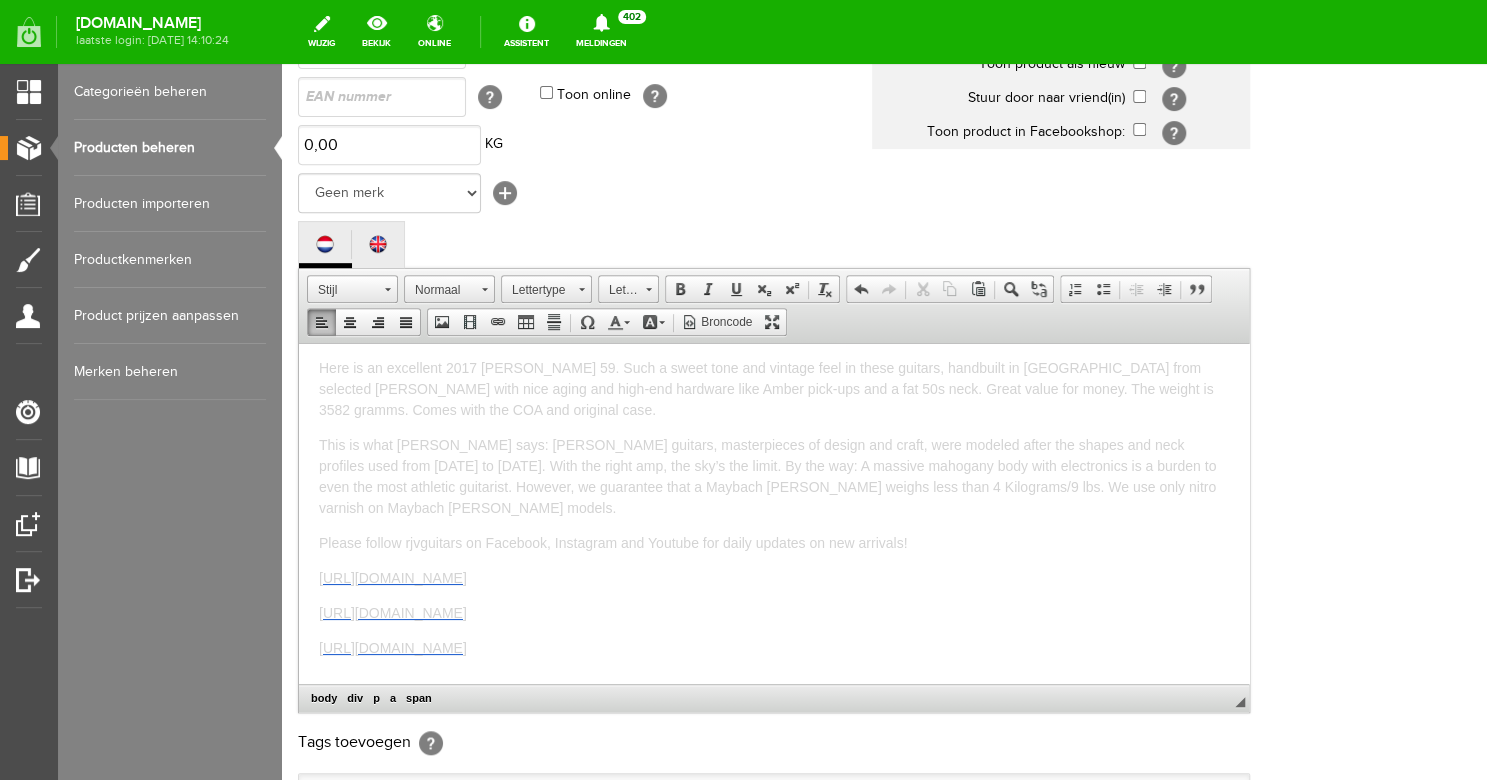 click on "Here is an excellent 2017 [PERSON_NAME] 59. Such a sweet tone and vintage feel in these guitars, handbuilt in [GEOGRAPHIC_DATA] from selected [PERSON_NAME] with nice aging and high-end hardware like Amber pick-ups and a fat 50s neck. Great value for money. The weight is 3582 gramms. Comes with the COA and original case." at bounding box center (766, 388) 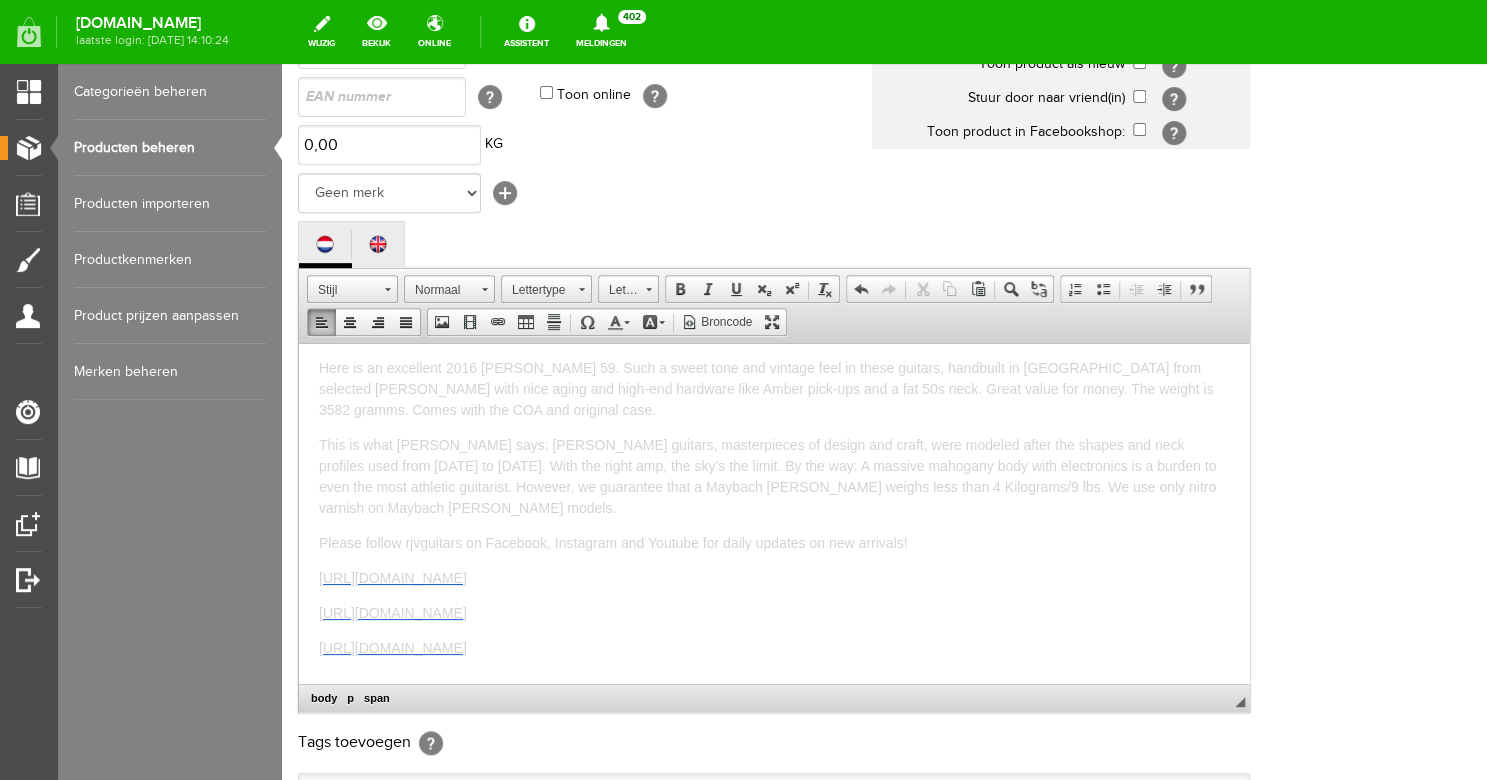 click on "Here is an excellent 2016 [PERSON_NAME] 59. Such a sweet tone and vintage feel in these guitars, handbuilt in [GEOGRAPHIC_DATA] from selected [PERSON_NAME] with nice aging and high-end hardware like Amber pick-ups and a fat 50s neck. Great value for money. The weight is 3582 gramms. Comes with the COA and original case." at bounding box center (766, 388) 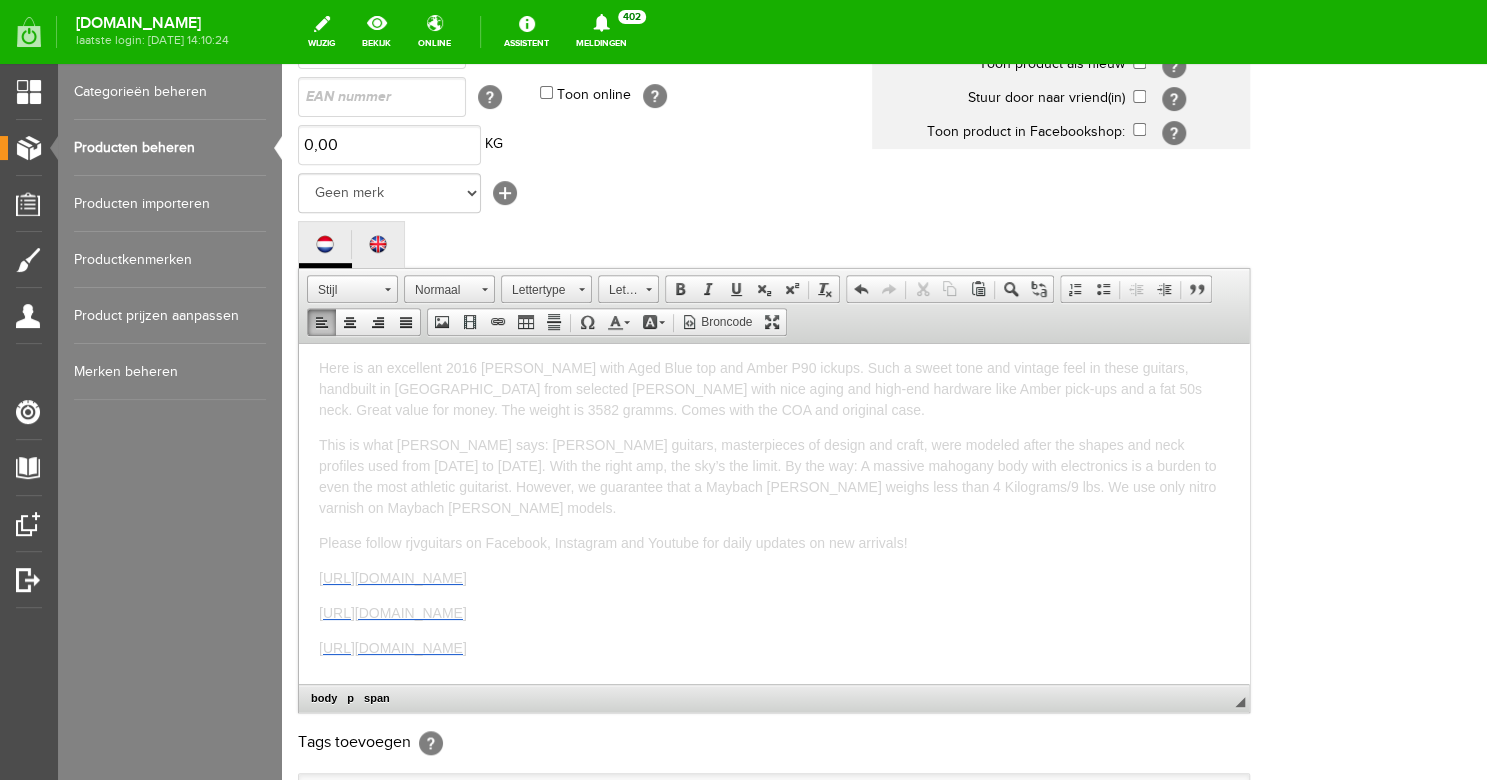 click on "Here is an excellent 2016 [PERSON_NAME] with Aged Blue top and Amber P90 ickups. Such a sweet tone and vintage feel in these guitars, handbuilt in [GEOGRAPHIC_DATA] from selected [PERSON_NAME] with nice aging and high-end hardware like Amber pick-ups and a fat 50s neck. Great value for money. The weight is 3582 gramms. Comes with the COA and original case." at bounding box center [760, 388] 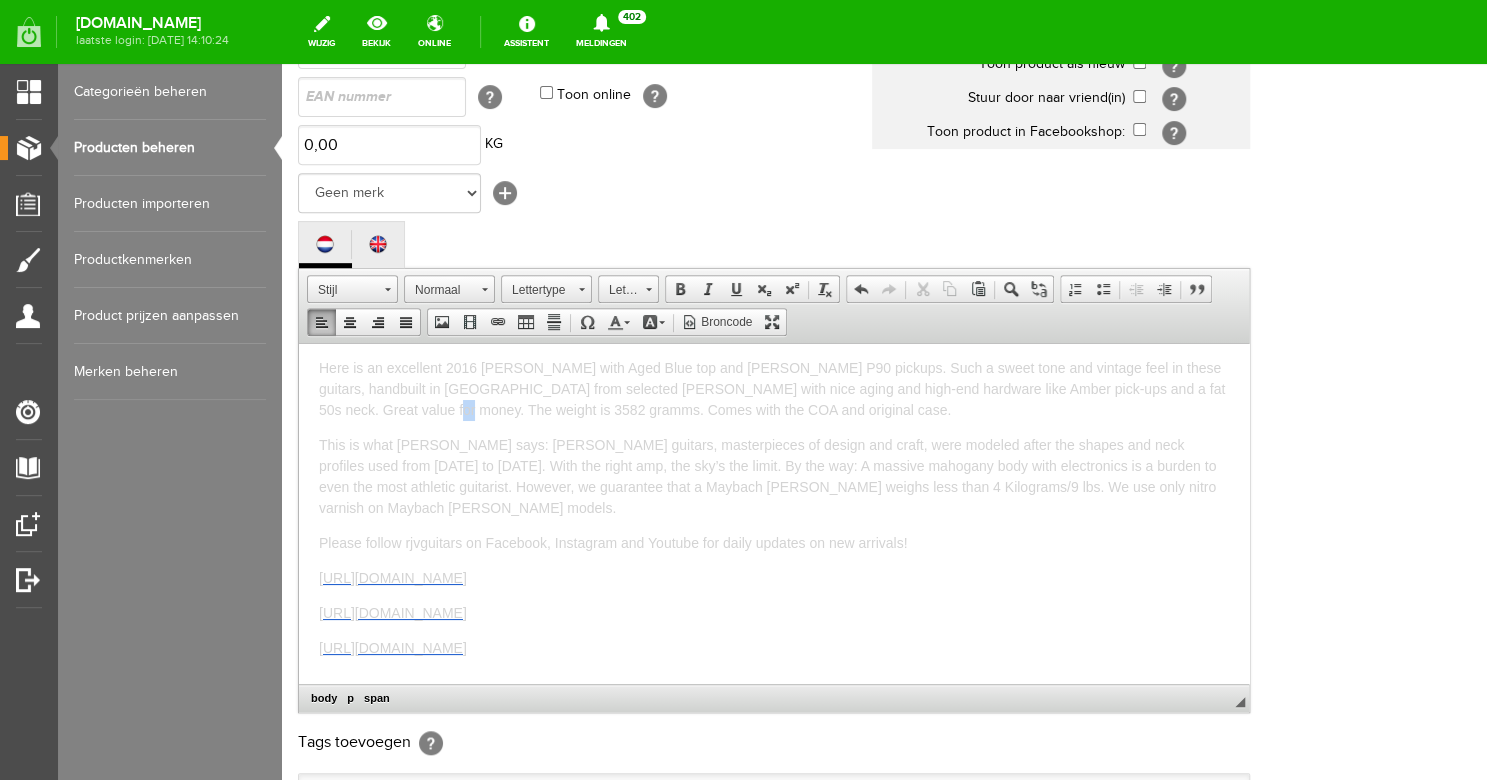 drag, startPoint x: 436, startPoint y: 413, endPoint x: 420, endPoint y: 411, distance: 16.124516 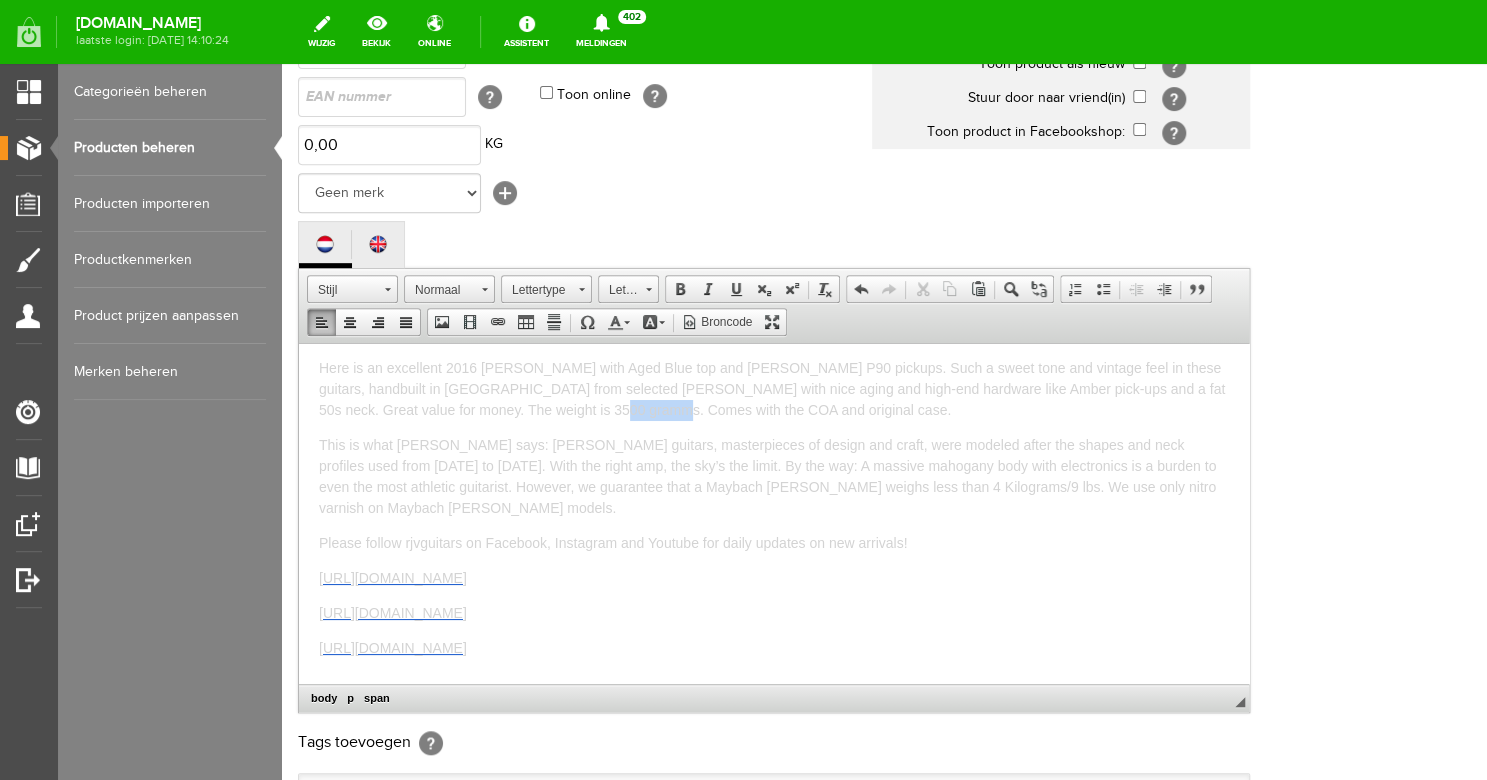 drag, startPoint x: 664, startPoint y: 412, endPoint x: 602, endPoint y: 411, distance: 62.008064 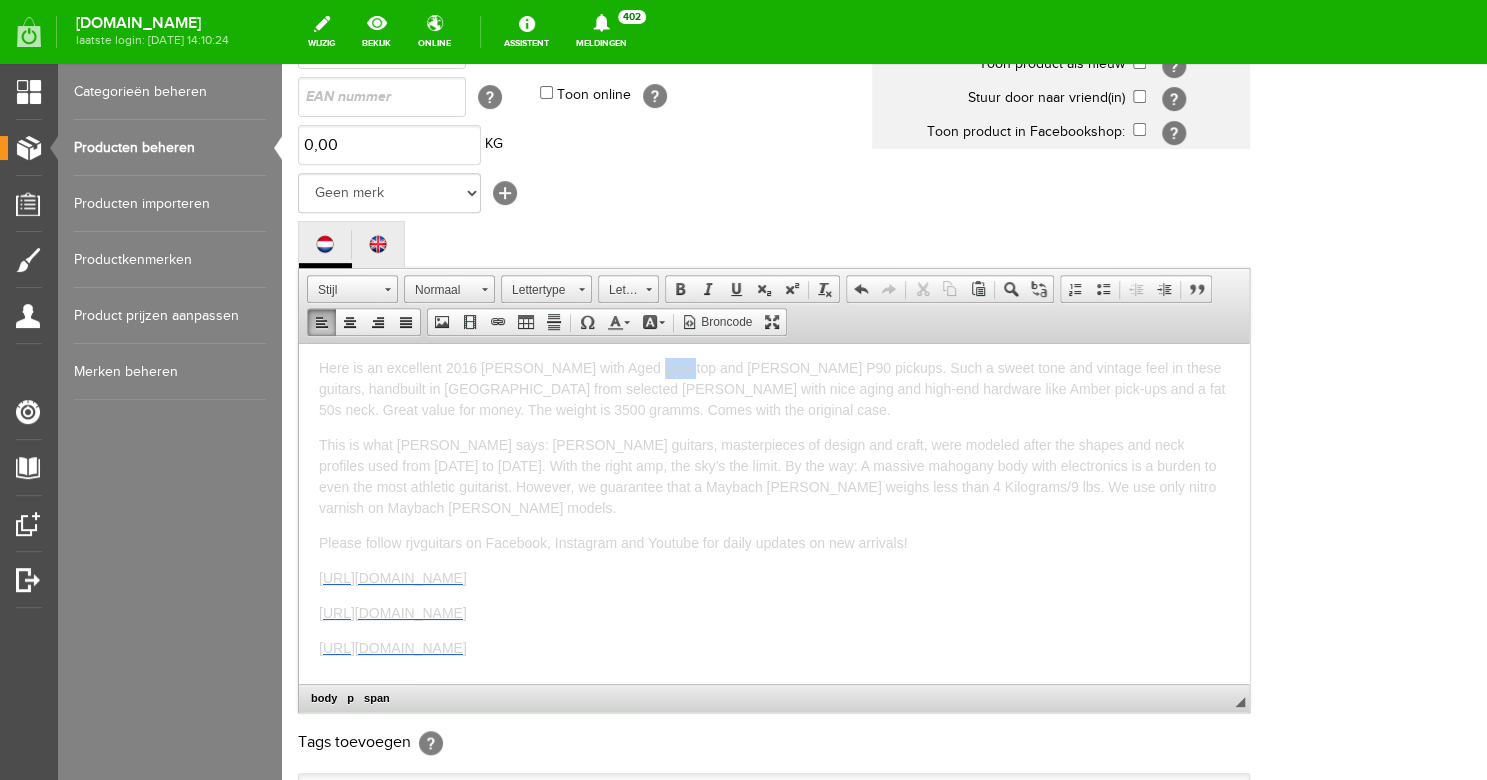 drag, startPoint x: 648, startPoint y: 369, endPoint x: 680, endPoint y: 371, distance: 32.06244 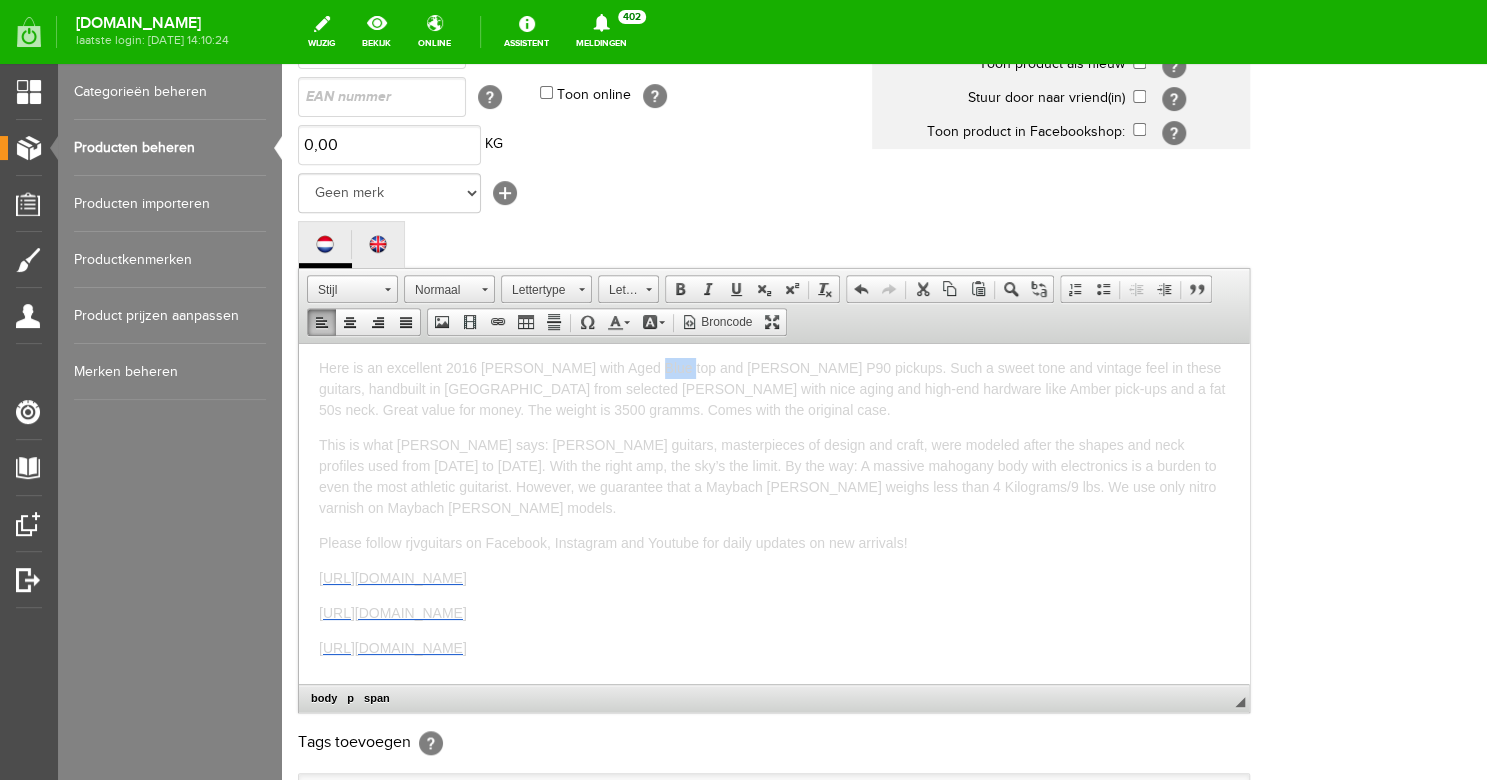 click on "Here is an excellent 2016 [PERSON_NAME] with Aged Blue top and [PERSON_NAME] P90 pickups. Such a sweet tone and vintage feel in these guitars, handbuilt in [GEOGRAPHIC_DATA] from selected [PERSON_NAME] with nice aging and high-end hardware like Amber pick-ups and a fat 50s neck. Great value for money. The weight is 3500 gramms. Comes with the original case." at bounding box center [772, 388] 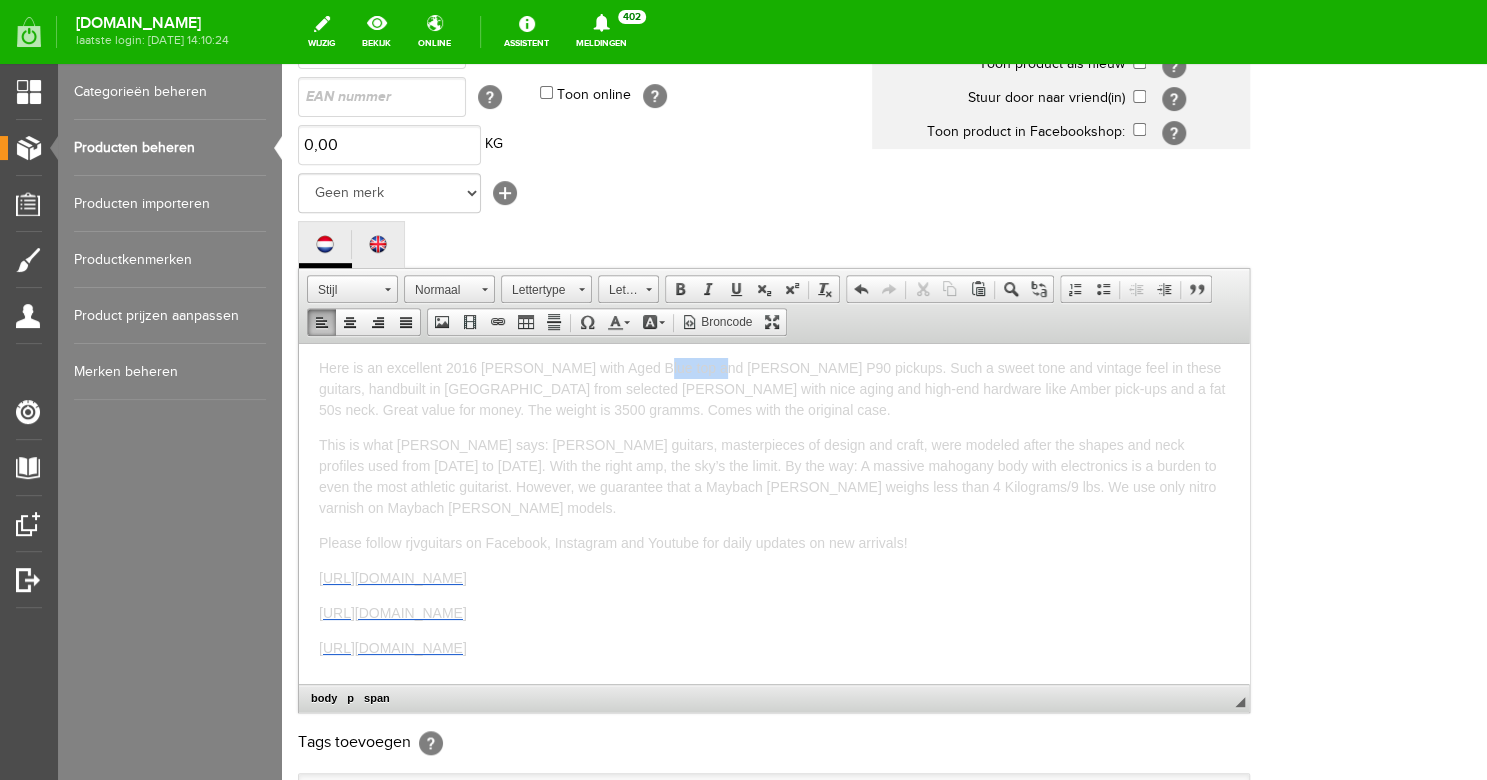 drag, startPoint x: 705, startPoint y: 367, endPoint x: 654, endPoint y: 367, distance: 51 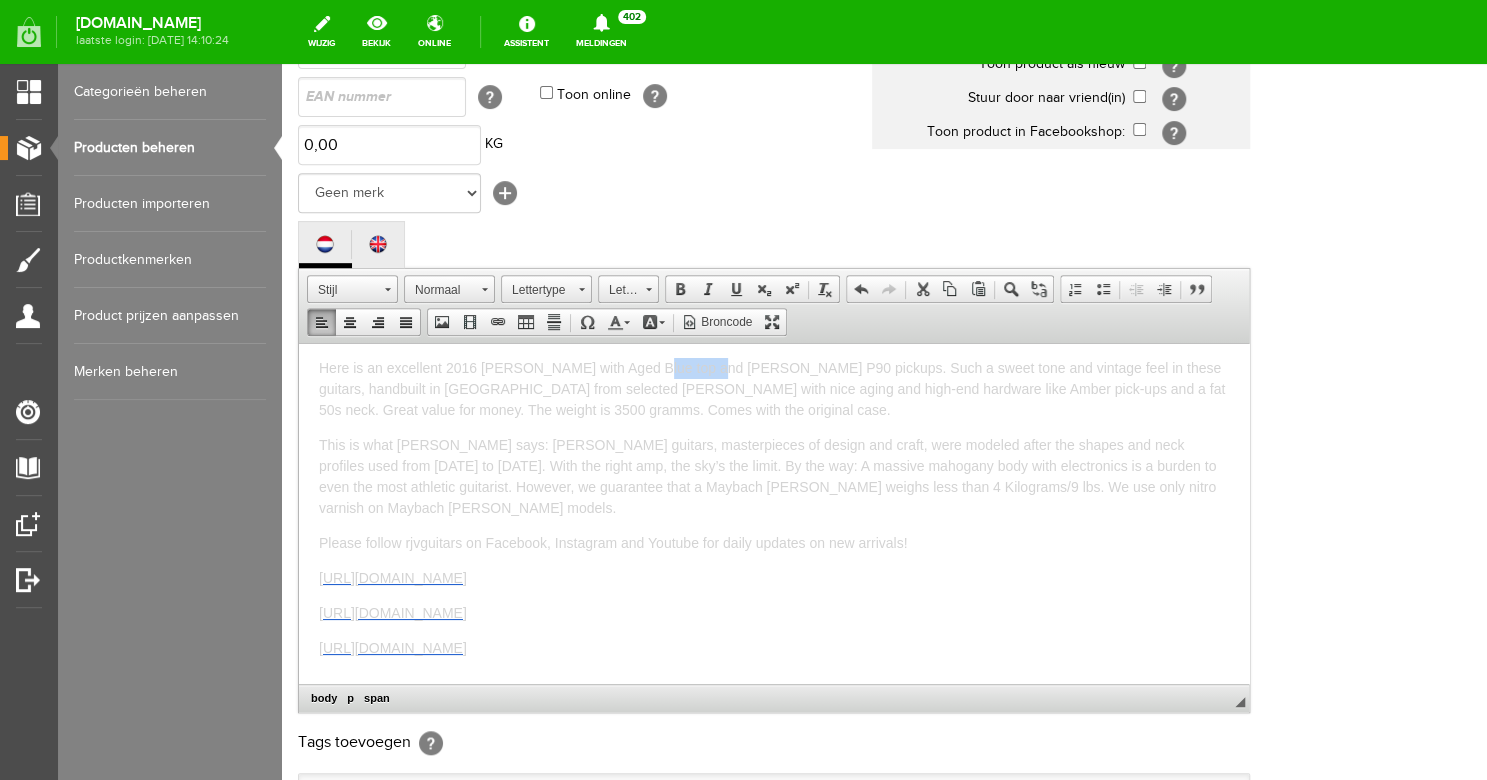 click on "Here is an excellent 2016 [PERSON_NAME] with Aged Blue top and [PERSON_NAME] P90 pickups. Such a sweet tone and vintage feel in these guitars, handbuilt in [GEOGRAPHIC_DATA] from selected [PERSON_NAME] with nice aging and high-end hardware like Amber pick-ups and a fat 50s neck. Great value for money. The weight is 3500 gramms. Comes with the original case." at bounding box center (772, 388) 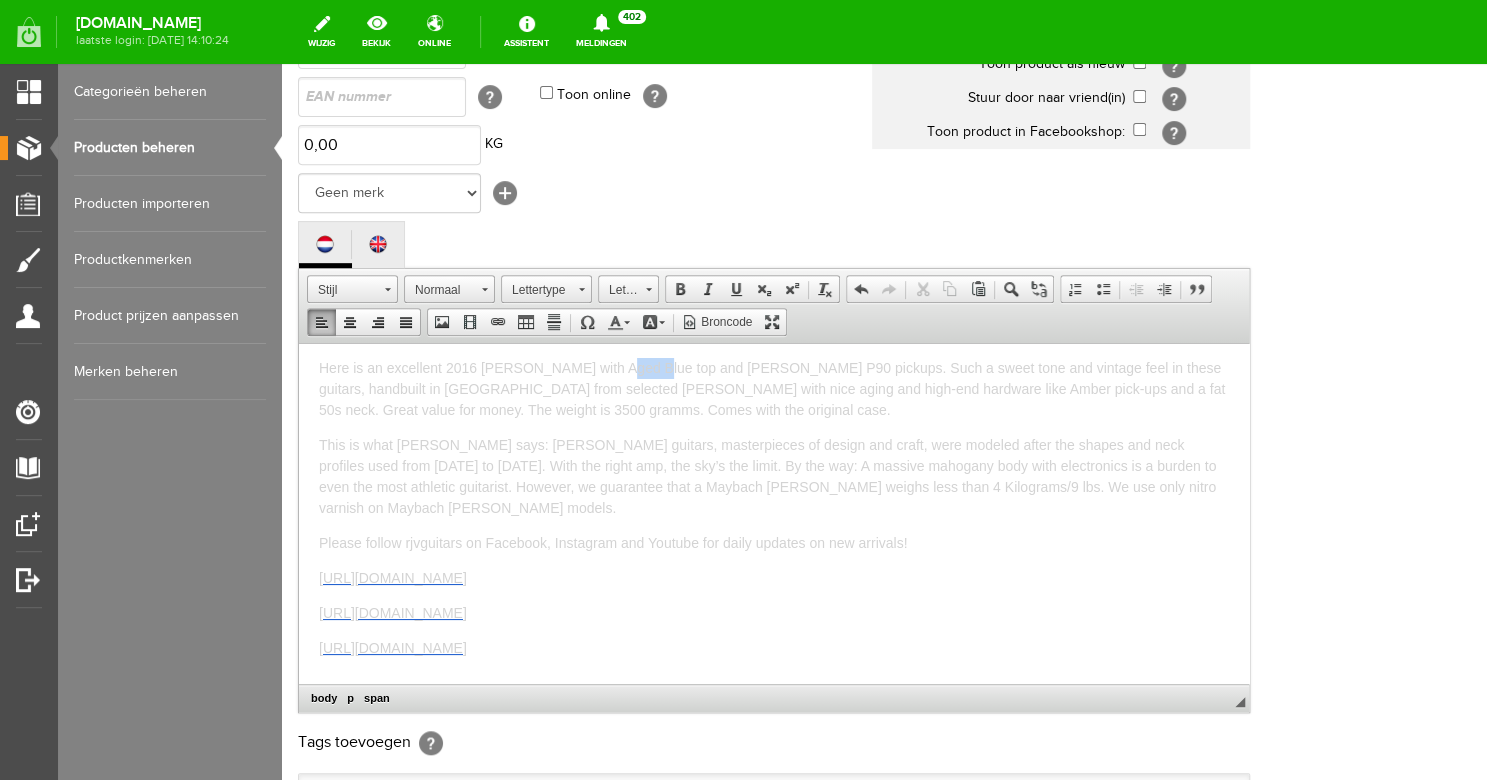 drag, startPoint x: 649, startPoint y: 368, endPoint x: 614, endPoint y: 368, distance: 35 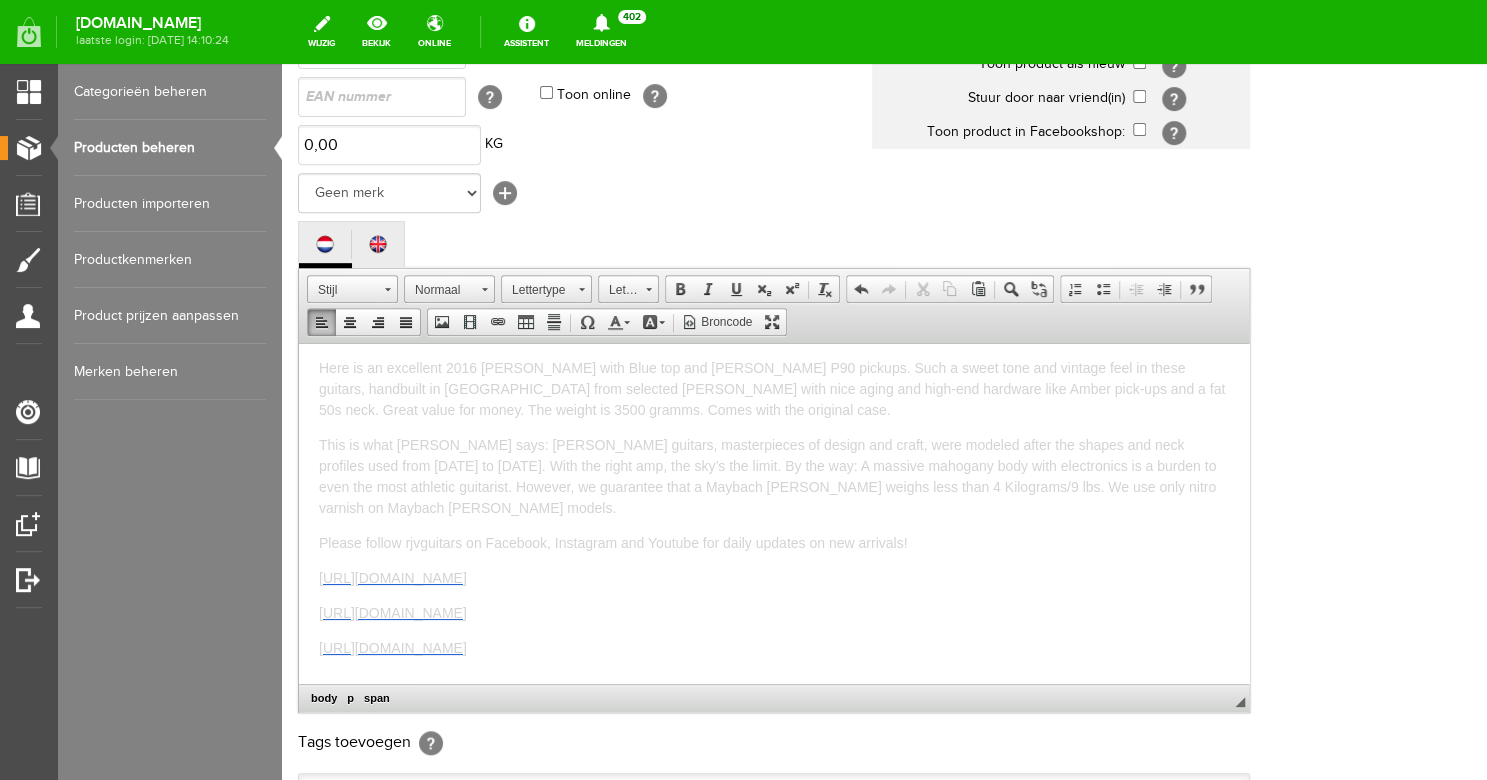 click on "Here is an excellent 2016 [PERSON_NAME] with Blue top and [PERSON_NAME] P90 pickups. Such a sweet tone and vintage feel in these guitars, handbuilt in [GEOGRAPHIC_DATA] from selected [PERSON_NAME] with nice aging and high-end hardware like Amber pick-ups and a fat 50s neck. Great value for money. The weight is 3500 gramms. Comes with the original case." at bounding box center (772, 388) 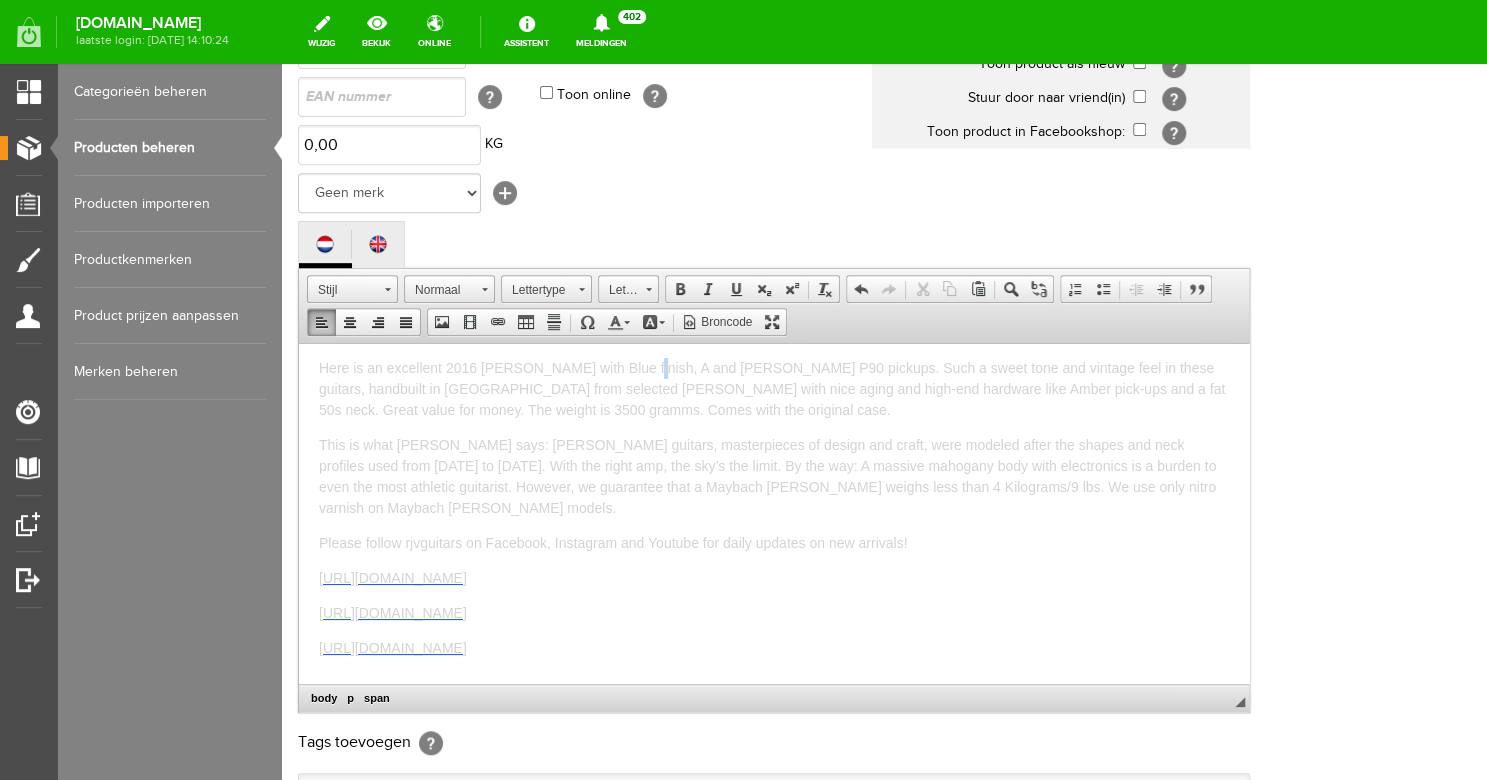 click on "Here is an excellent 2016 [PERSON_NAME] with Blue finish, A and [PERSON_NAME] P90 pickups. Such a sweet tone and vintage feel in these guitars, handbuilt in [GEOGRAPHIC_DATA] from selected [PERSON_NAME] with nice aging and high-end hardware like Amber pick-ups and a fat 50s neck. Great value for money. The weight is 3500 gramms. Comes with the original case." at bounding box center [772, 388] 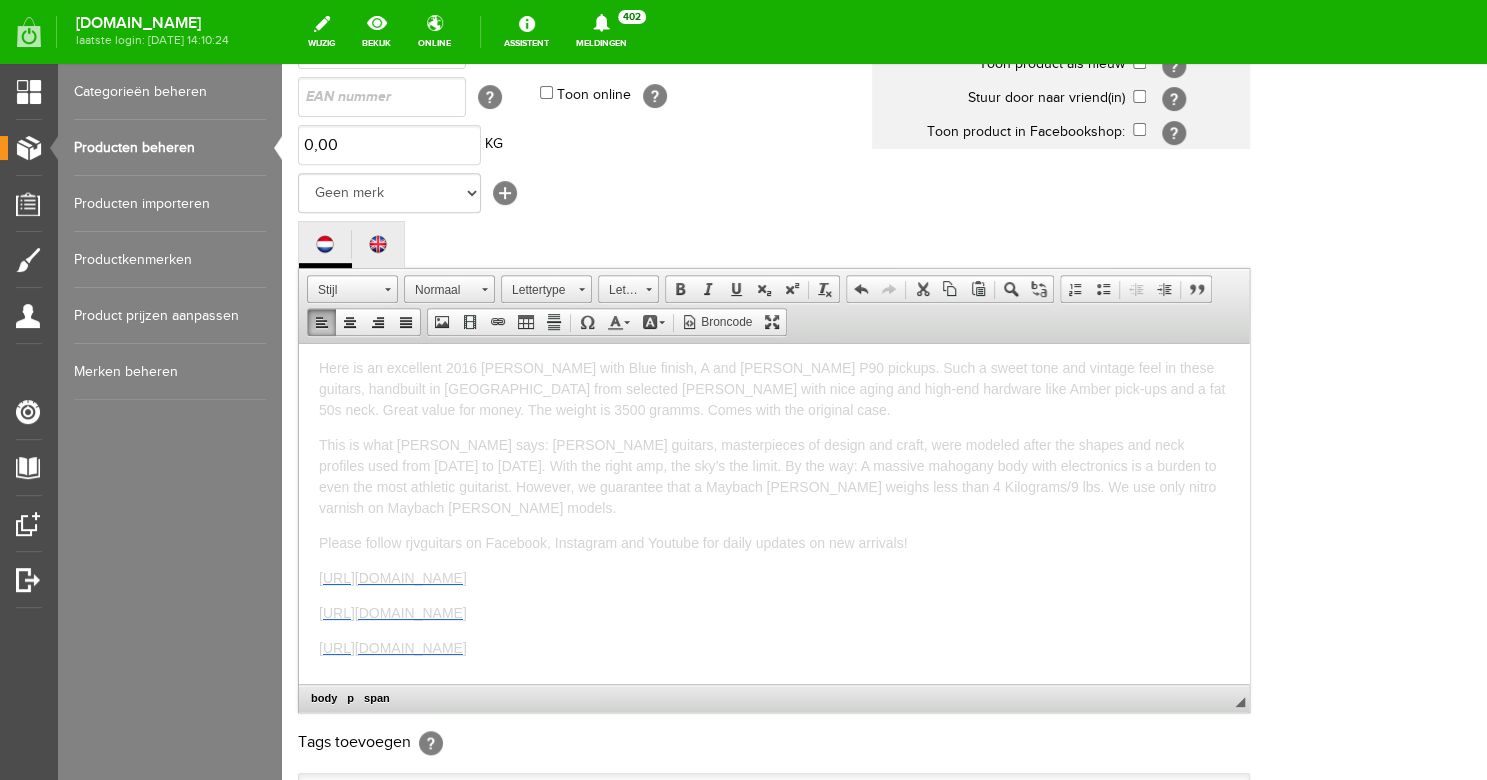 click on "Here is an excellent 2016 [PERSON_NAME] with Blue finish, A and [PERSON_NAME] P90 pickups. Such a sweet tone and vintage feel in these guitars, handbuilt in [GEOGRAPHIC_DATA] from selected [PERSON_NAME] with nice aging and high-end hardware like Amber pick-ups and a fat 50s neck. Great value for money. The weight is 3500 gramms. Comes with the original case." at bounding box center [772, 388] 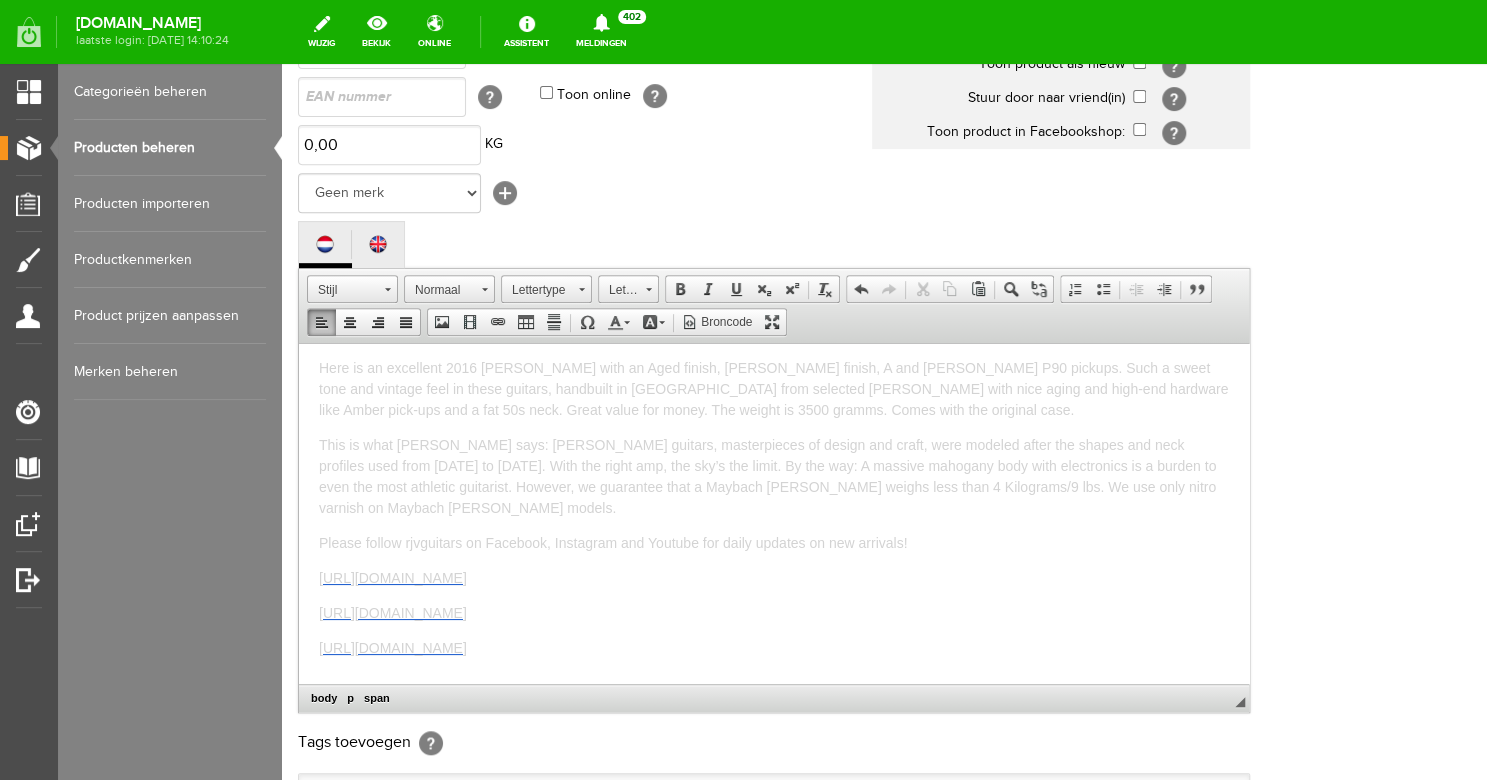 click on "Here is an excellent 2016 [PERSON_NAME] with an Aged finish, [PERSON_NAME] finish, A and [PERSON_NAME] P90 pickups. Such a sweet tone and vintage feel in these guitars, handbuilt in [GEOGRAPHIC_DATA] from selected [PERSON_NAME] with nice aging and high-end hardware like Amber pick-ups and a fat 50s neck. Great value for money. The weight is 3500 gramms. Comes with the original case." at bounding box center (773, 388) 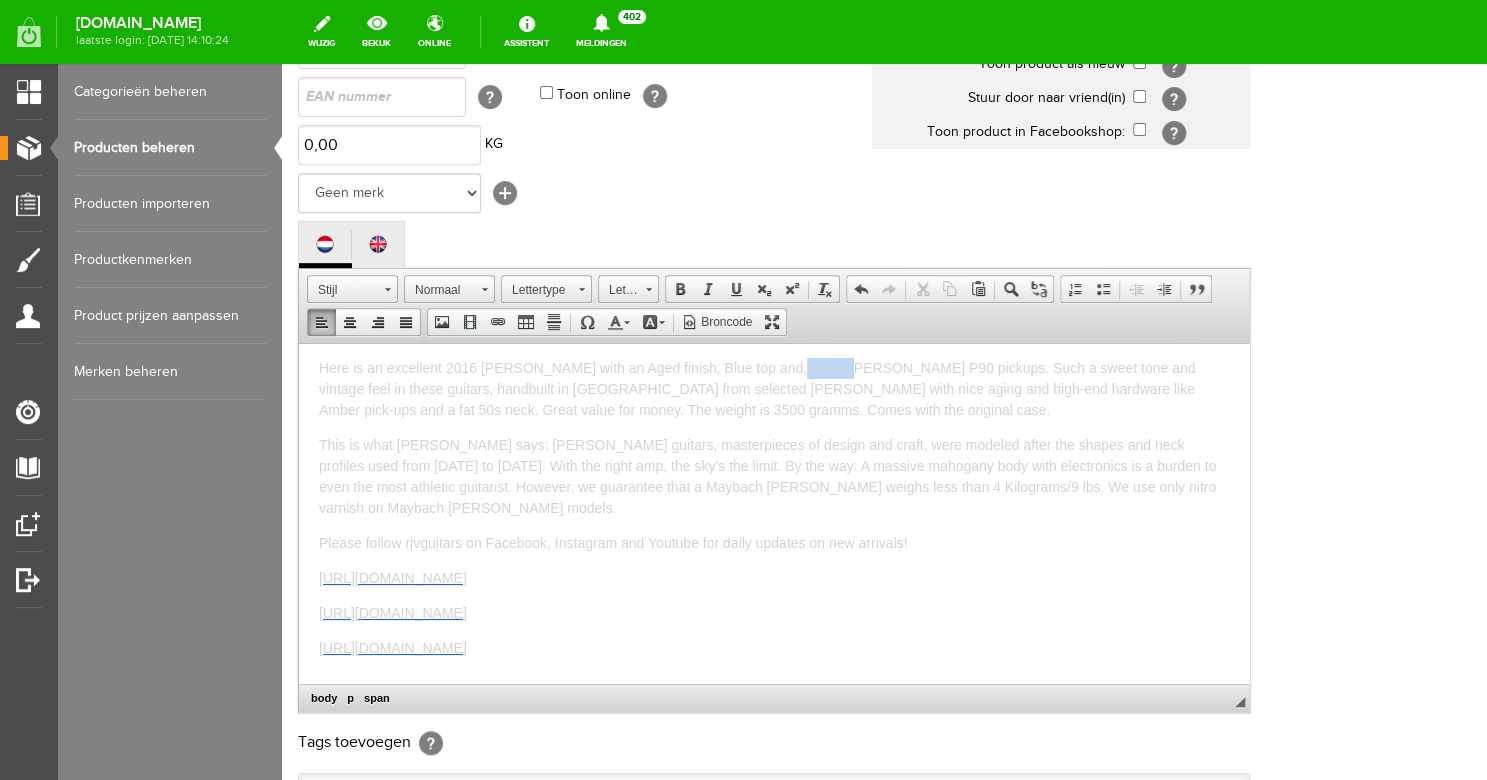 drag, startPoint x: 835, startPoint y: 373, endPoint x: 789, endPoint y: 368, distance: 46.270943 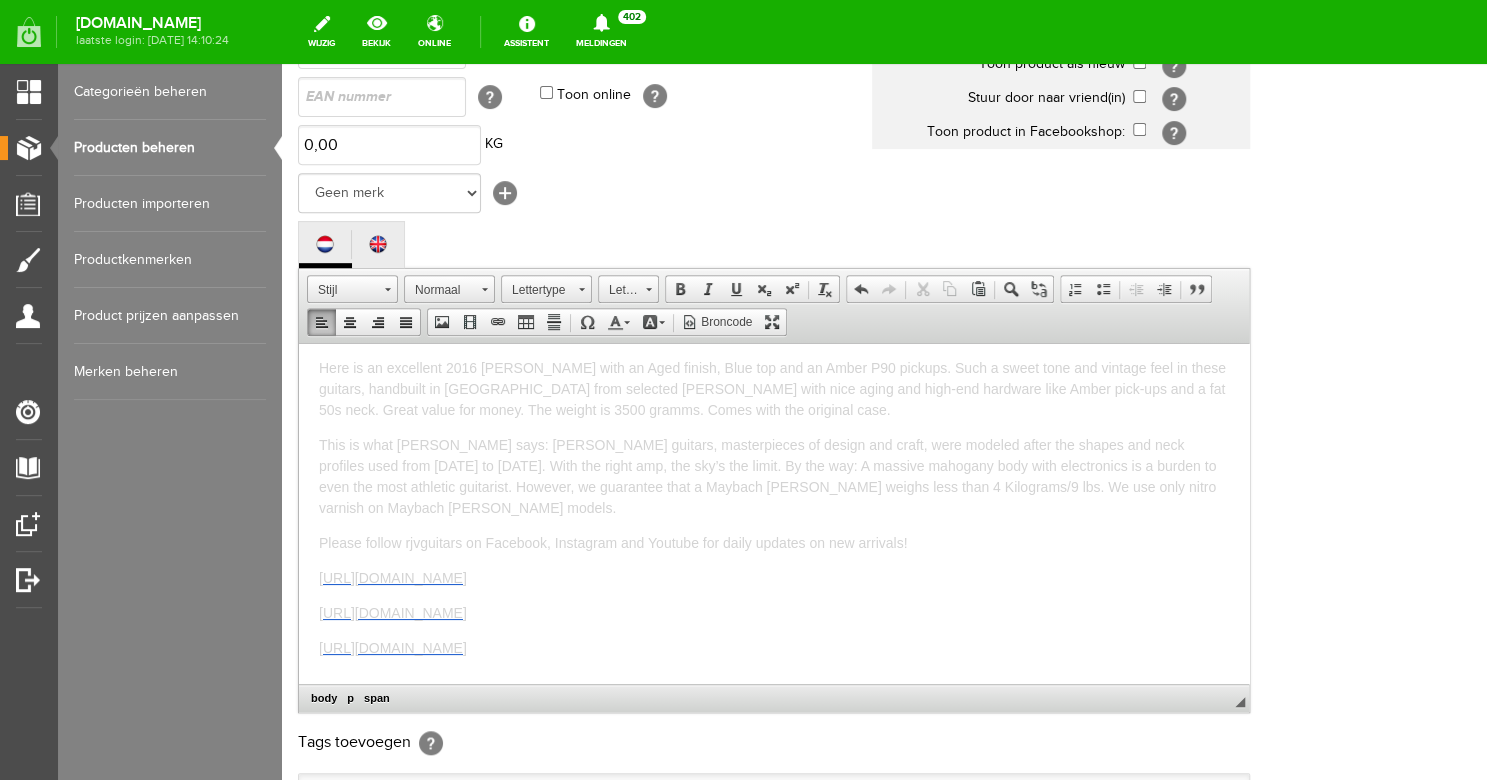 click on "Here is an excellent 2016 [PERSON_NAME] with an Aged finish, Blue top and an Amber P90 pickups. Such a sweet tone and vintage feel in these guitars, handbuilt in [GEOGRAPHIC_DATA] from selected [PERSON_NAME] with nice aging and high-end hardware like Amber pick-ups and a fat 50s neck. Great value for money. The weight is 3500 gramms. Comes with the original case." at bounding box center [772, 388] 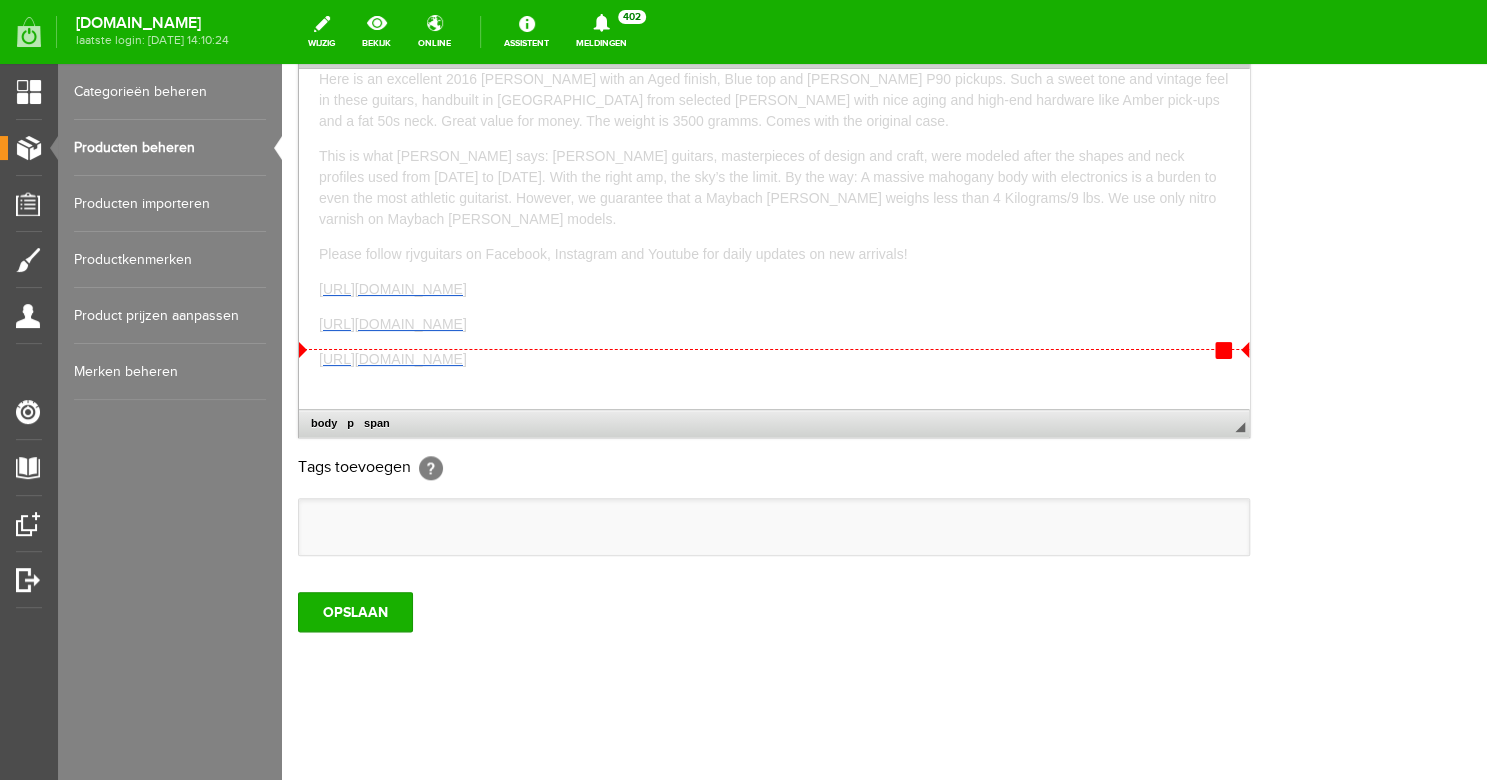 scroll, scrollTop: 579, scrollLeft: 0, axis: vertical 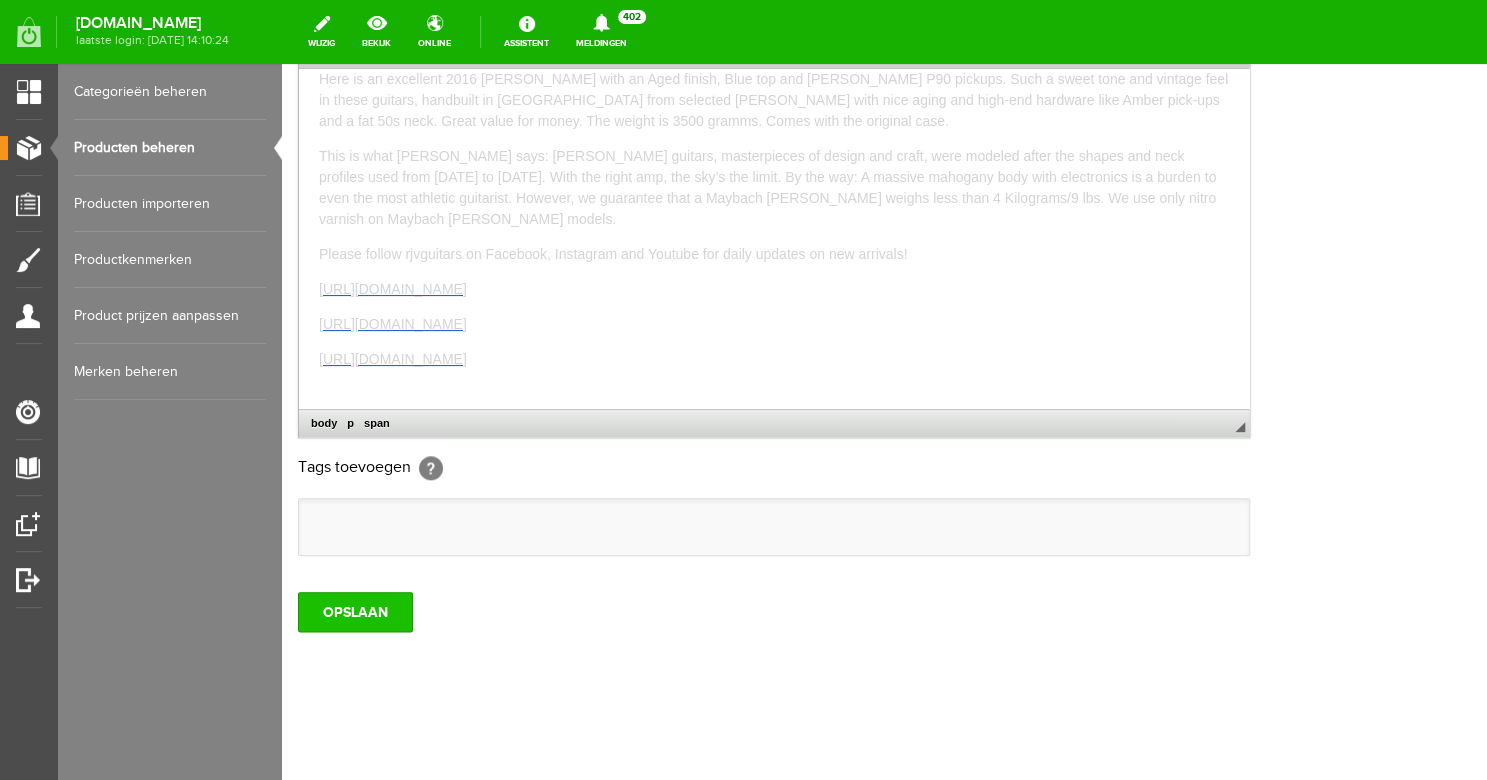 click on "OPSLAAN" at bounding box center [355, 612] 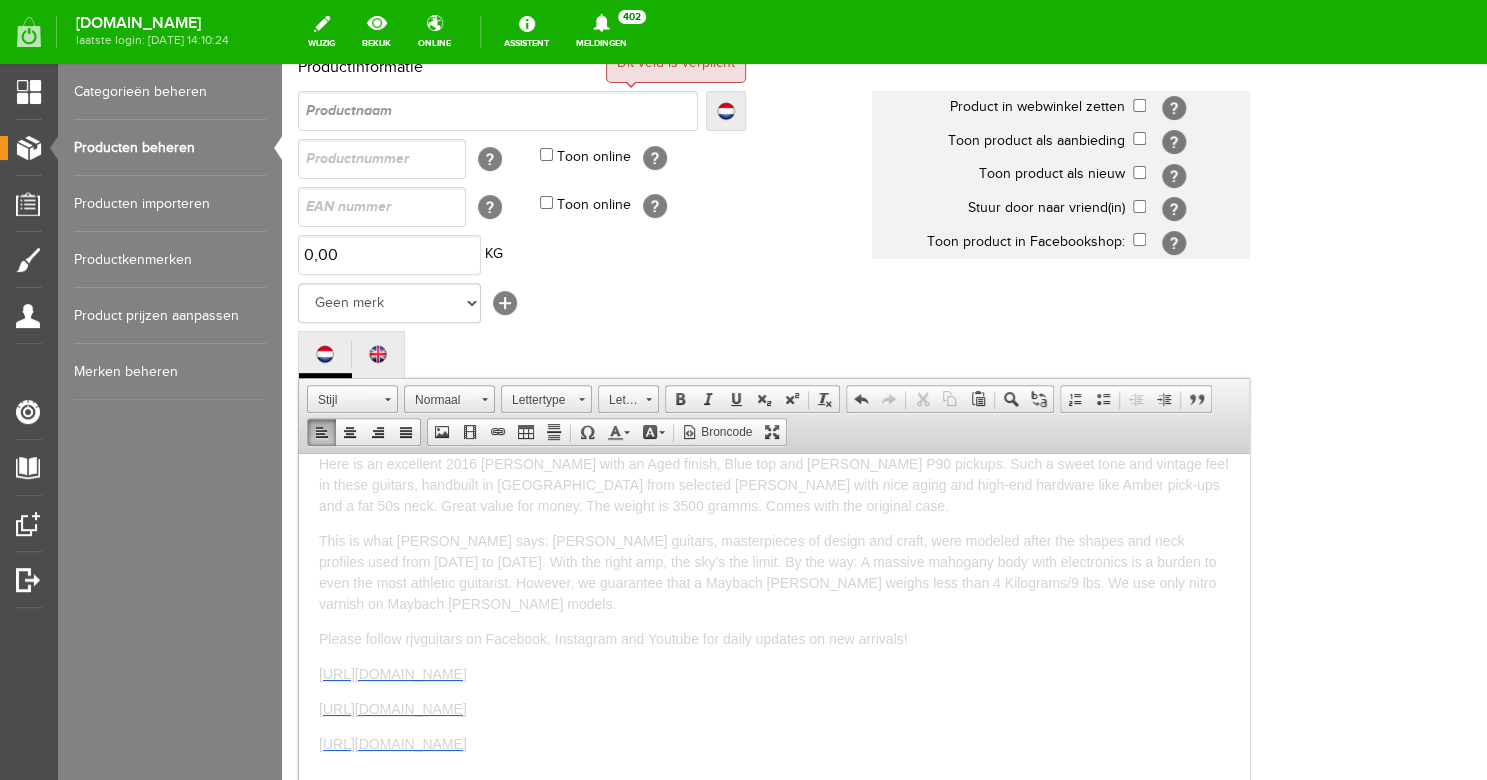 scroll, scrollTop: 0, scrollLeft: 0, axis: both 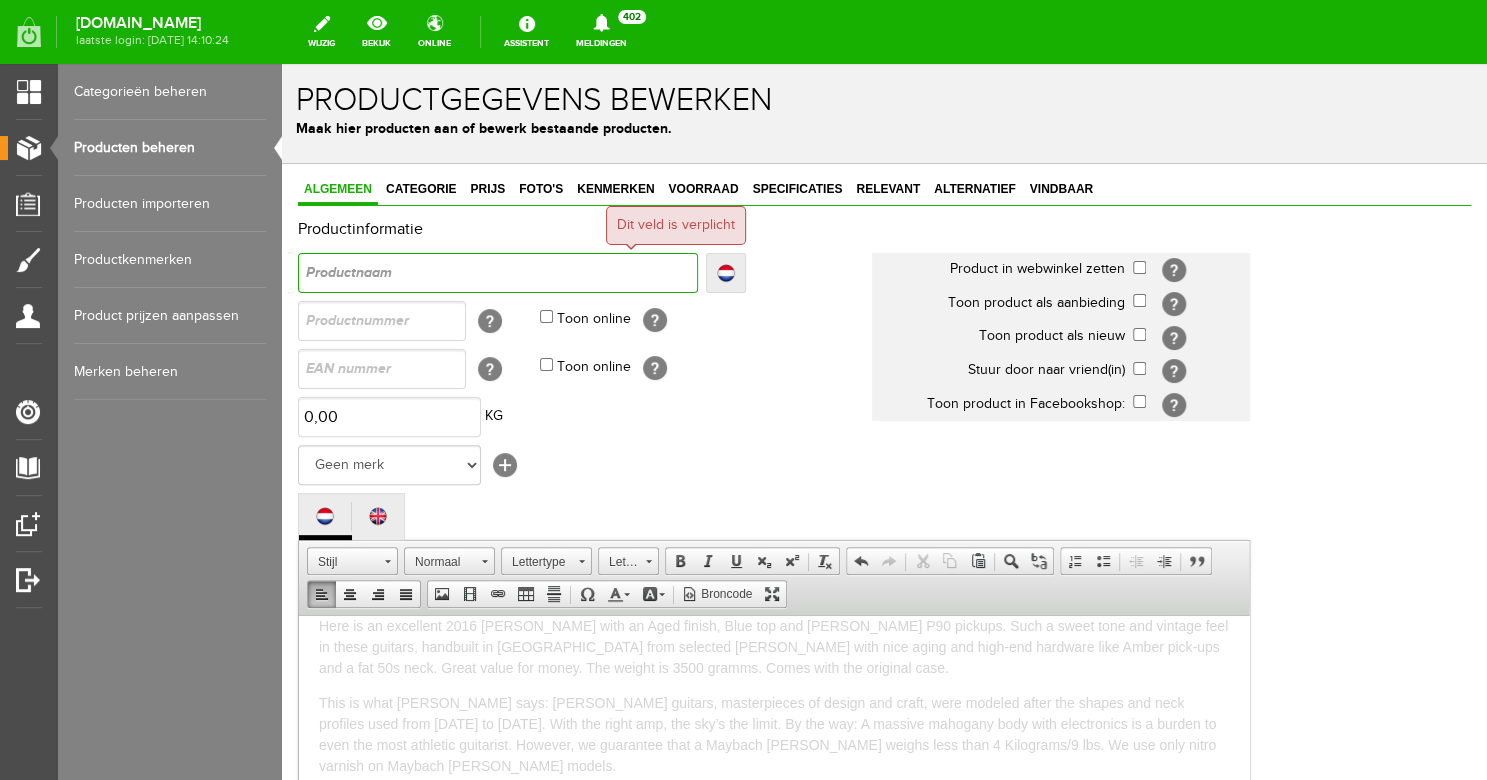click at bounding box center (498, 273) 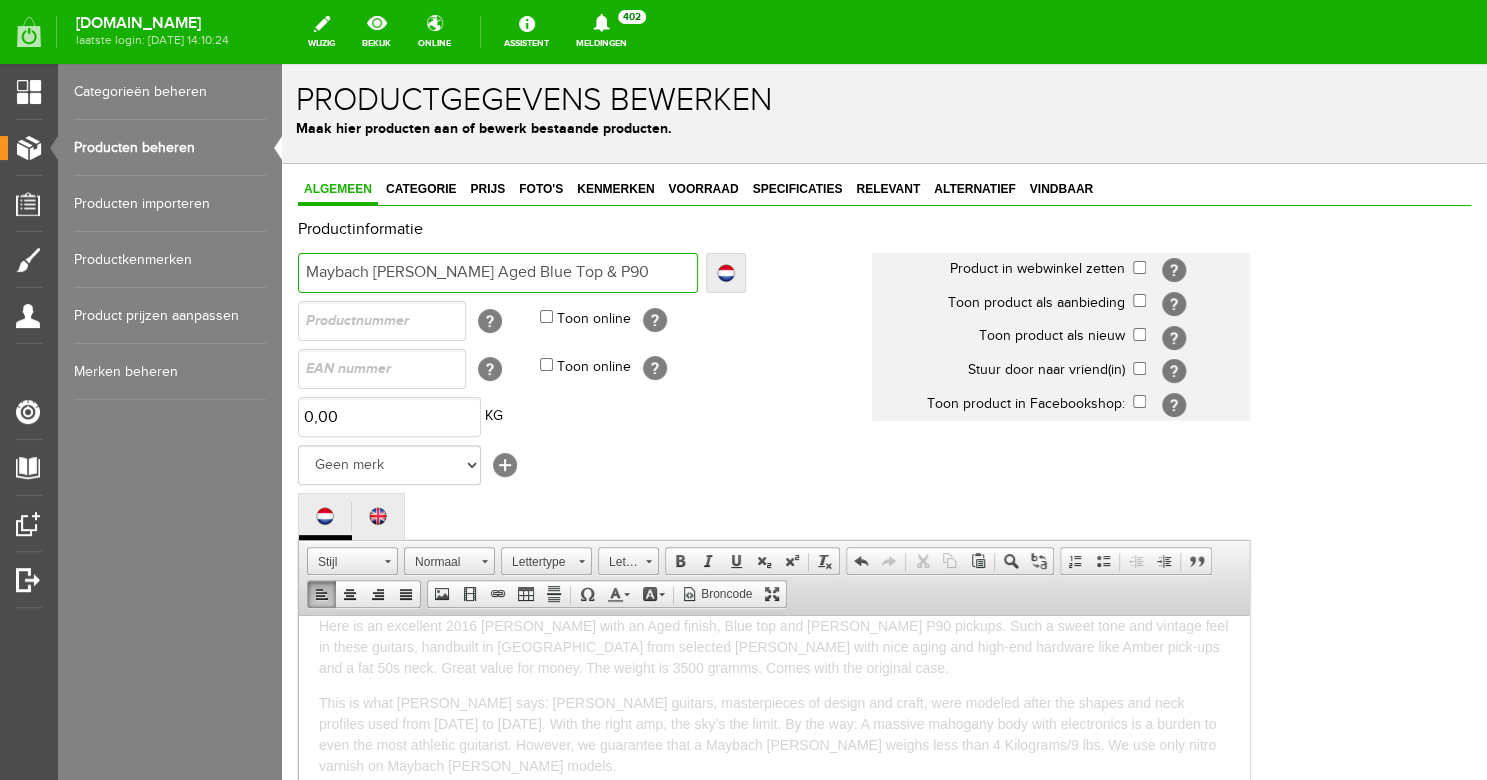 click on "Maybach [PERSON_NAME] Aged Blue Top & P90" at bounding box center (498, 273) 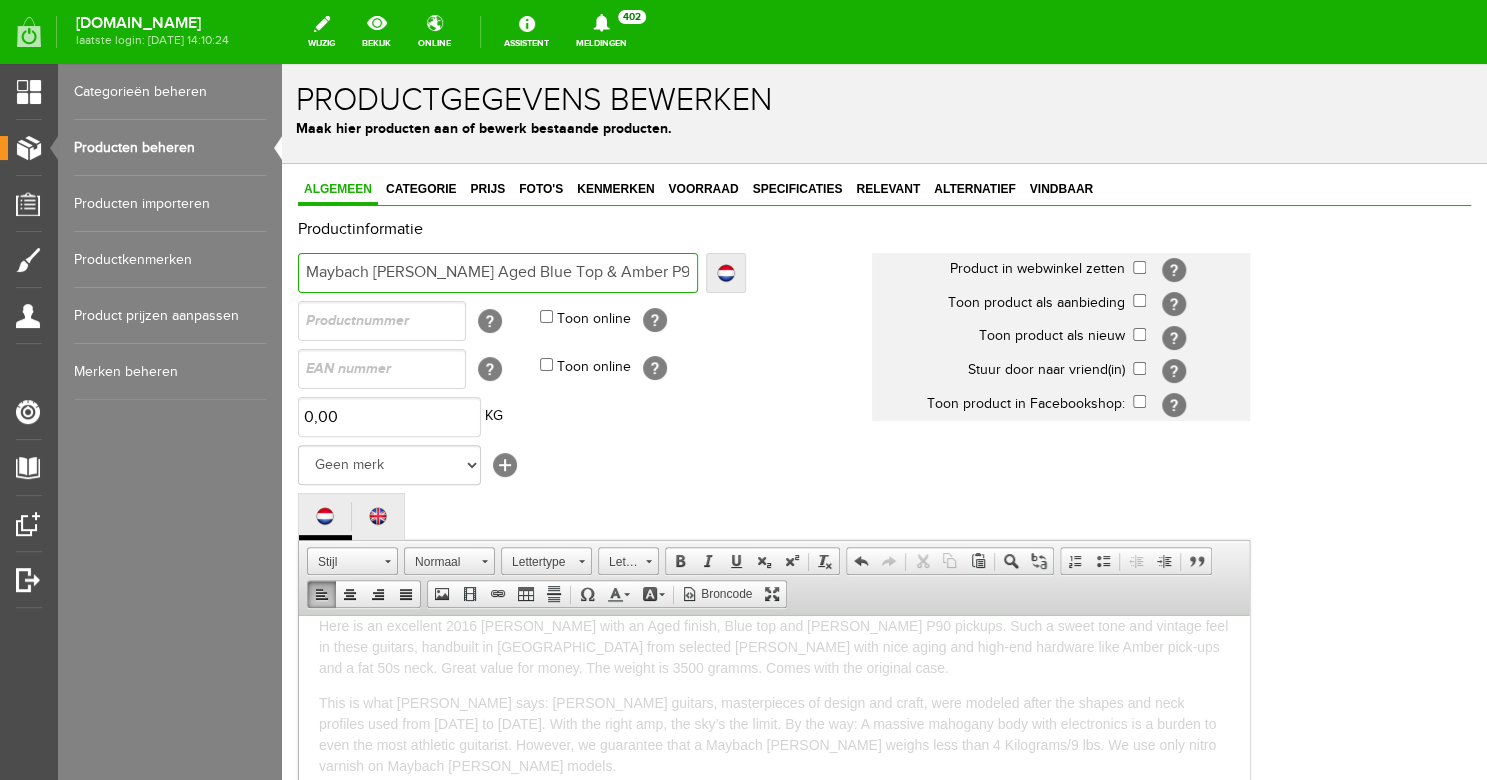 click on "Maybach [PERSON_NAME] Aged Blue Top & Amber P90" at bounding box center (498, 273) 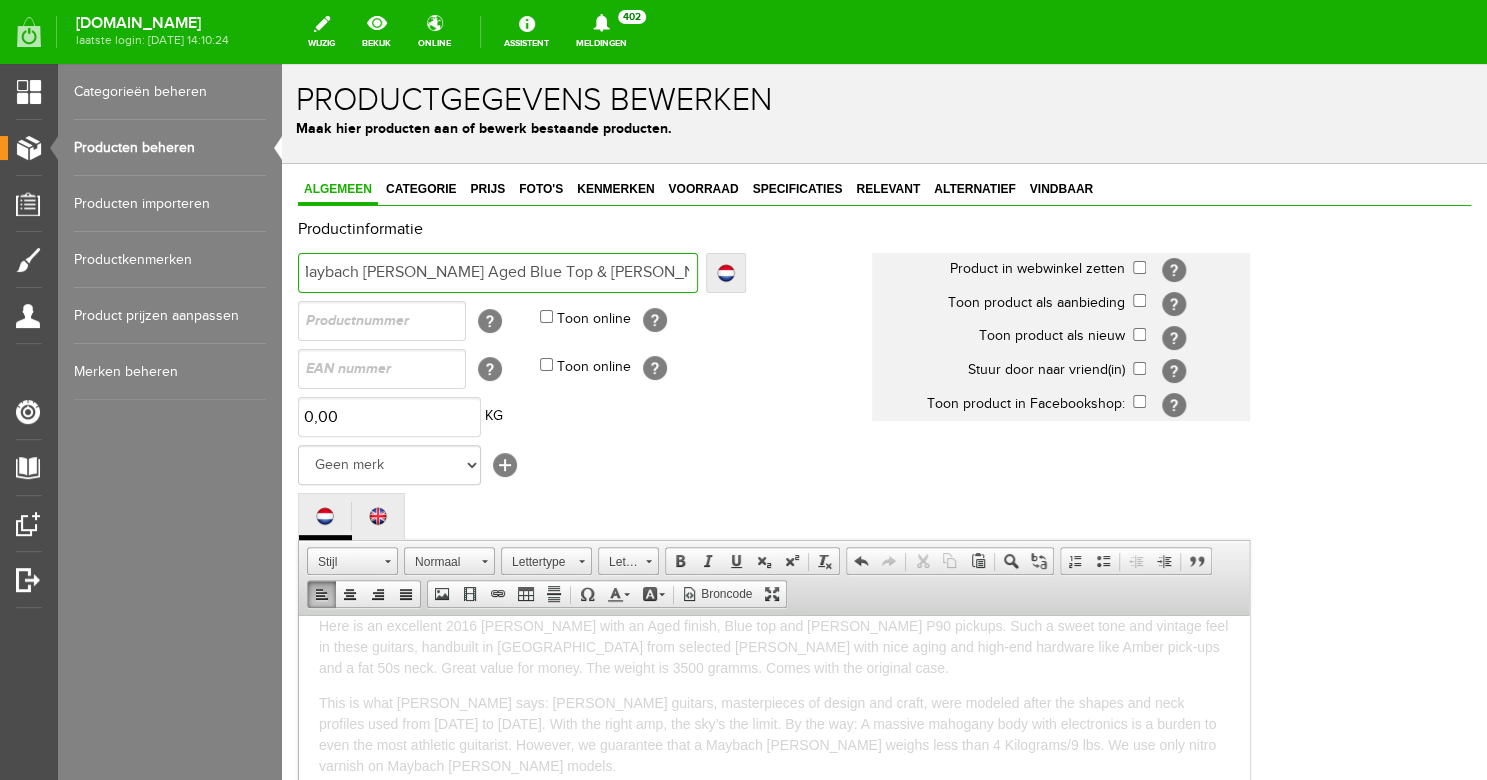 scroll, scrollTop: 0, scrollLeft: 19, axis: horizontal 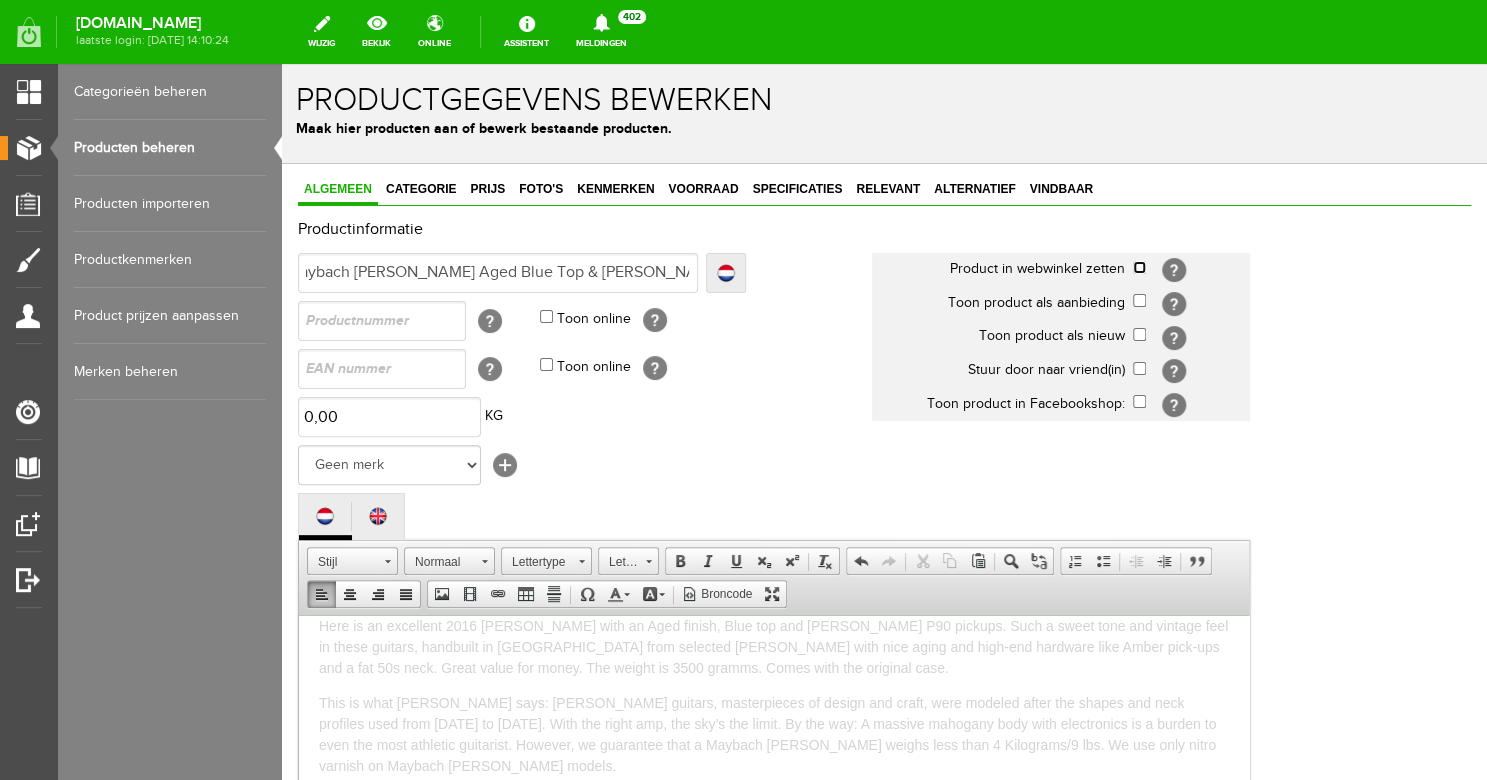 click at bounding box center (1139, 267) 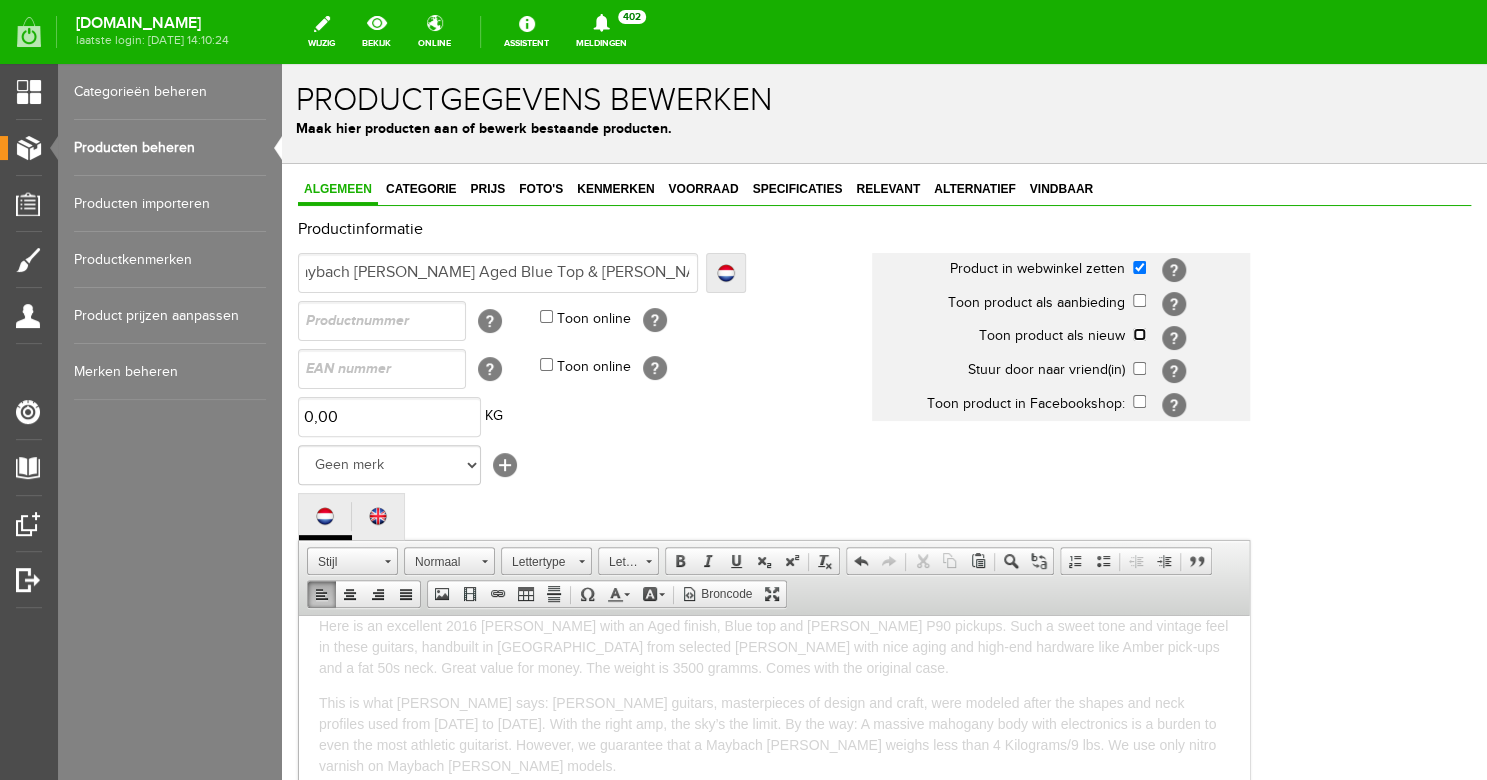 click at bounding box center [1139, 334] 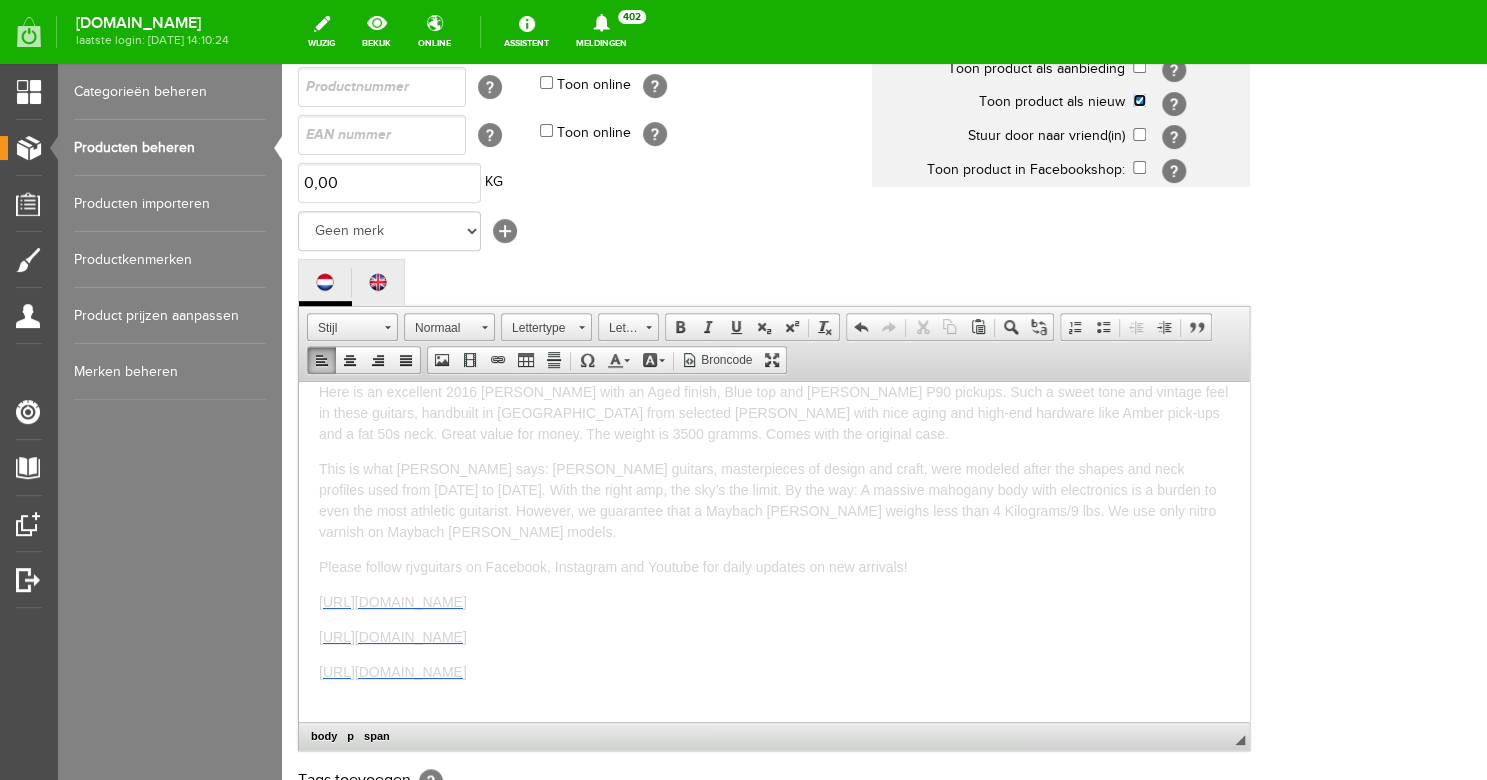 scroll, scrollTop: 336, scrollLeft: 0, axis: vertical 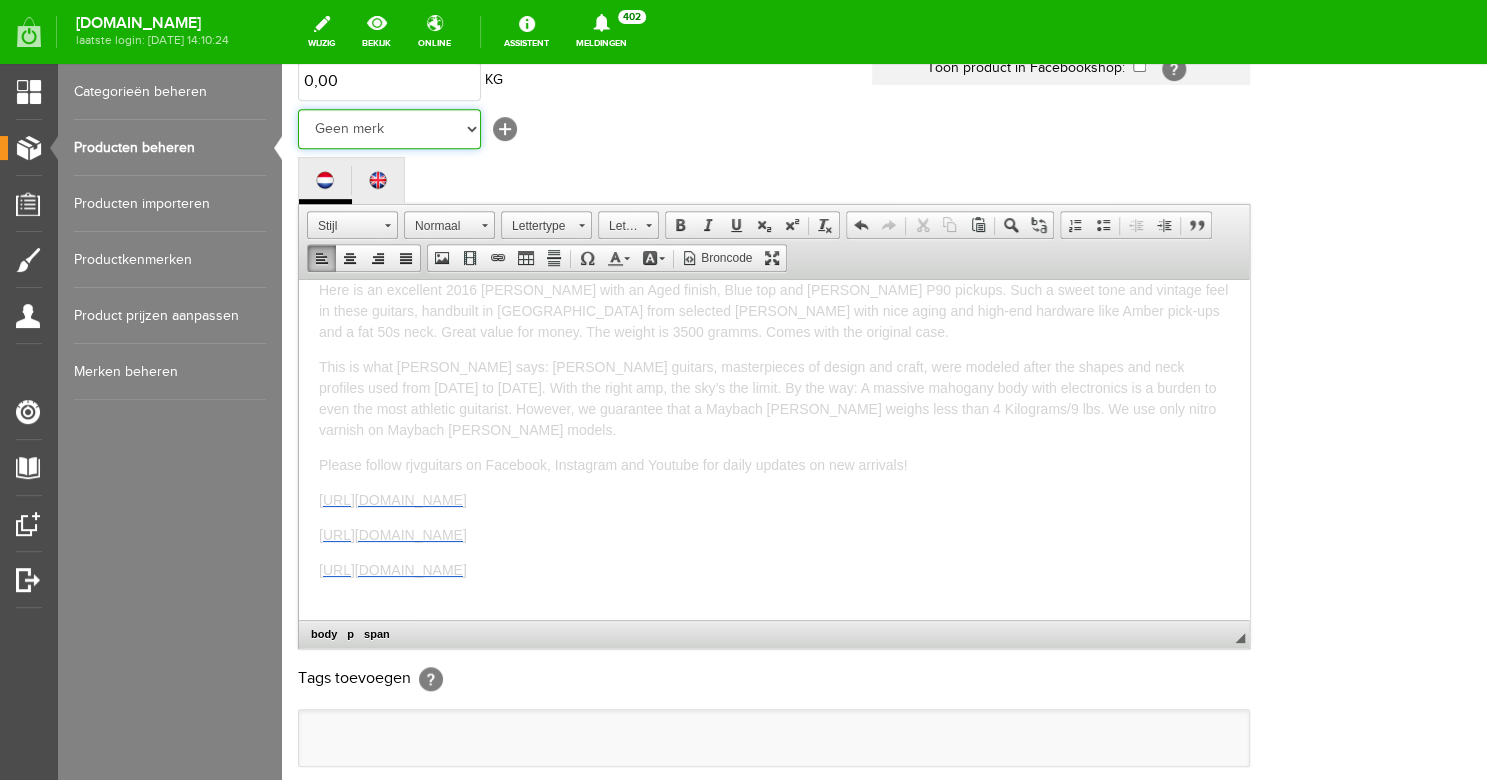 click on "Geen merk
Hymn
Peavey
Vox
Rickenbacker
[PERSON_NAME]
[PERSON_NAME]
[PERSON_NAME]
[PERSON_NAME]
[PERSON_NAME]
[PERSON_NAME]
Hook
Gretsch
[PERSON_NAME]
The Heritage
Haar
ESP
[PERSON_NAME]
EVH
Duesenberg
Marshall
Music Man
[PERSON_NAME]
Fender
Ibanez
PRS [PERSON_NAME]
Other brands" at bounding box center [389, 129] 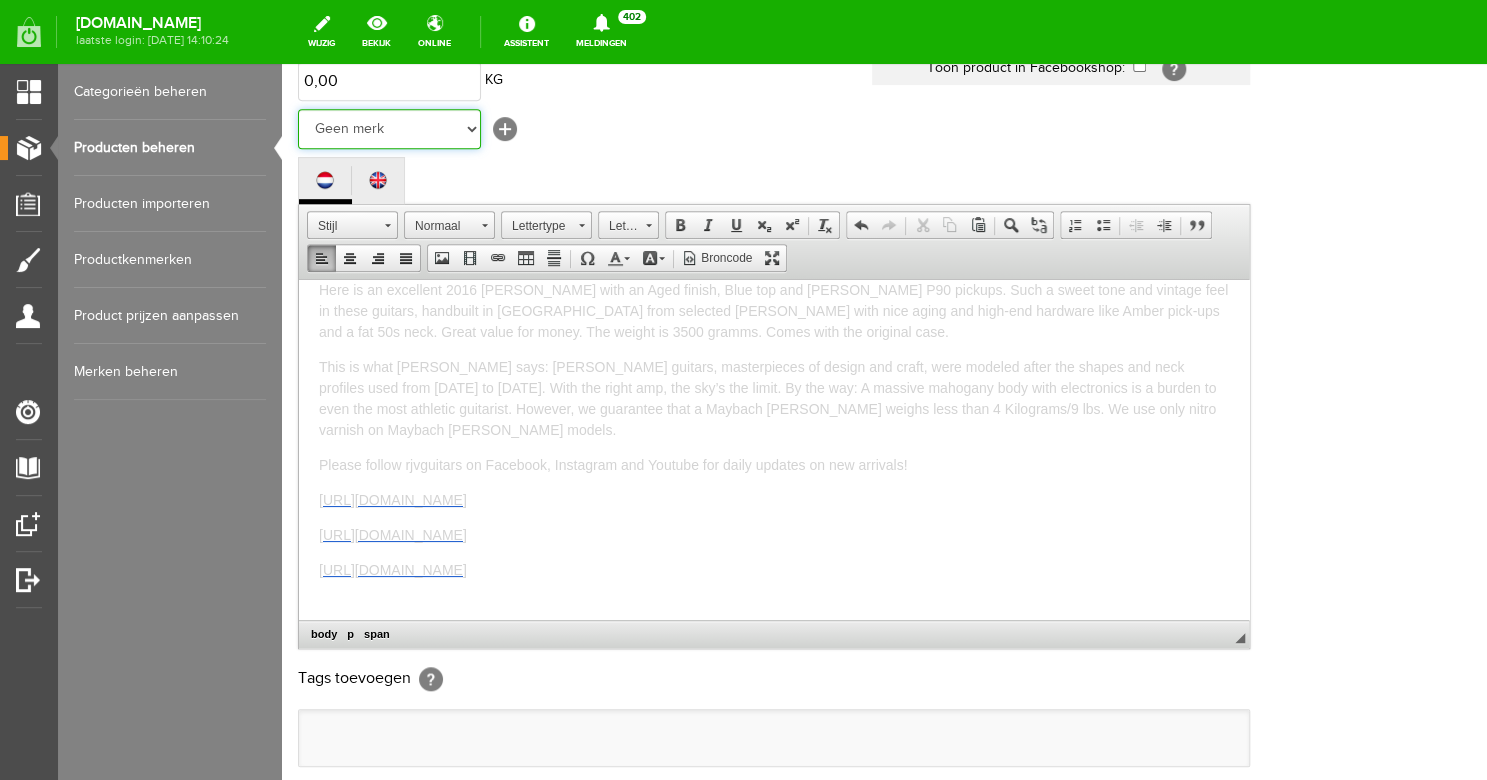 click on "Gibson" at bounding box center (282, 64) 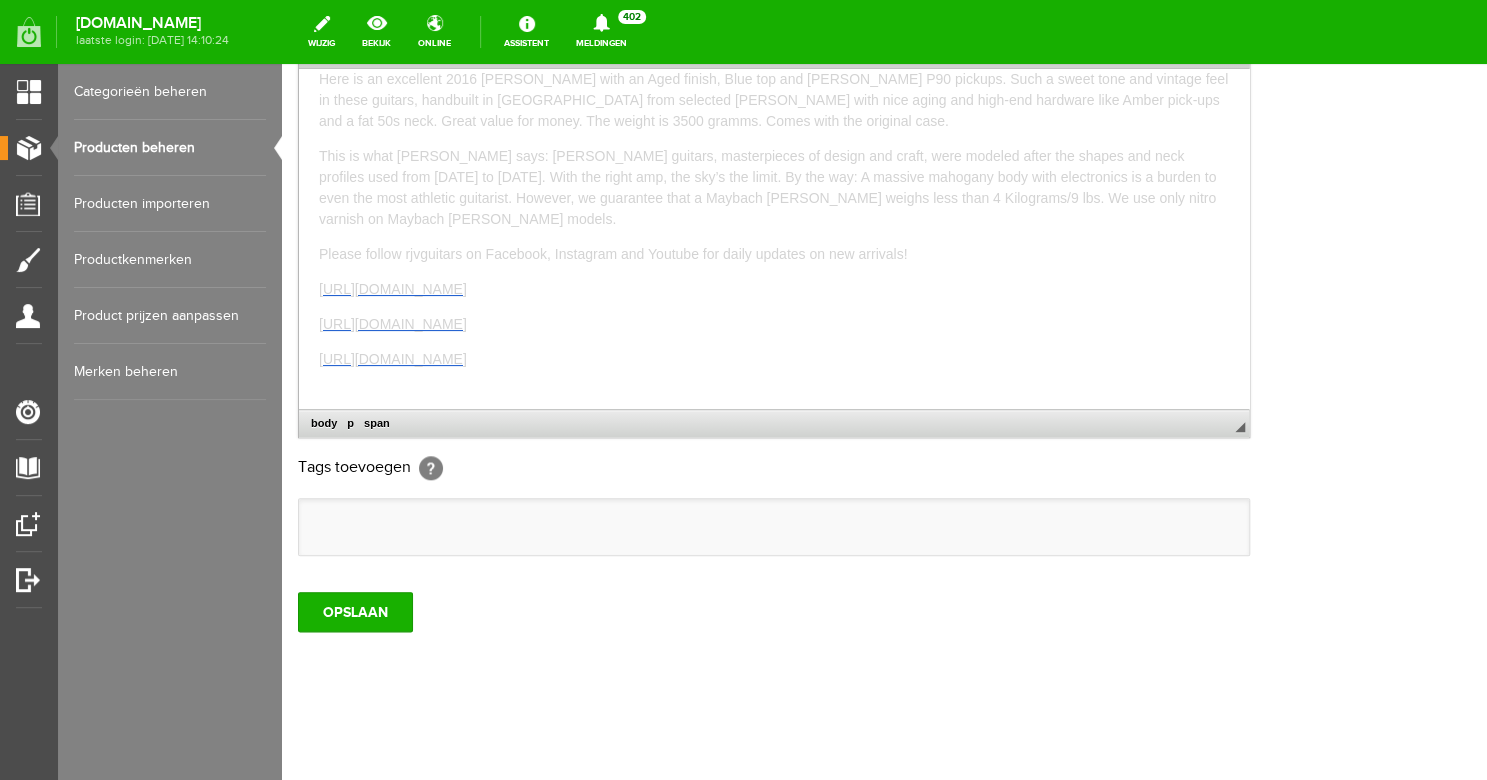 scroll, scrollTop: 596, scrollLeft: 0, axis: vertical 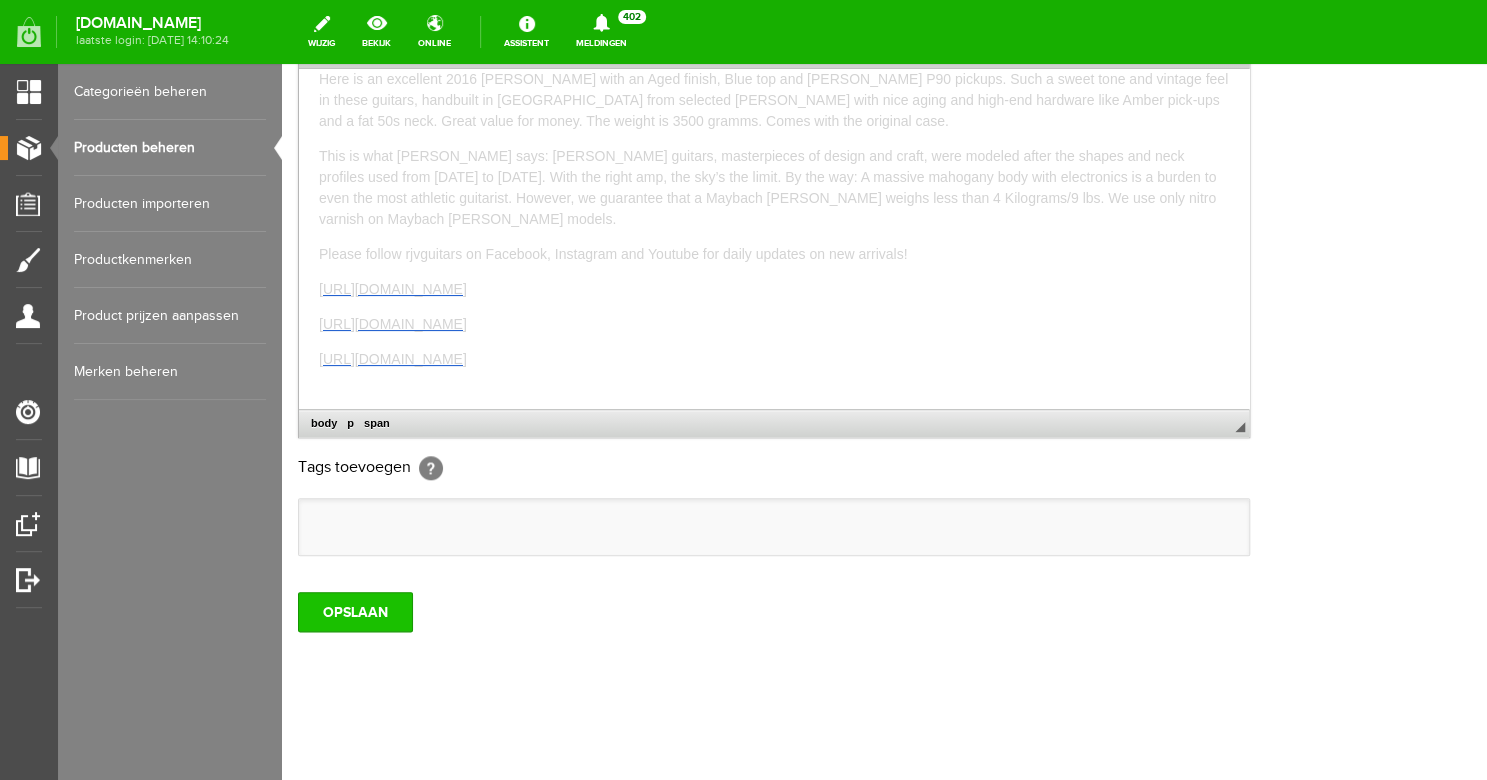 click on "OPSLAAN" at bounding box center (355, 612) 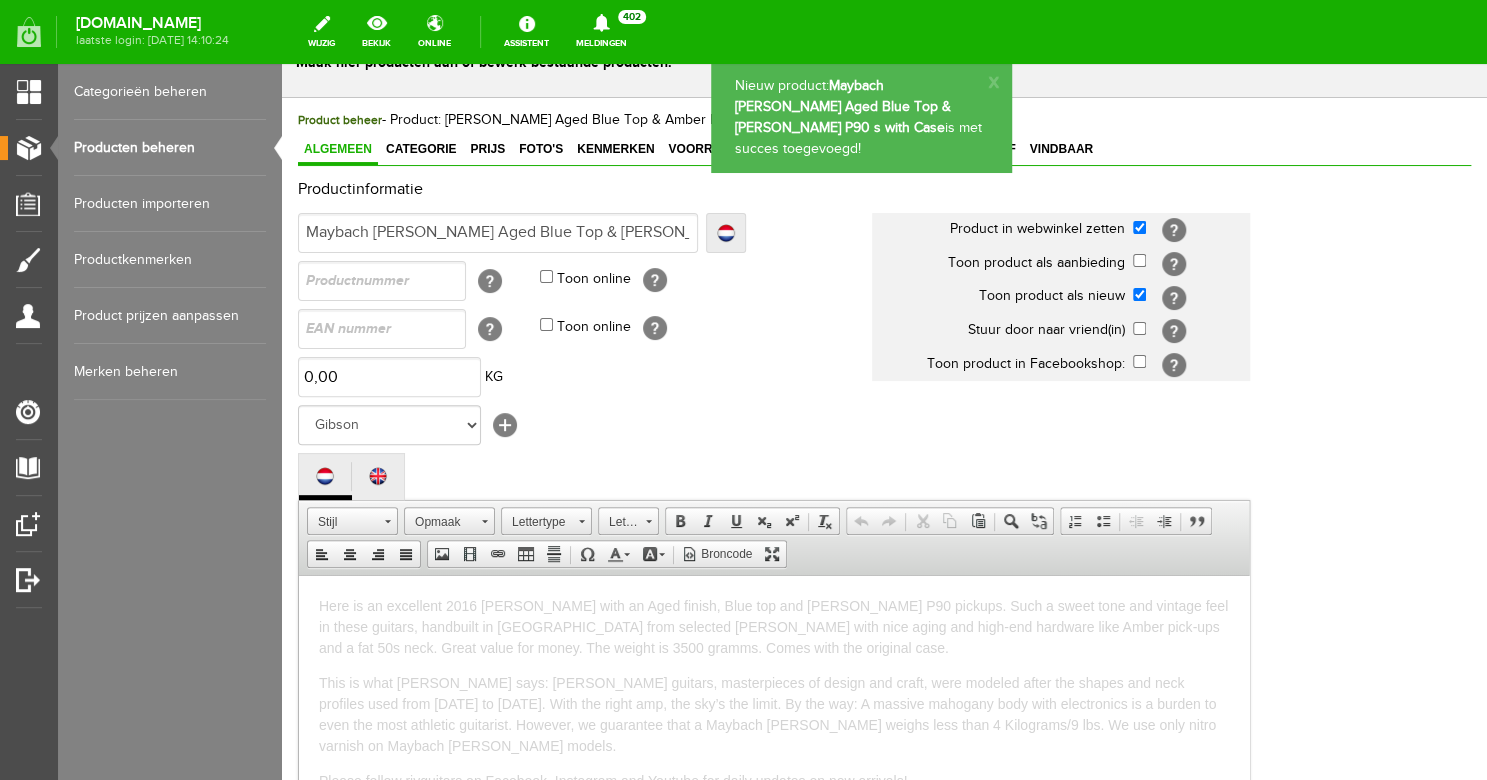 scroll, scrollTop: 0, scrollLeft: 0, axis: both 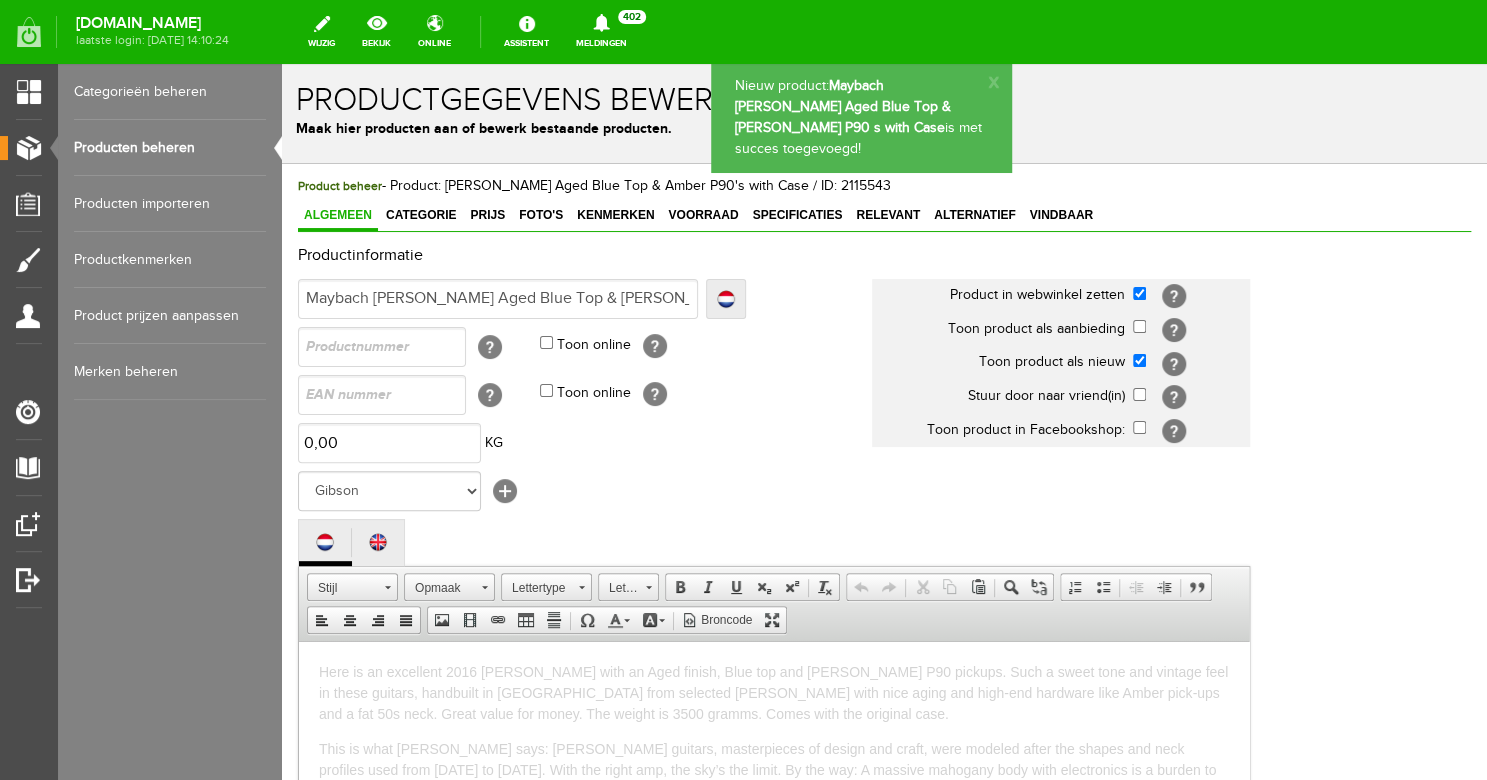 click on "Algemeen Categorie Prijs Foto's Kenmerken Voorraad Specificaties Relevant Alternatief Vindbaar" at bounding box center [884, 217] 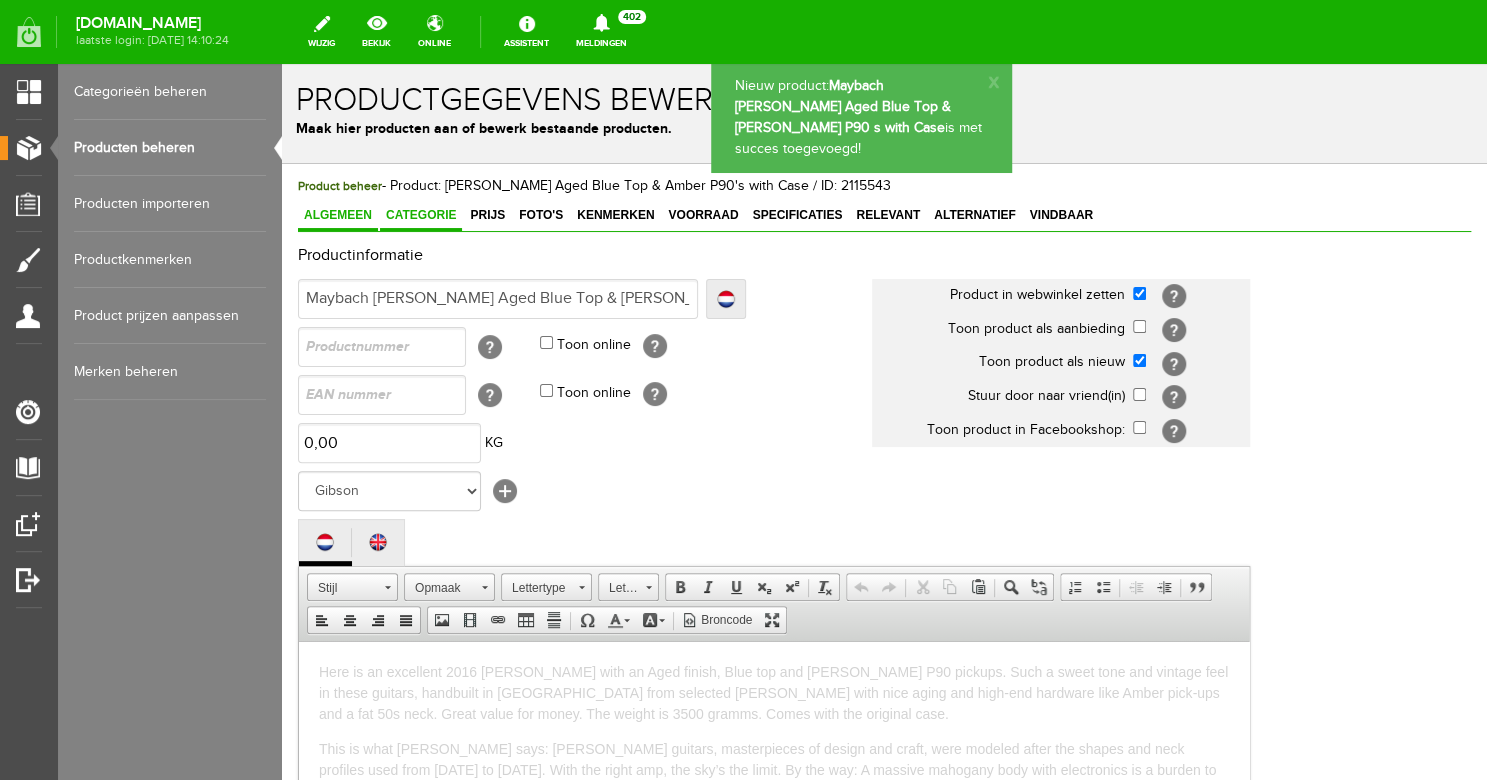 click on "Categorie" at bounding box center (421, 215) 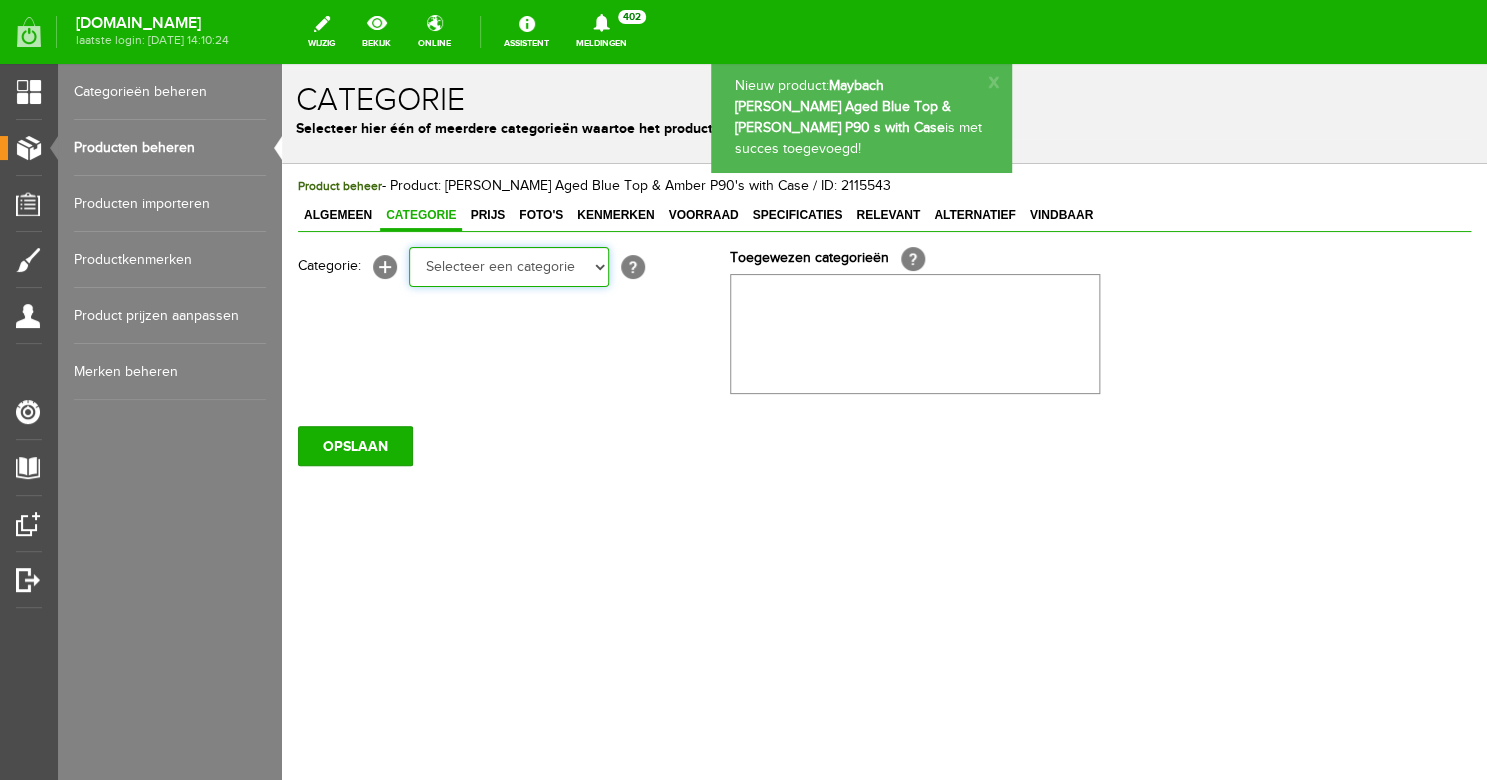 click on "Electric guitars" at bounding box center [282, 64] 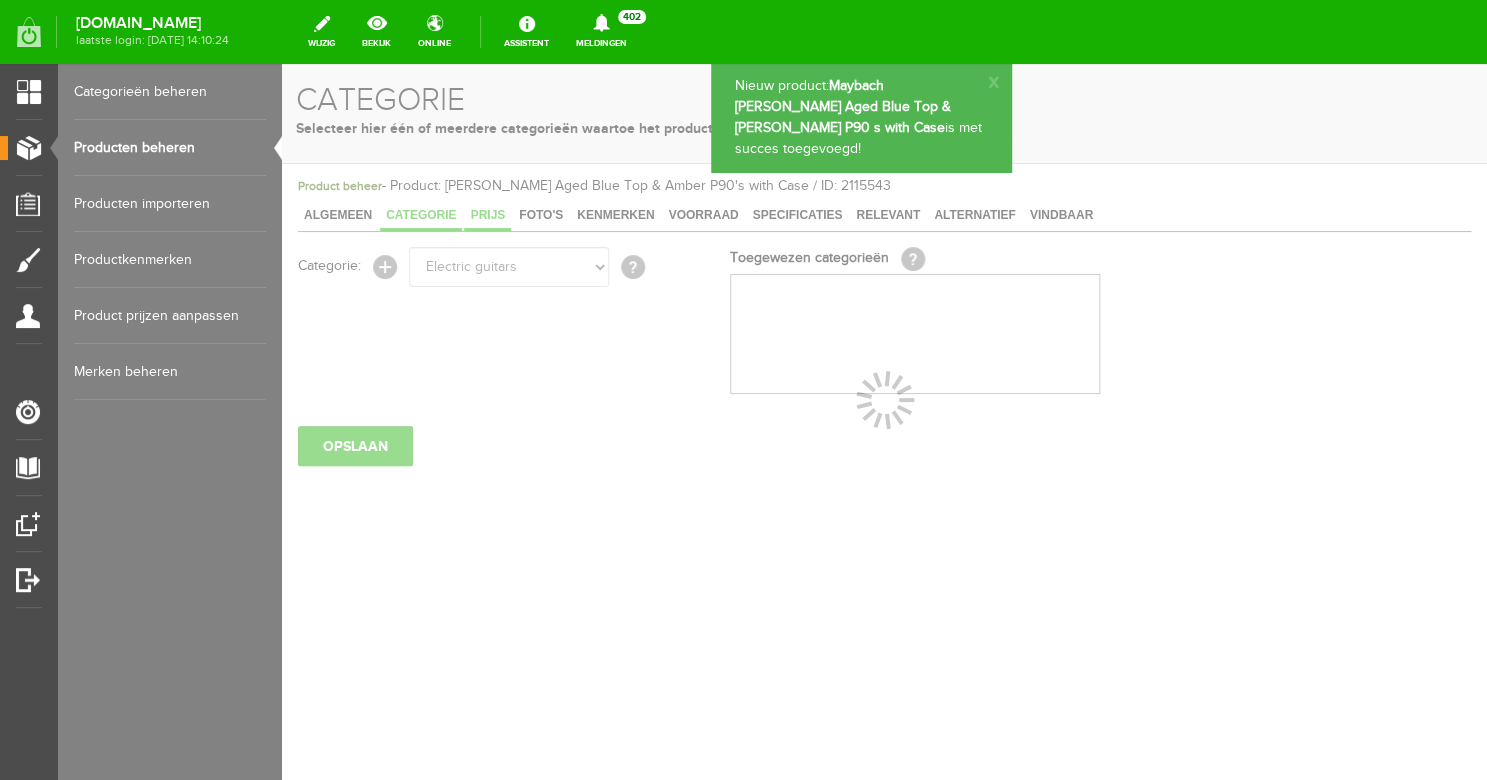 click on "Prijs" at bounding box center [487, 215] 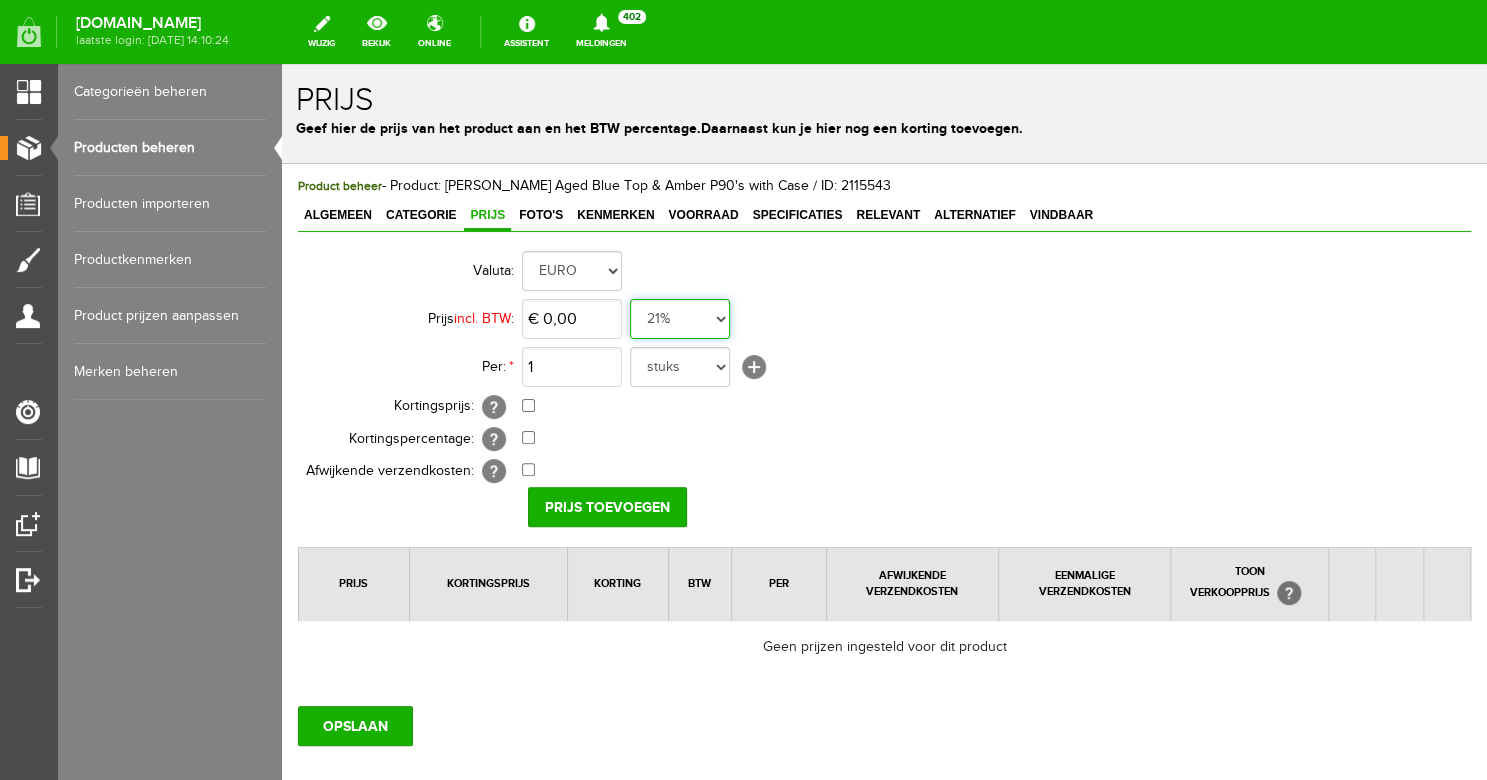 click on "0%" at bounding box center (282, 64) 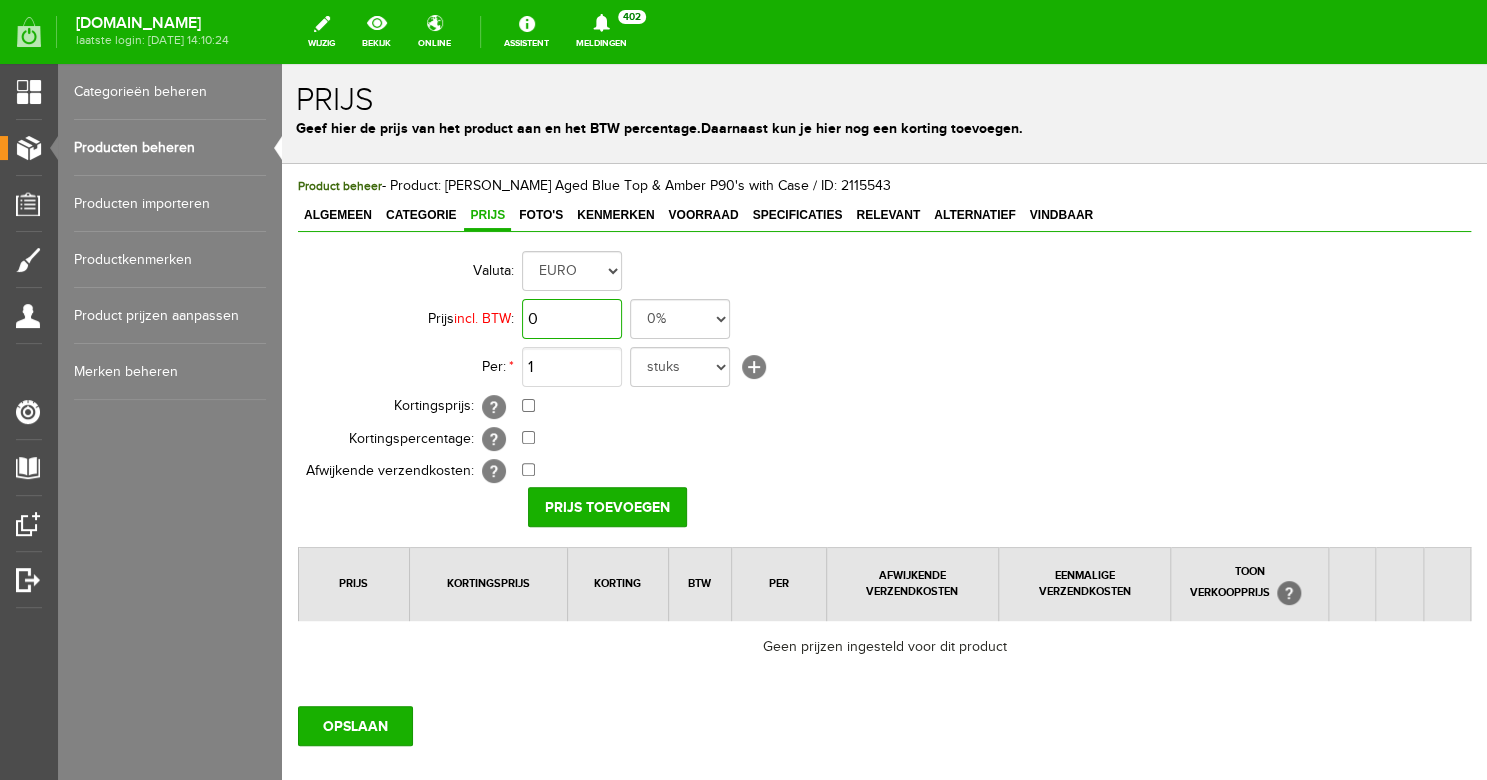 click on "0" at bounding box center (572, 319) 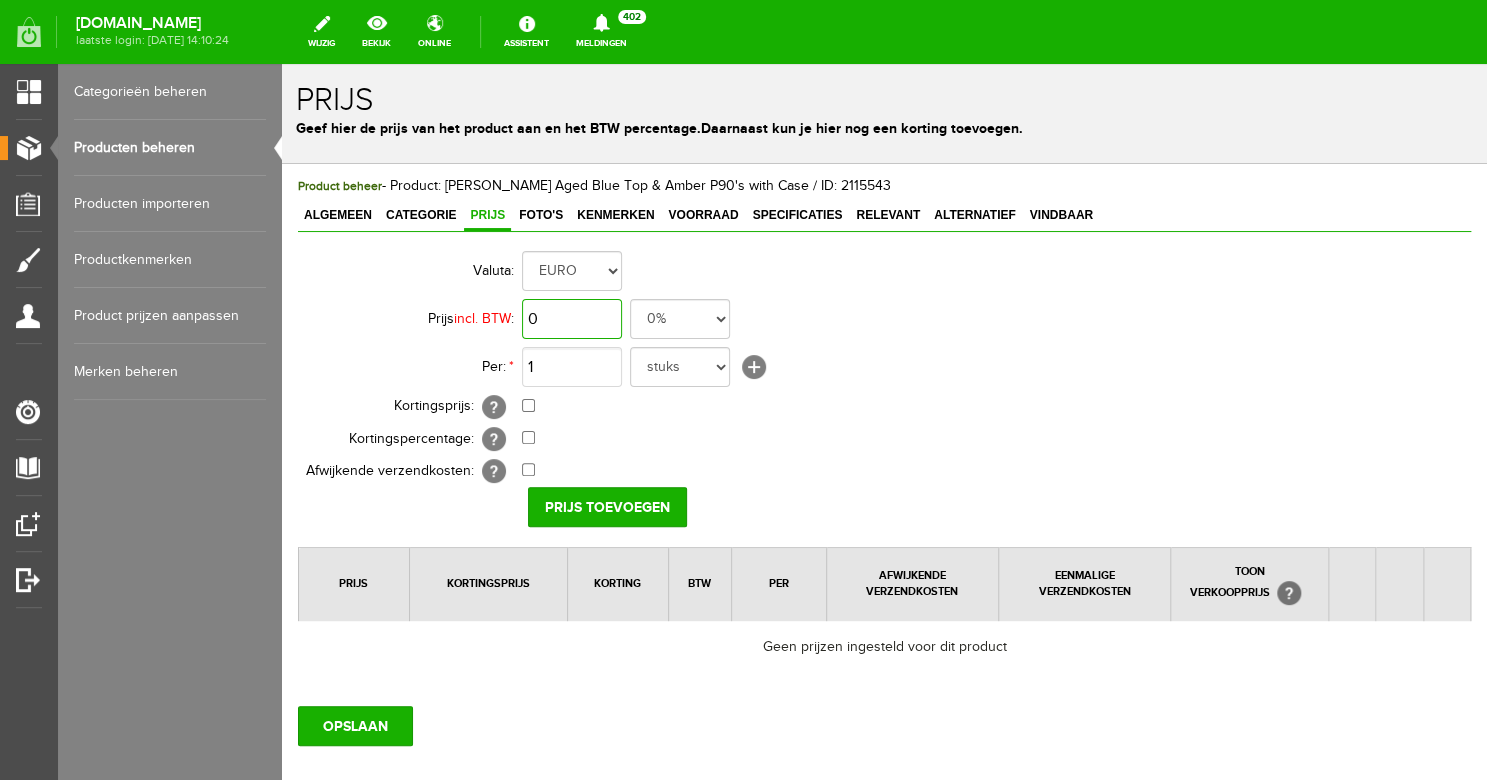 click on "0" at bounding box center [572, 319] 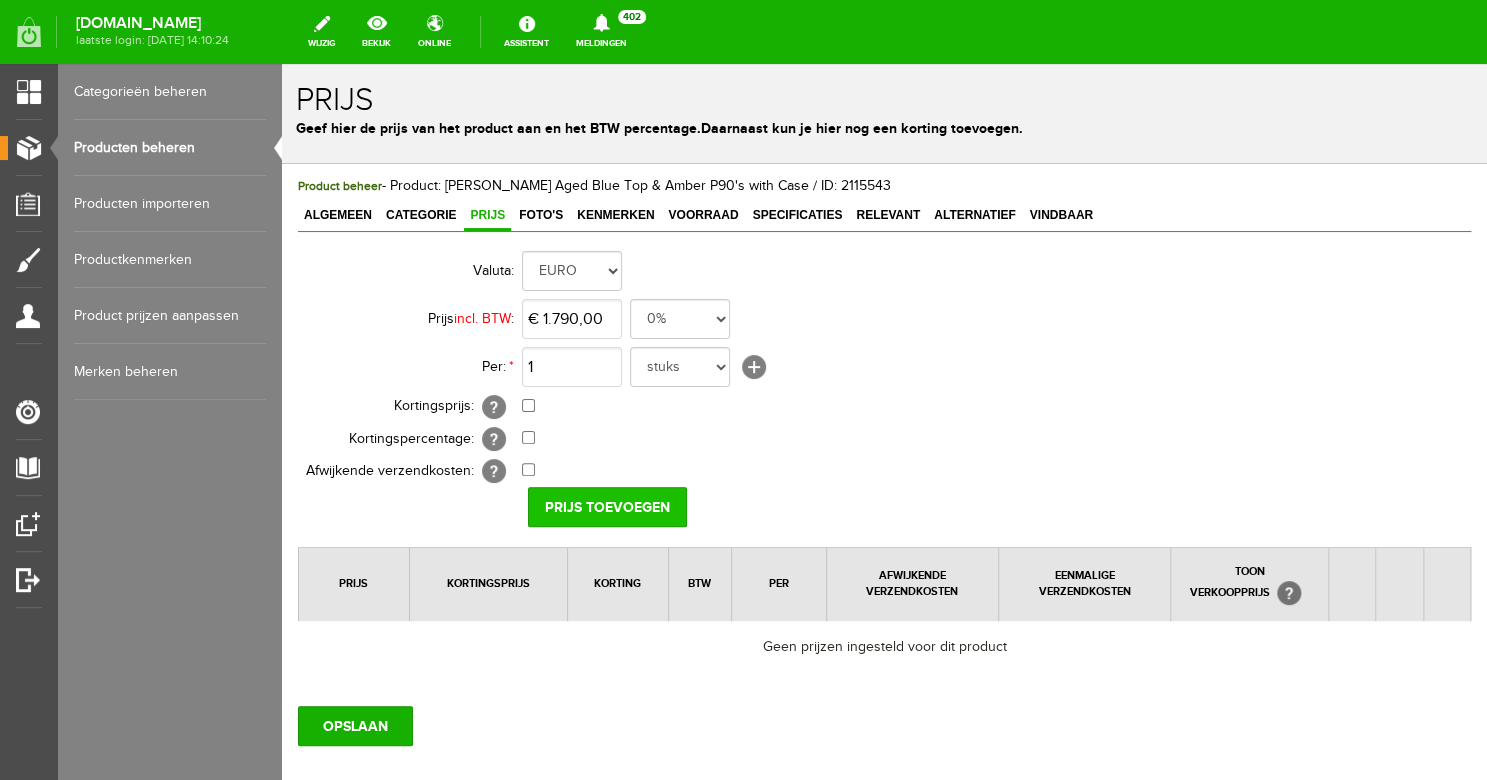 click on "Prijs toevoegen" at bounding box center (607, 507) 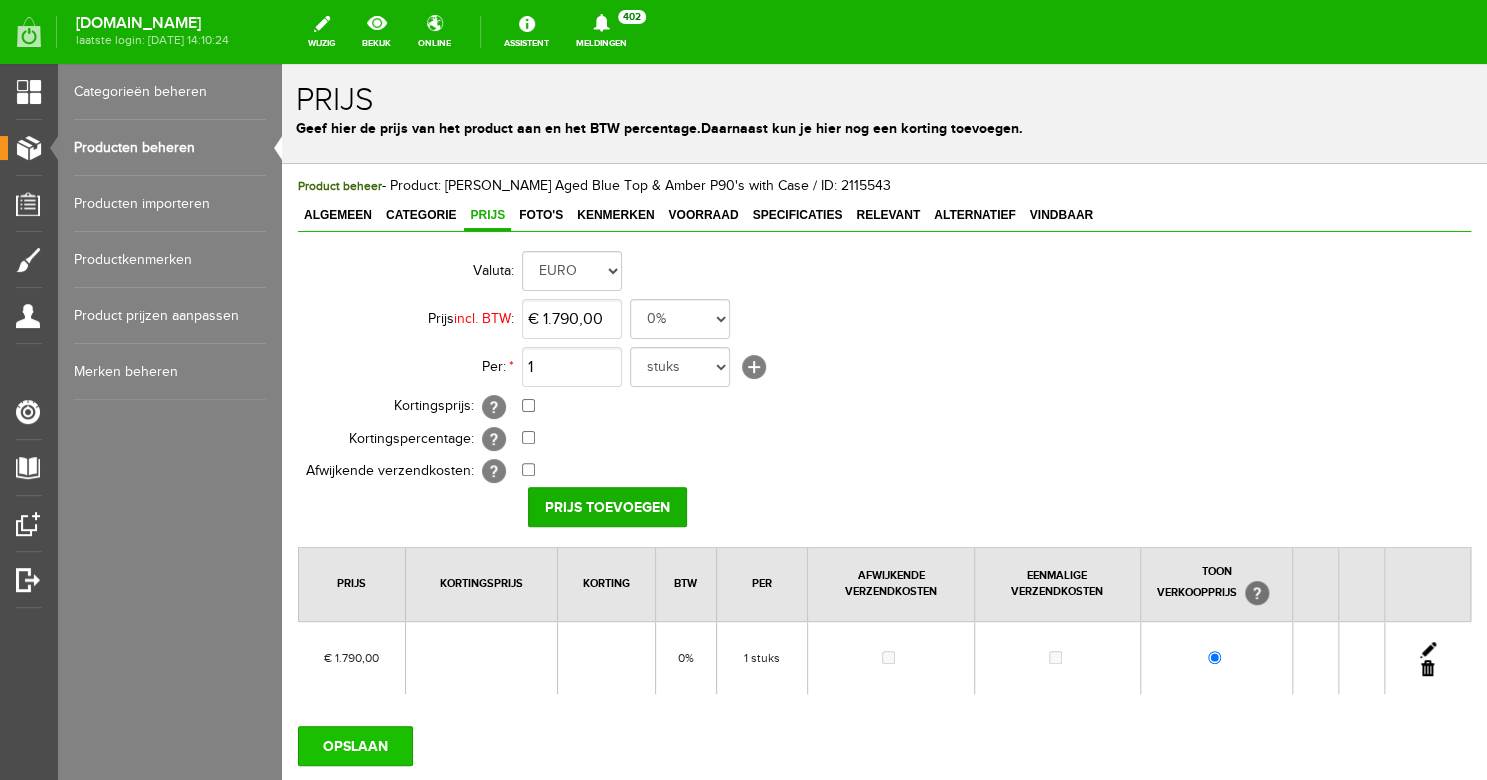 click on "OPSLAAN" at bounding box center (355, 746) 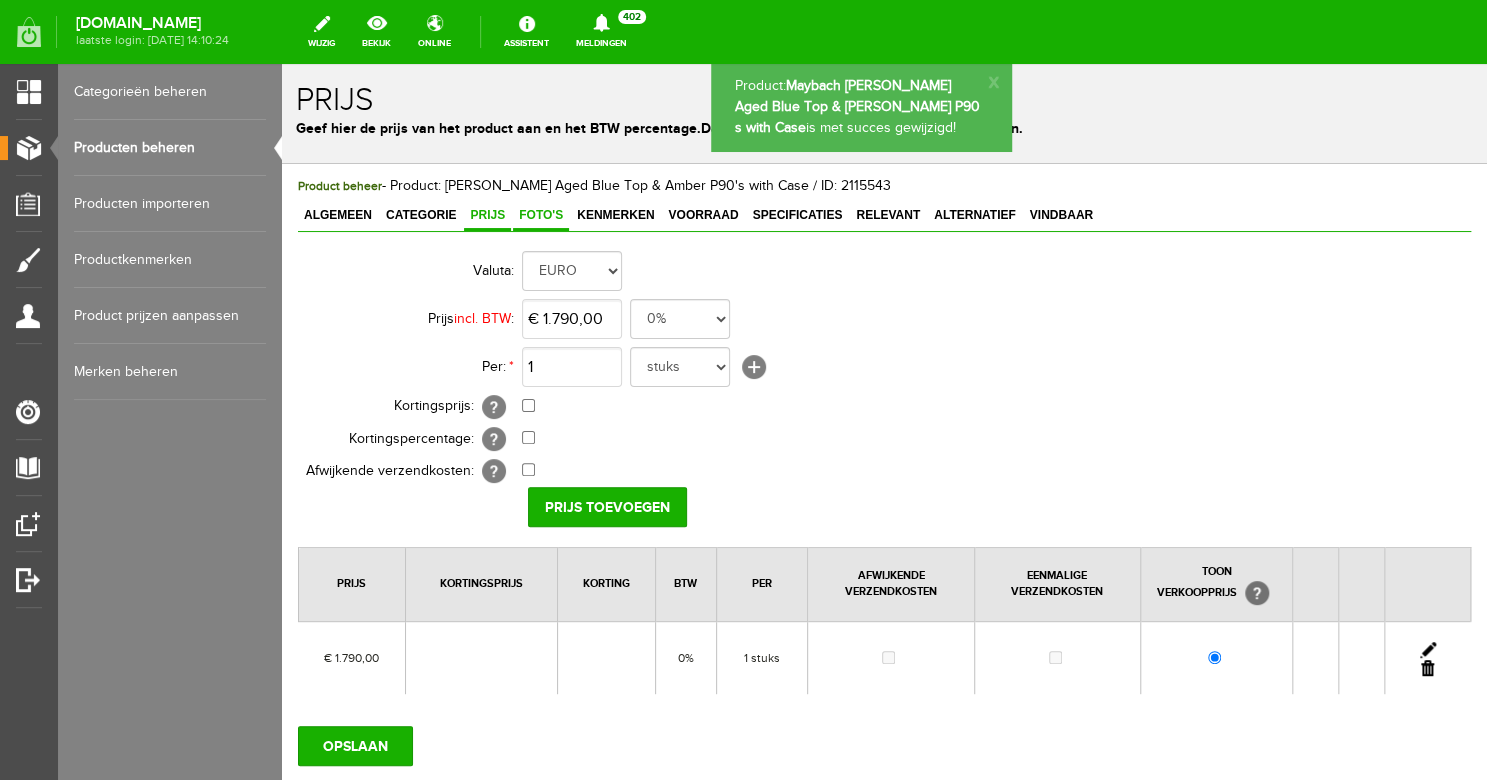 click on "Foto's" at bounding box center [541, 216] 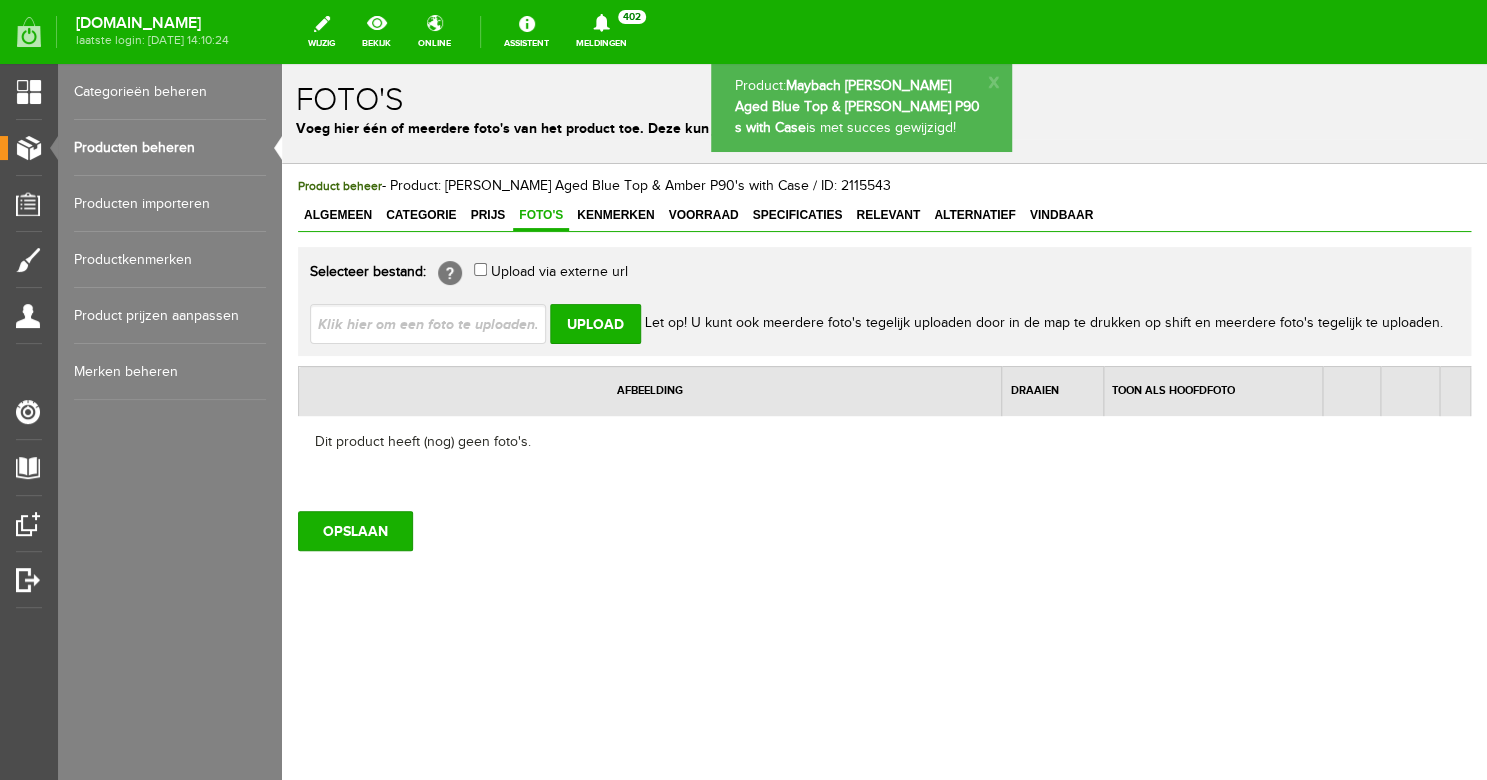 click at bounding box center [436, 323] 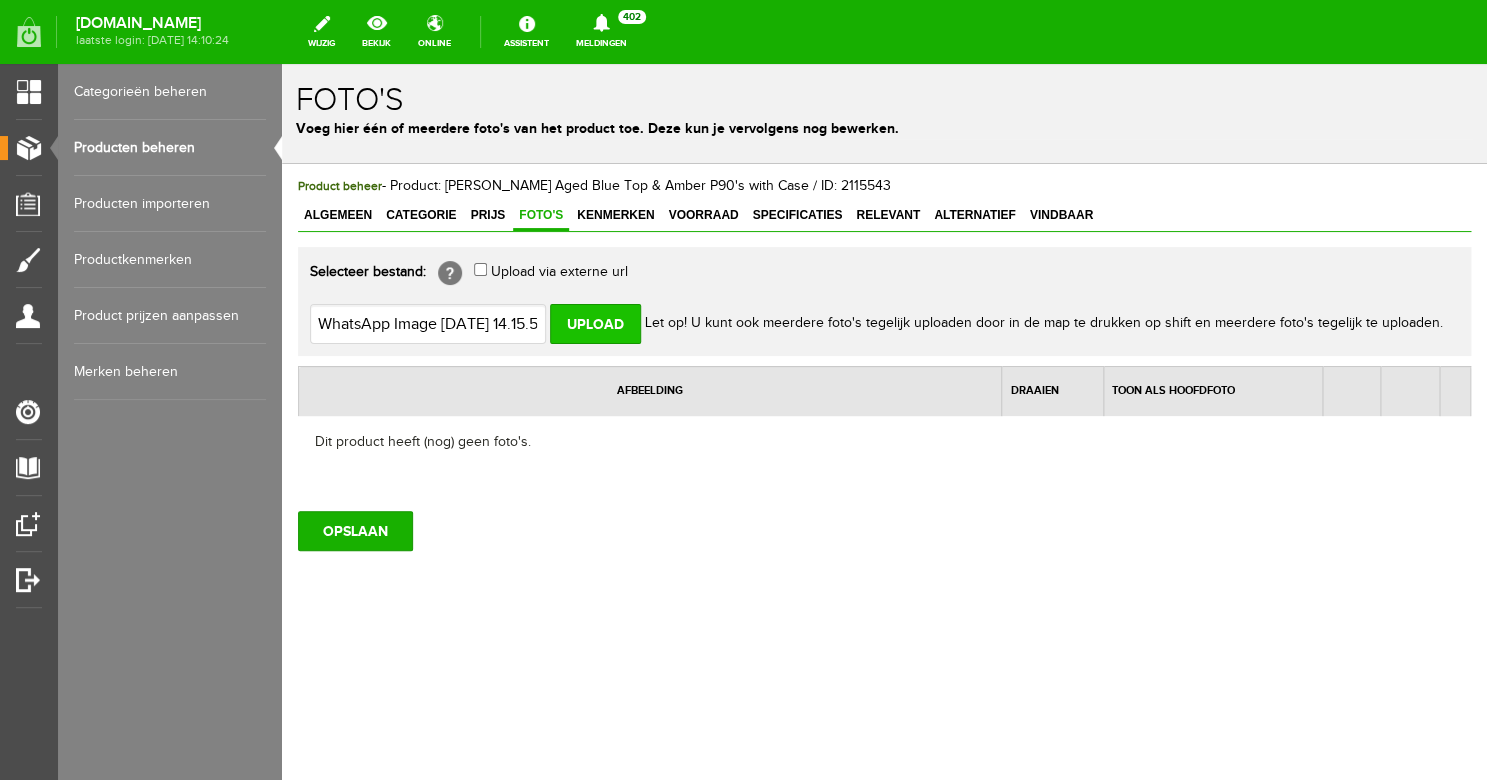 click on "Upload" at bounding box center [595, 324] 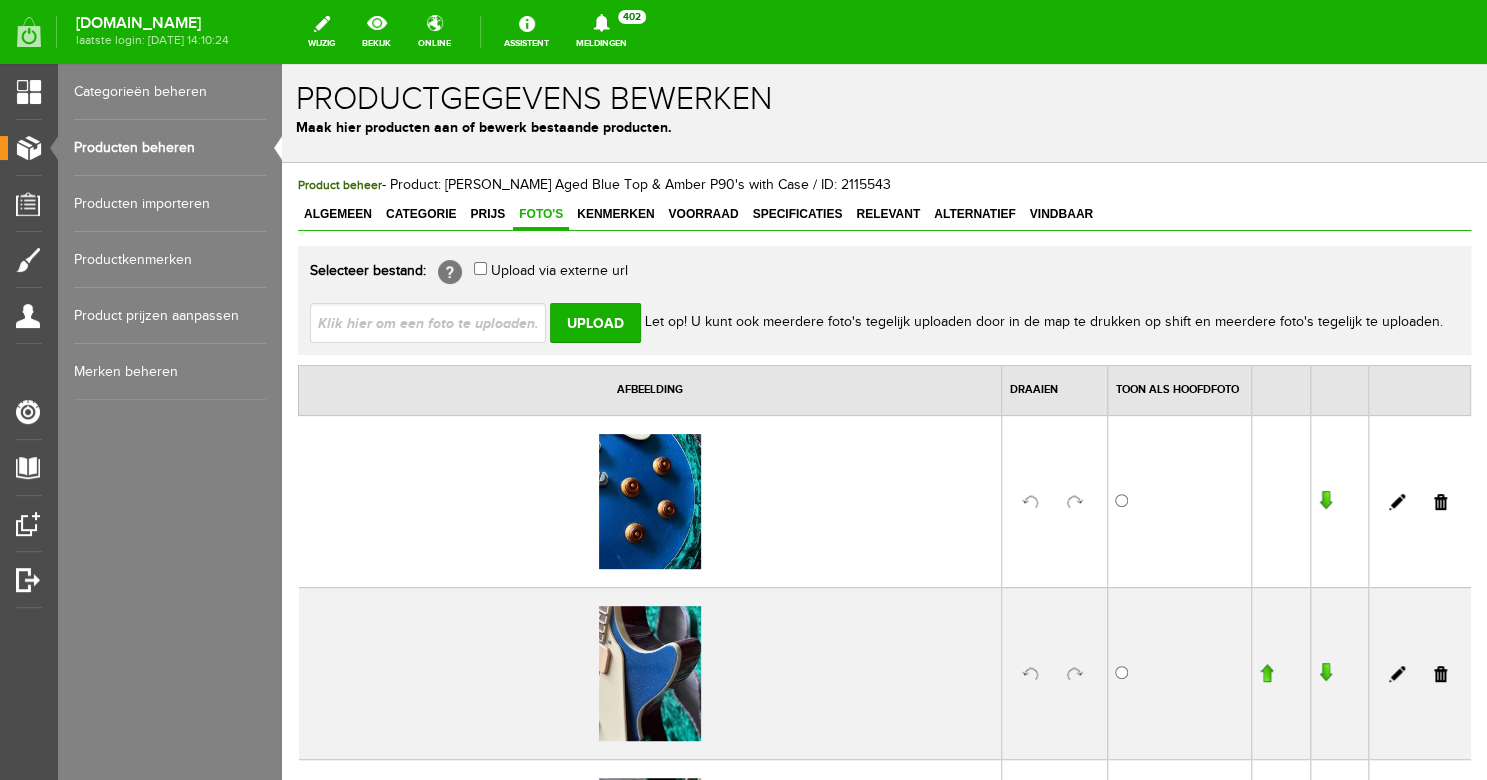 scroll, scrollTop: 0, scrollLeft: 0, axis: both 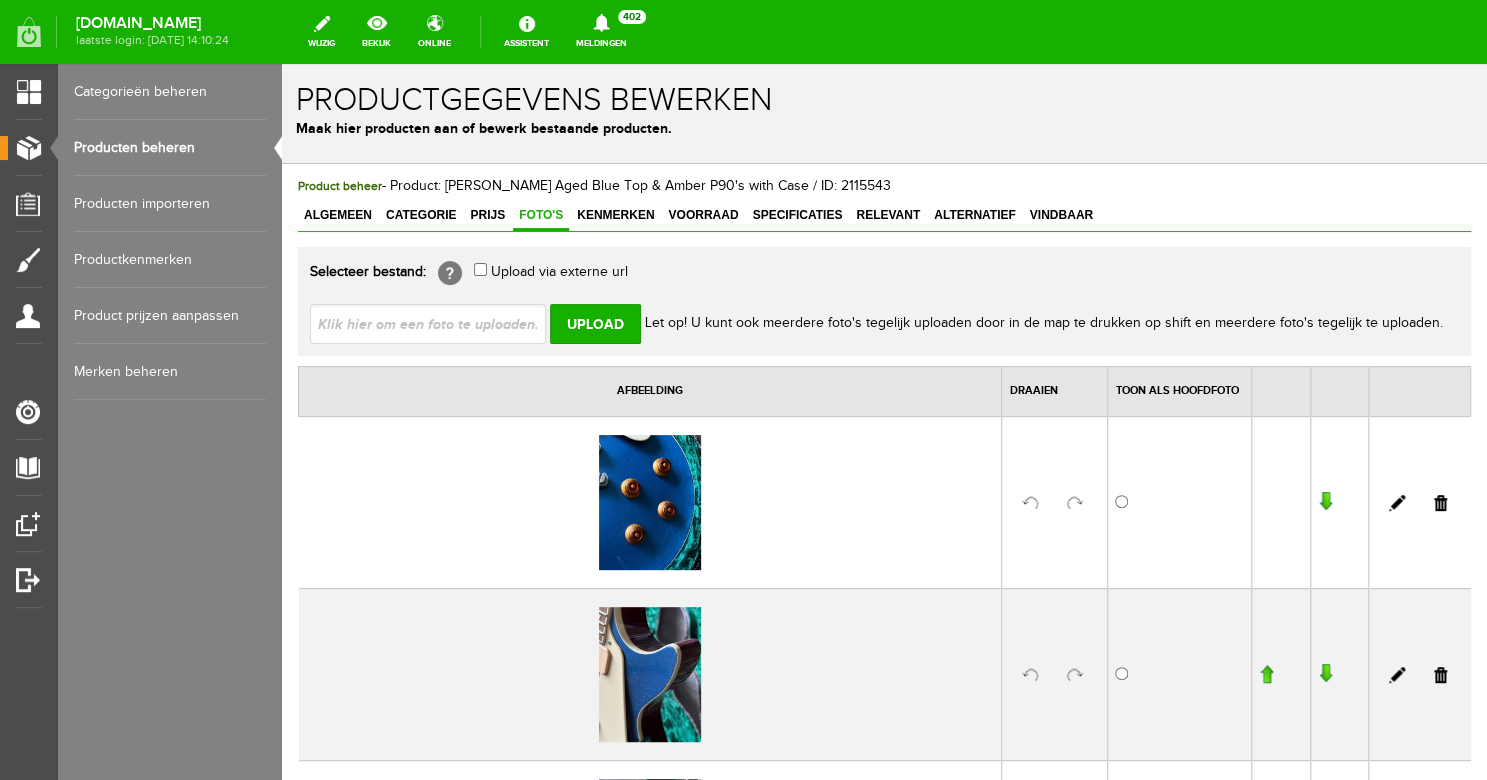 click at bounding box center [436, 323] 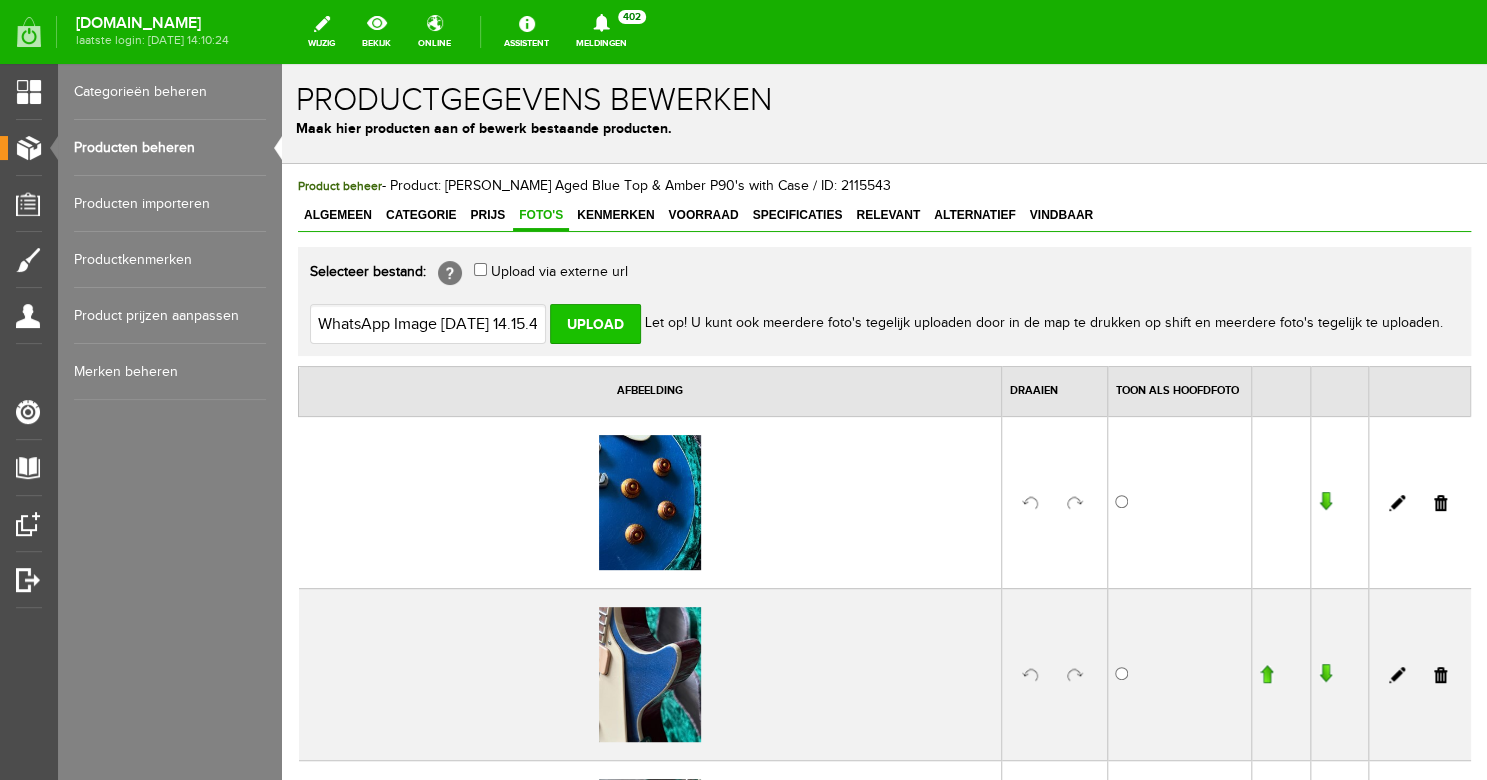 click on "Upload" at bounding box center (595, 324) 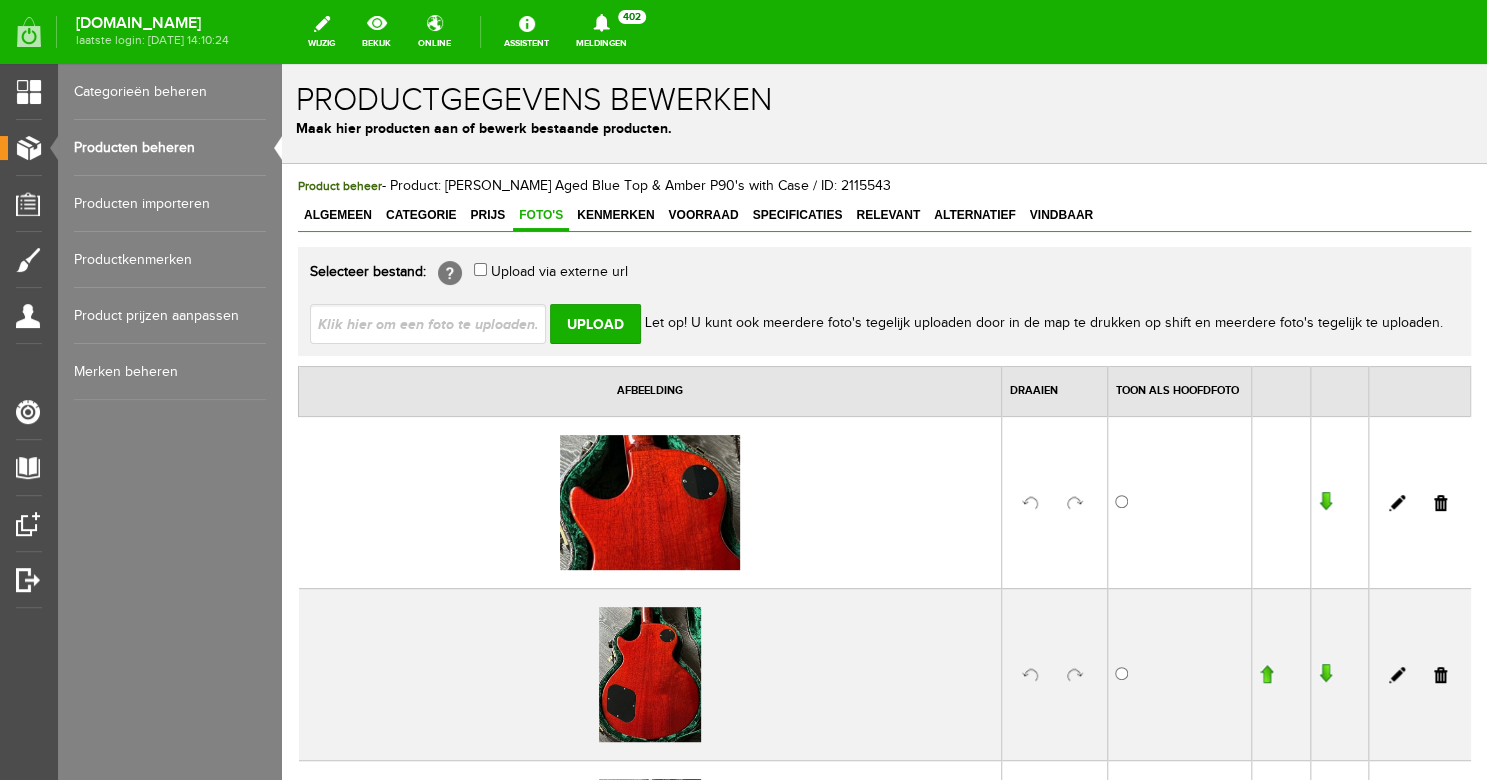 scroll, scrollTop: 0, scrollLeft: 0, axis: both 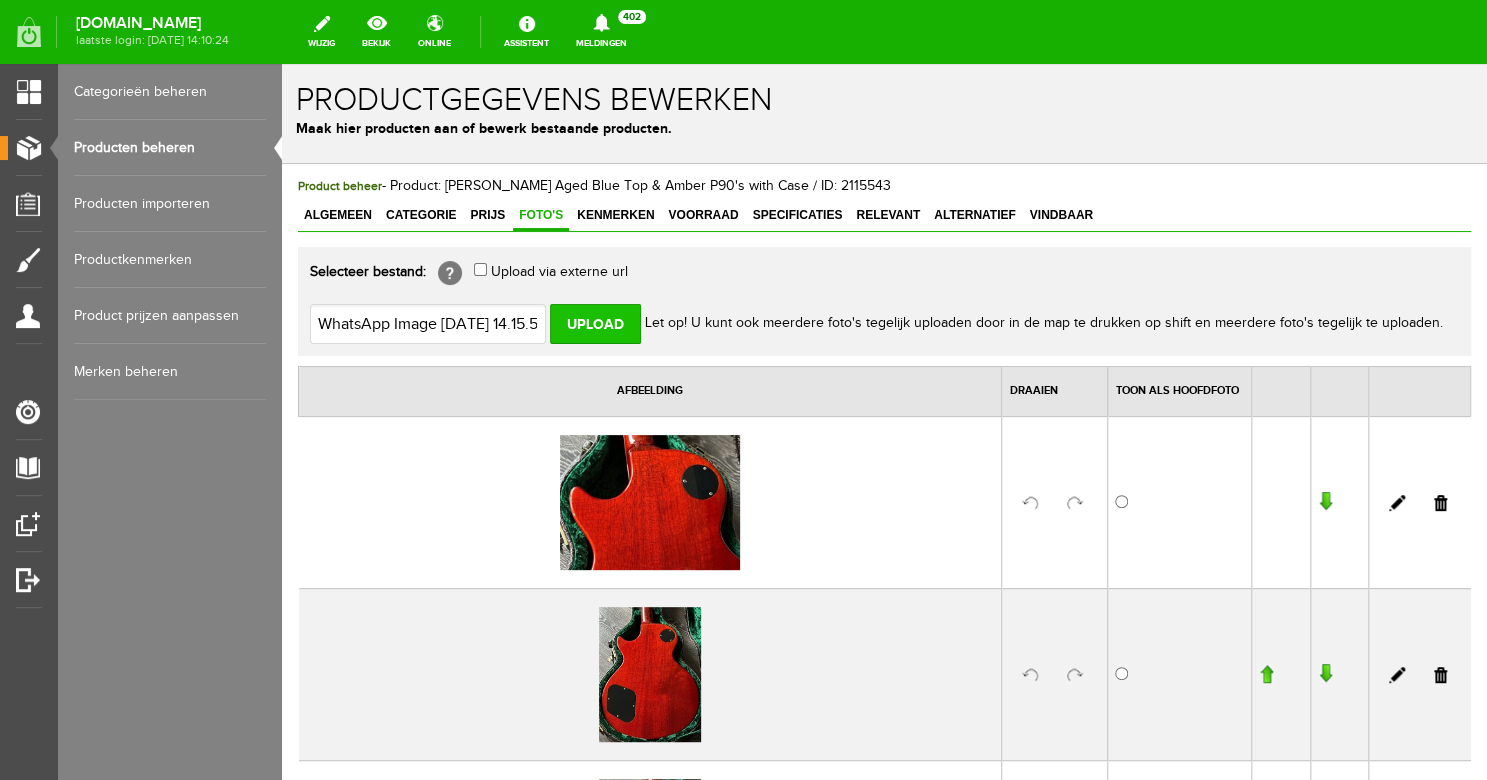 click on "Upload" at bounding box center [595, 324] 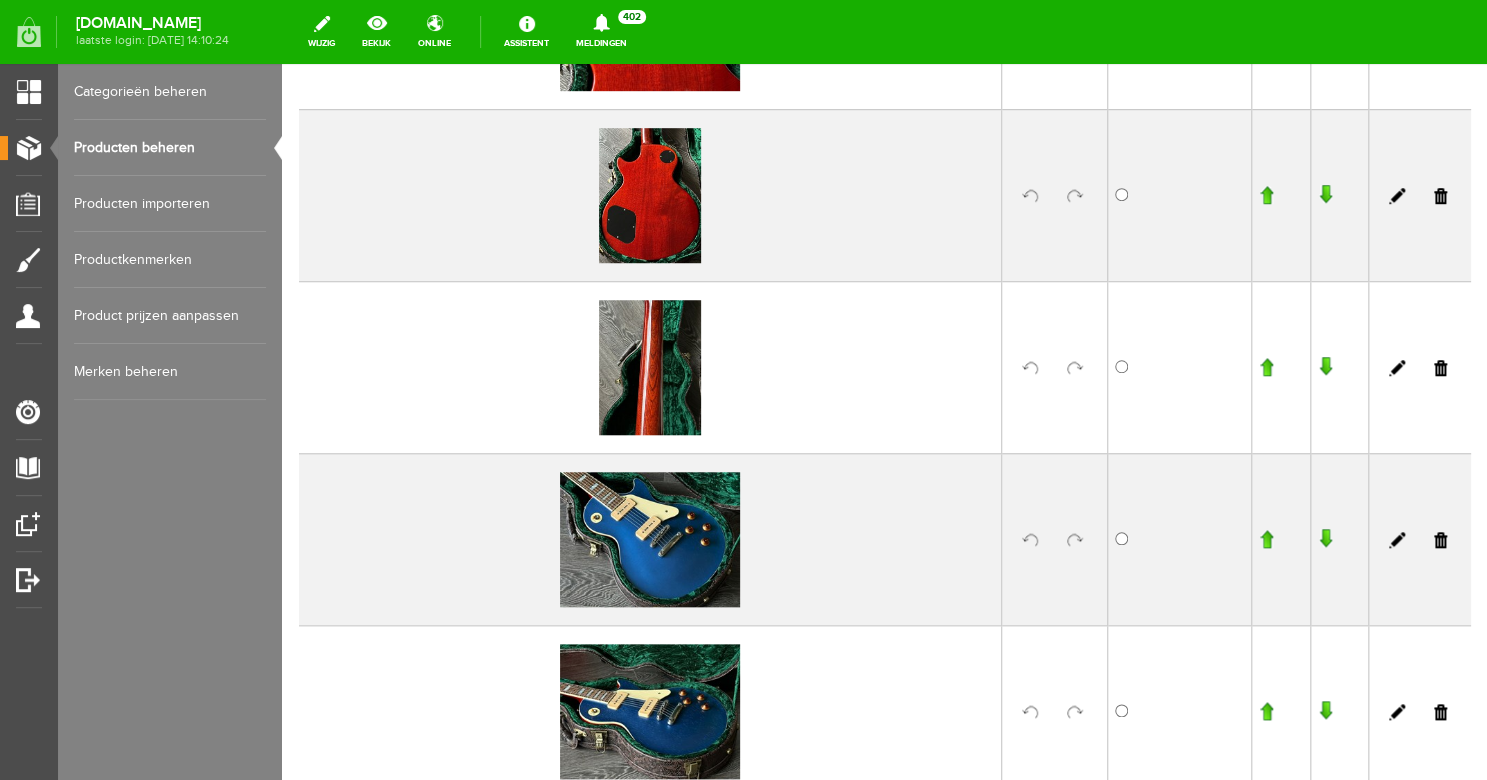 scroll, scrollTop: 482, scrollLeft: 0, axis: vertical 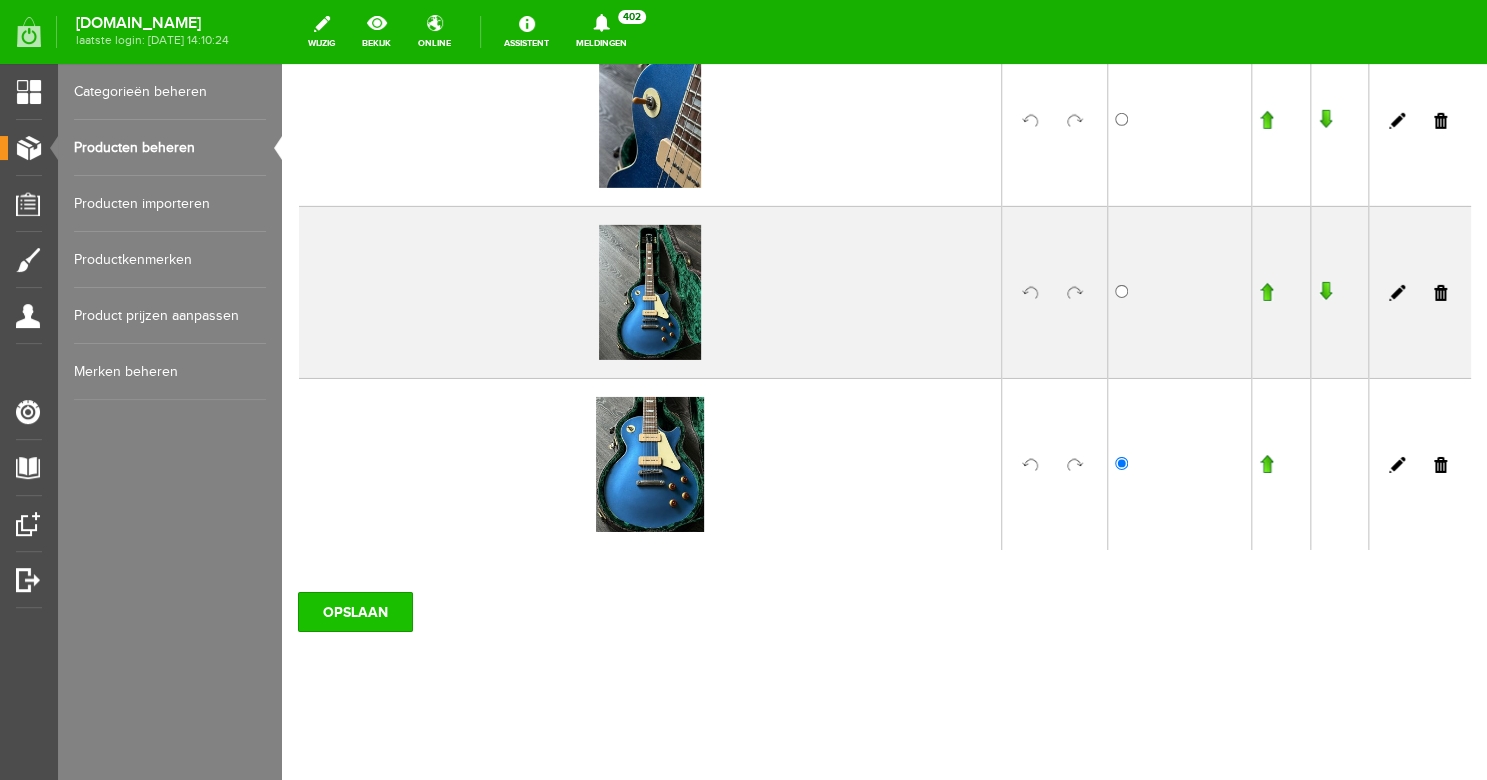 click on "OPSLAAN" at bounding box center (355, 612) 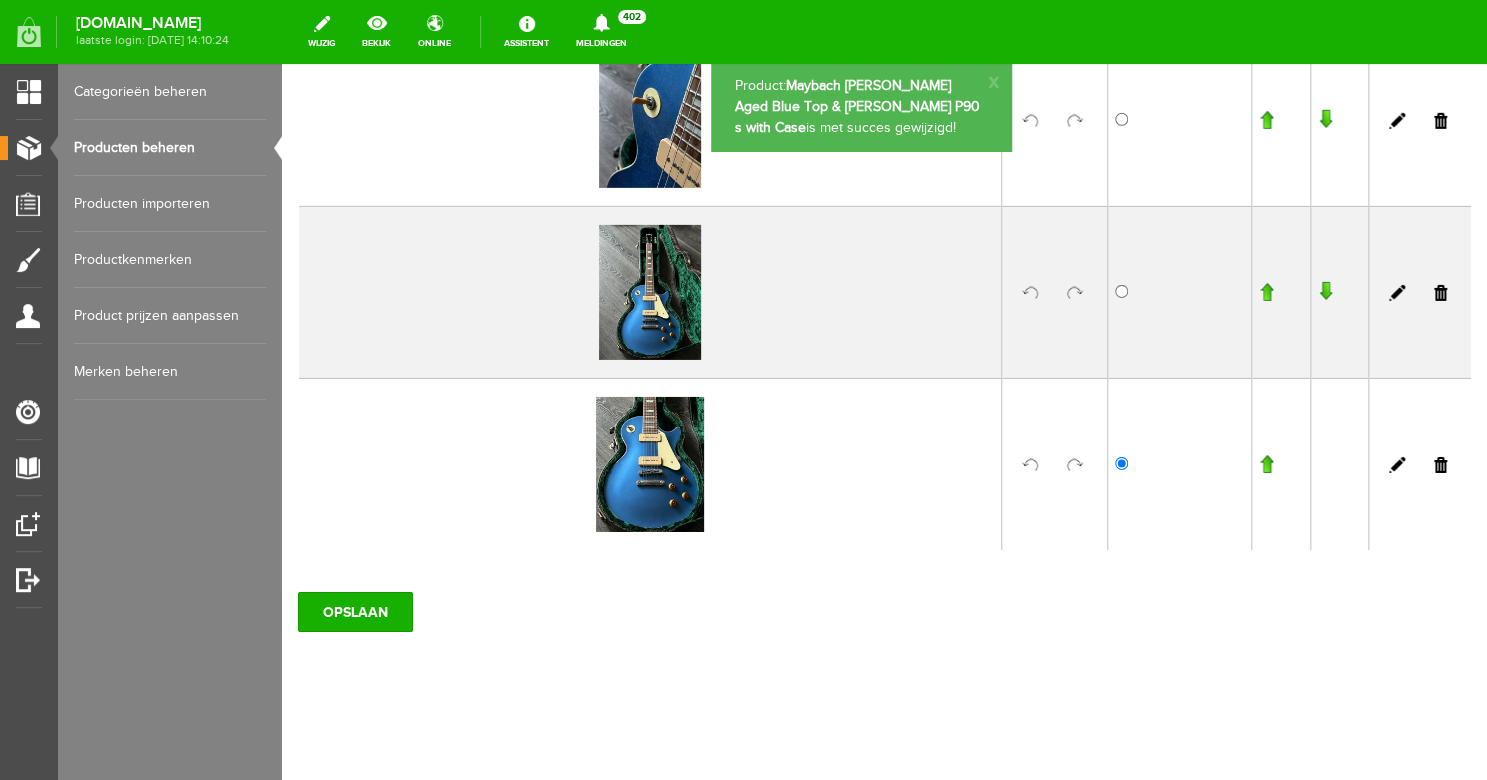 scroll, scrollTop: 2446, scrollLeft: 0, axis: vertical 